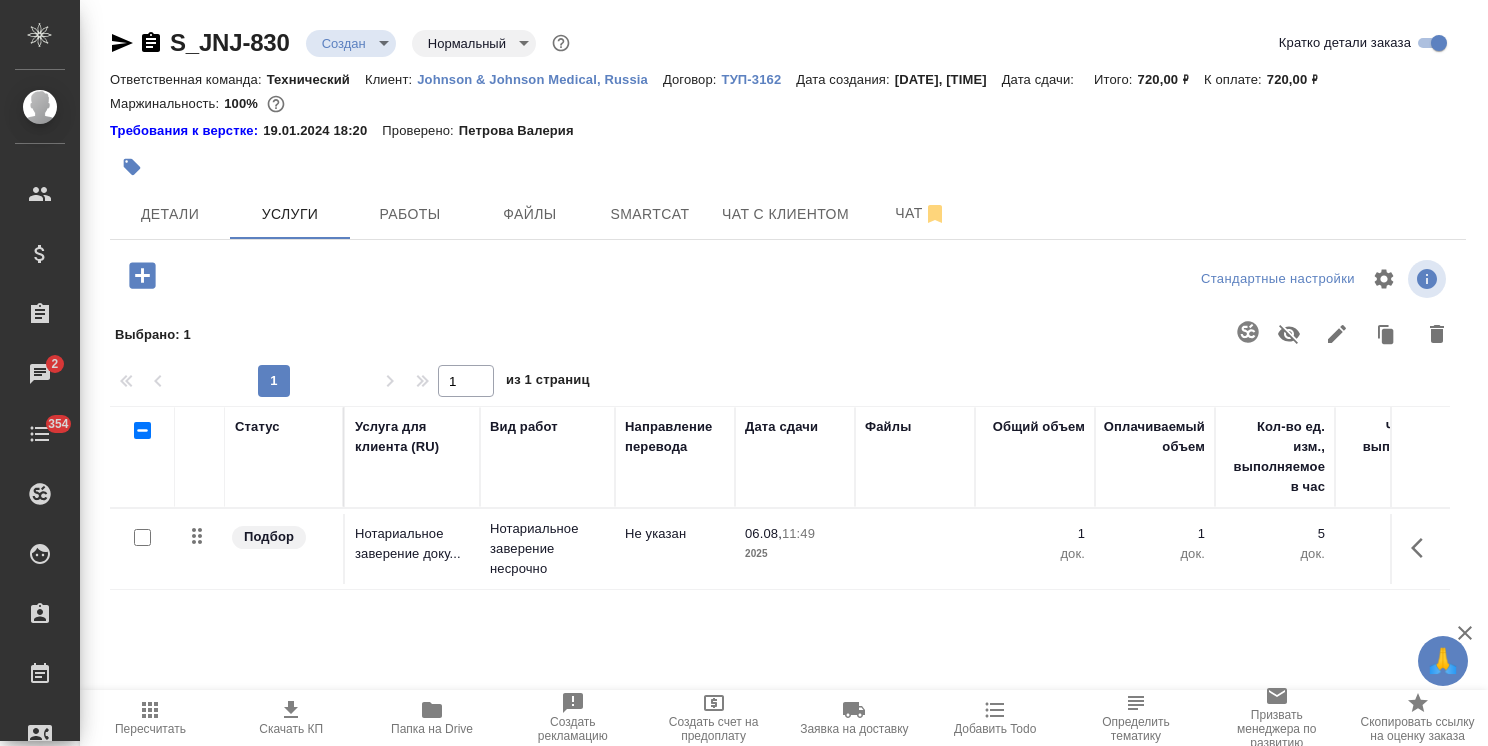 scroll, scrollTop: 0, scrollLeft: 0, axis: both 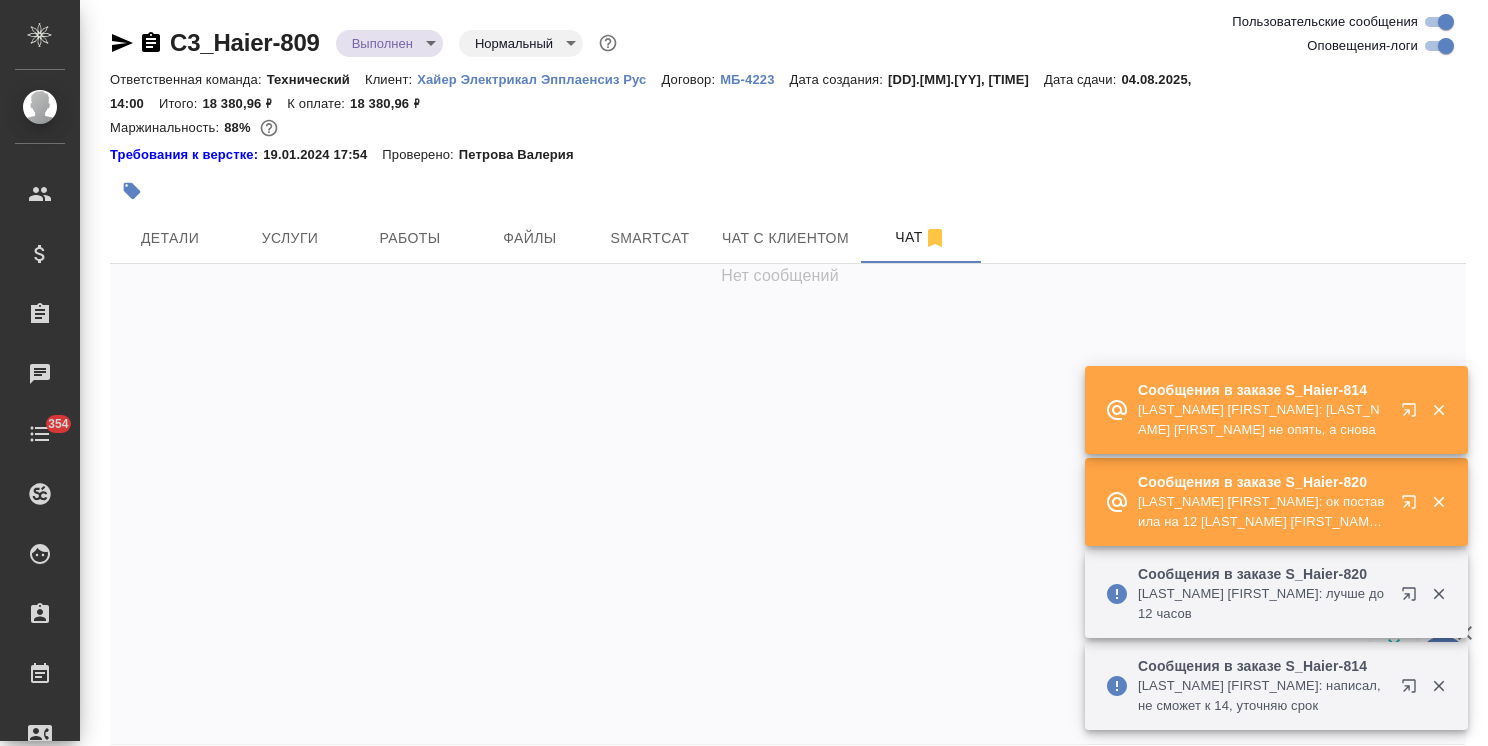 click 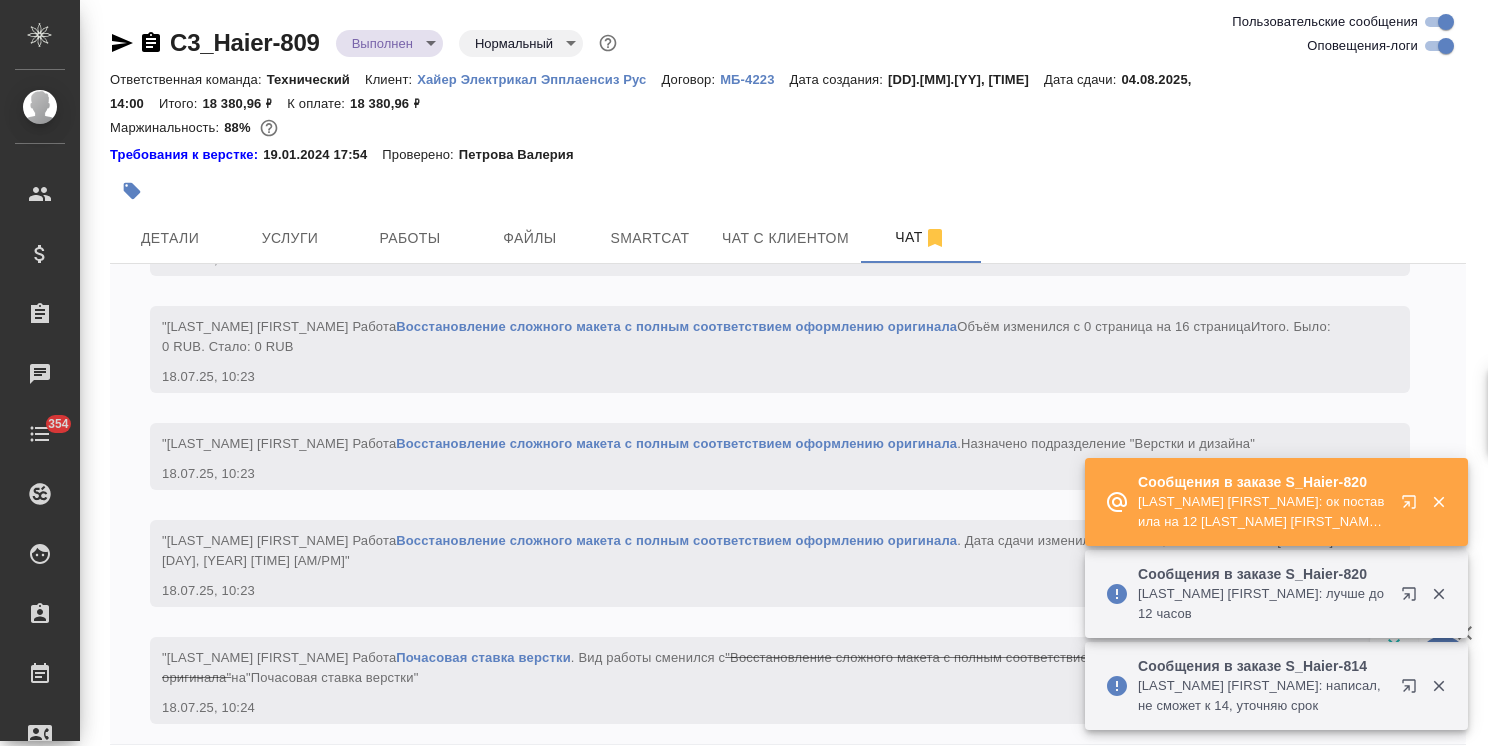 click 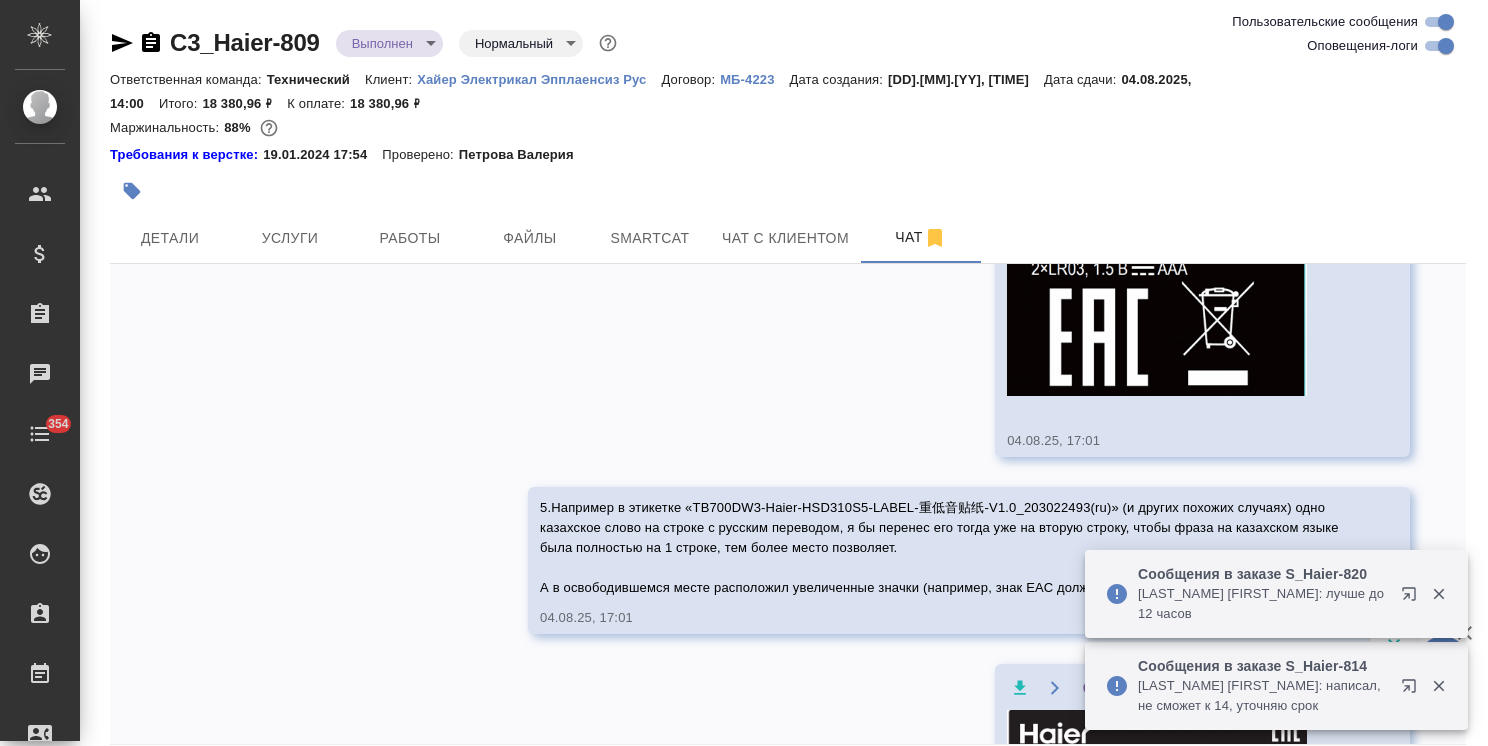 click 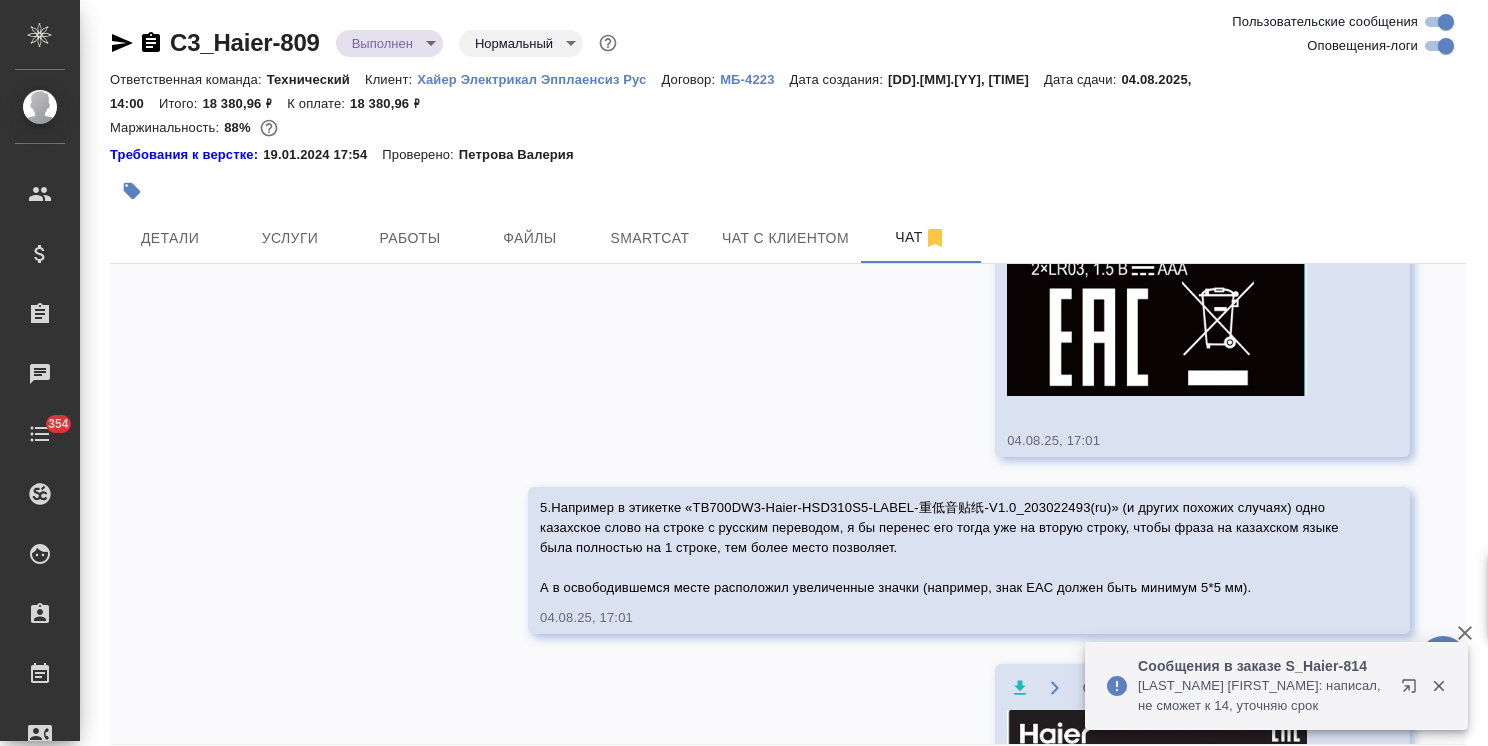scroll, scrollTop: 45941, scrollLeft: 0, axis: vertical 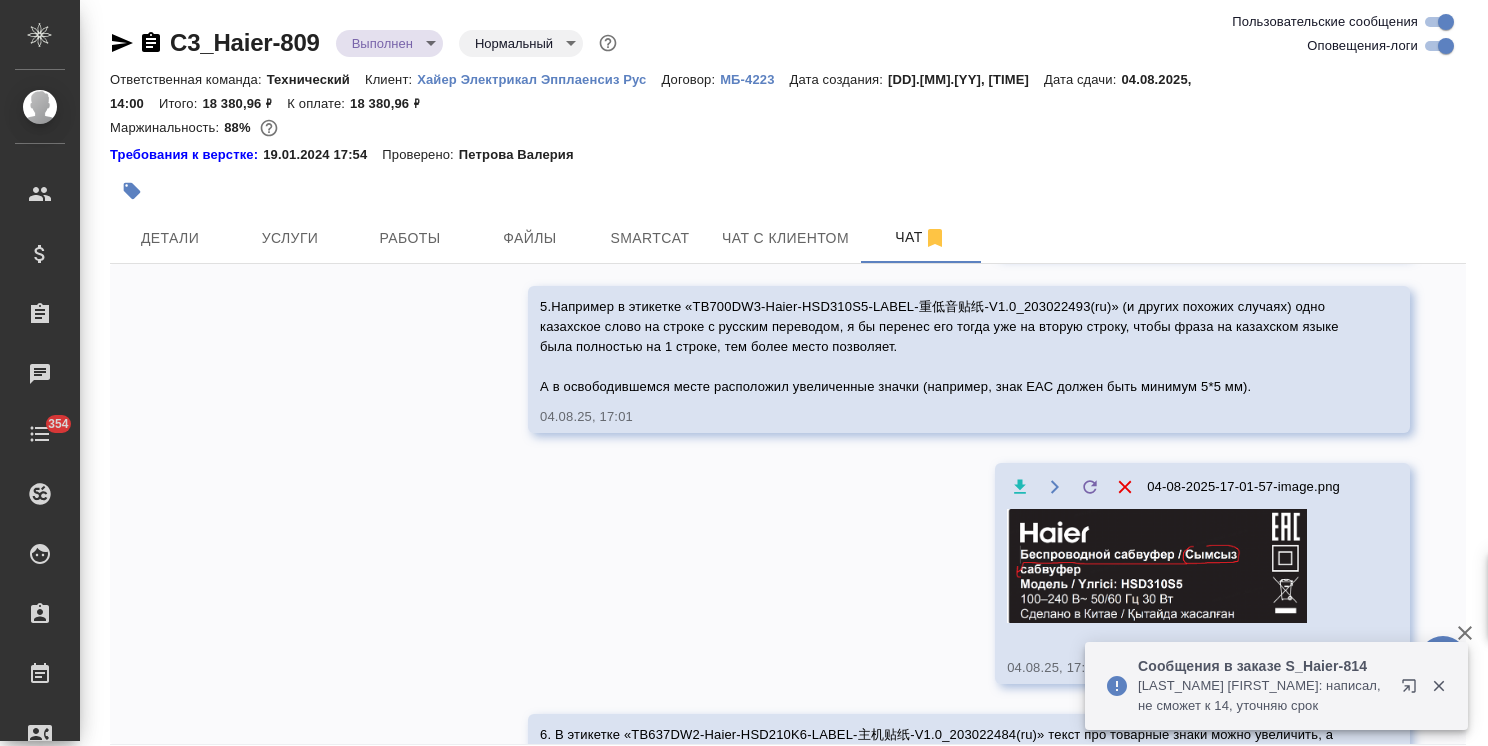 click 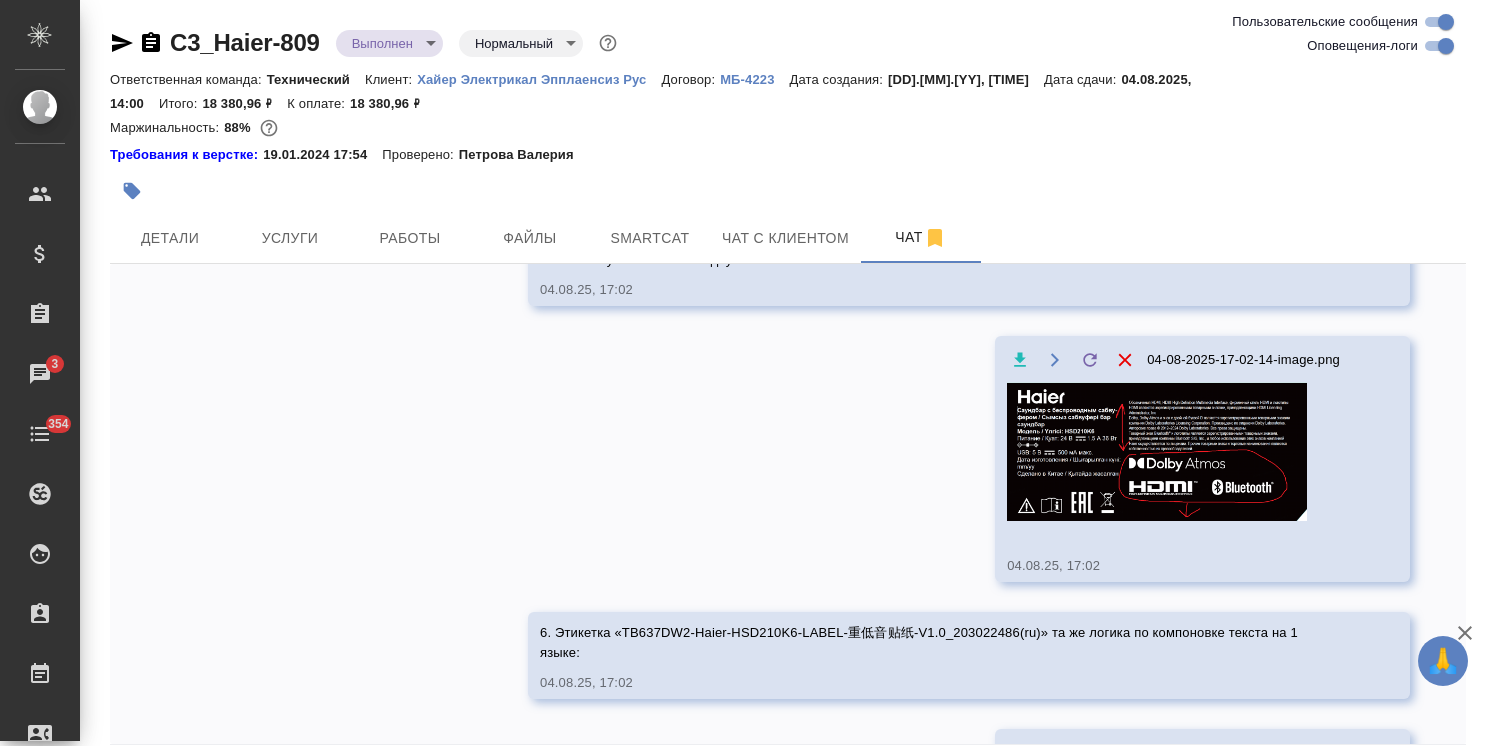 scroll, scrollTop: 48829, scrollLeft: 0, axis: vertical 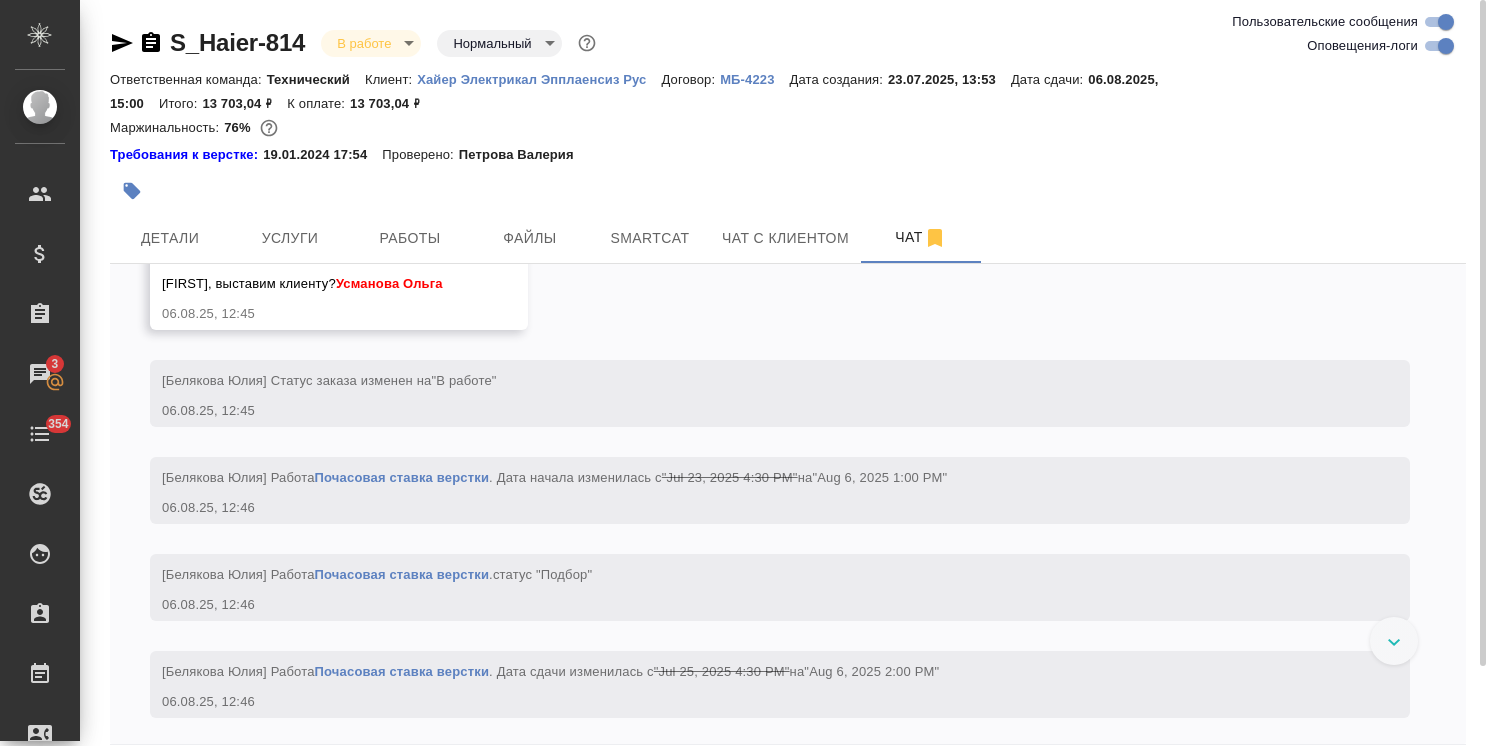 click on "правки в 814.png" at bounding box center [328, 106] 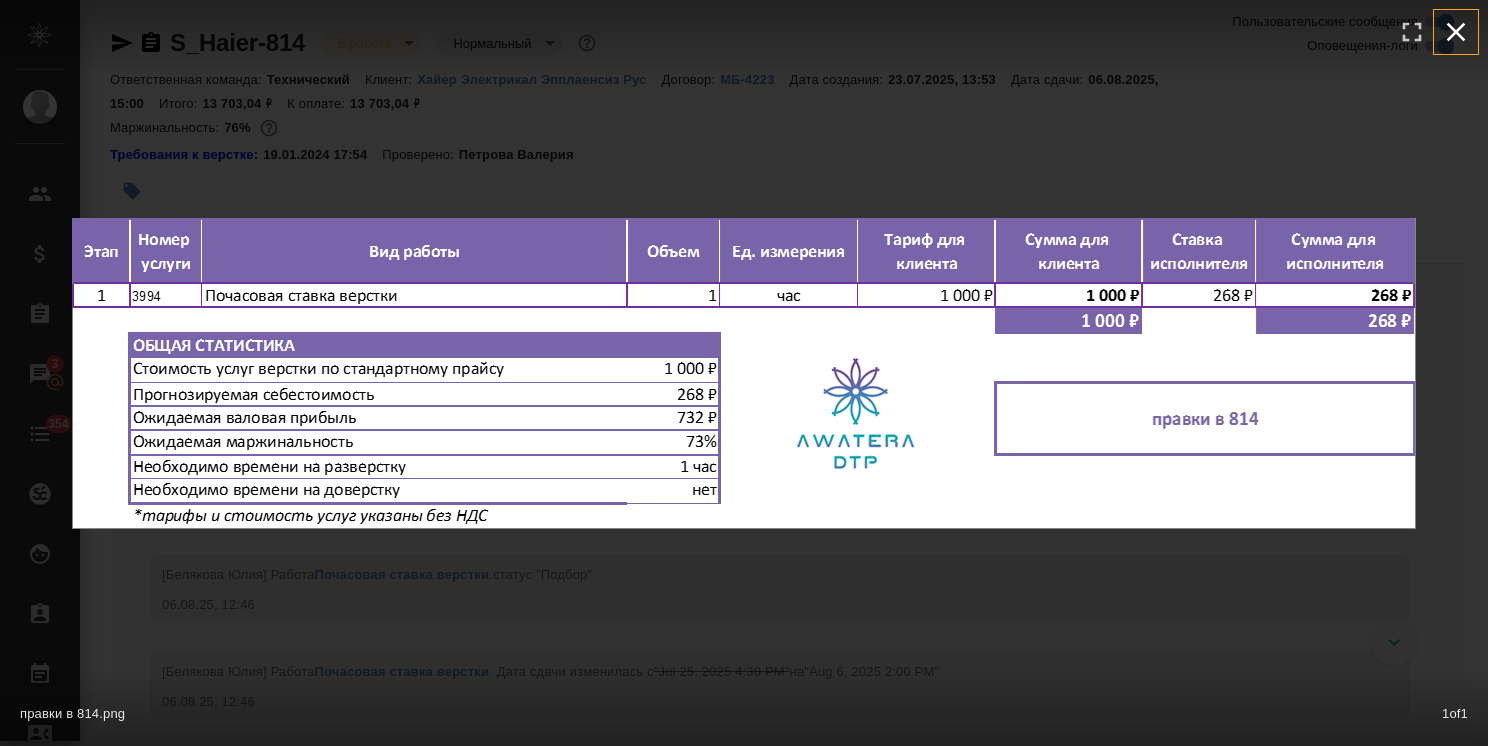 click 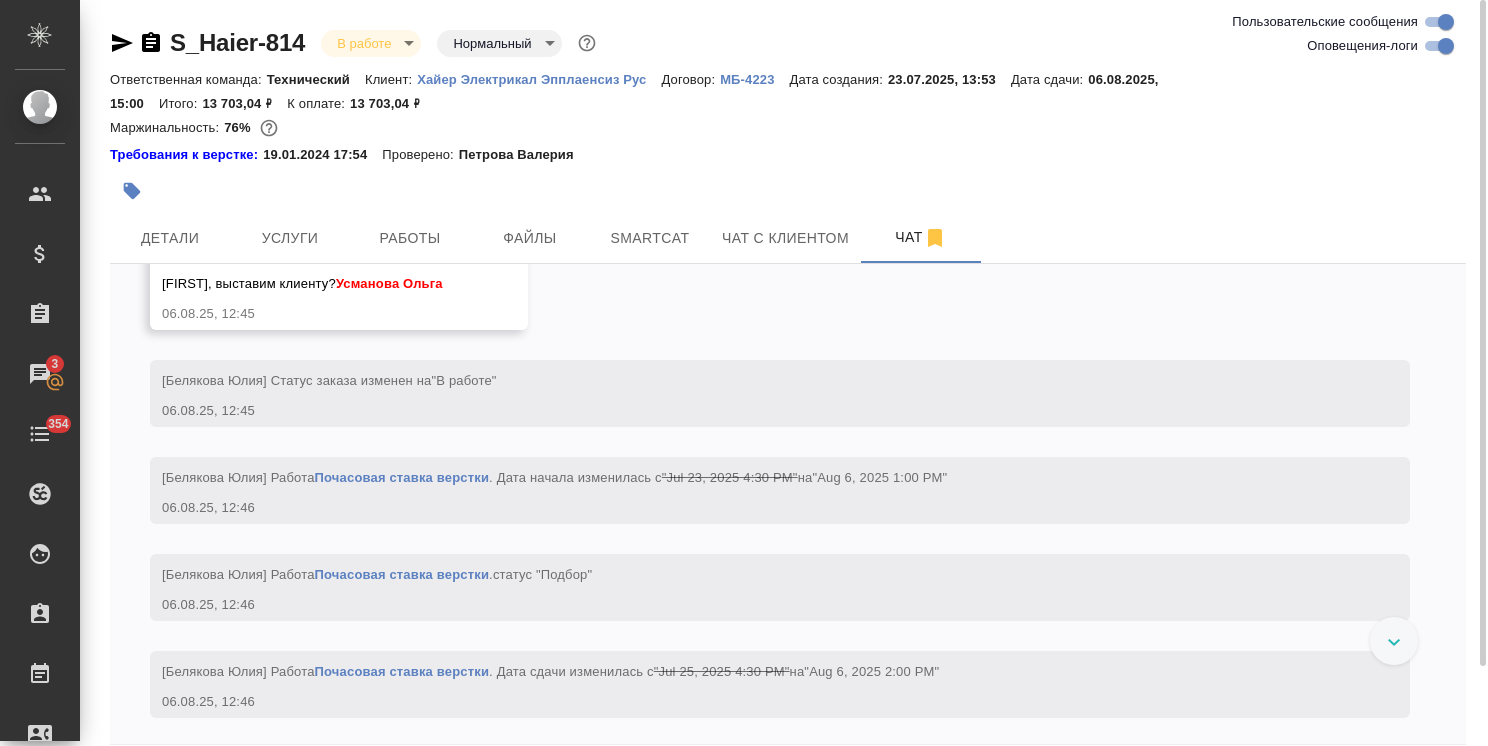 scroll, scrollTop: 11888, scrollLeft: 0, axis: vertical 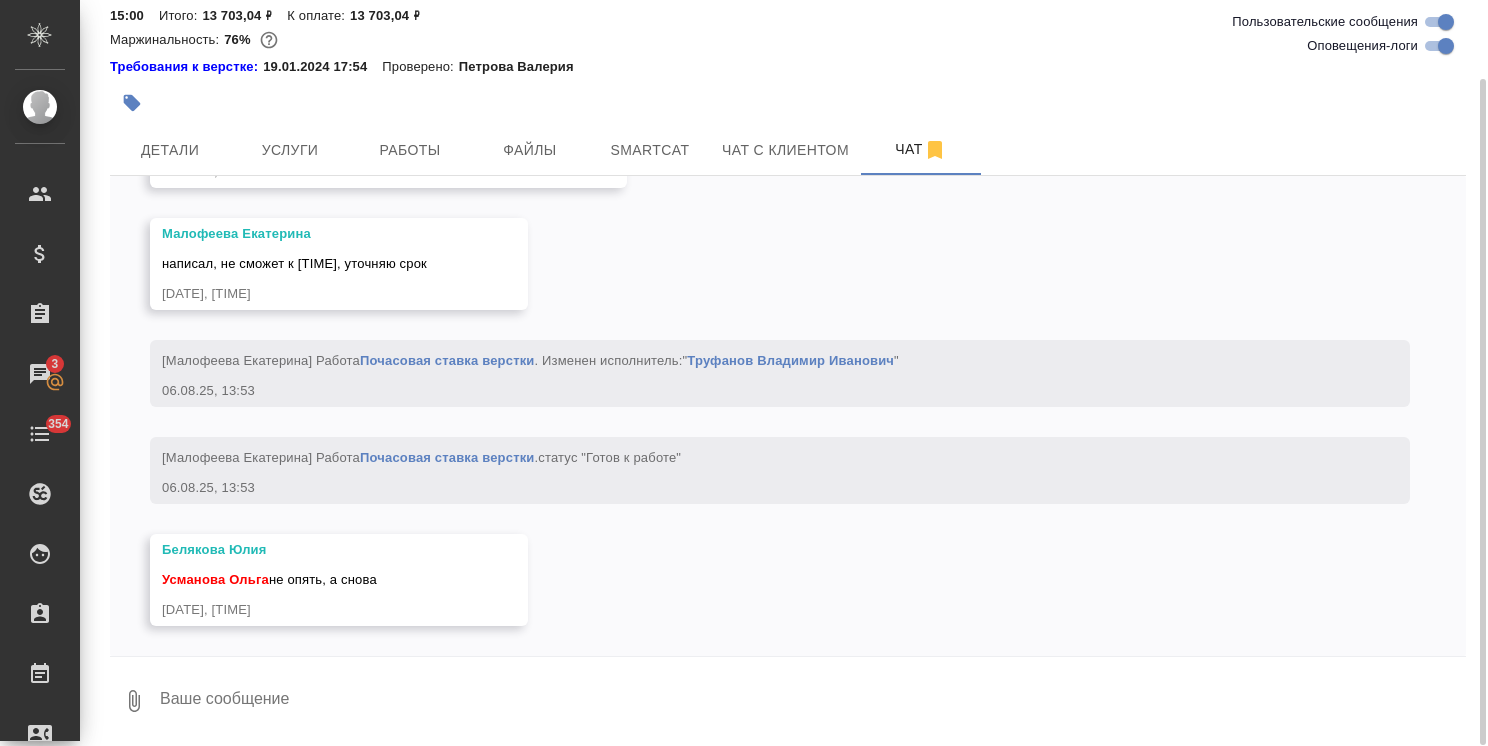 click at bounding box center [812, 701] 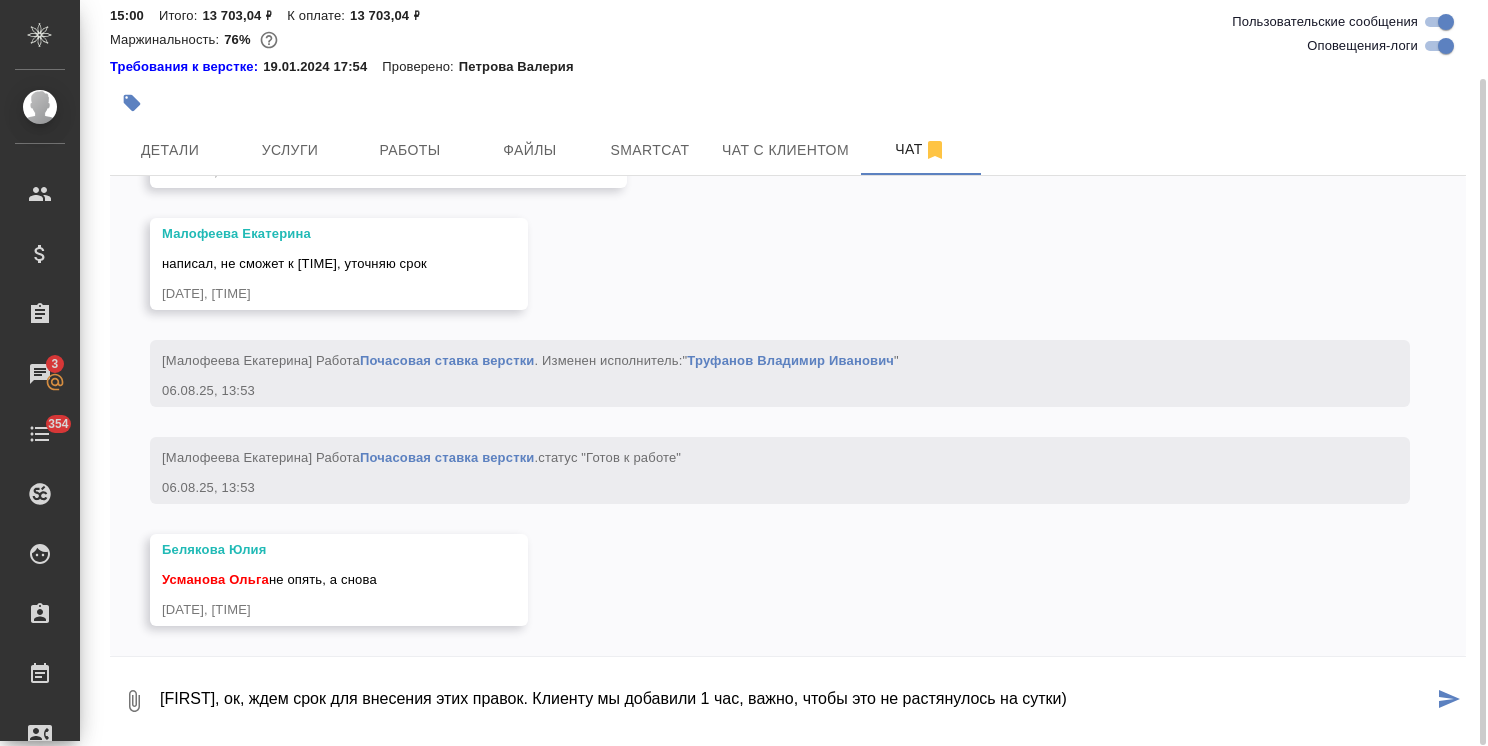 type on "Катя, ок, ждем срок для внесения этих правок. Клиенту мы добавили 1 час, важно, чтобы это не растянулось на сутки)" 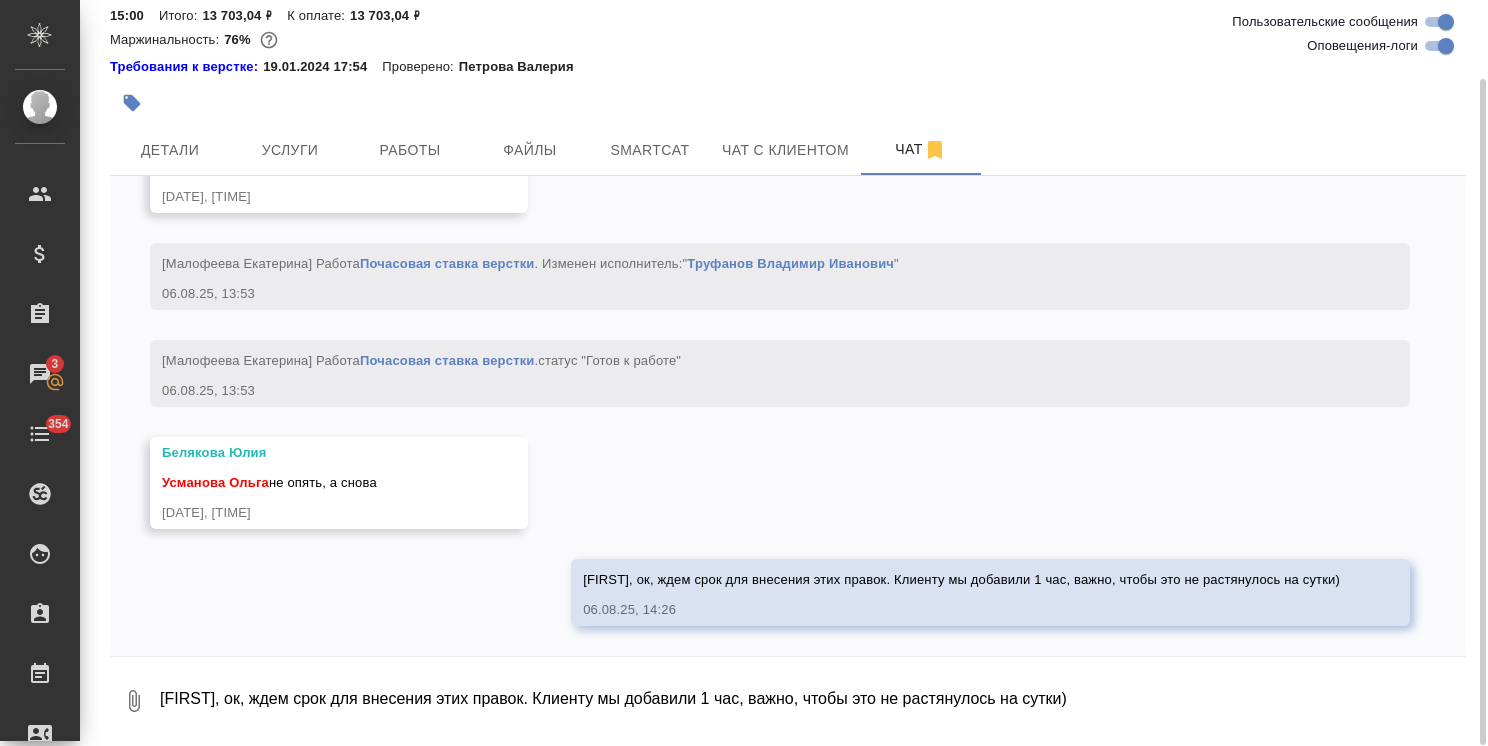 scroll, scrollTop: 13176, scrollLeft: 0, axis: vertical 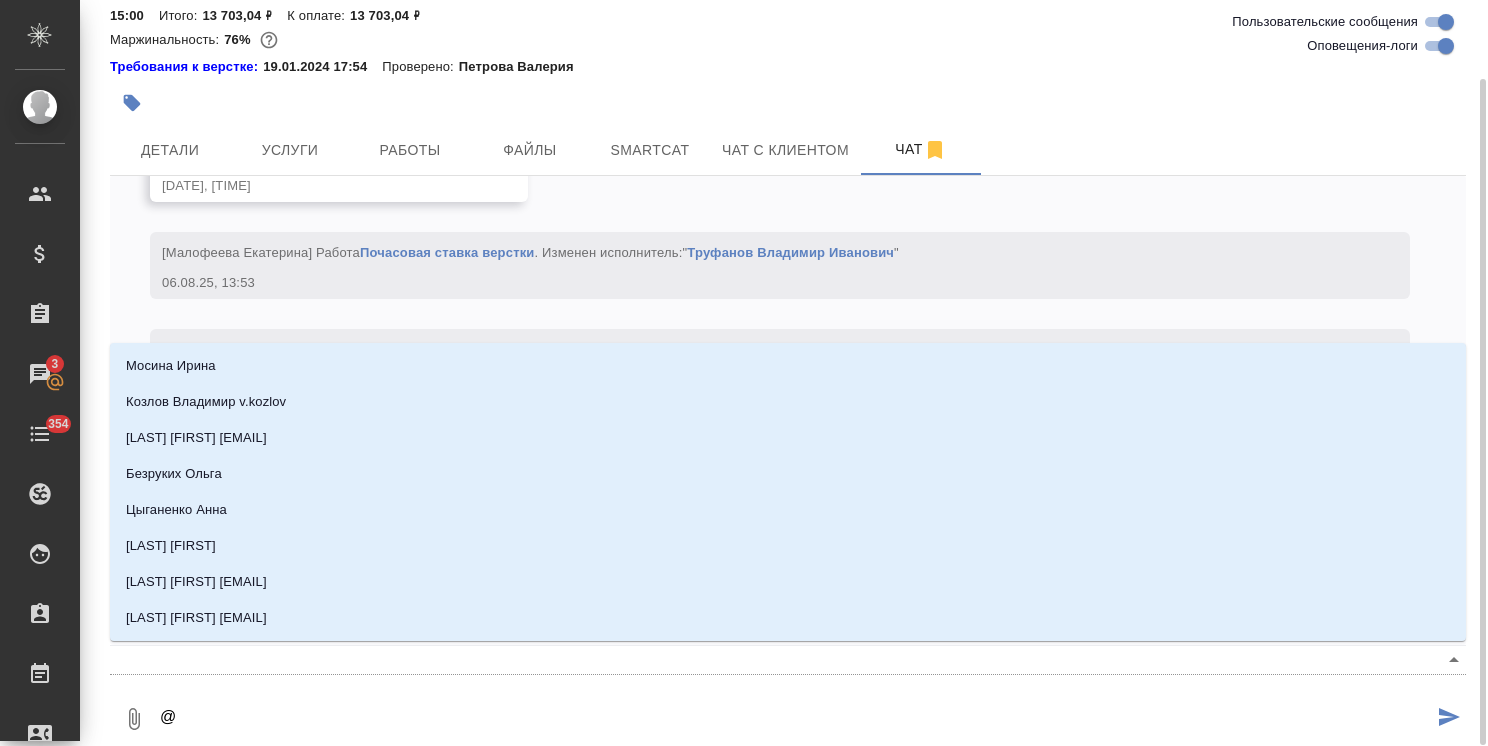 type on "@v" 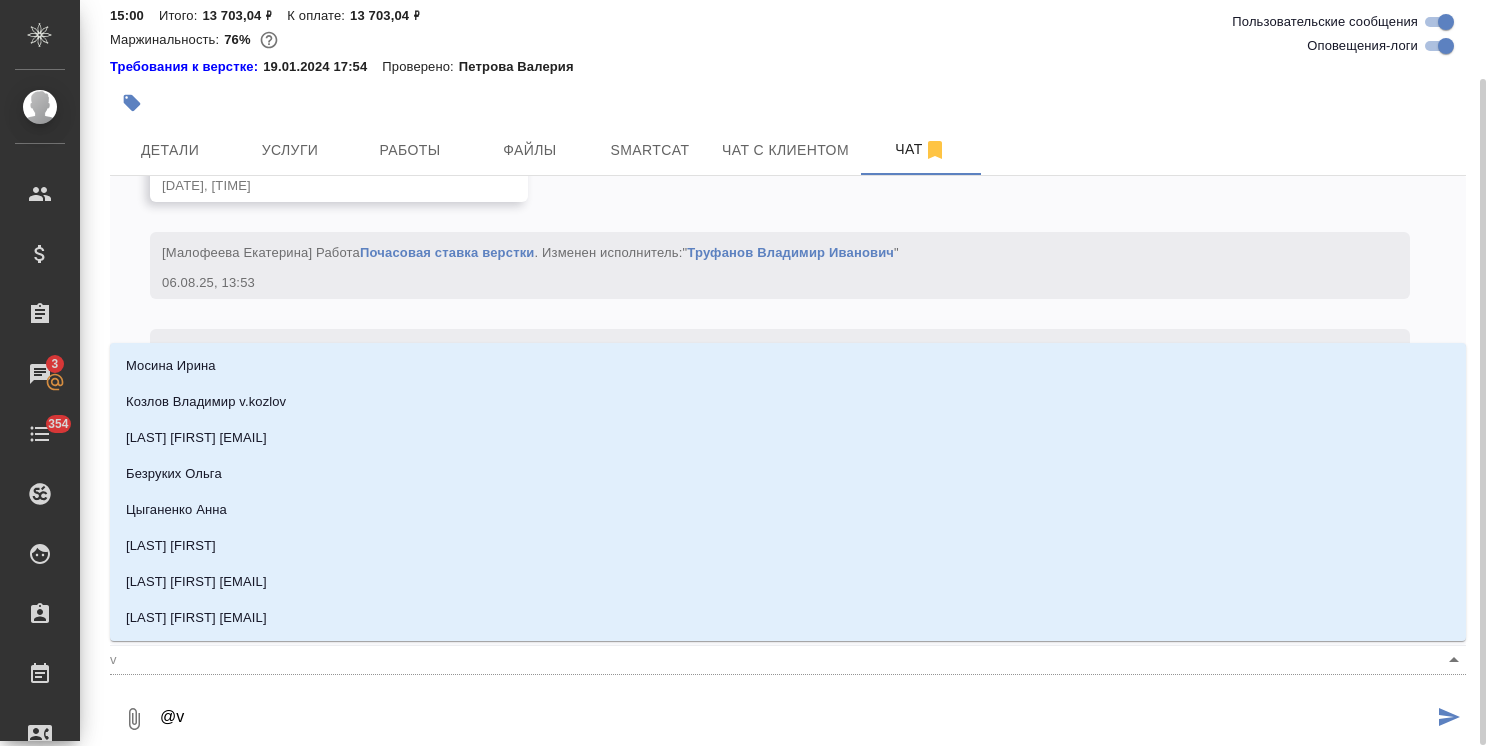 type on "@vf" 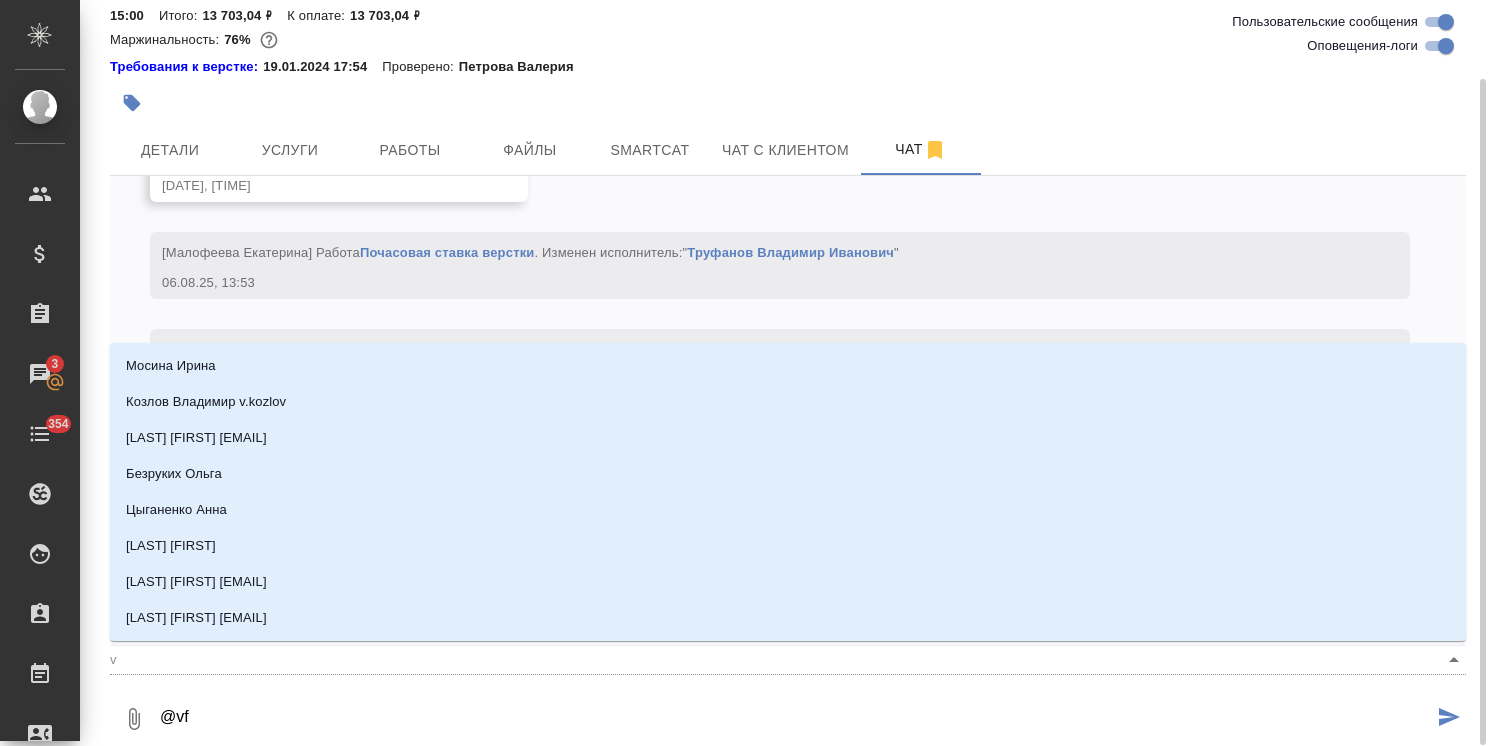 type on "vf" 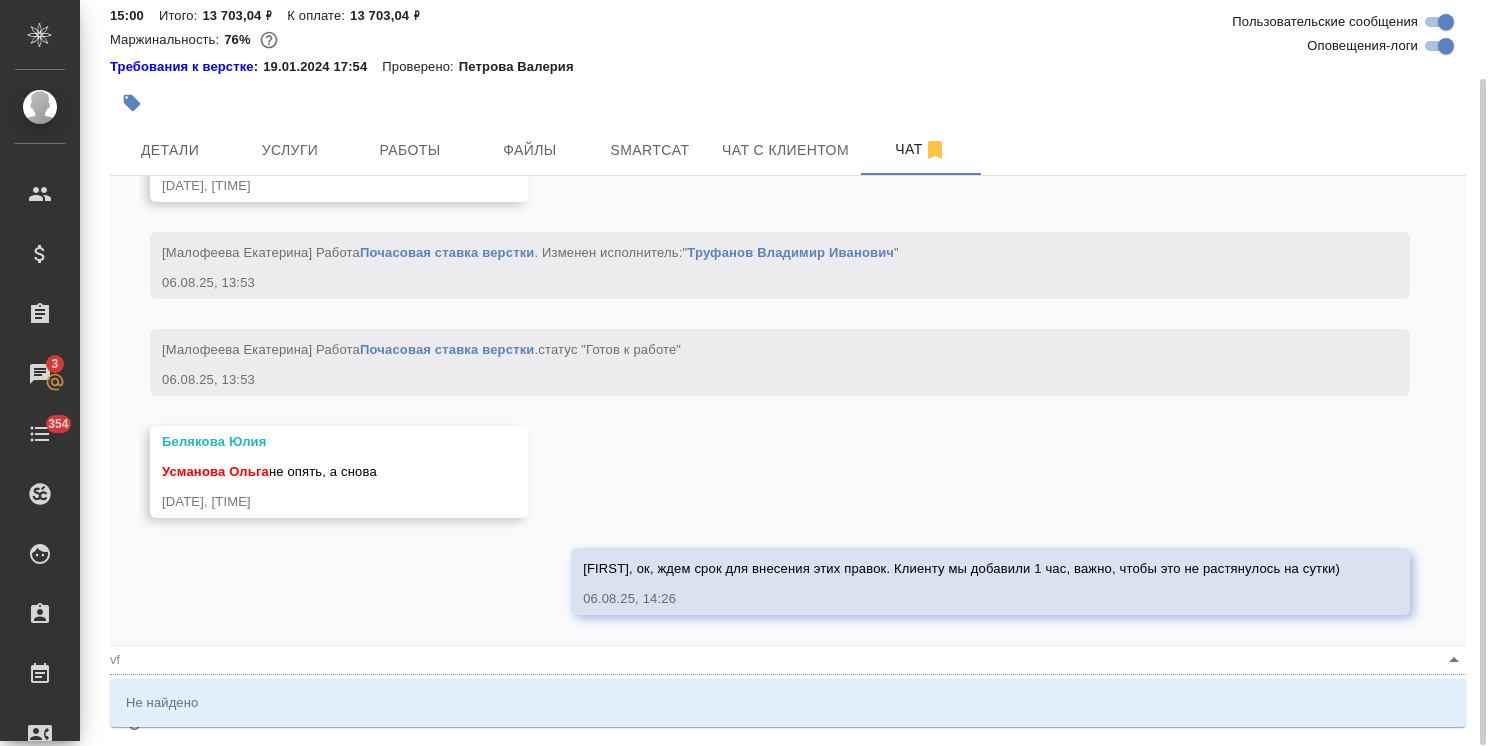 type on "@vfk" 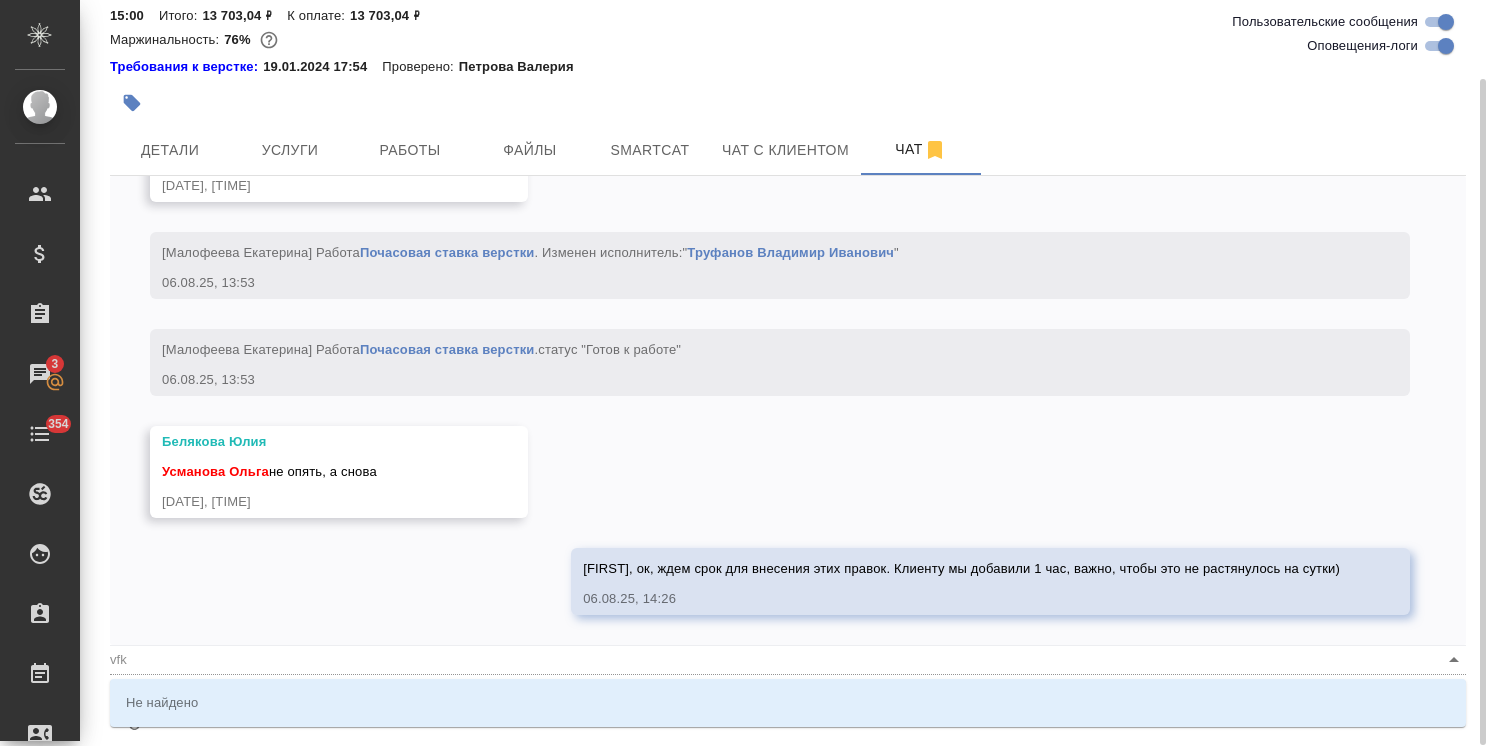 type on "@vfkj" 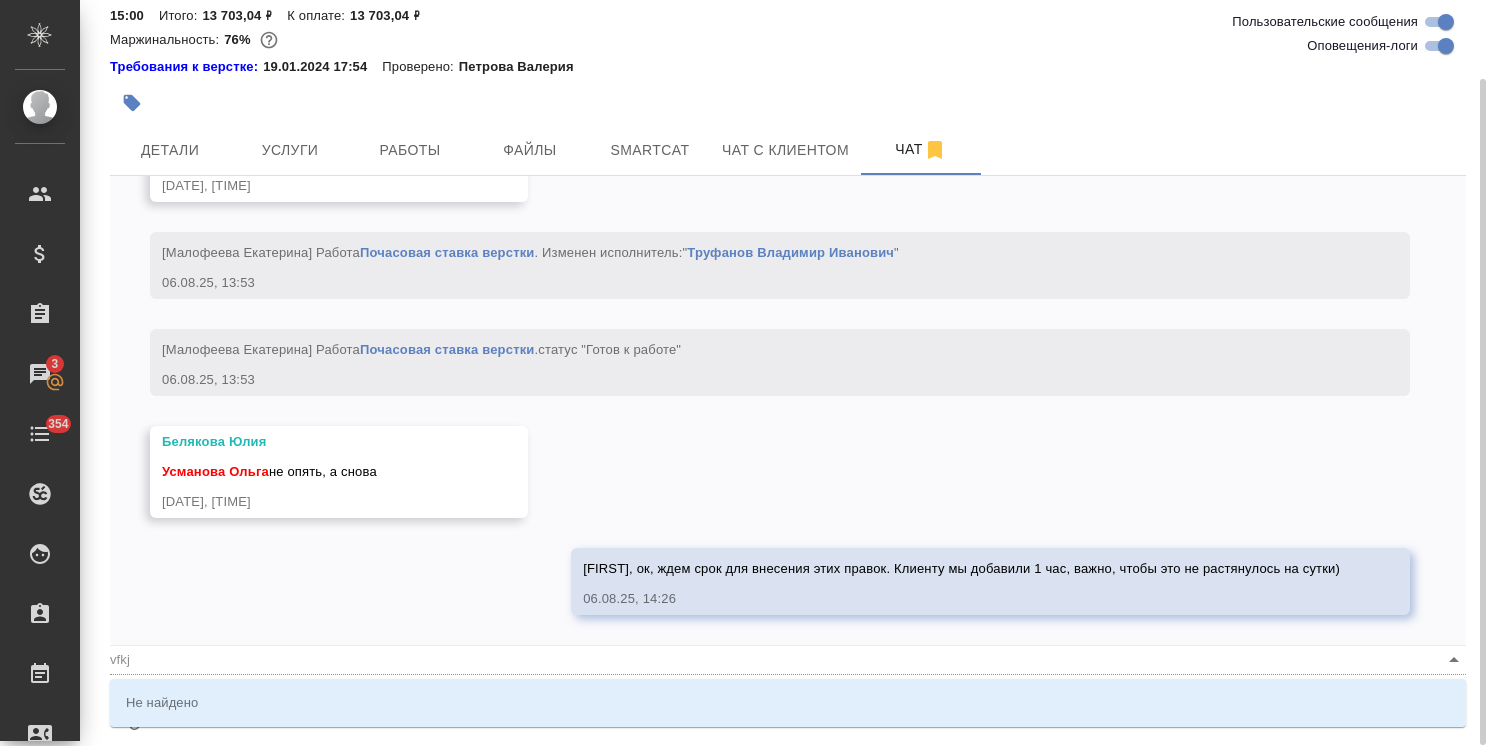 type on "@vfkja" 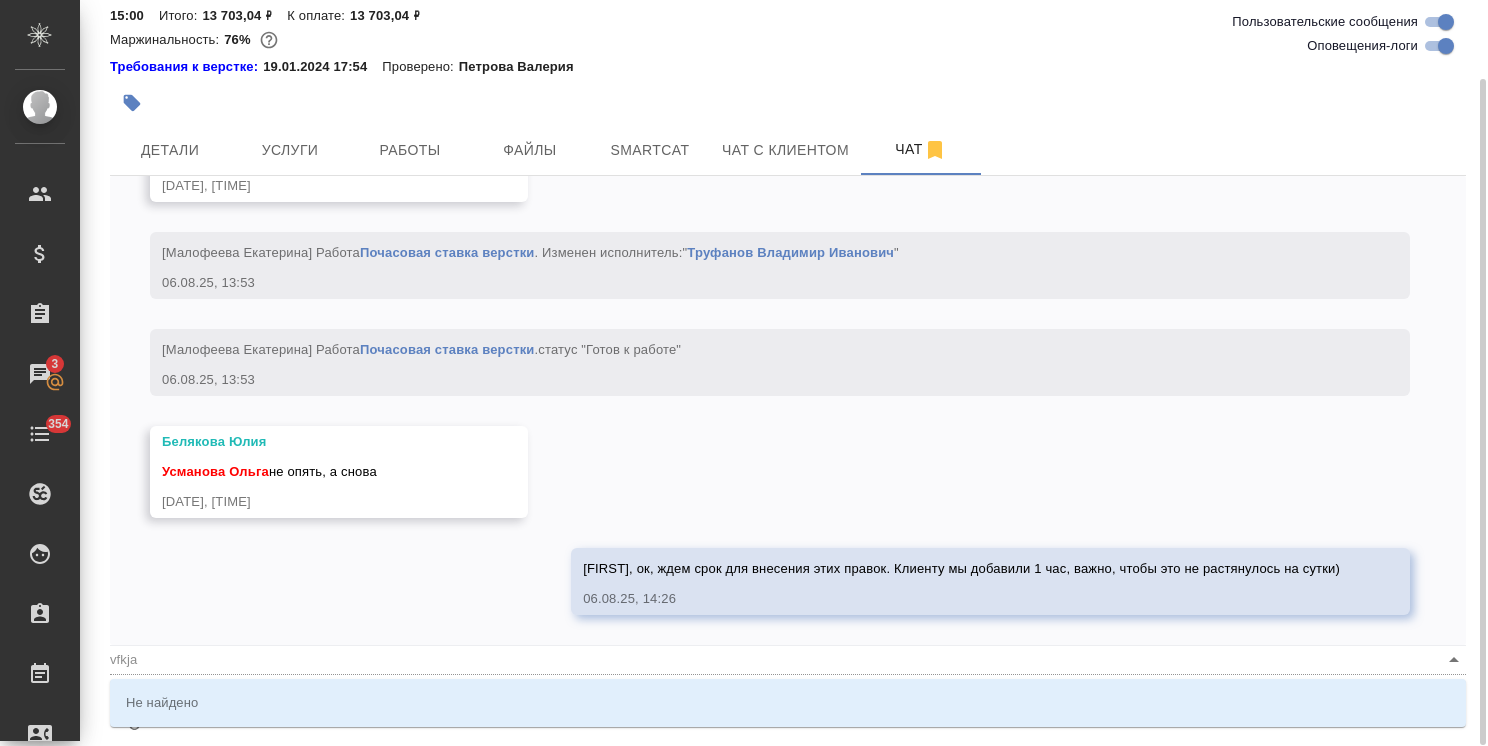 type on "@vfkj" 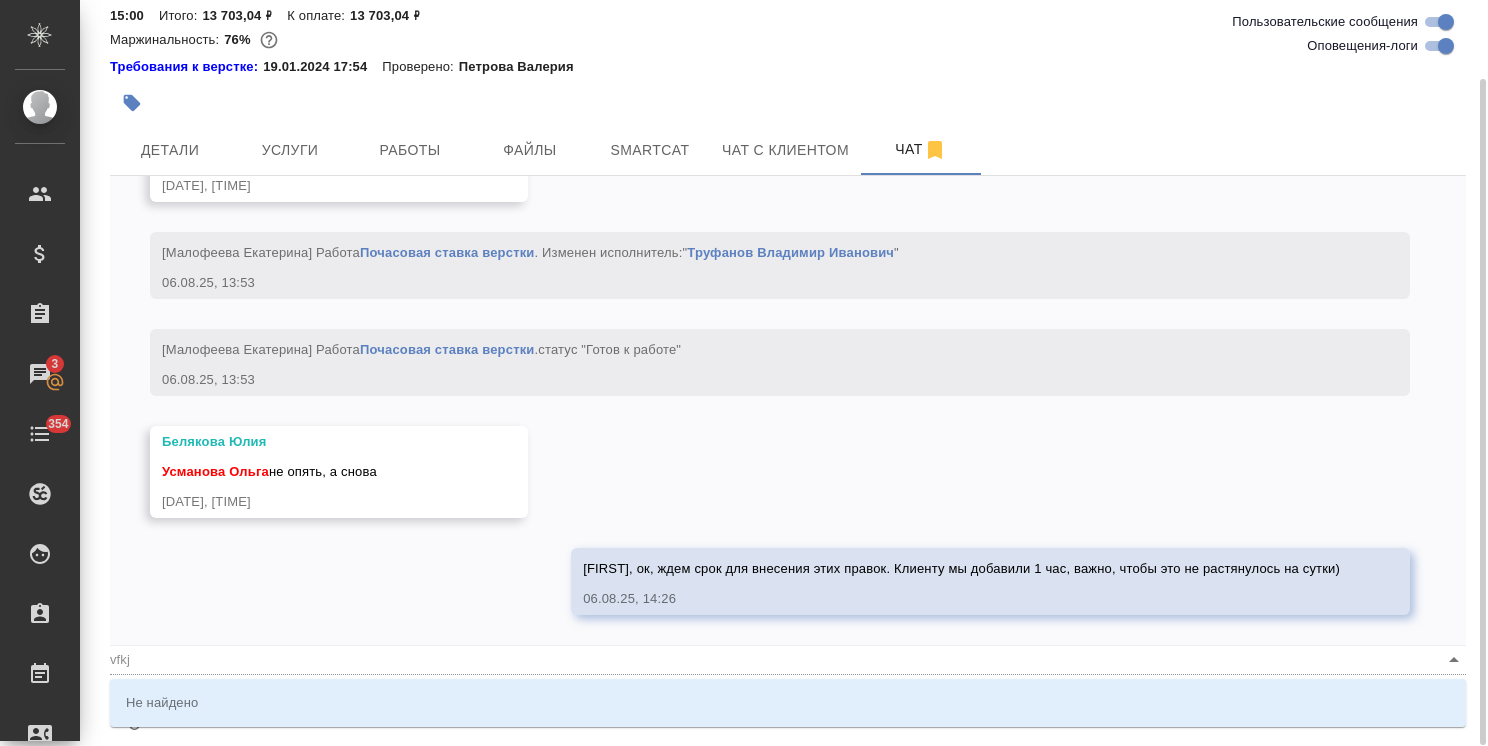 type on "@vfk" 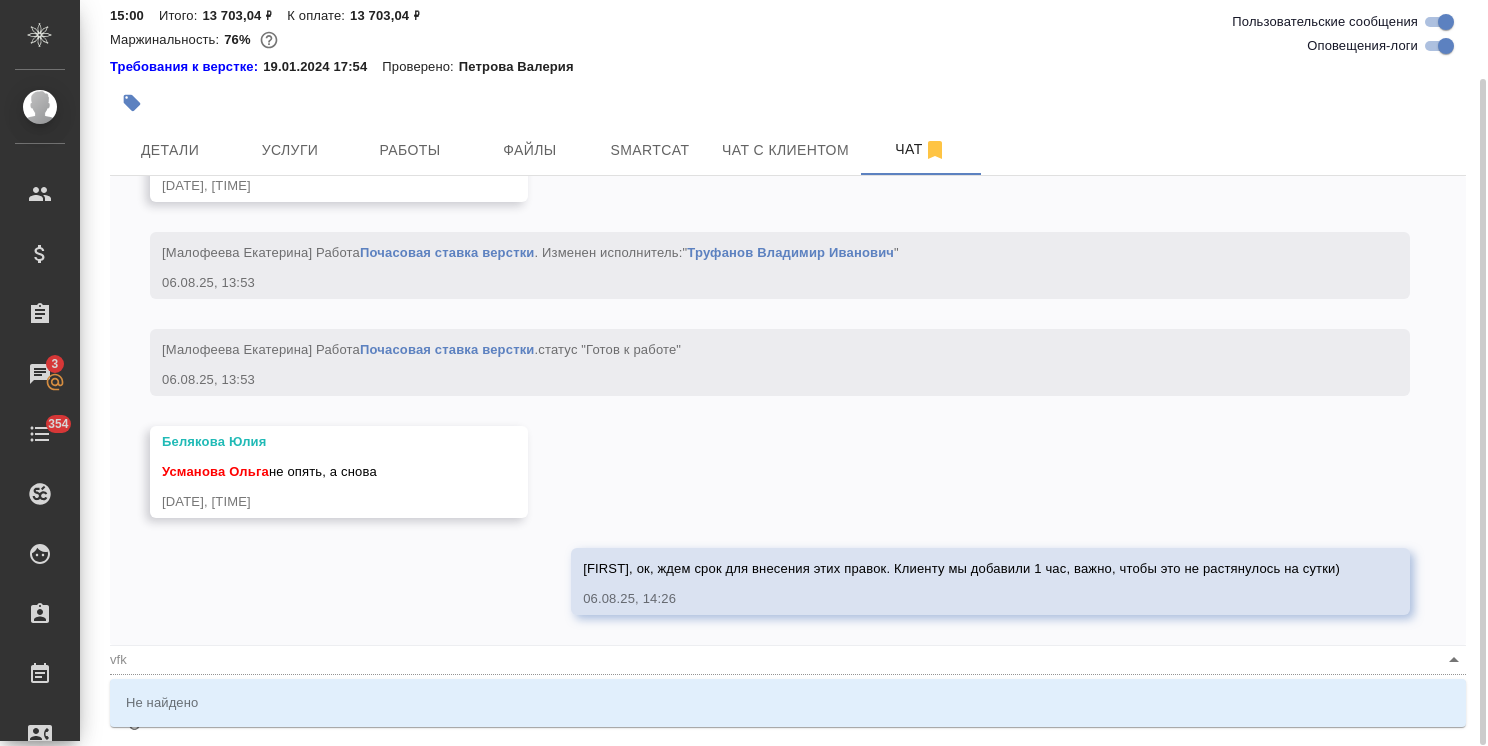 type on "@vf" 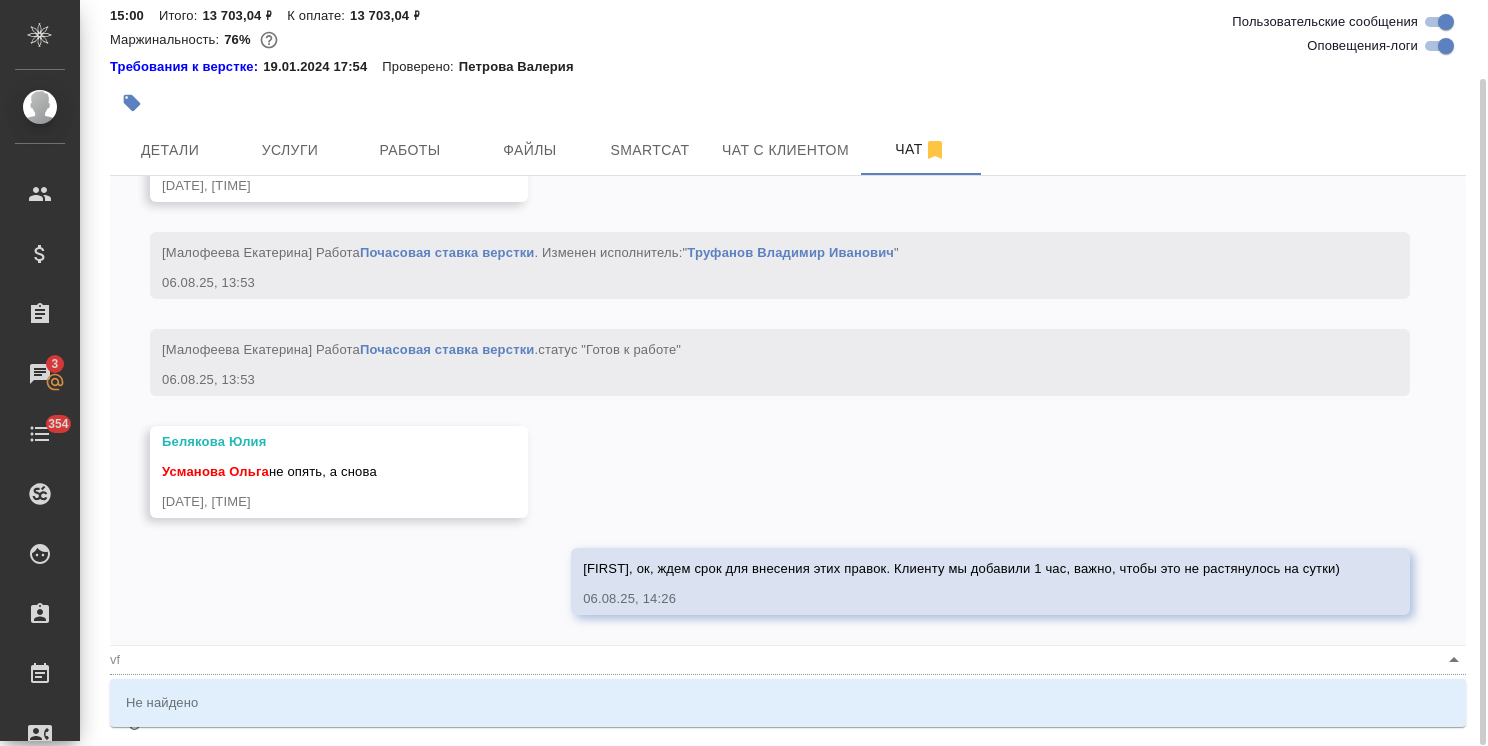 type on "@v" 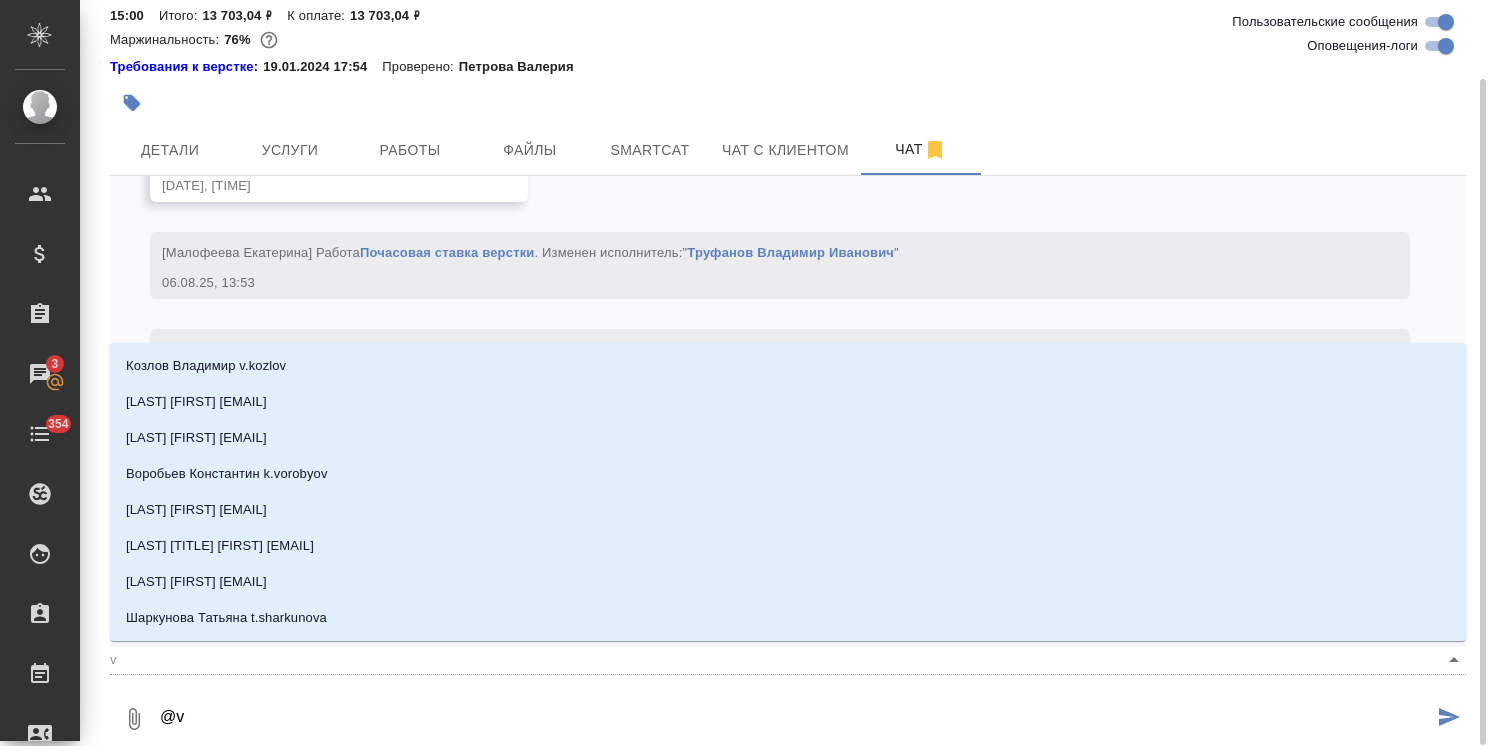 type on "@" 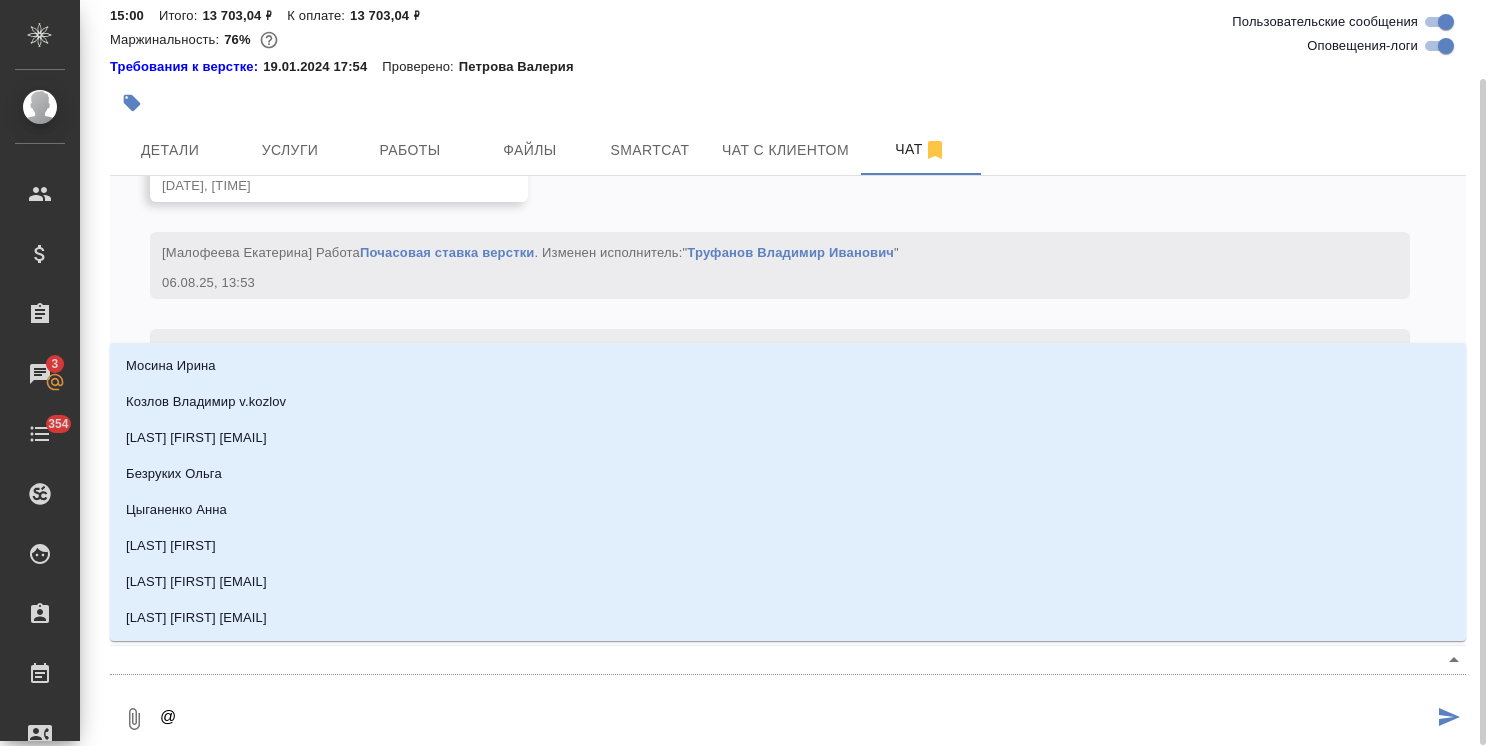 type on "@м" 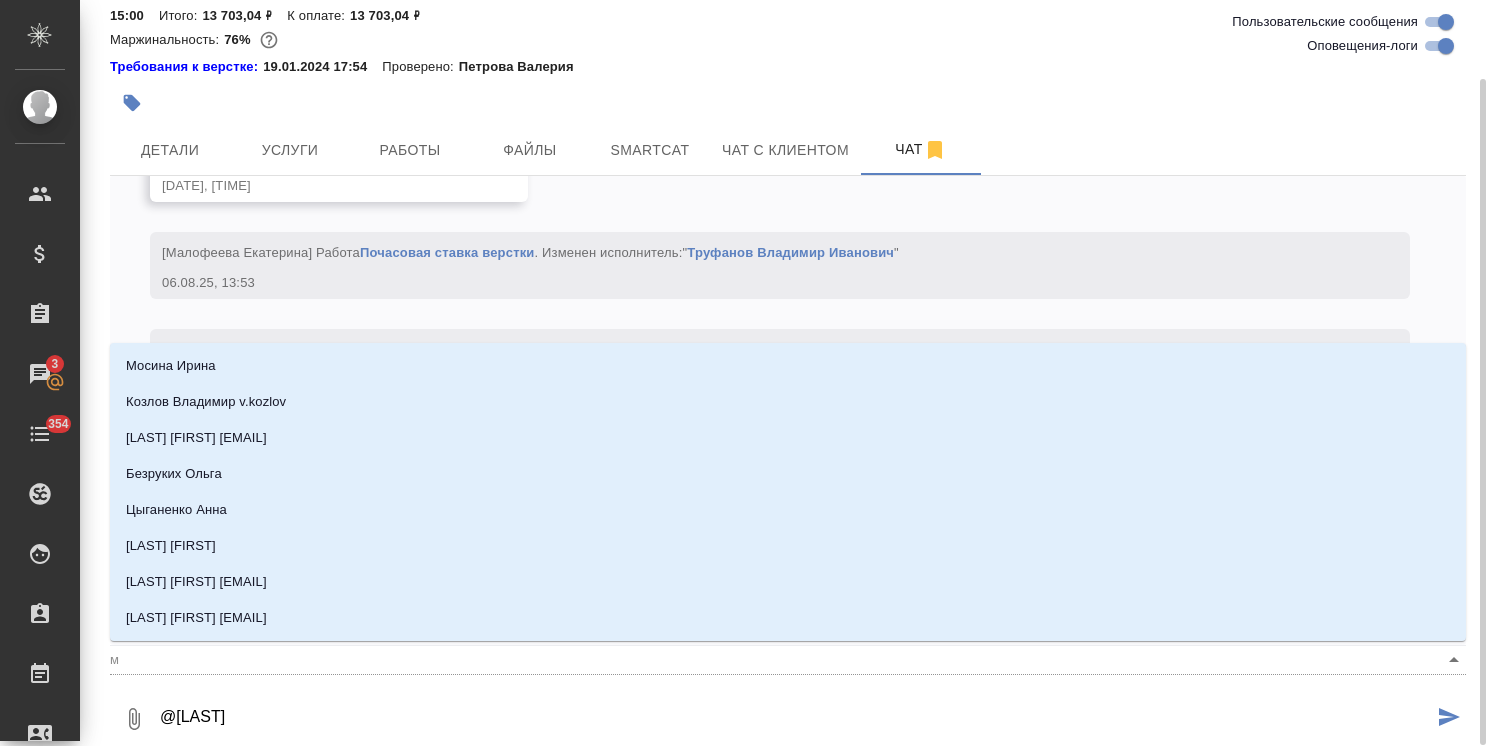 type on "@ма" 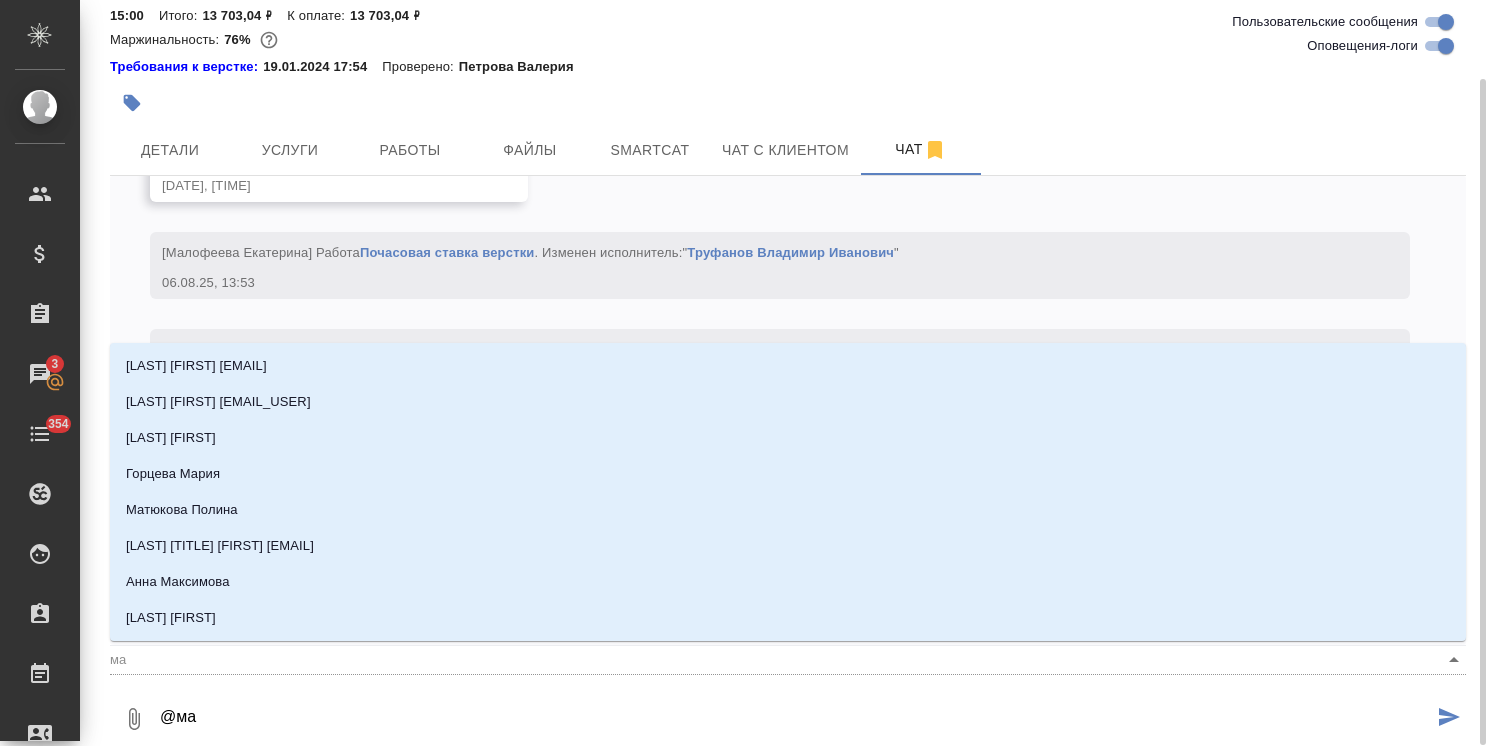 type on "@мал" 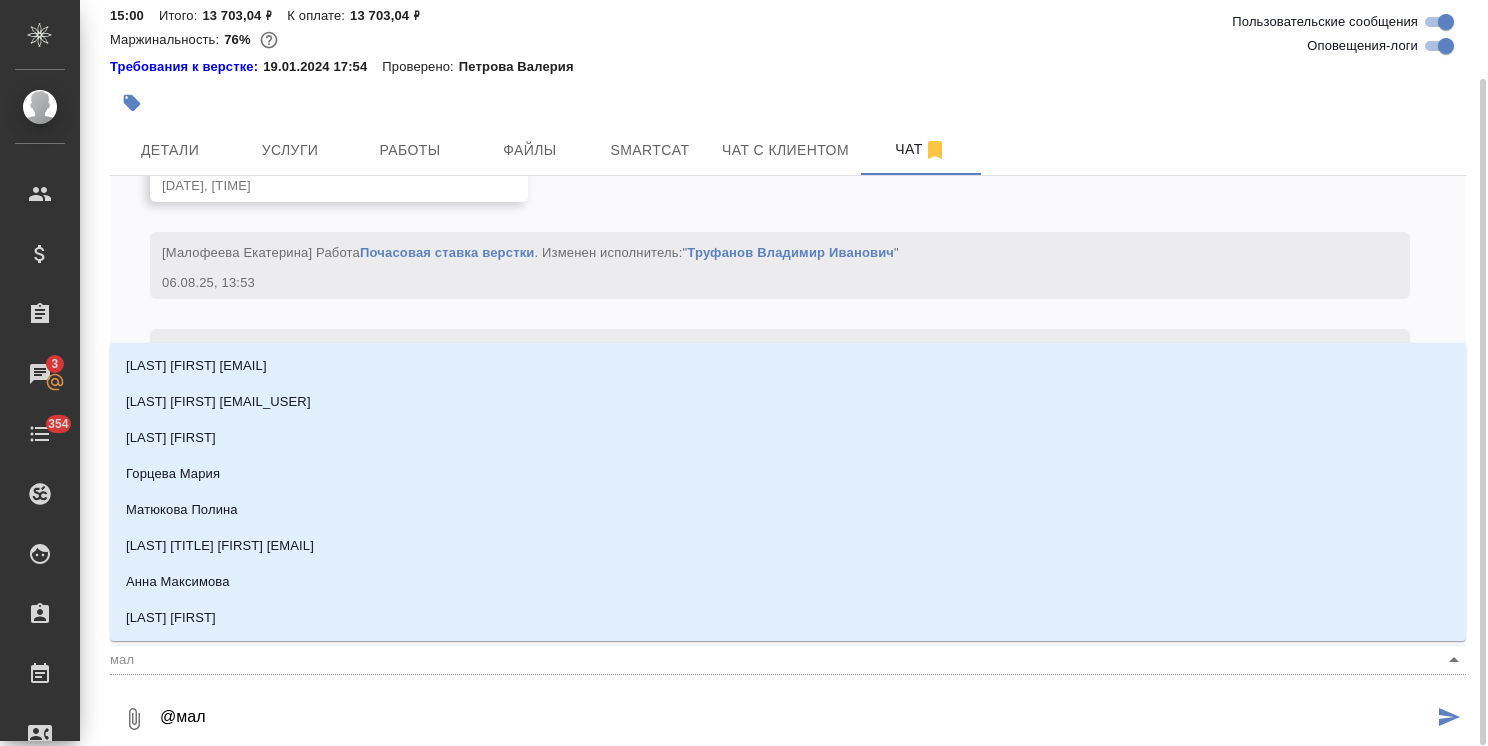 type on "@мало" 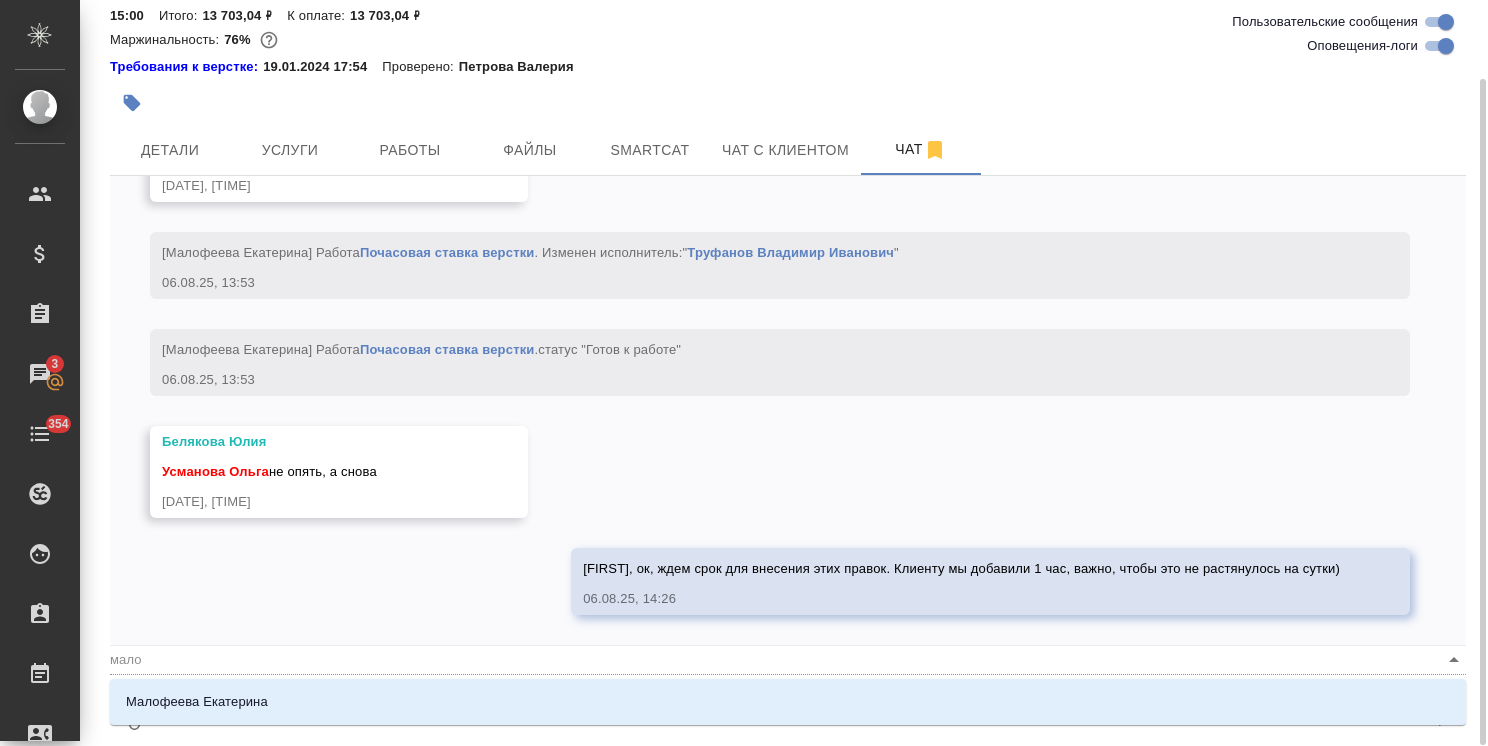 type on "@малоф" 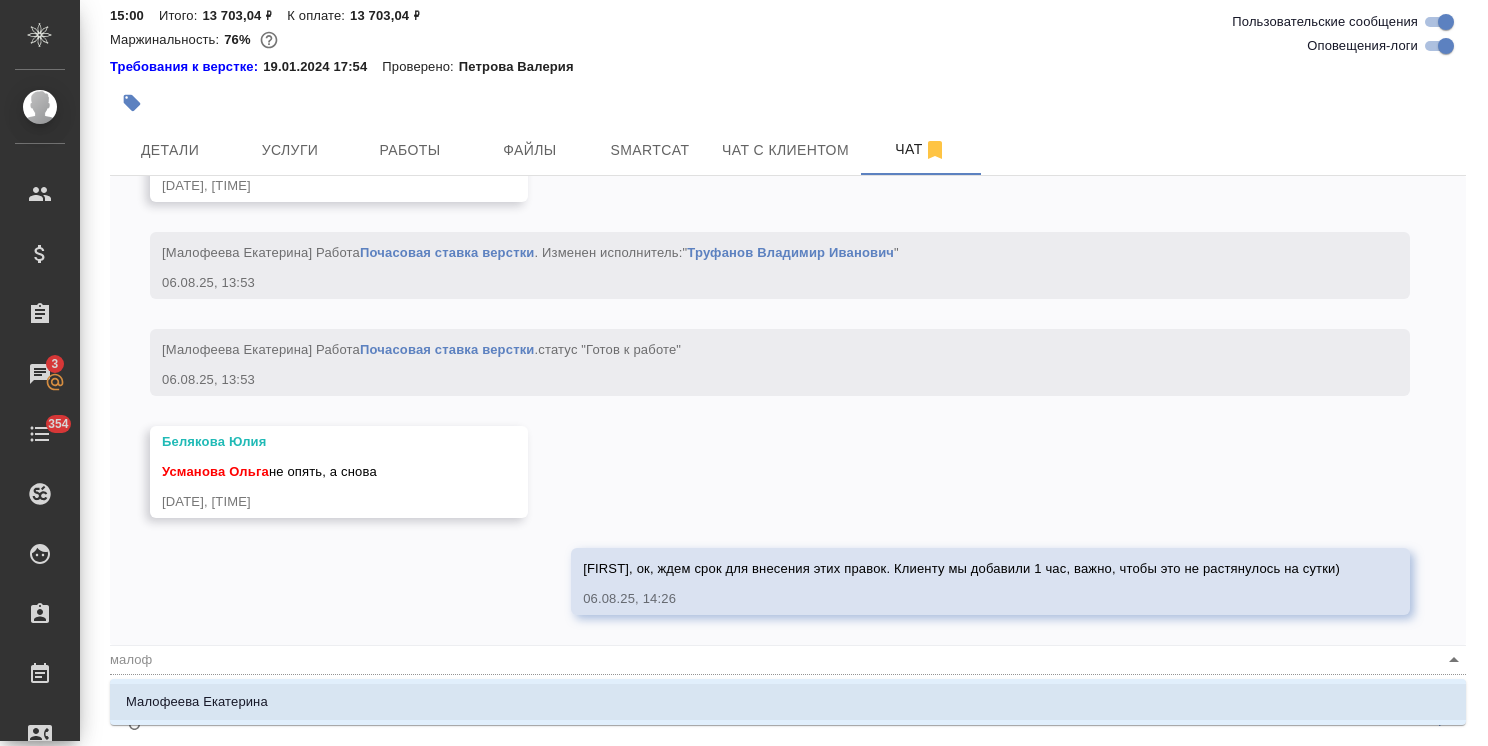 click on "Малофеева Екатерина" at bounding box center [788, 702] 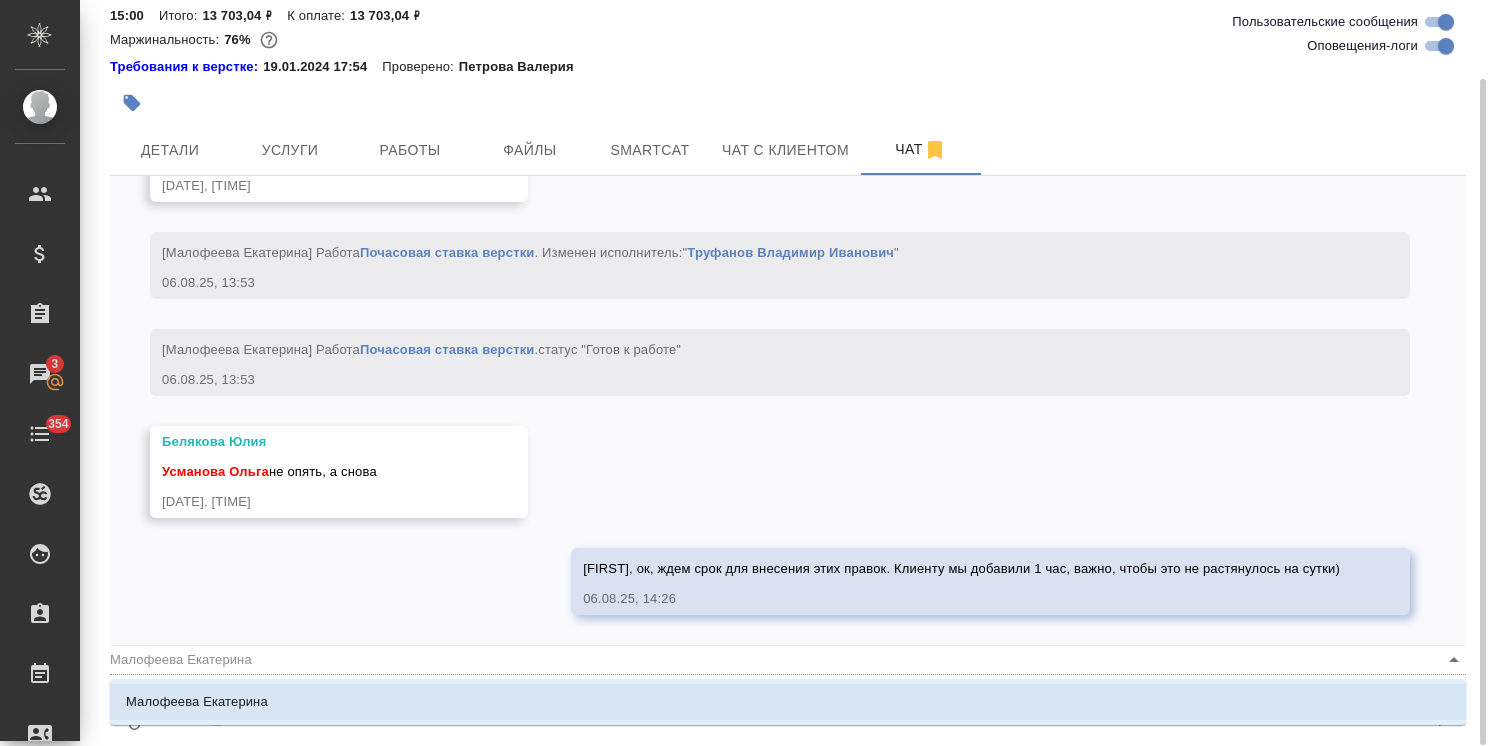 type on "@Малофеева Екатерина" 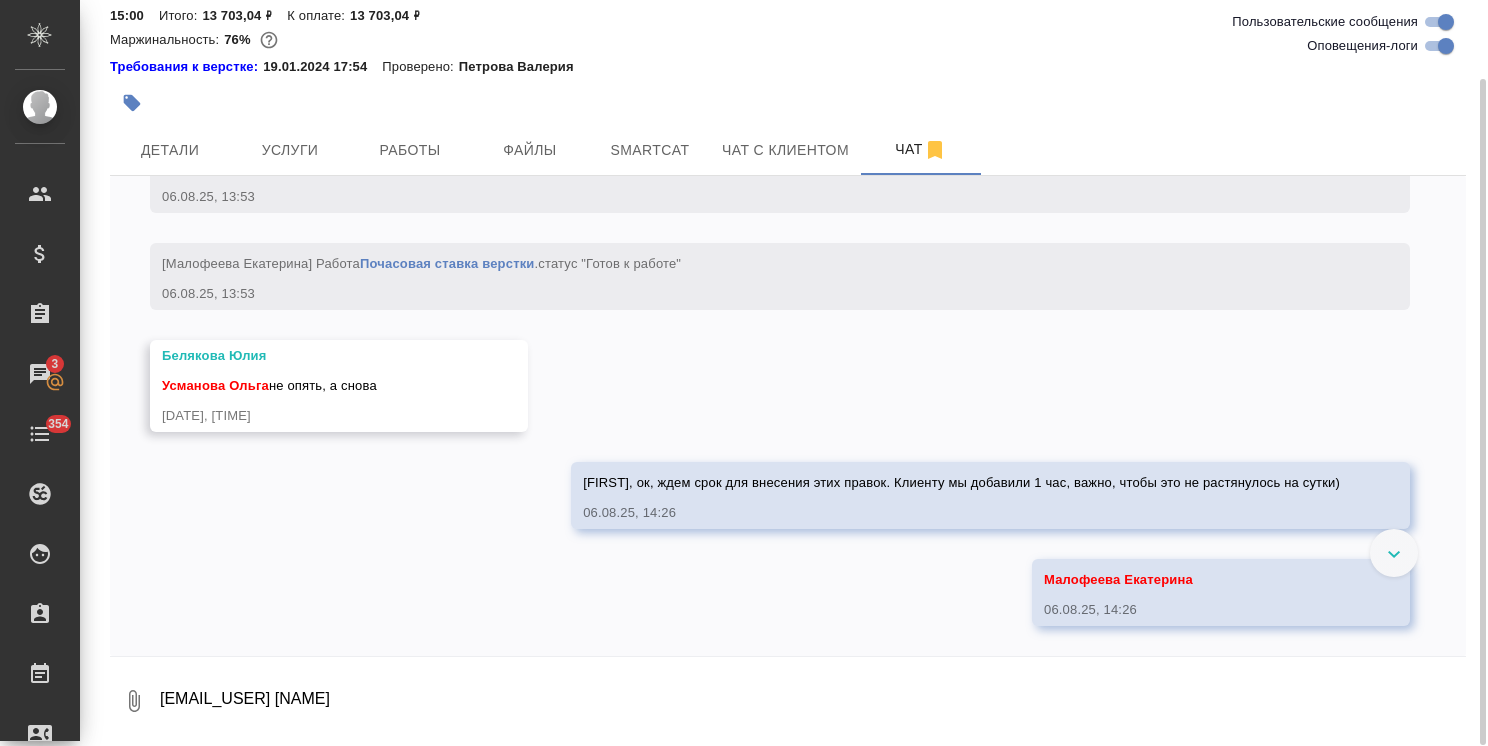 scroll, scrollTop: 13273, scrollLeft: 0, axis: vertical 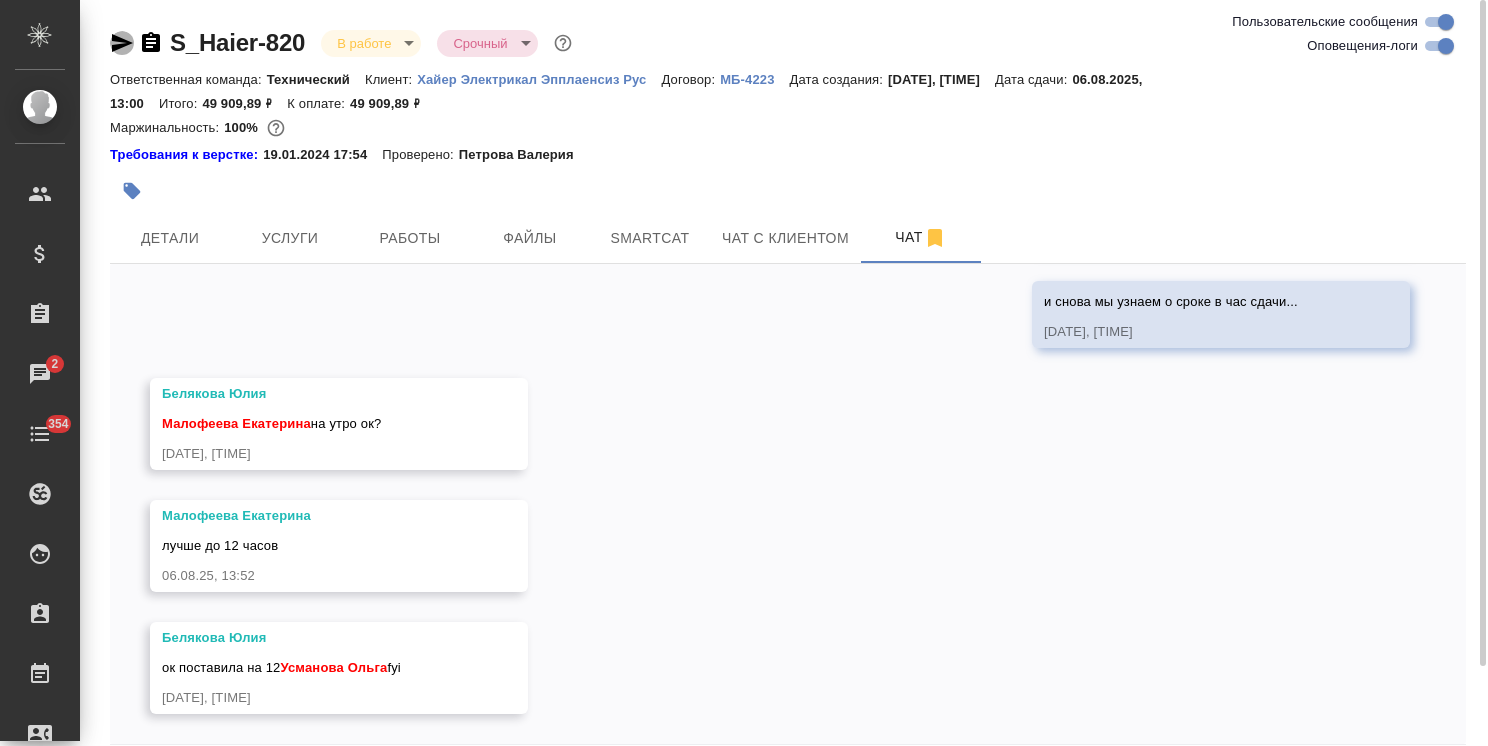 click 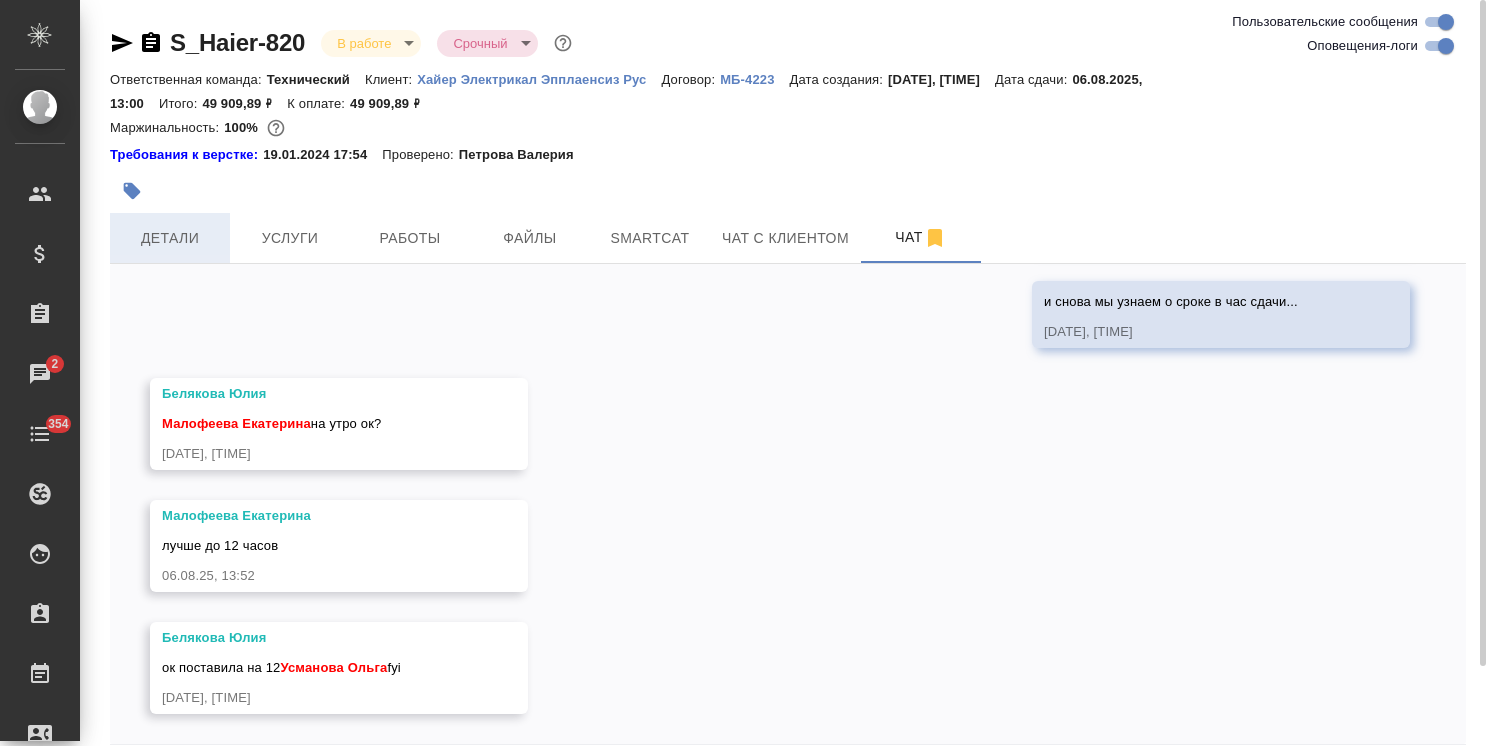 click on "Детали" at bounding box center (170, 238) 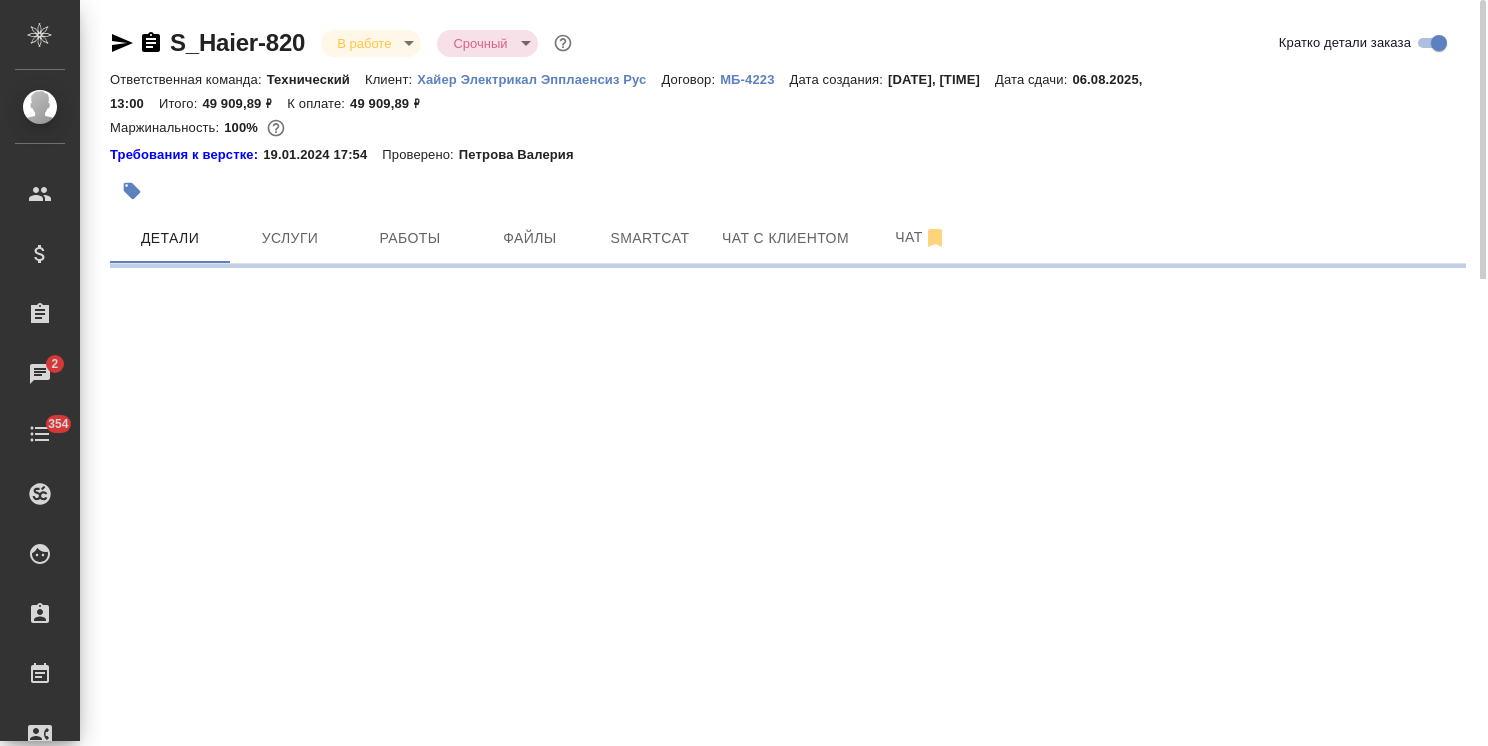 select on "RU" 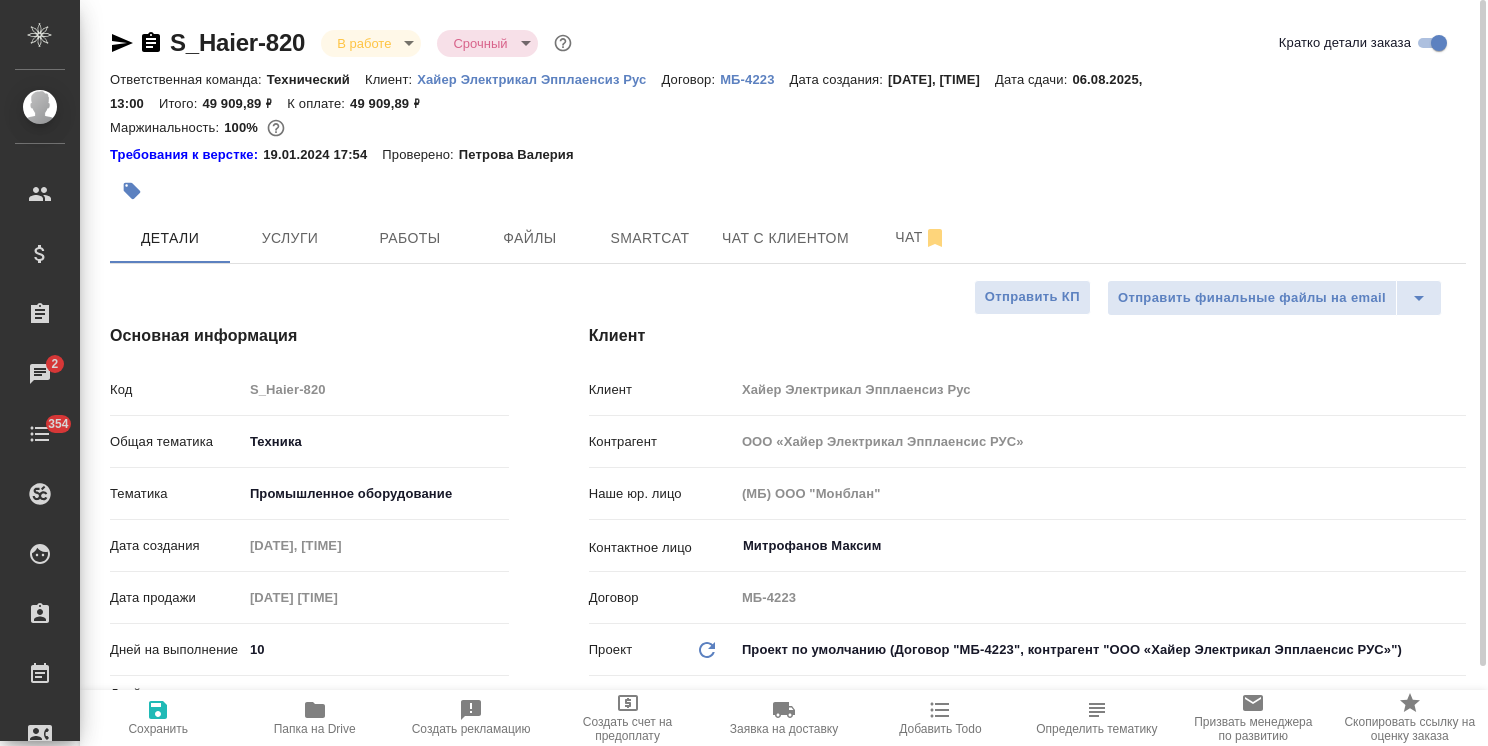 type on "x" 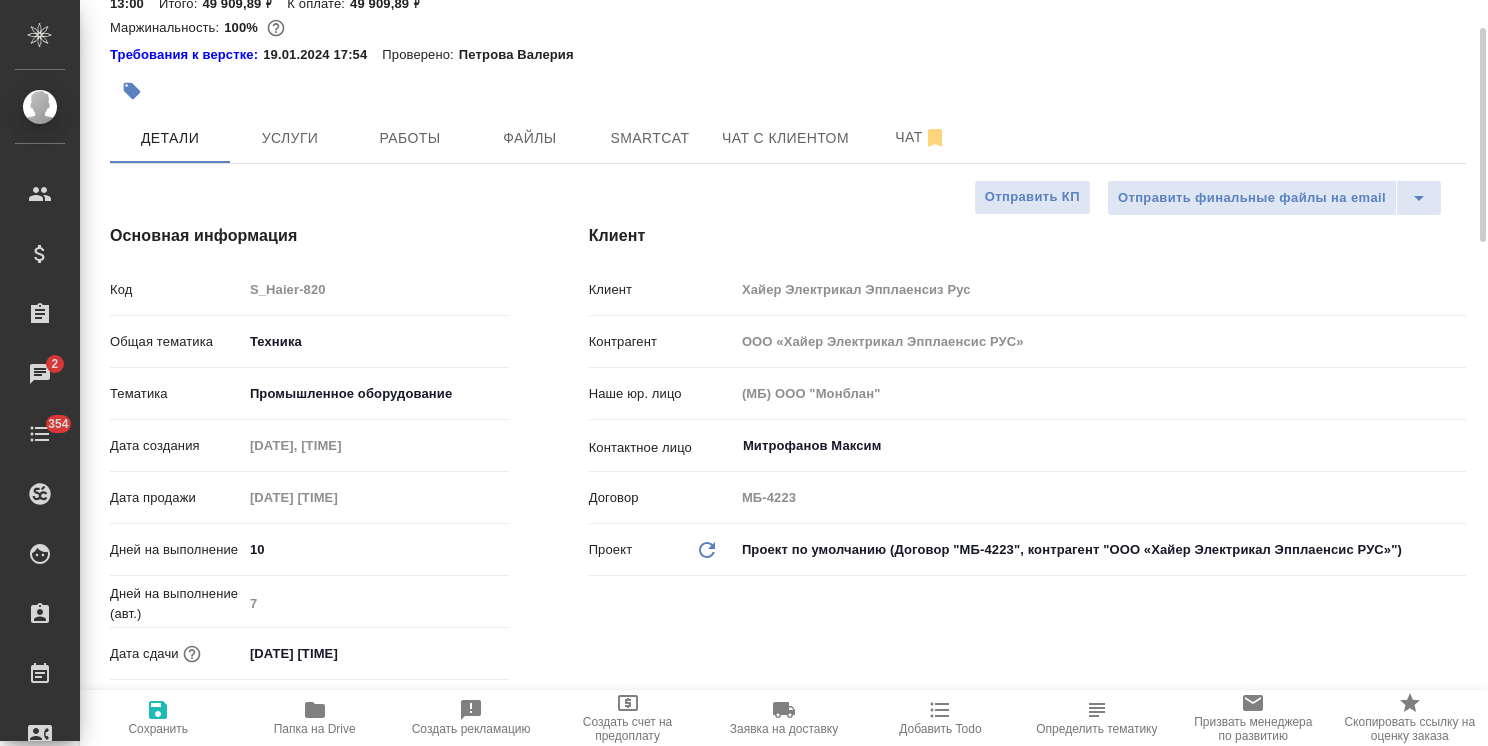 scroll, scrollTop: 200, scrollLeft: 0, axis: vertical 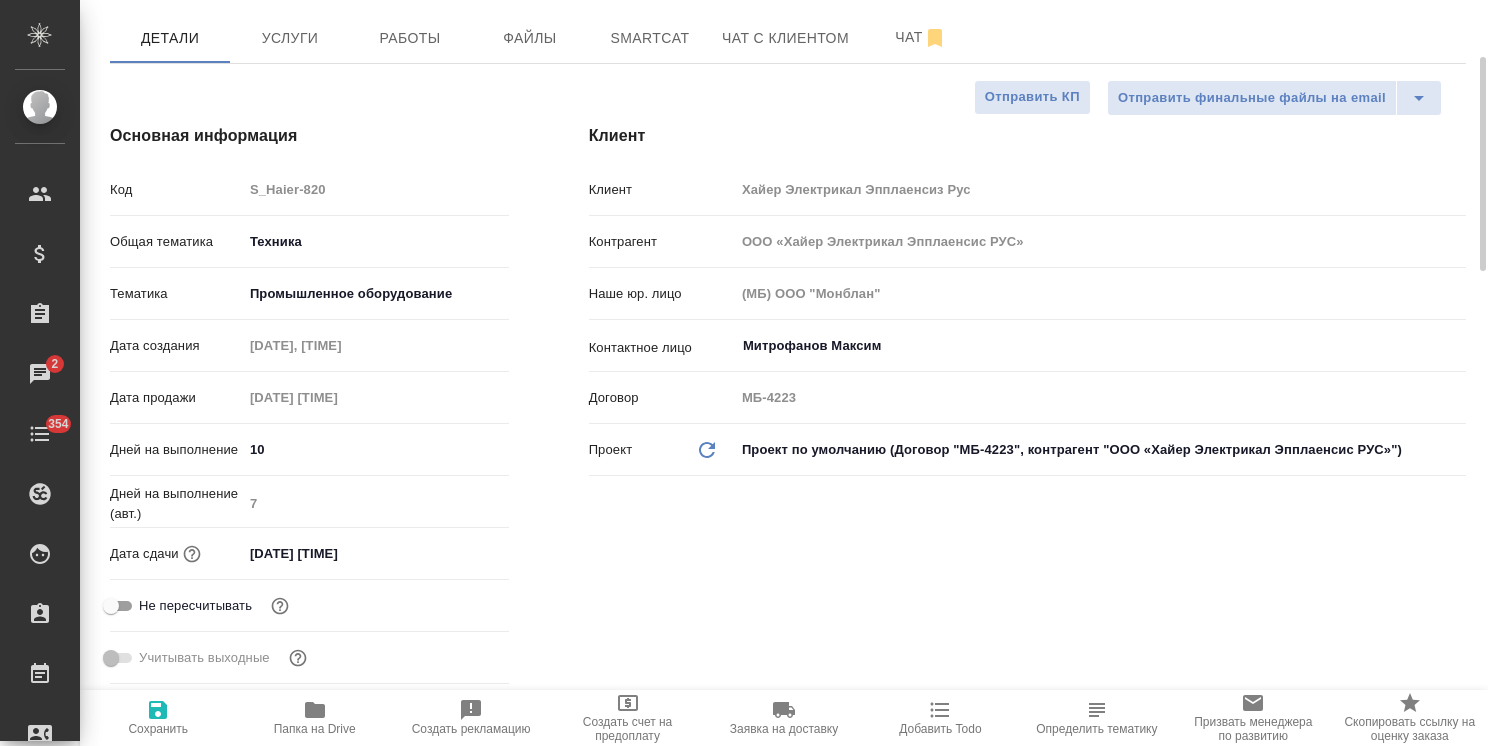 type on "x" 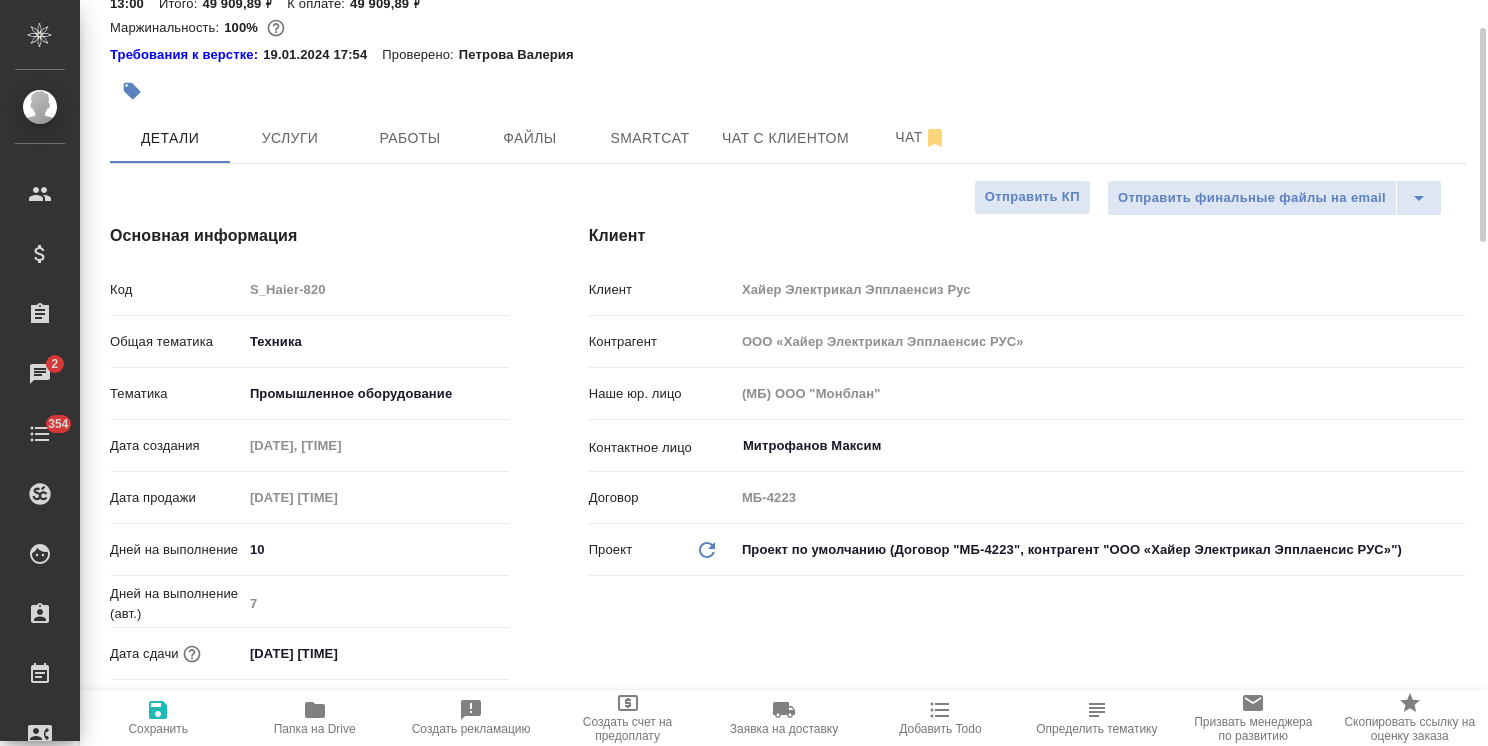 scroll, scrollTop: 200, scrollLeft: 0, axis: vertical 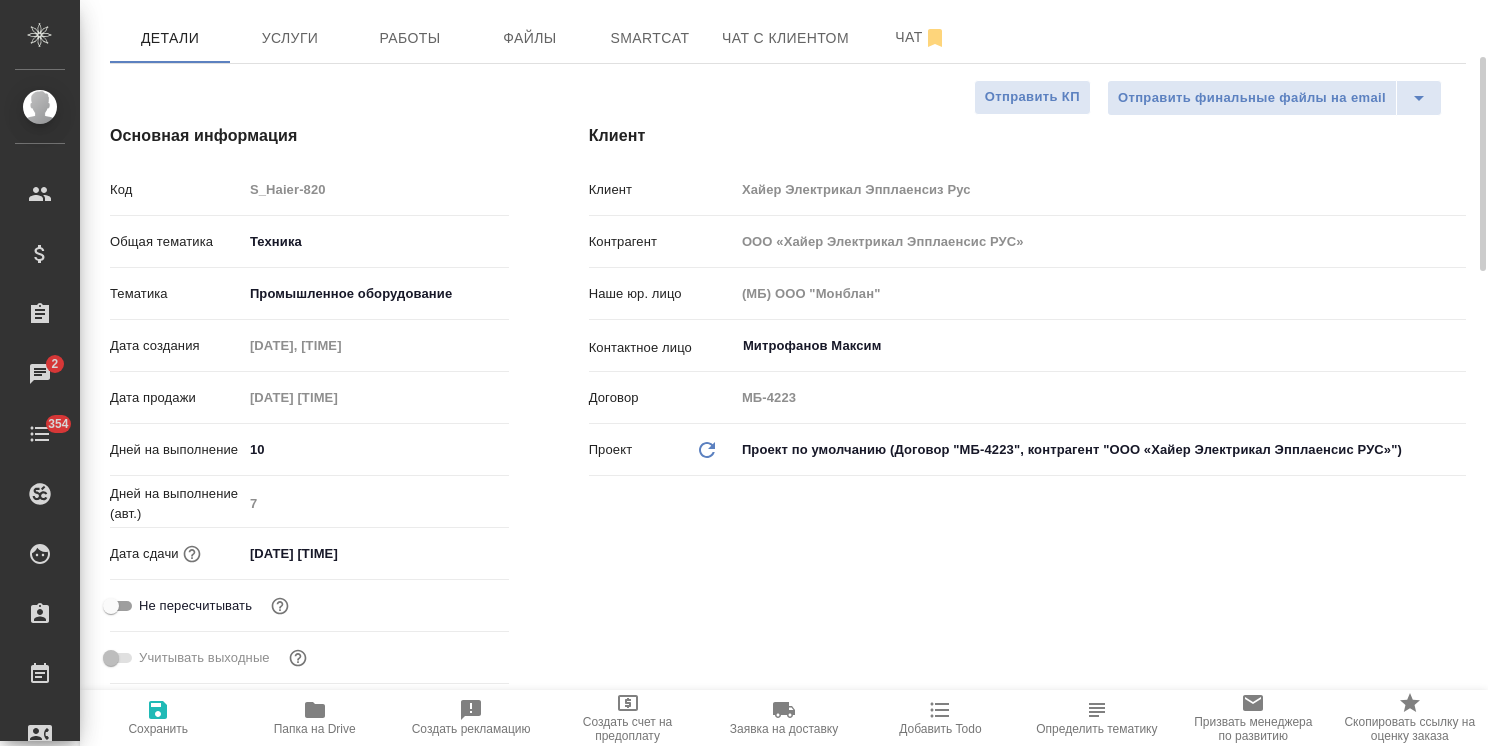 type on "x" 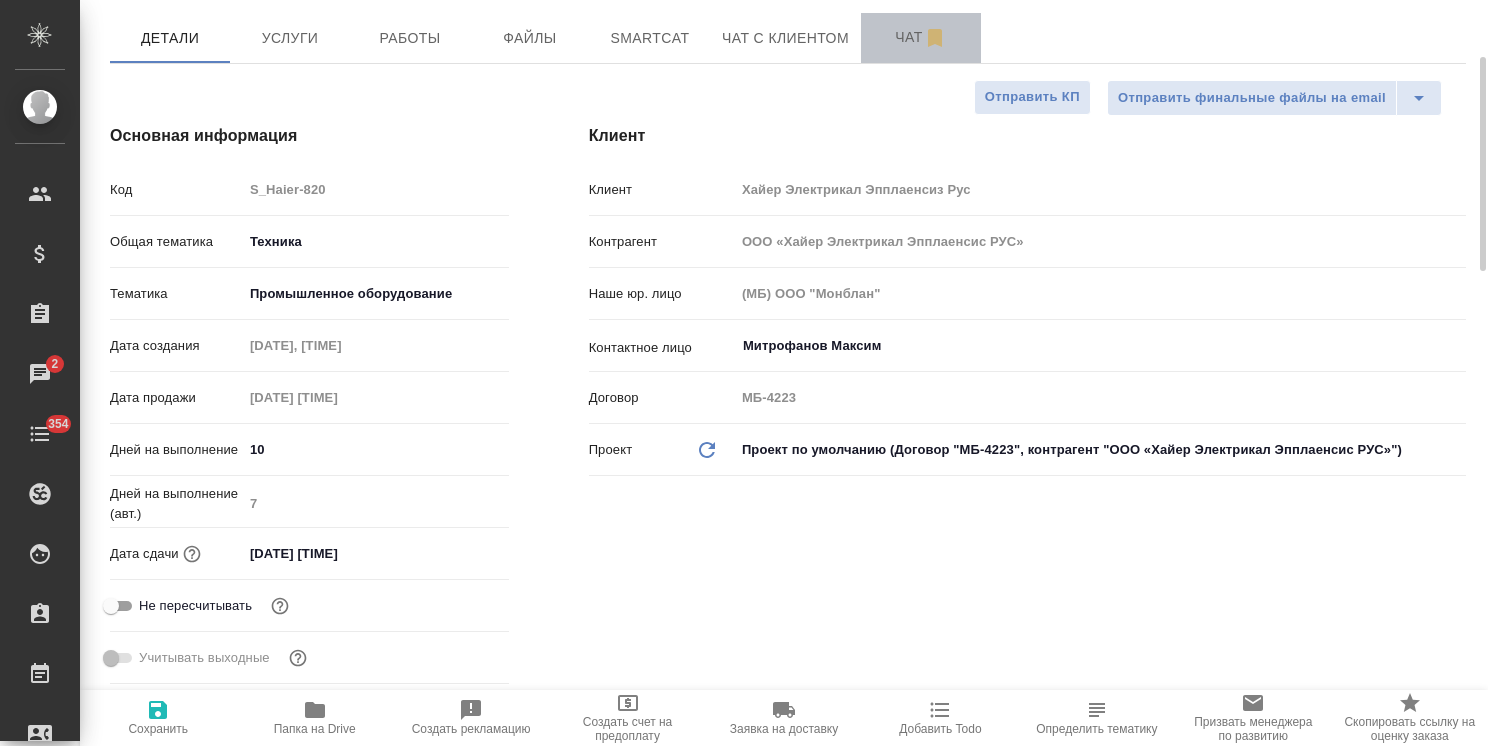 click on "Чат" at bounding box center (921, 37) 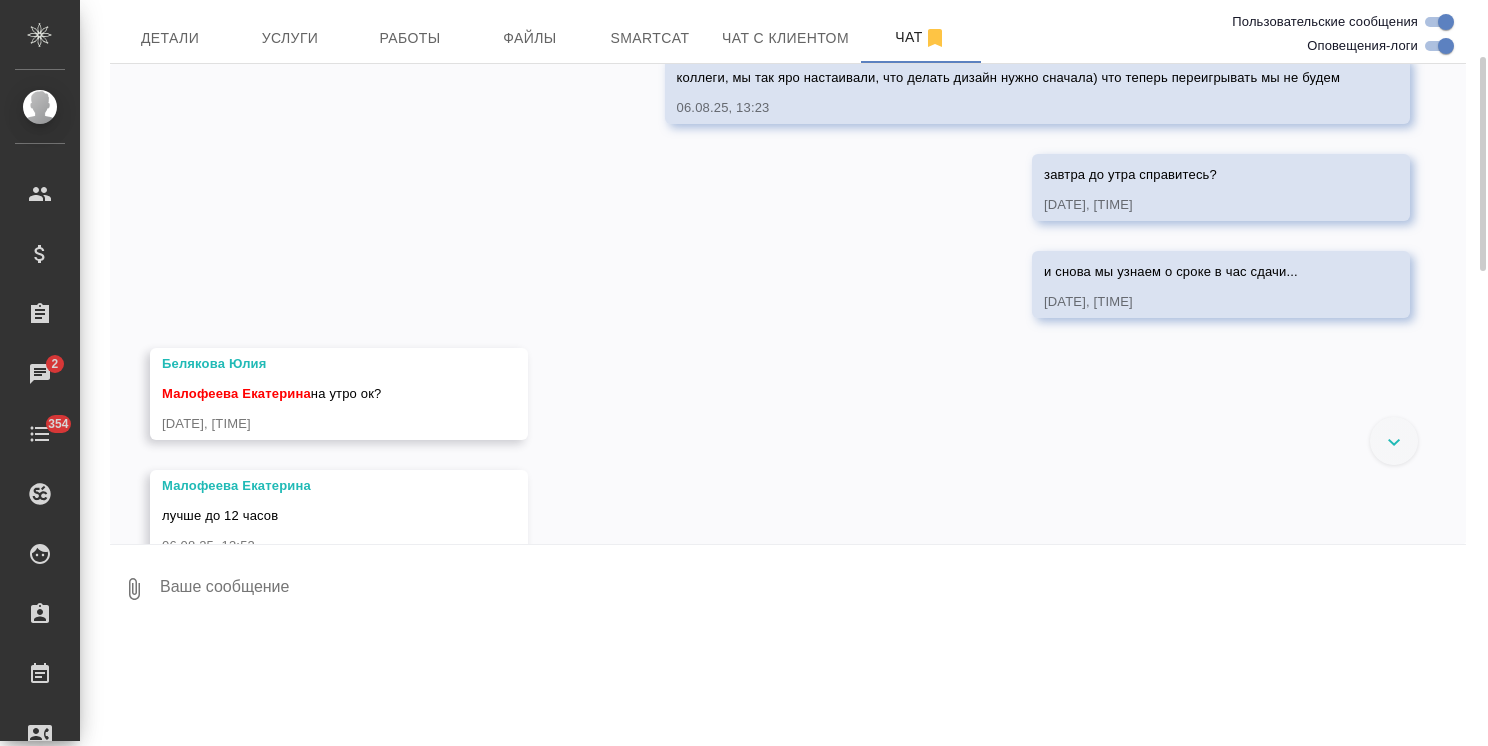 scroll, scrollTop: 9035, scrollLeft: 0, axis: vertical 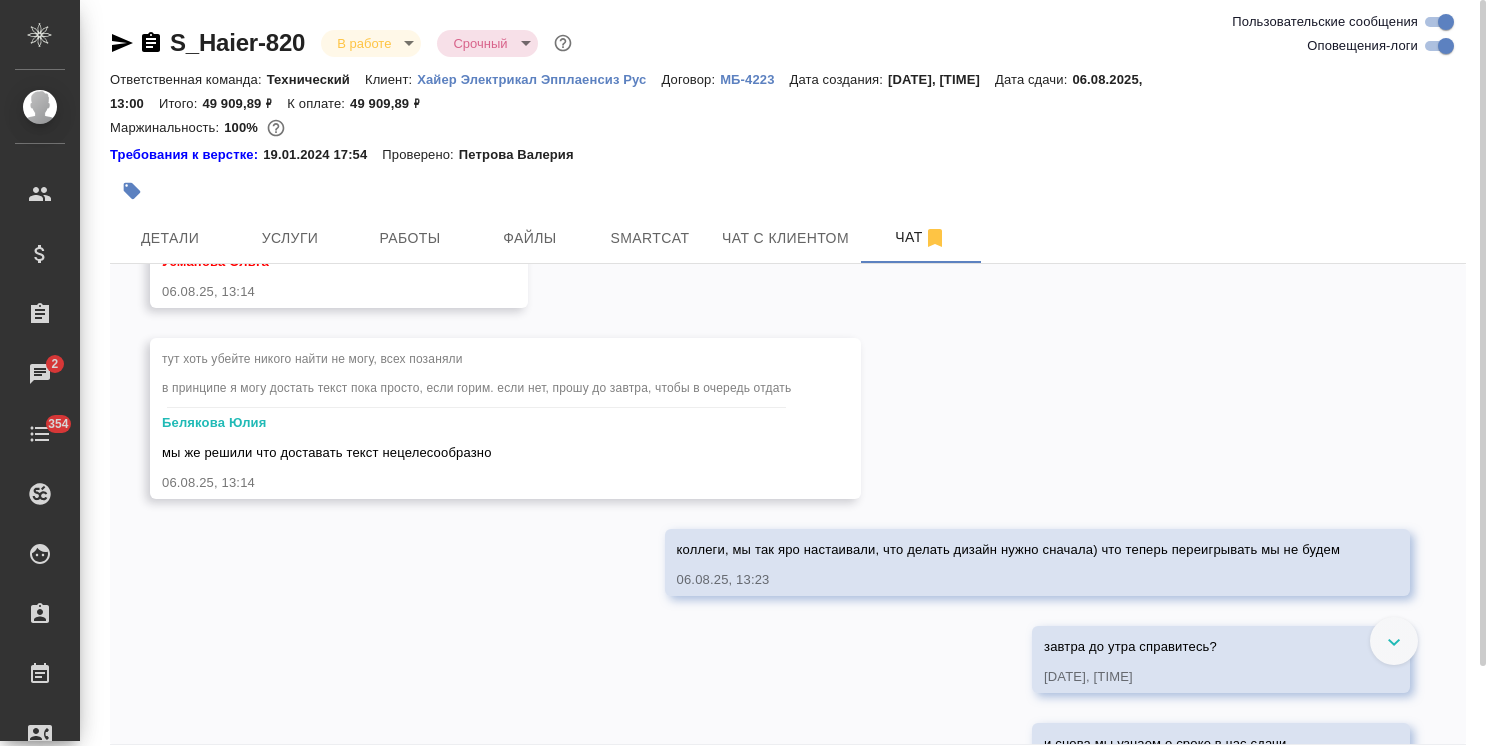 drag, startPoint x: 124, startPoint y: 40, endPoint x: 300, endPoint y: 22, distance: 176.91806 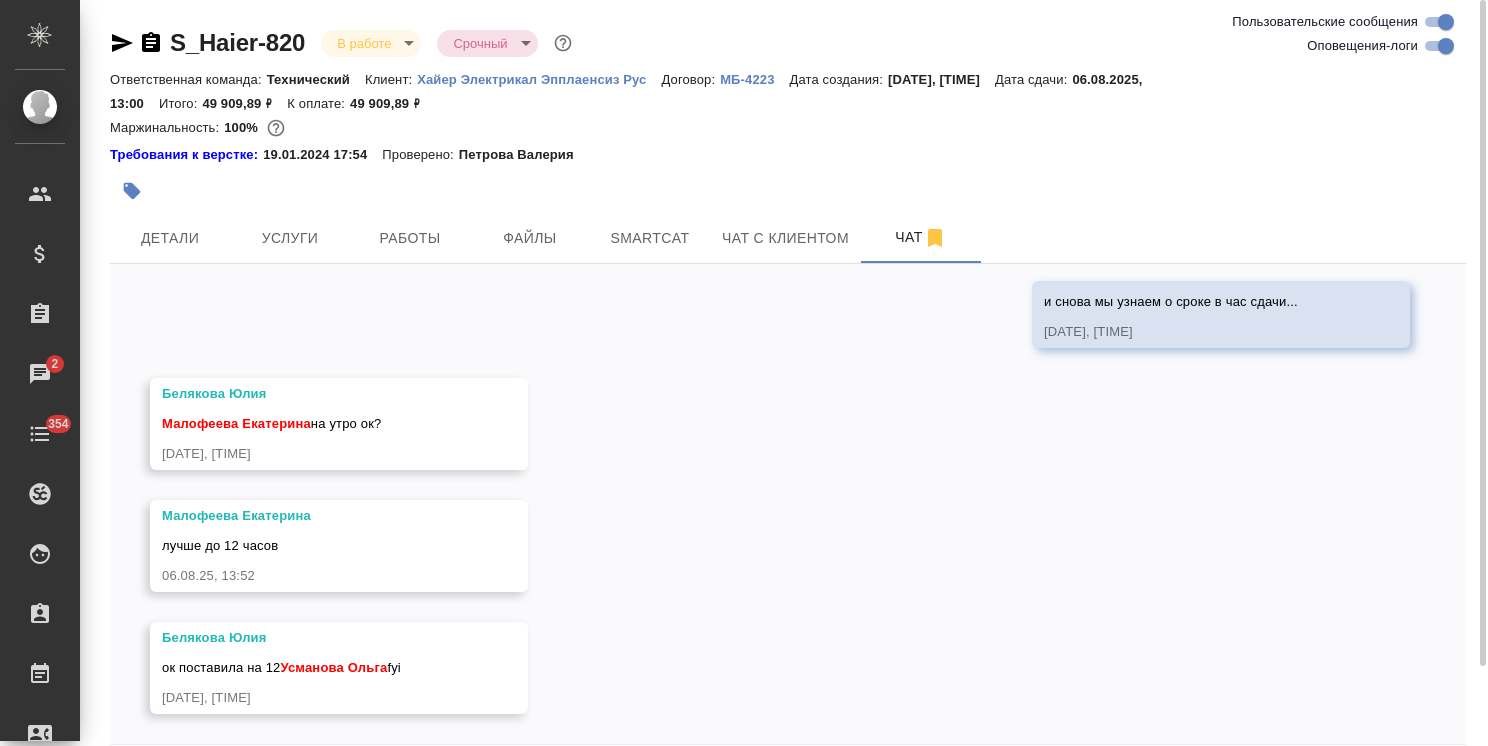 scroll, scrollTop: 9490, scrollLeft: 0, axis: vertical 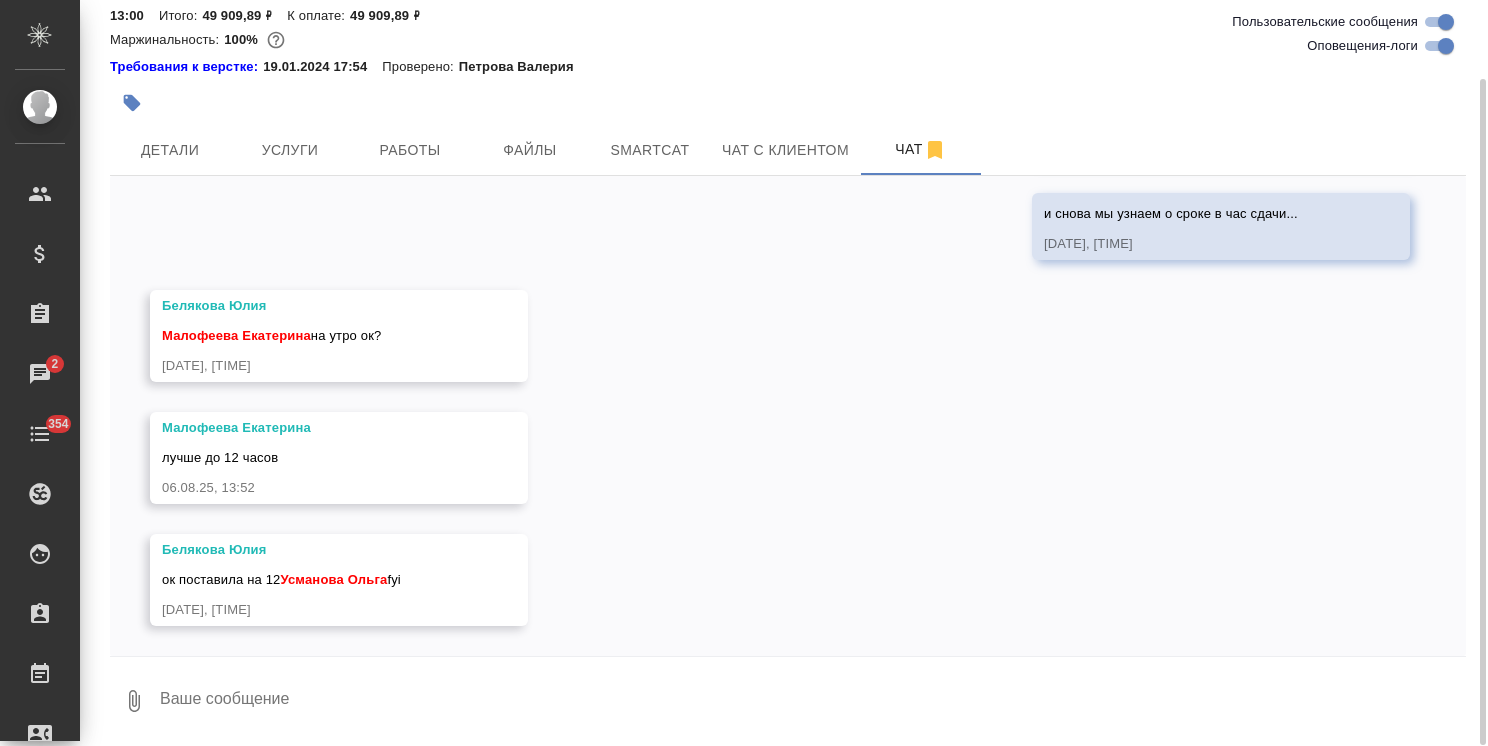 click at bounding box center (812, 701) 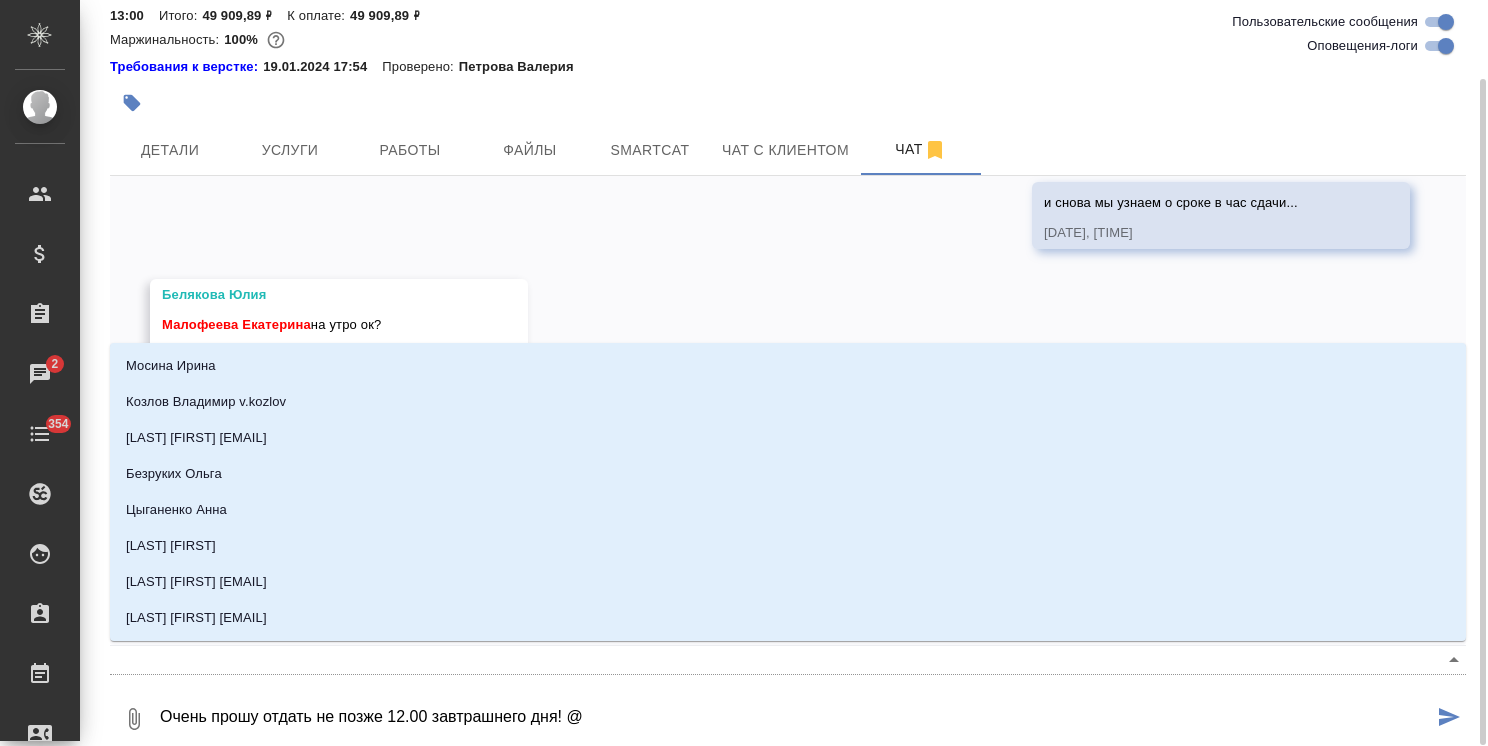 type on "Очень прошу отдать не позже 12.00 завтрашнего дня! @ь" 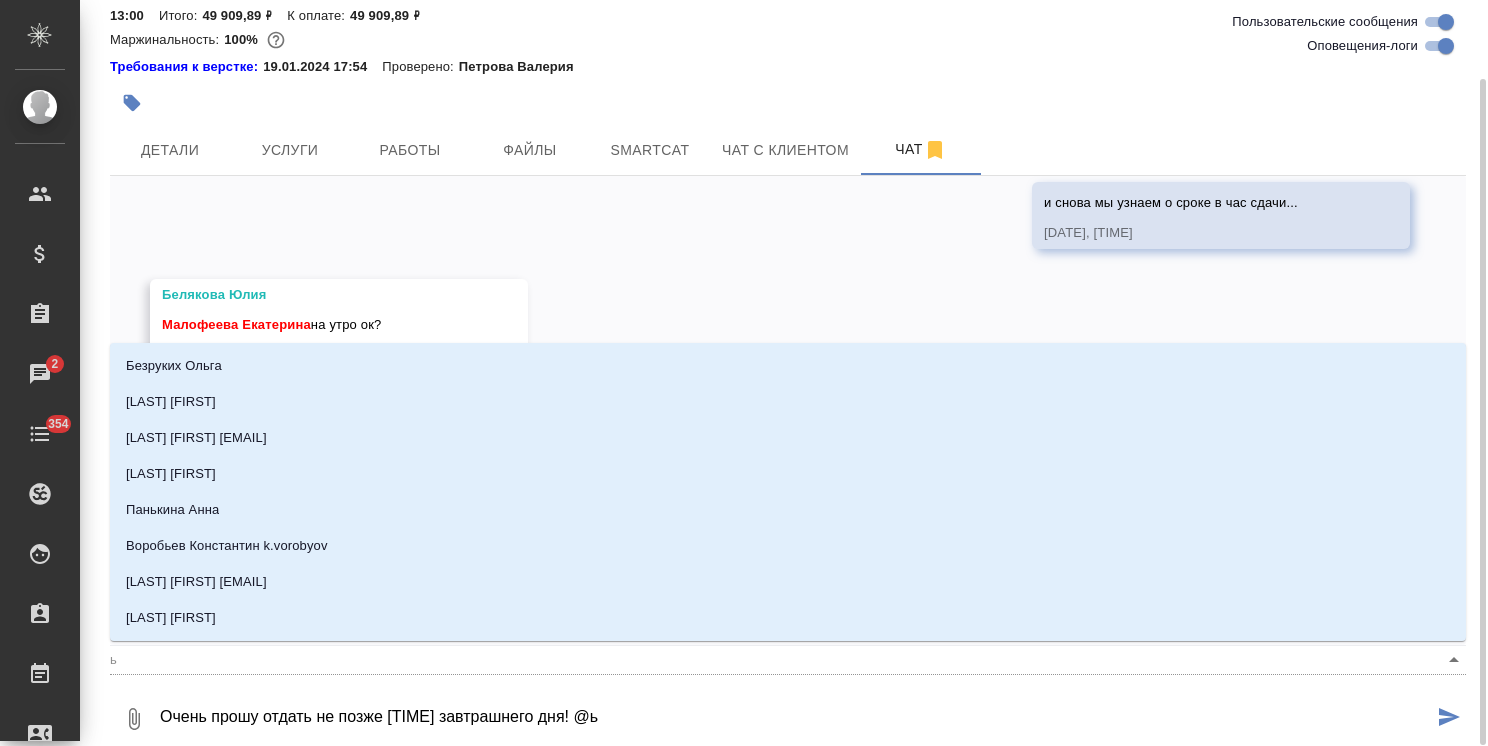 type on "Очень прошу отдать не позже 12.00 завтрашнего дня! @ьф" 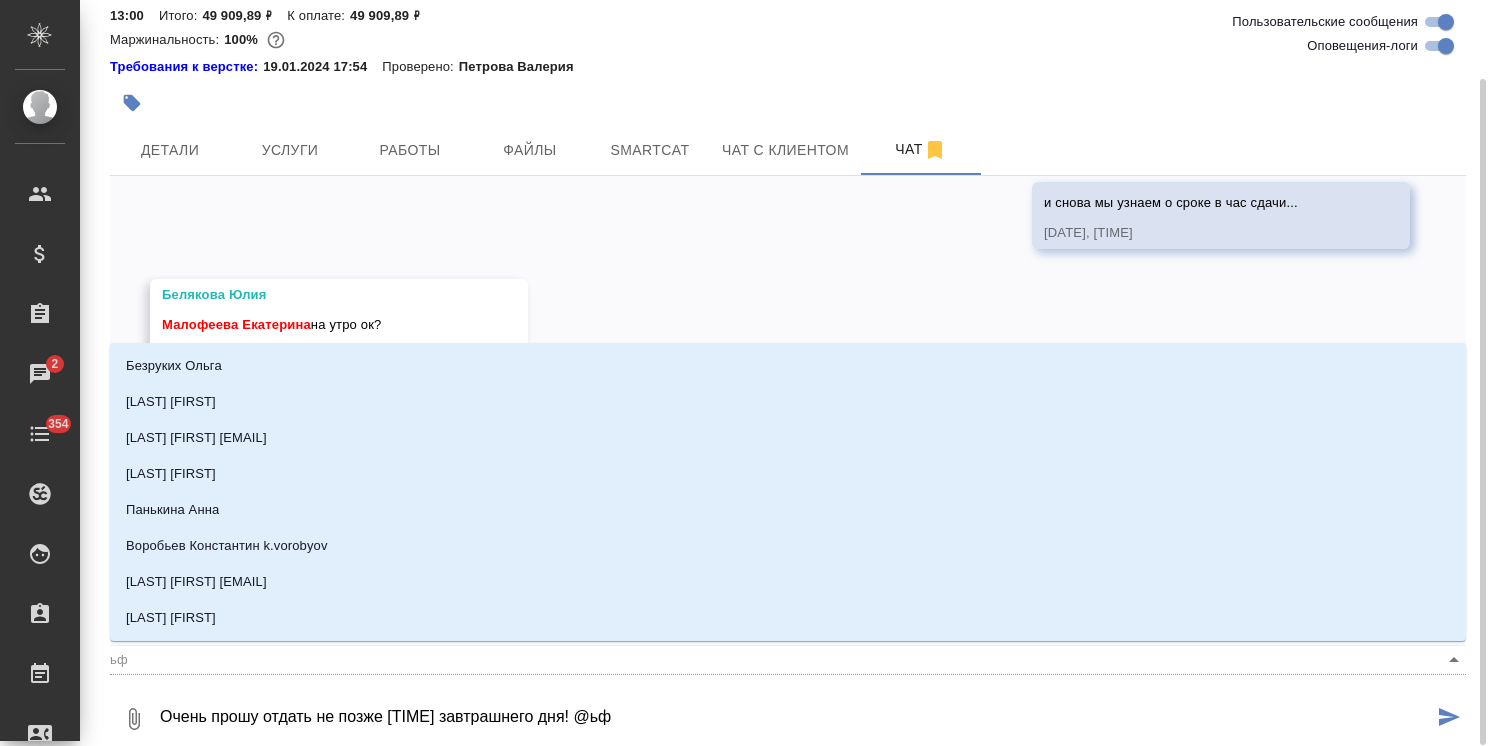 type on "Очень прошу отдать не позже 12.00 завтрашнего дня! @ьфд" 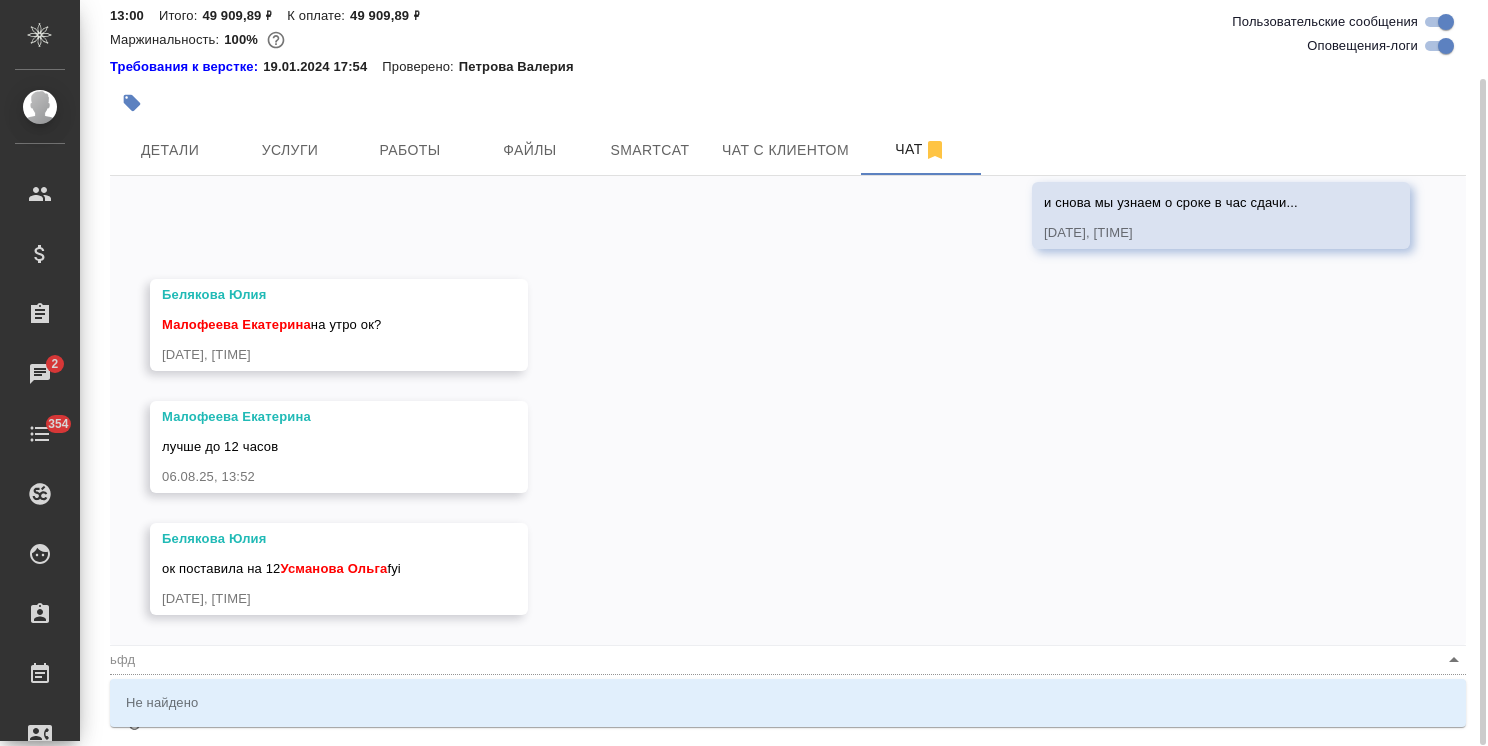 type on "Очень прошу отдать не позже 12.00 завтрашнего дня! @ьф" 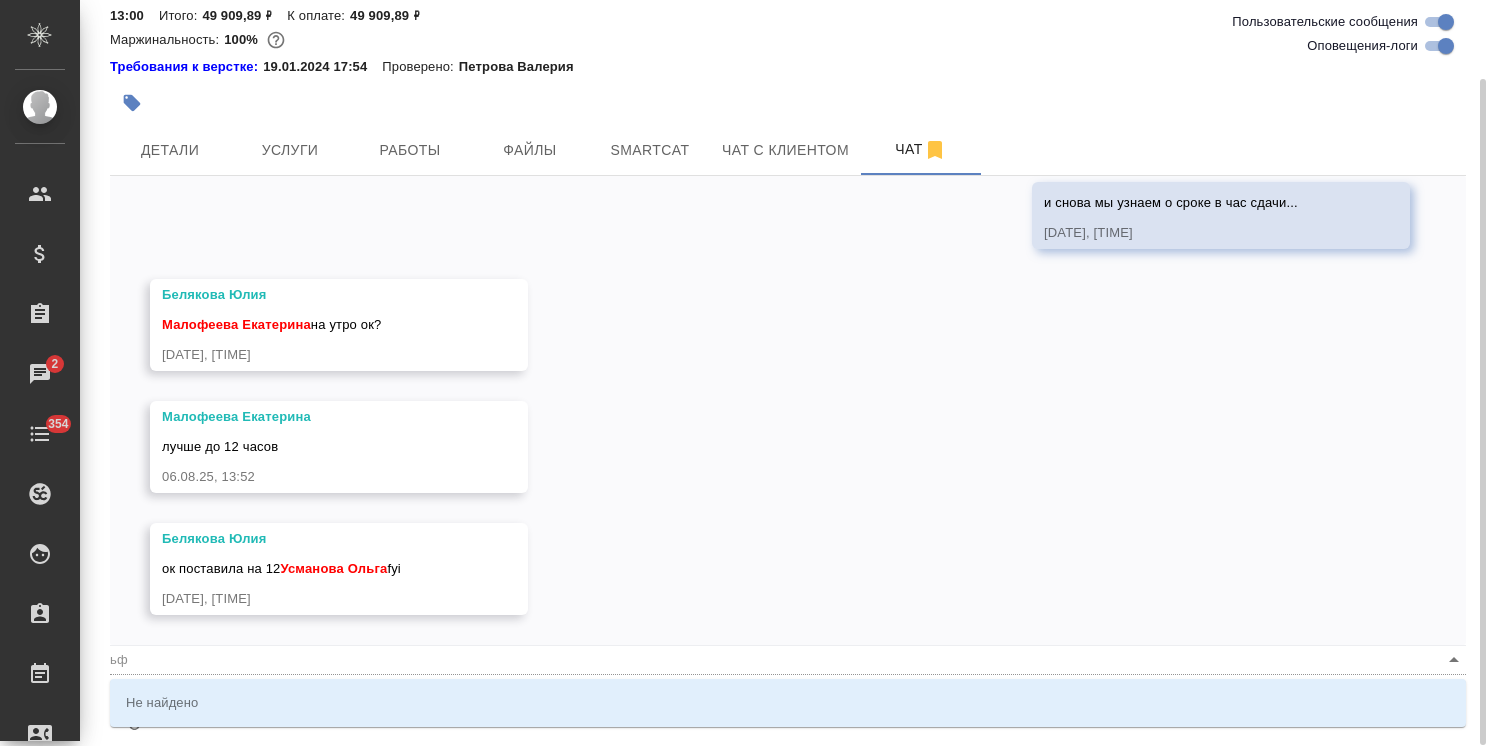 type on "Очень прошу отдать не позже 12.00 завтрашнего дня! @ь" 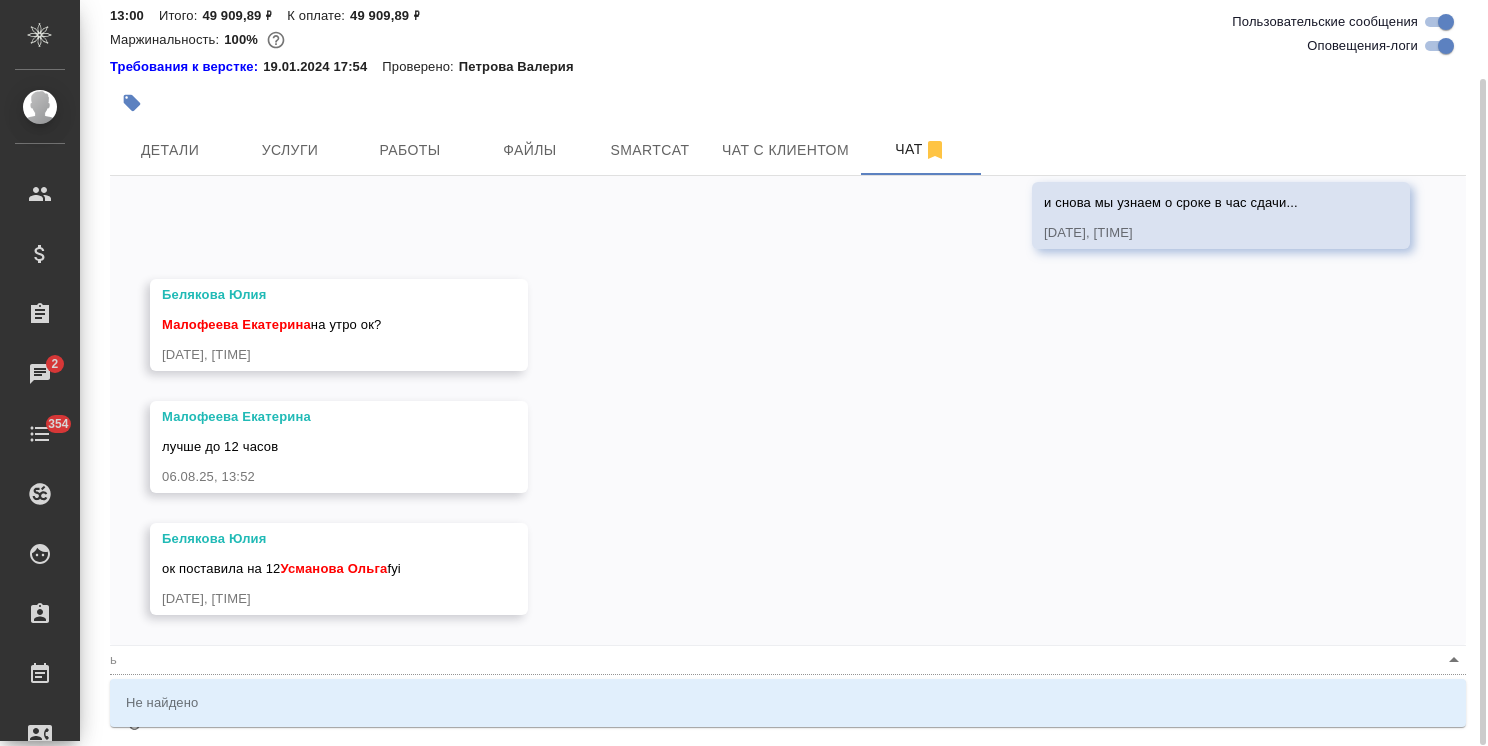 type on "Очень прошу отдать не позже 12.00 завтрашнего дня! @" 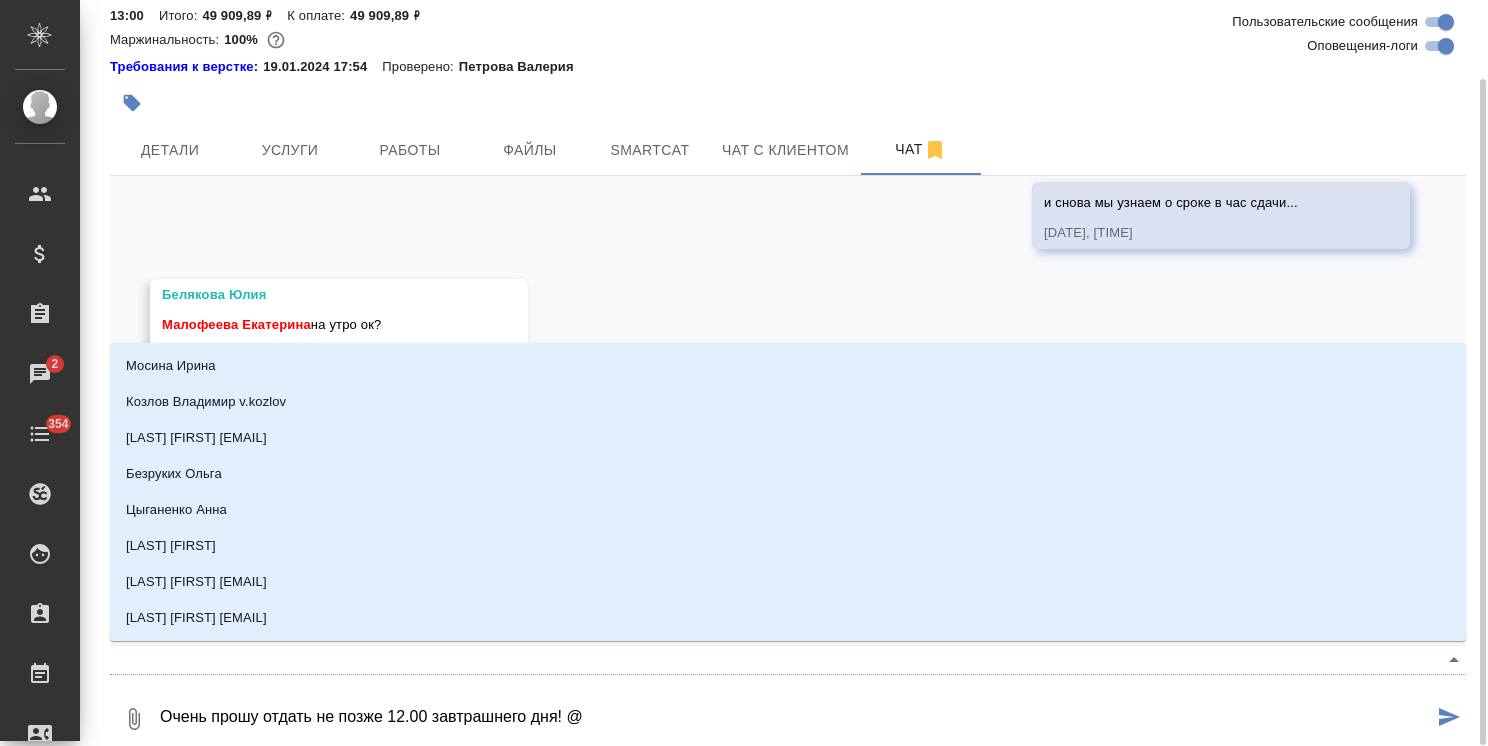type on "Очень прошу отдать не позже 12.00 завтрашнего дня! @м" 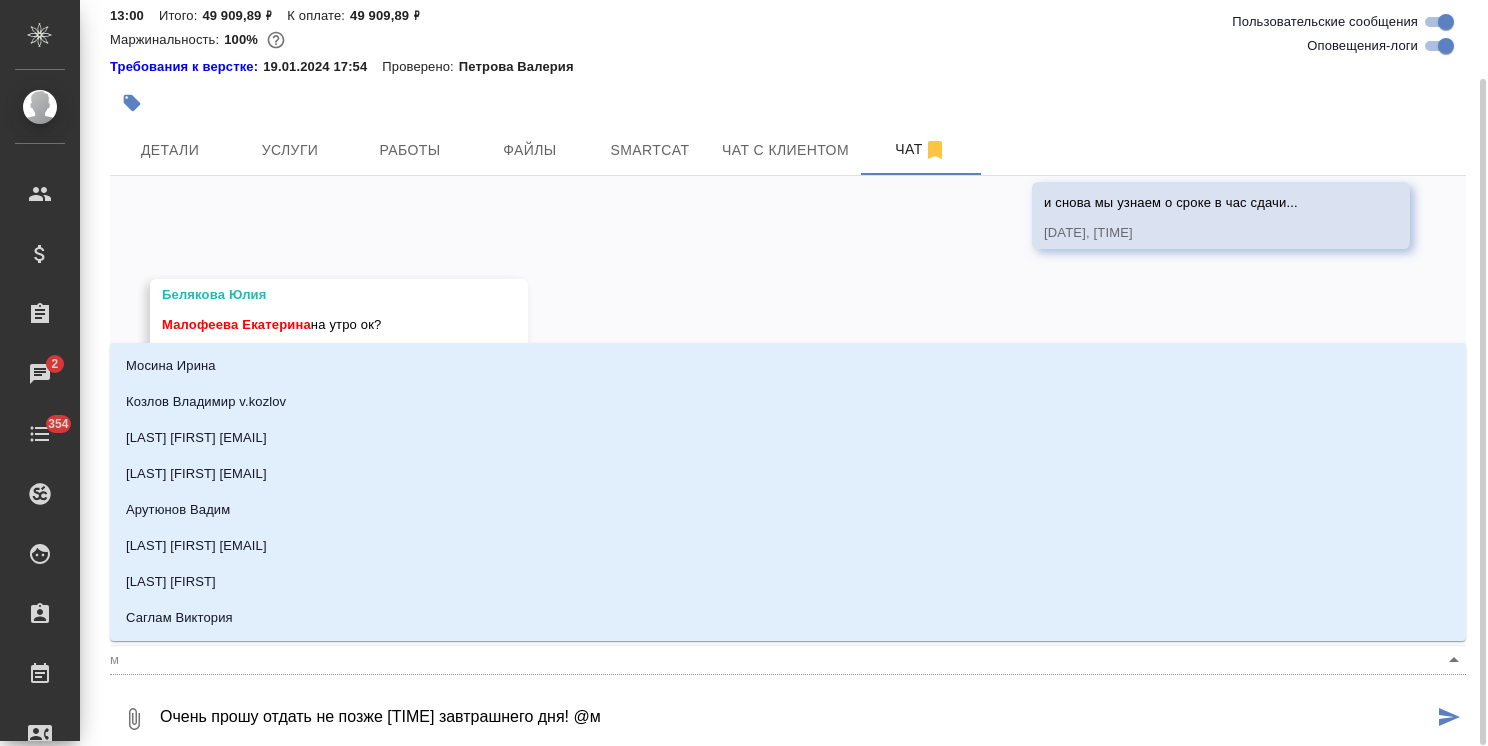 type on "Очень прошу отдать не позже 12.00 завтрашнего дня! @ма" 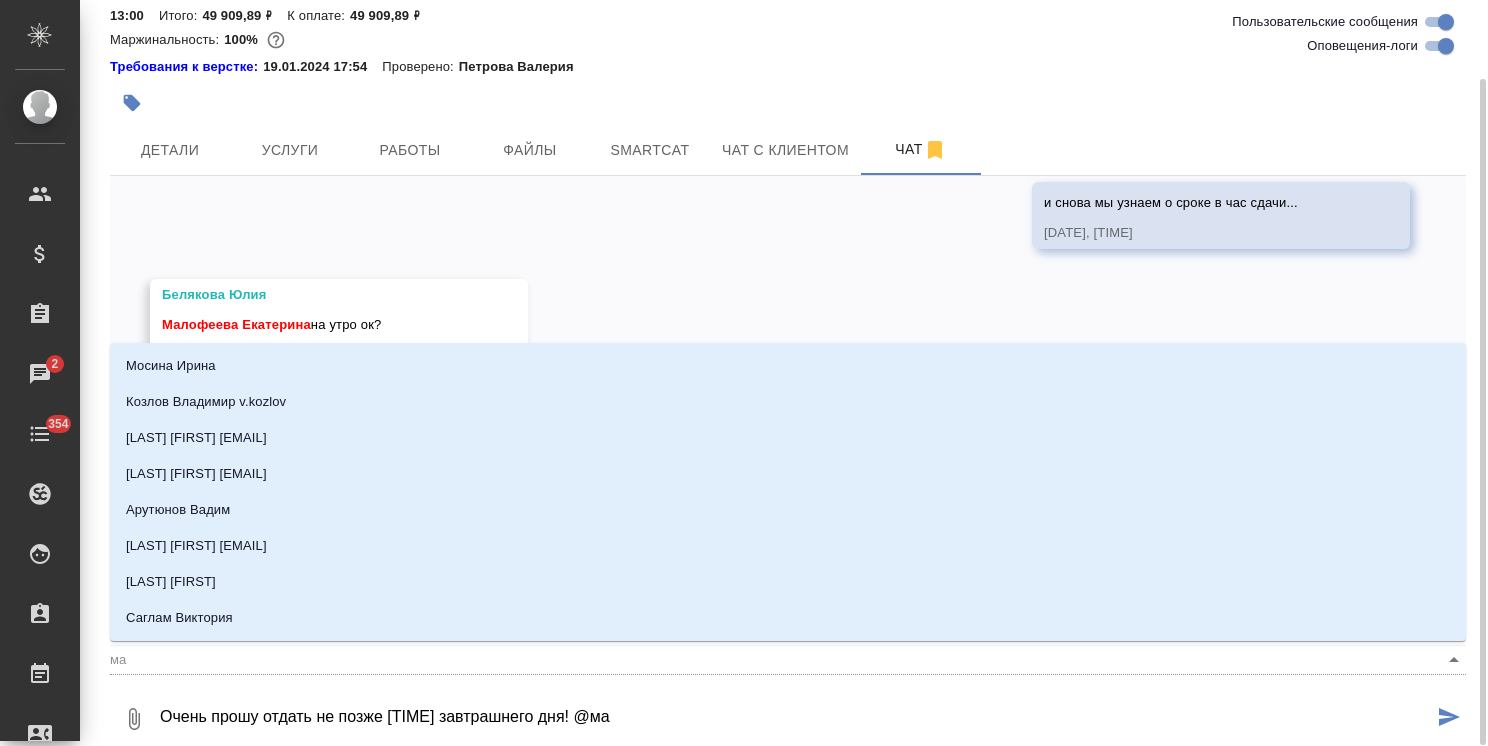 type on "Очень прошу отдать не позже 12.00 завтрашнего дня! @мал" 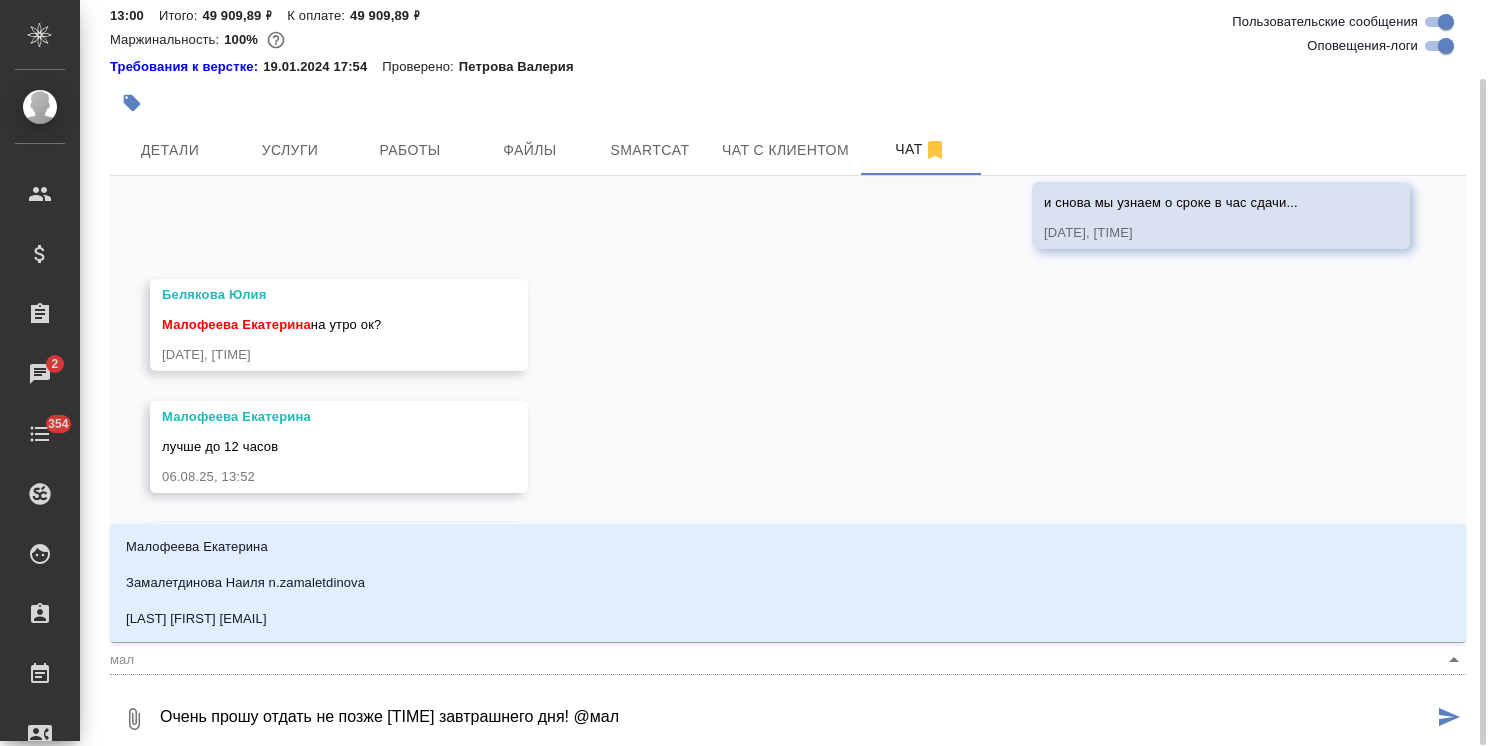 type on "Очень прошу отдать не позже 12.00 завтрашнего дня! @мало" 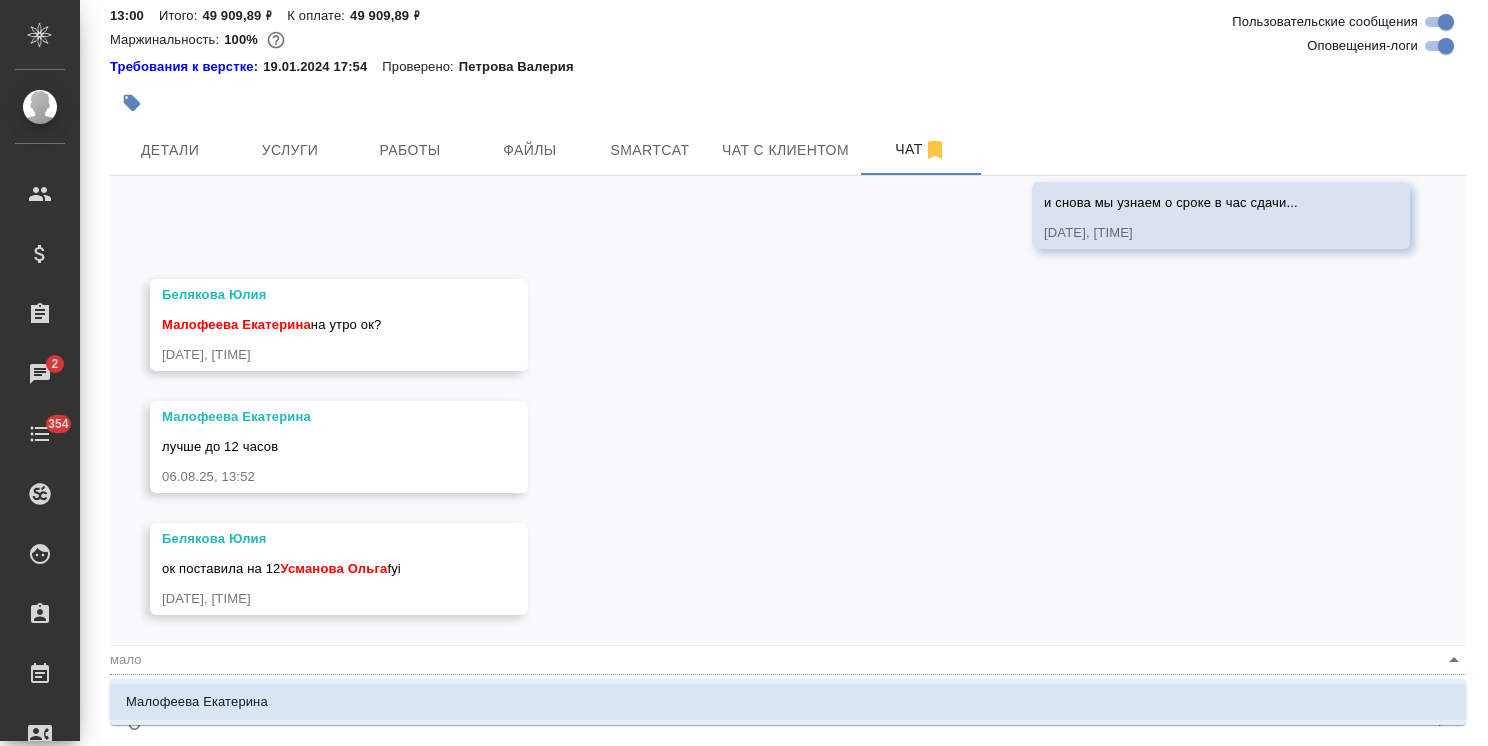 click on "Малофеева Екатерина" at bounding box center (788, 702) 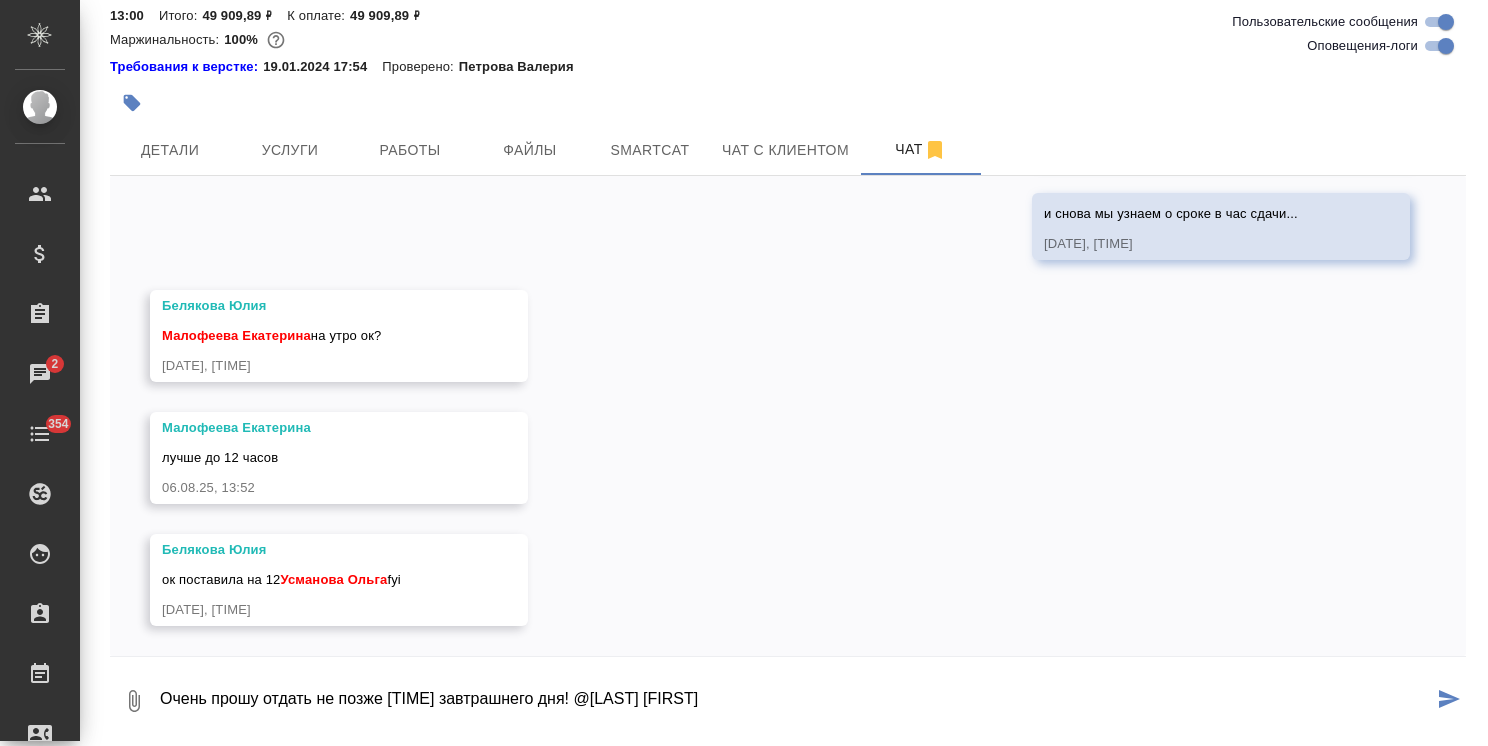 type on "Очень прошу отдать не позже 12.00 завтрашнего дня! @Малофеева Екатерина" 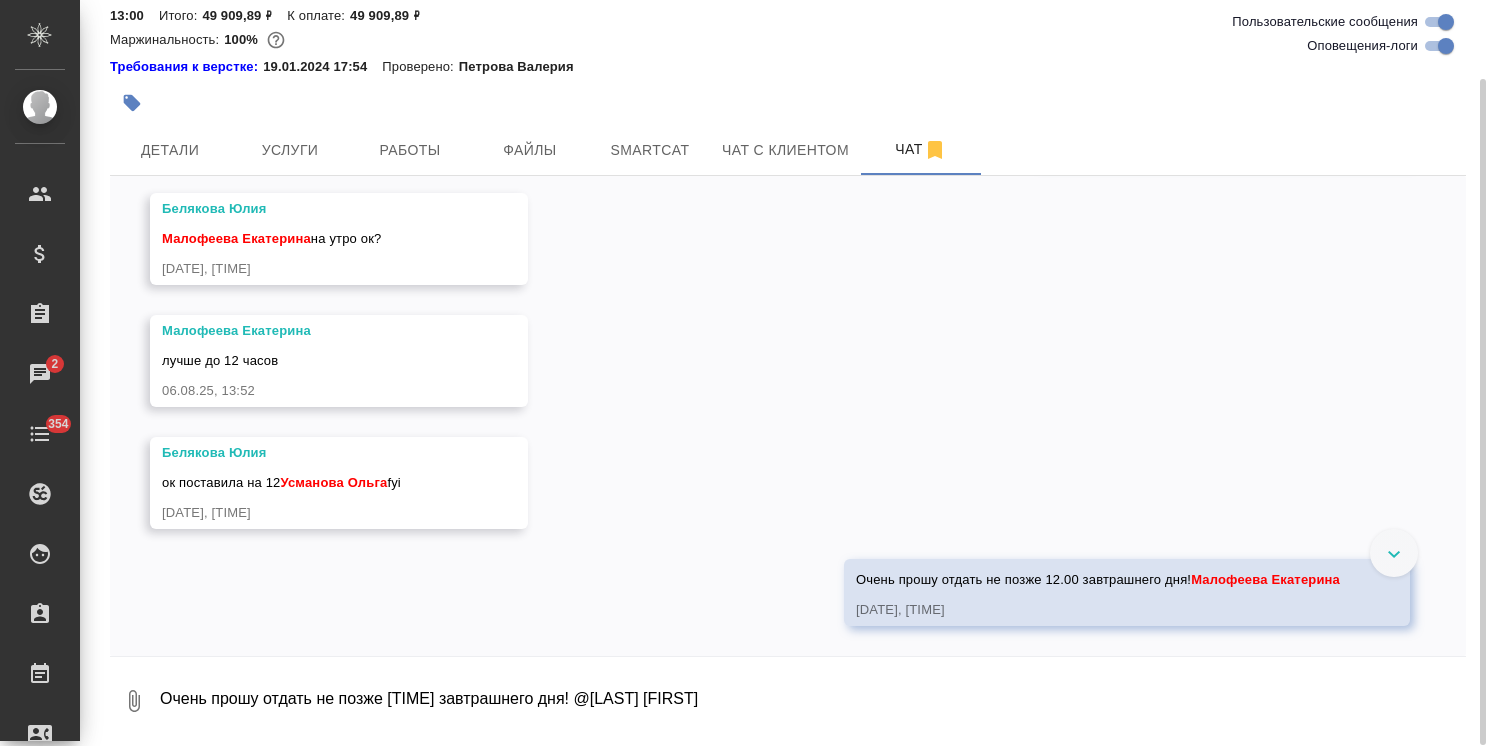 scroll, scrollTop: 9587, scrollLeft: 0, axis: vertical 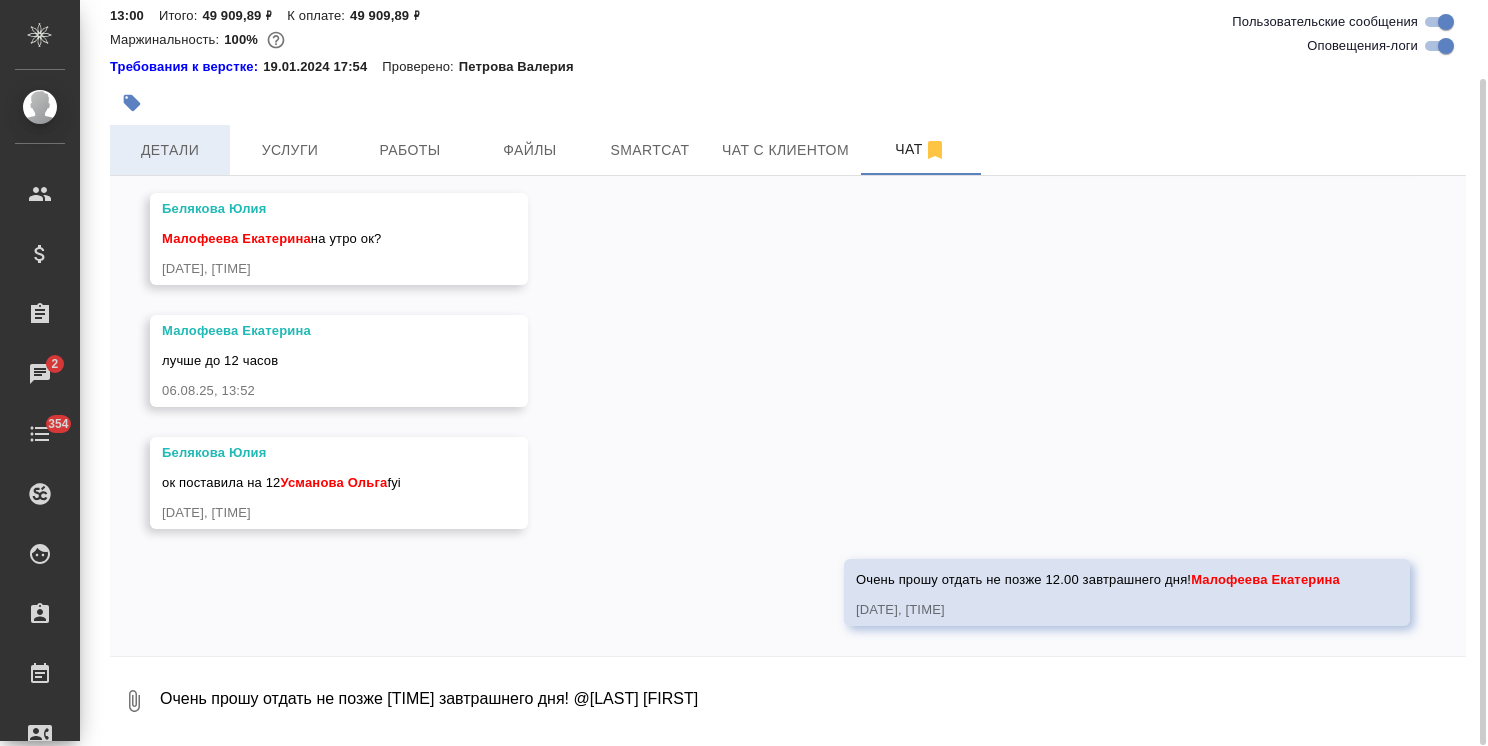 click on "Детали" at bounding box center [170, 150] 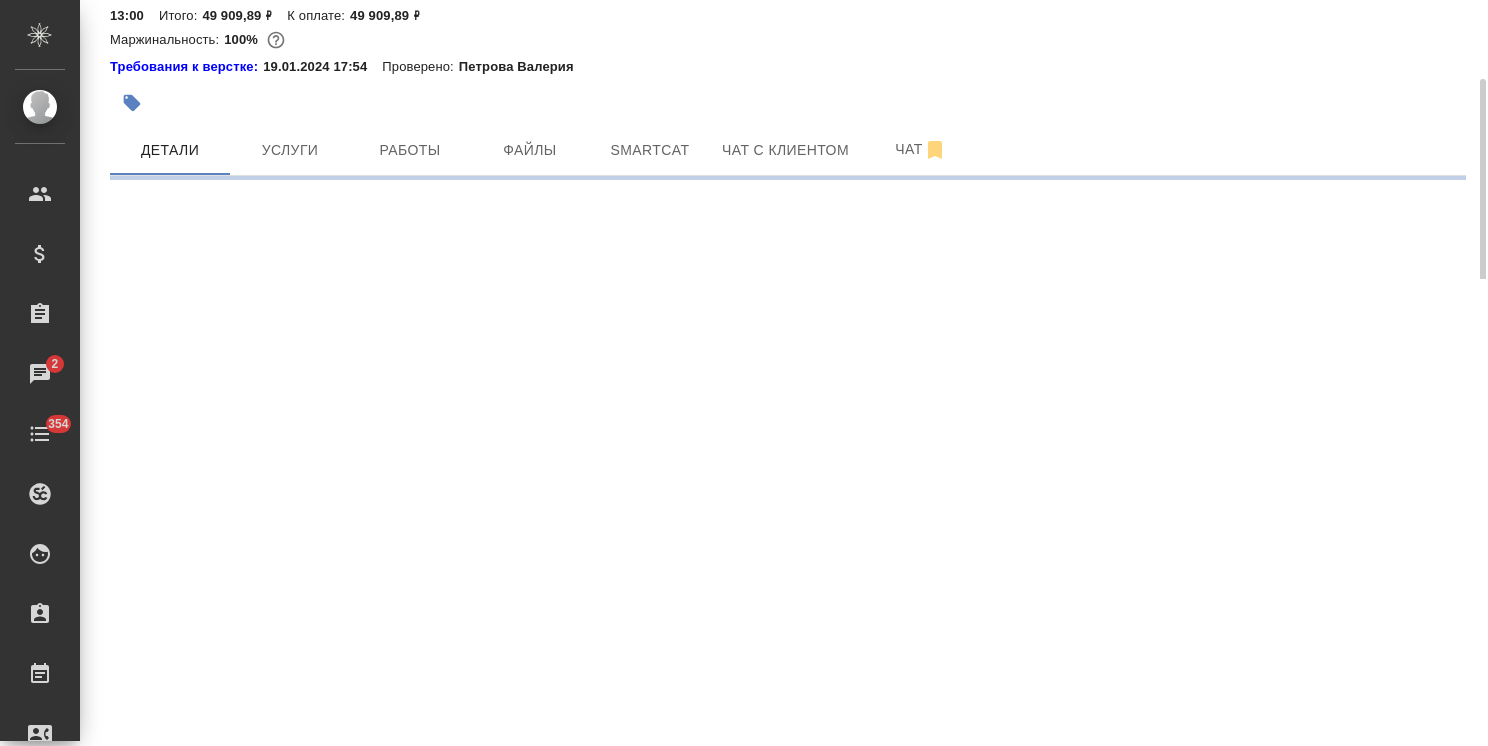 select on "RU" 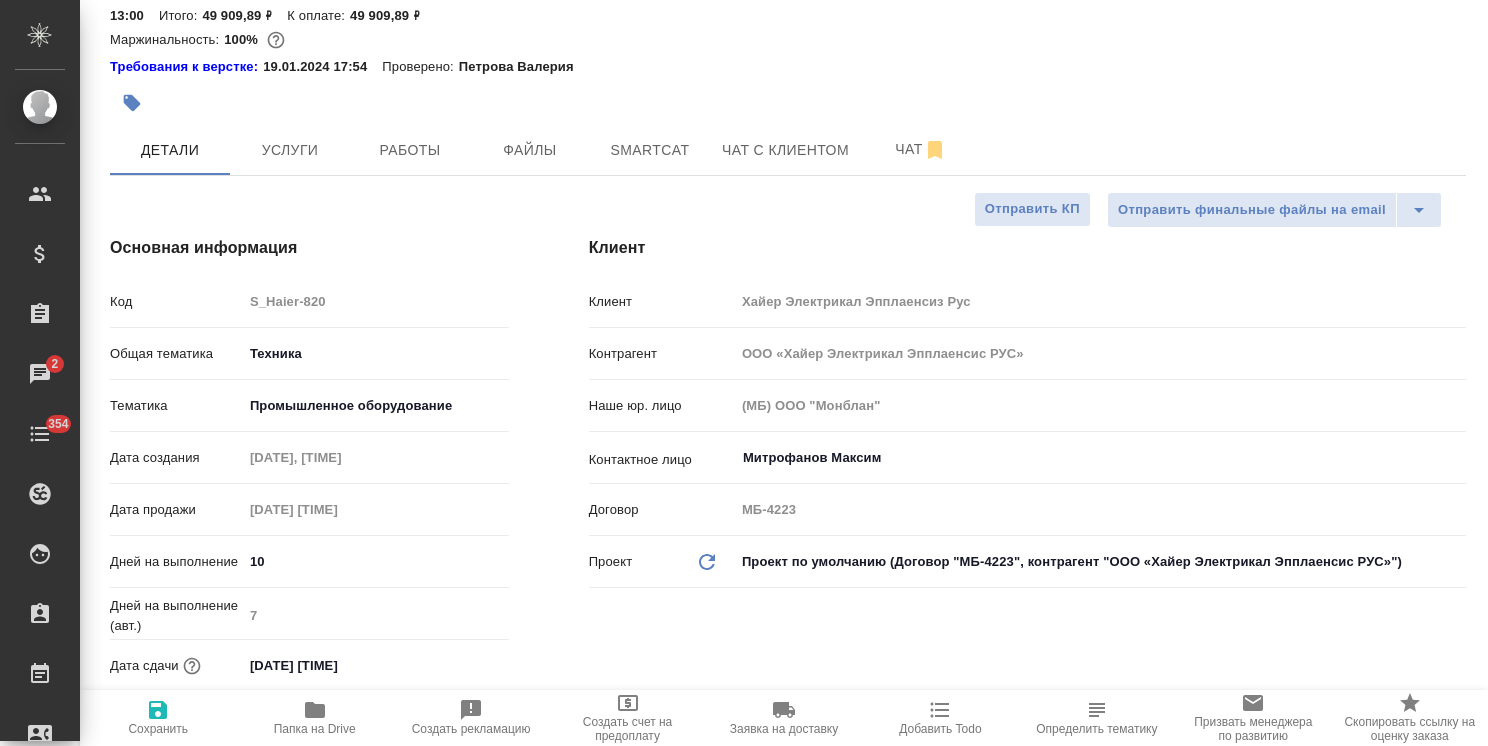 type on "x" 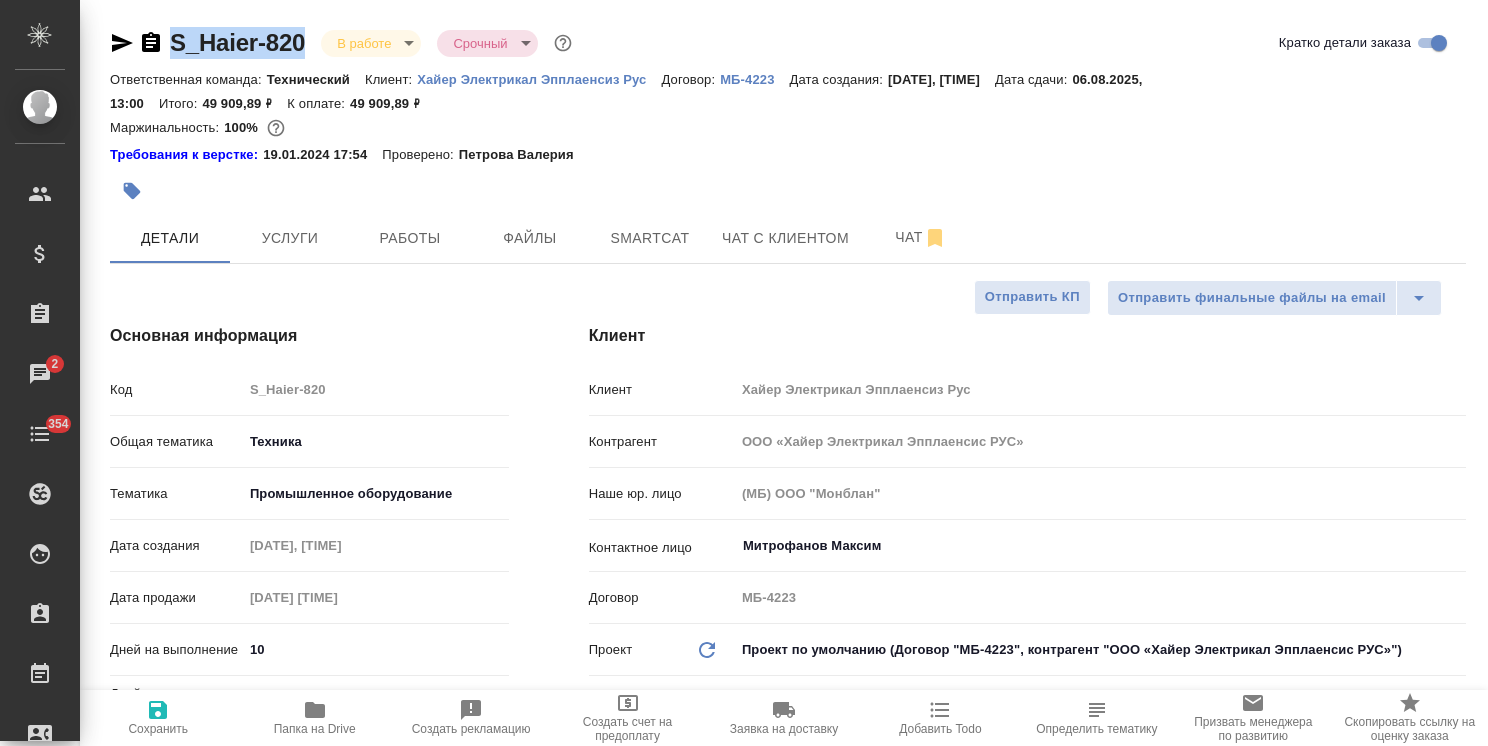 drag, startPoint x: 306, startPoint y: 28, endPoint x: 164, endPoint y: 29, distance: 142.00352 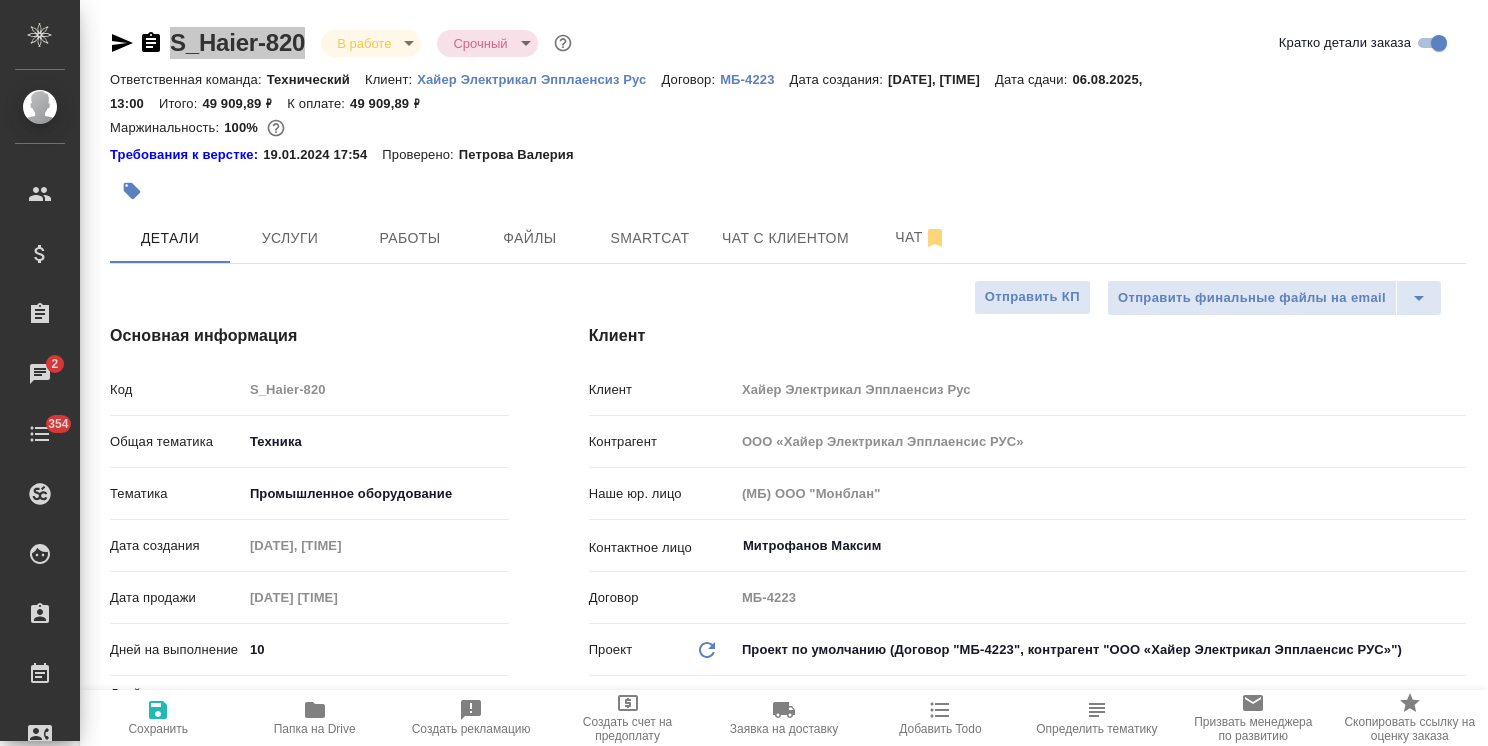 type on "x" 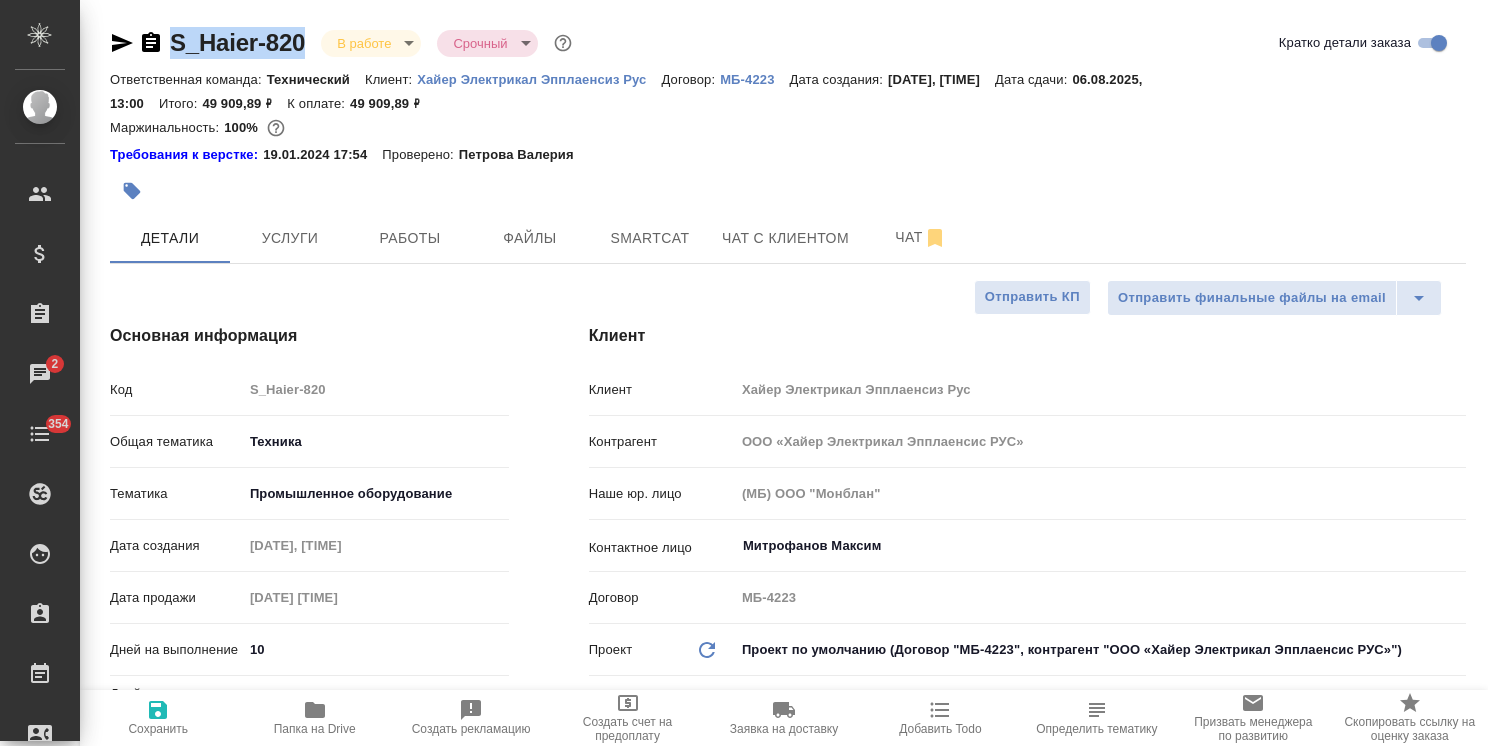 type on "x" 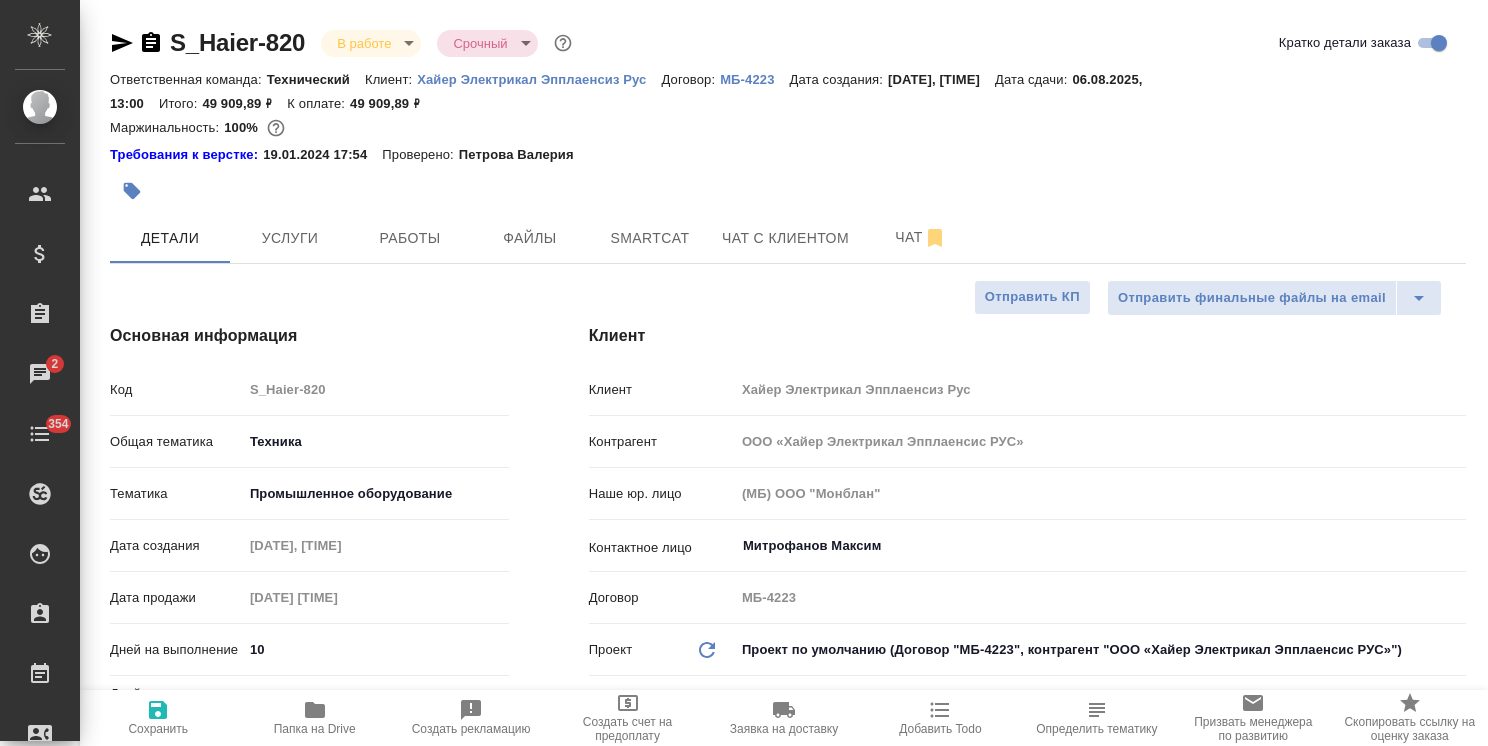 click at bounding box center (562, 191) 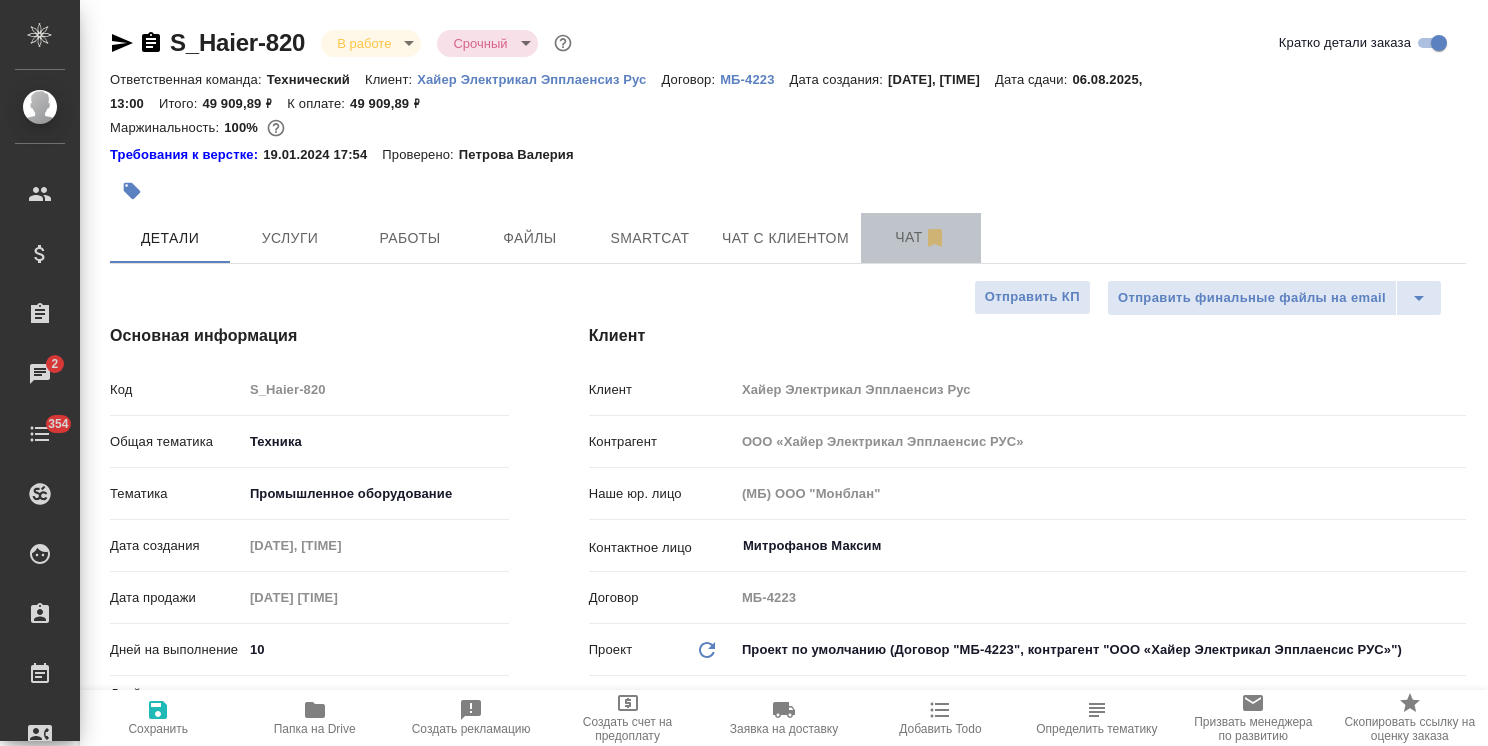 click on "Чат" at bounding box center [921, 238] 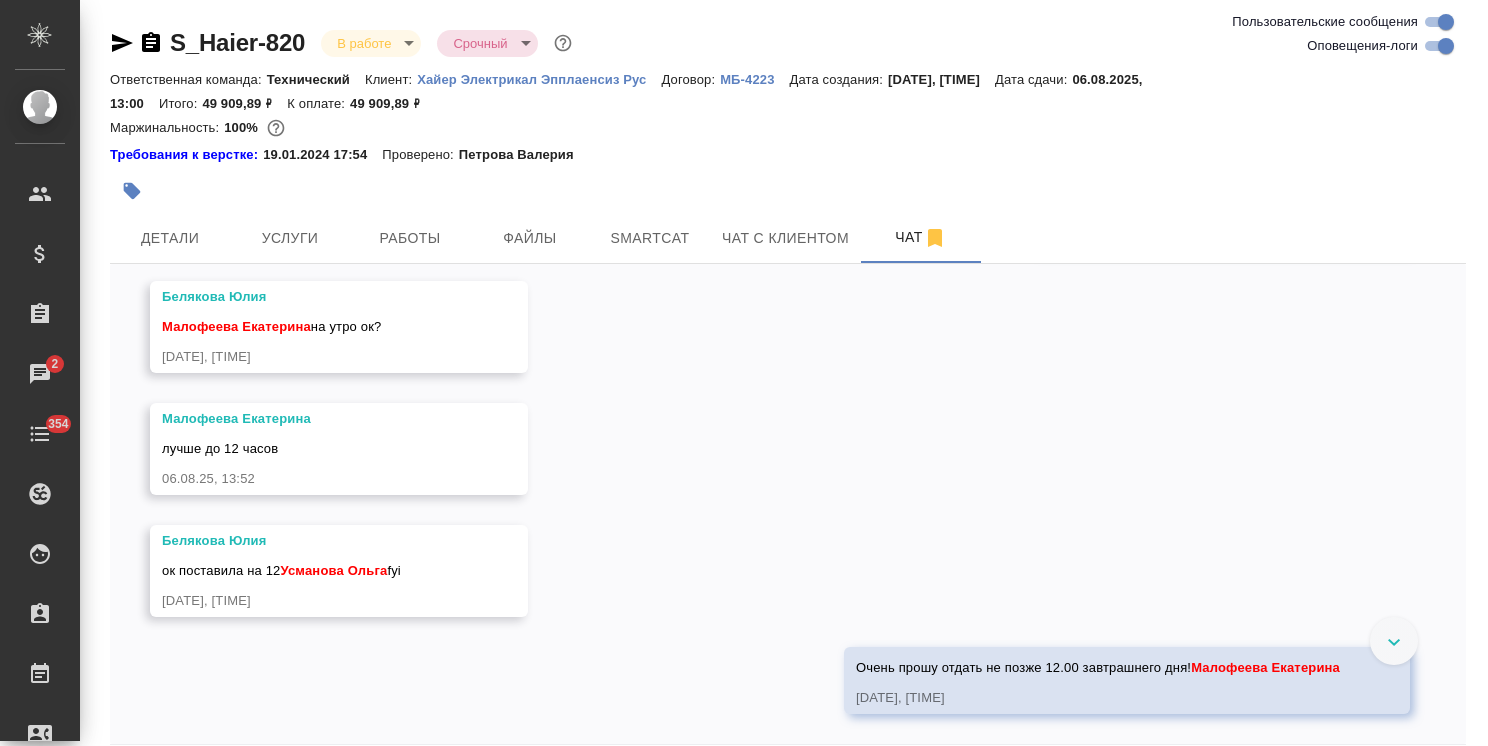 scroll, scrollTop: 9587, scrollLeft: 0, axis: vertical 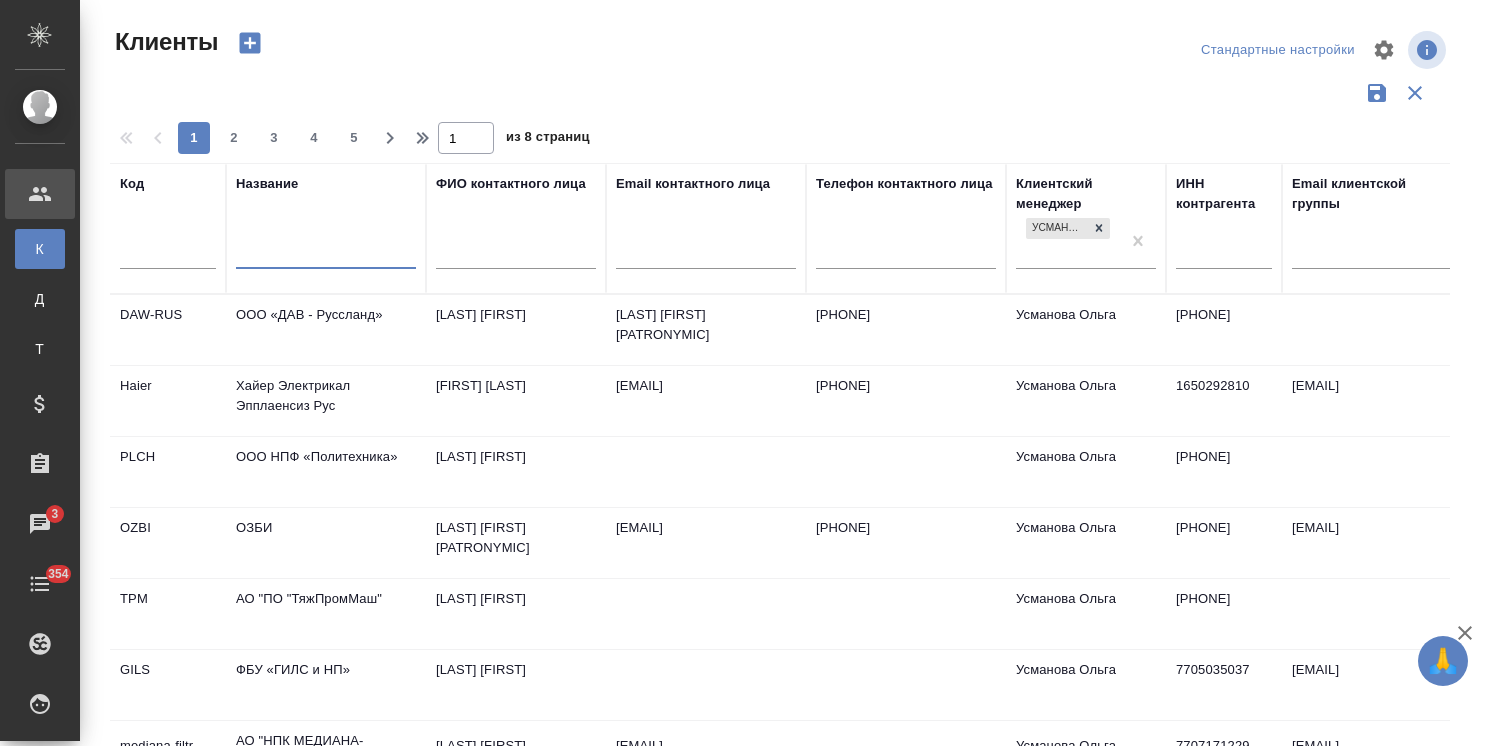 select on "RU" 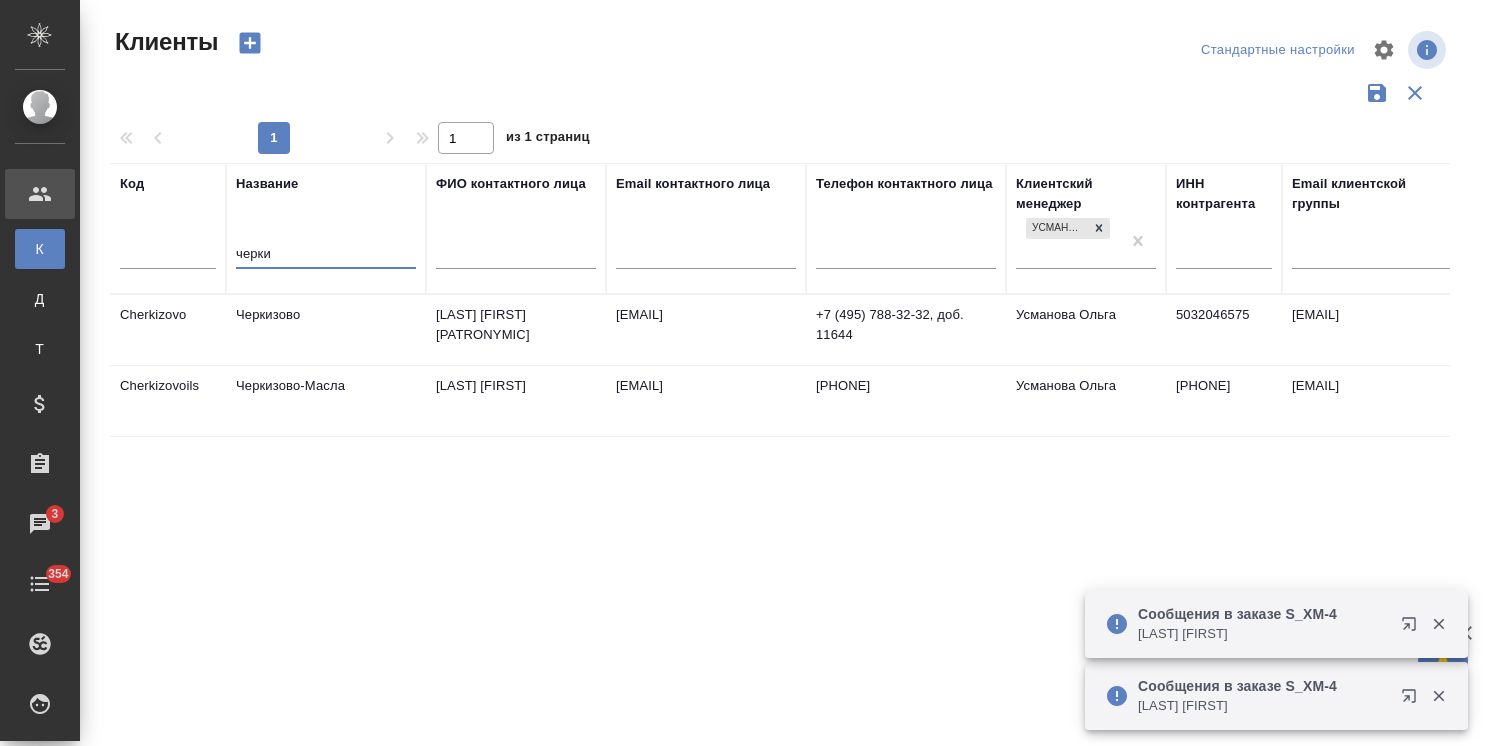 type on "черки" 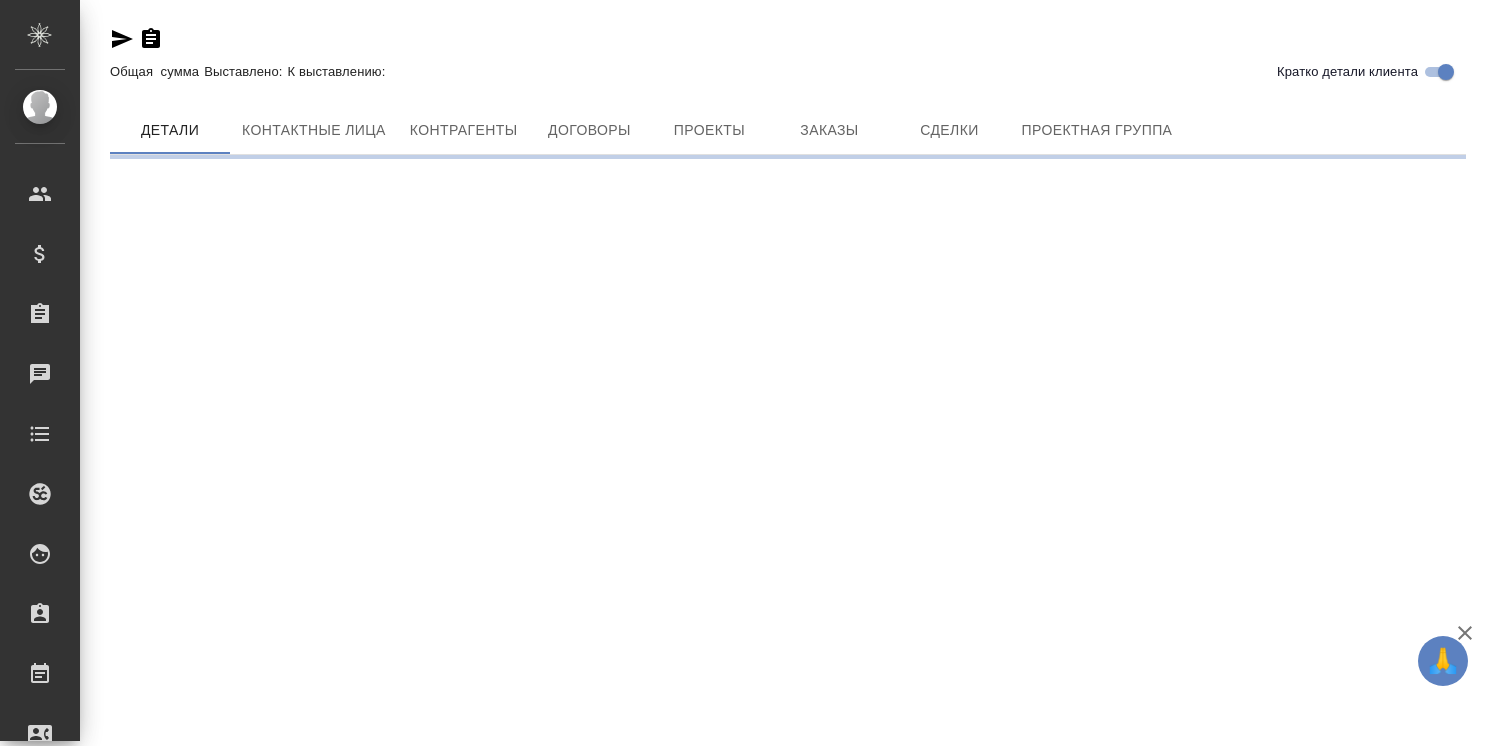 scroll, scrollTop: 0, scrollLeft: 0, axis: both 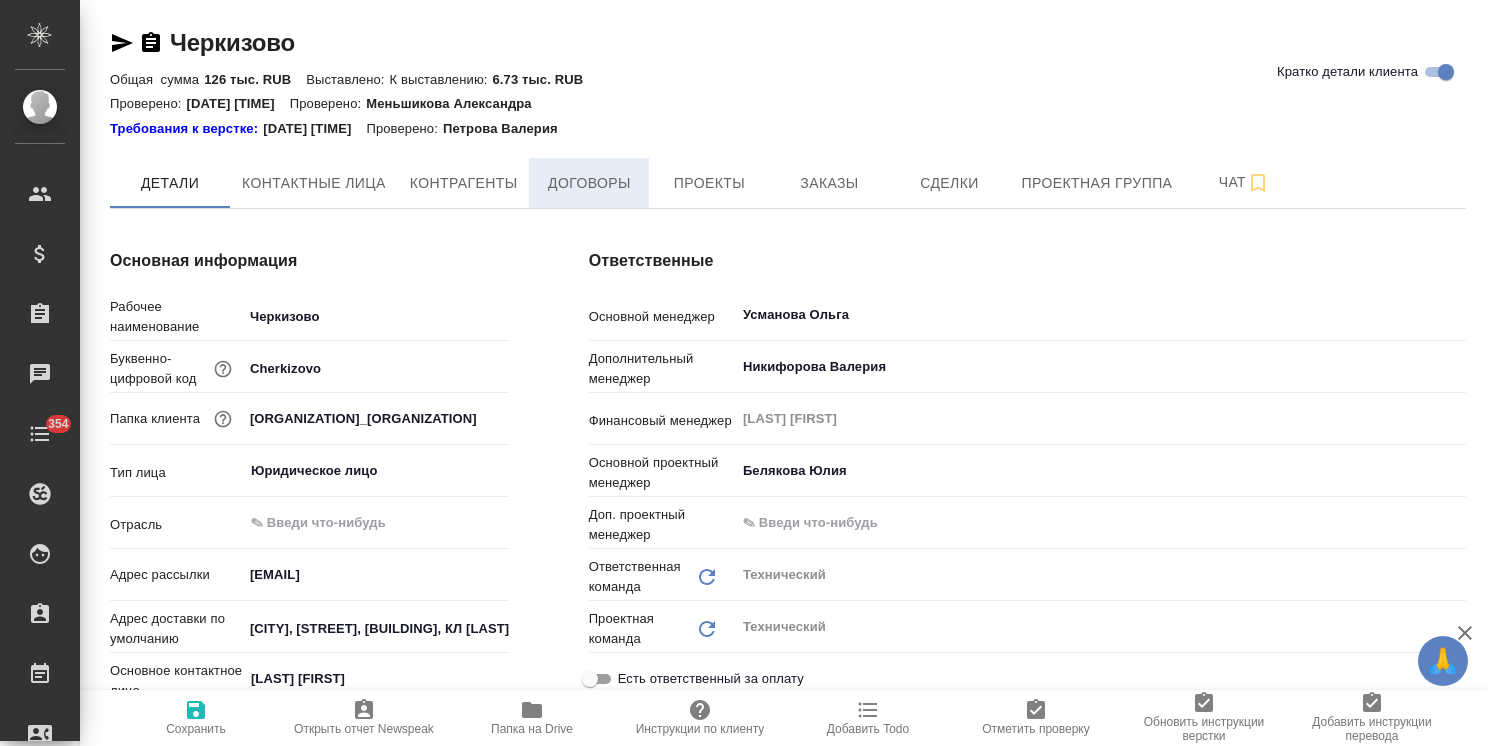 click on "Договоры" at bounding box center [589, 183] 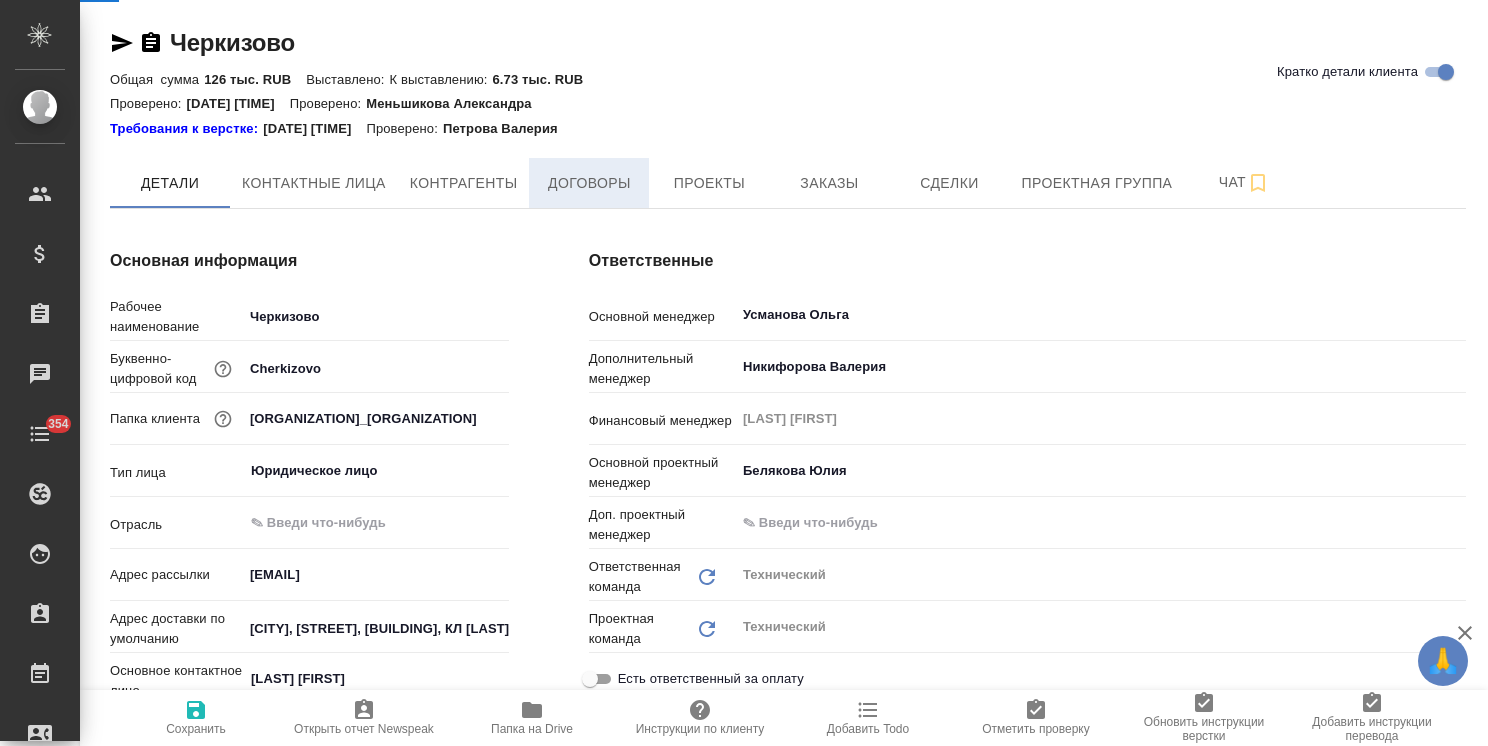type on "x" 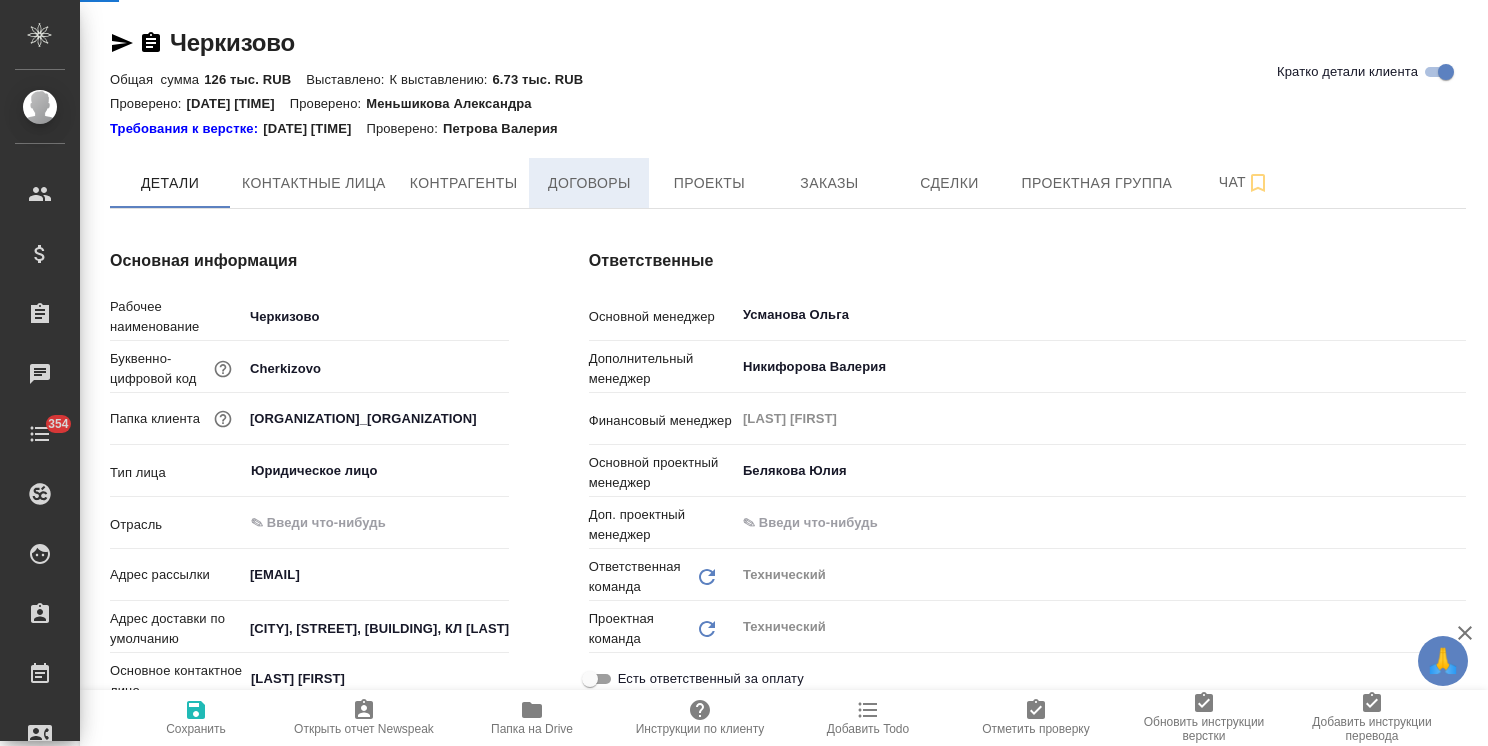 type on "x" 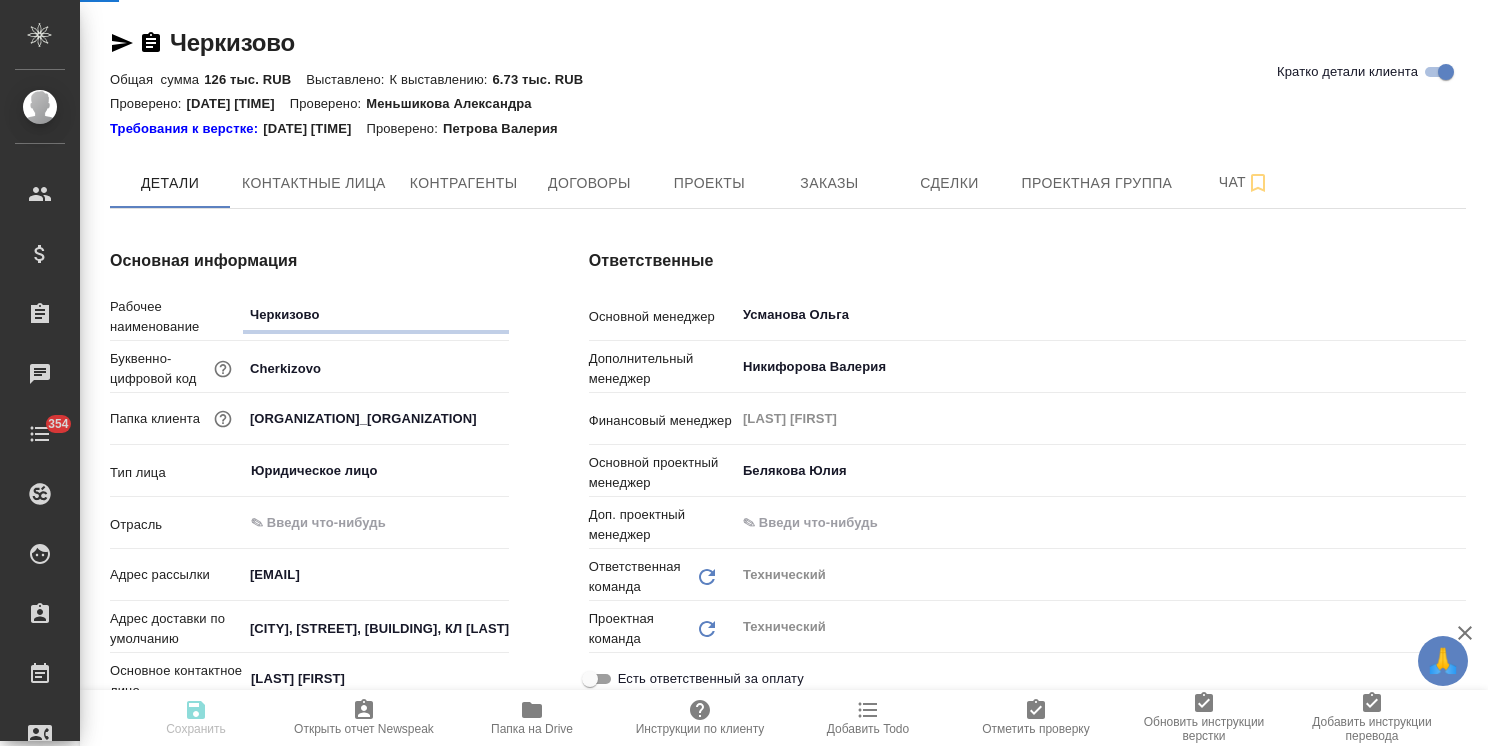 type on "x" 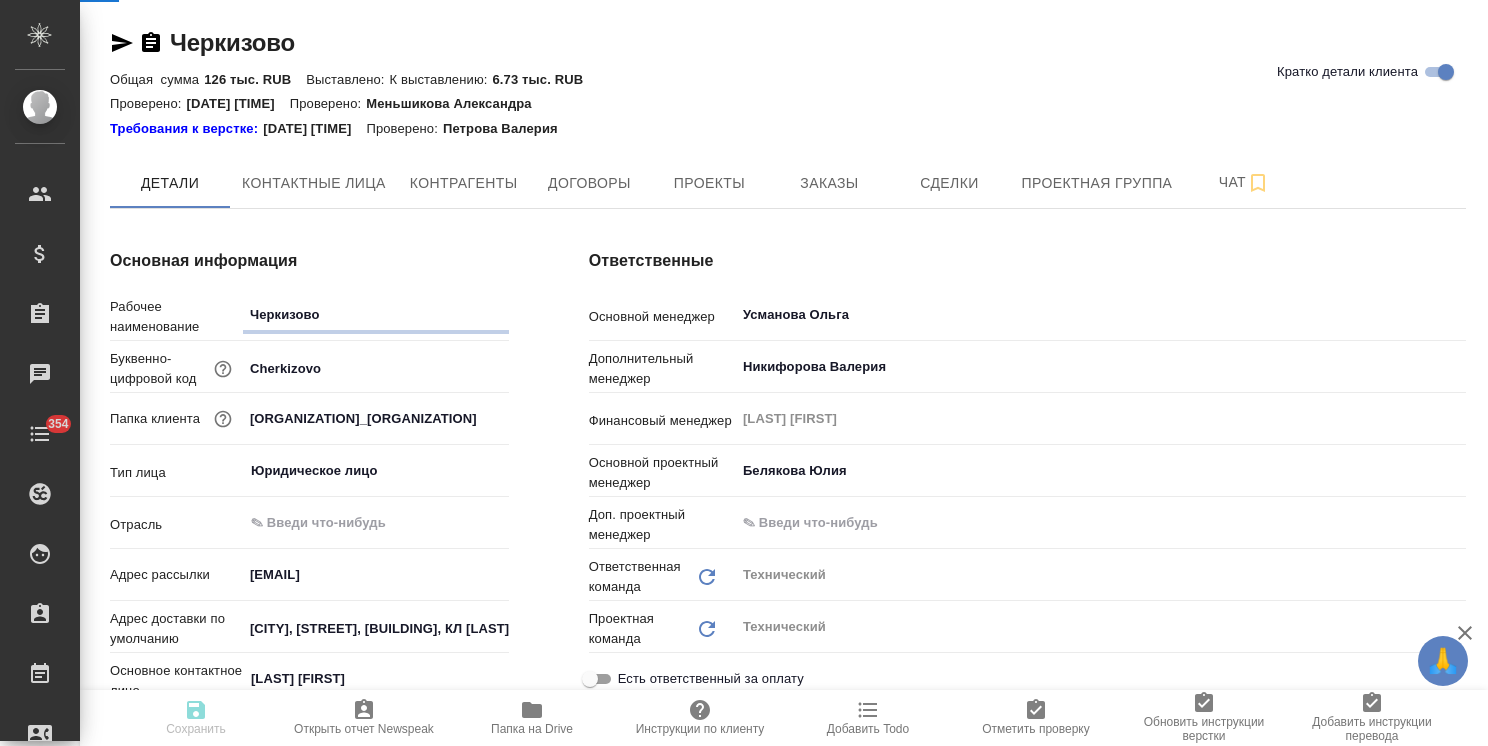 type on "x" 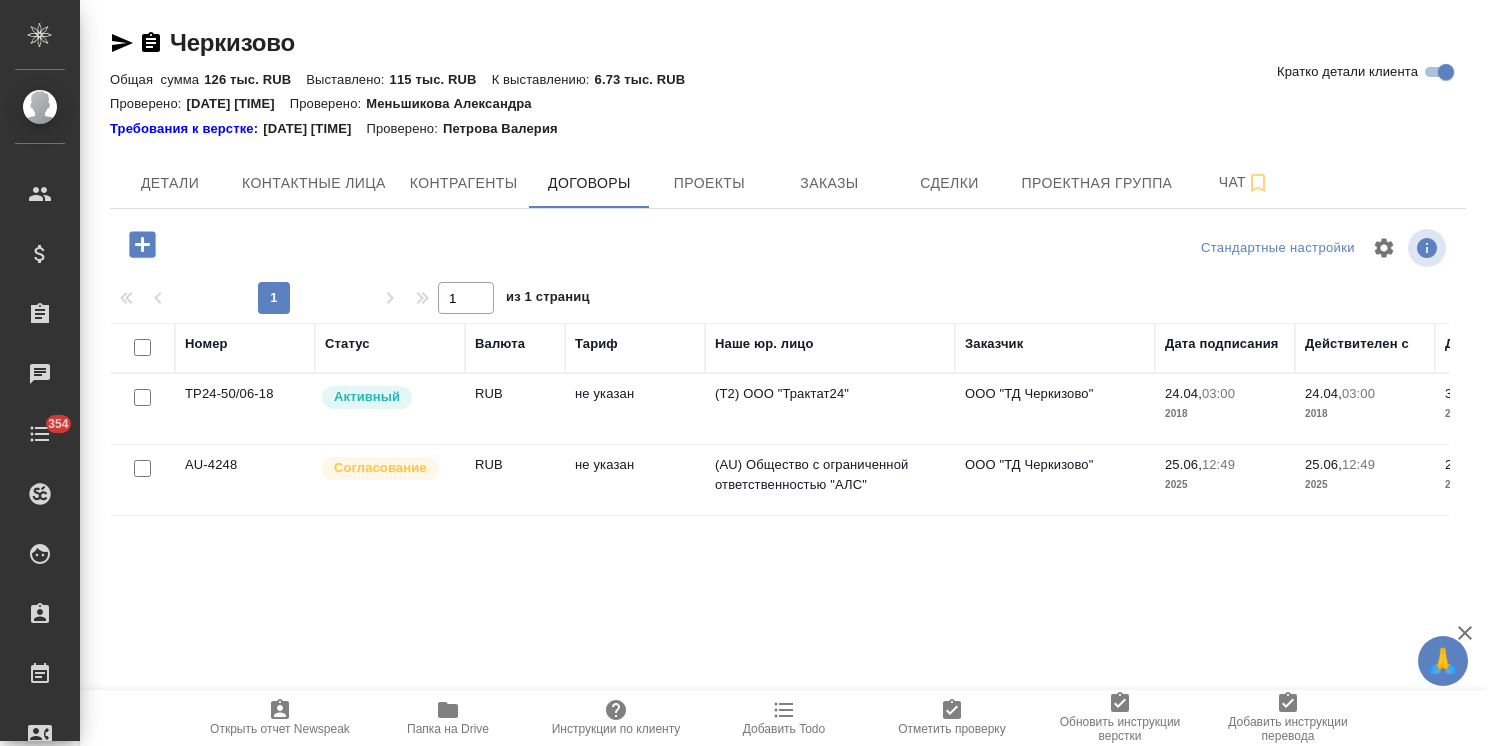 click on "ТР24-50/06-18" at bounding box center [245, 409] 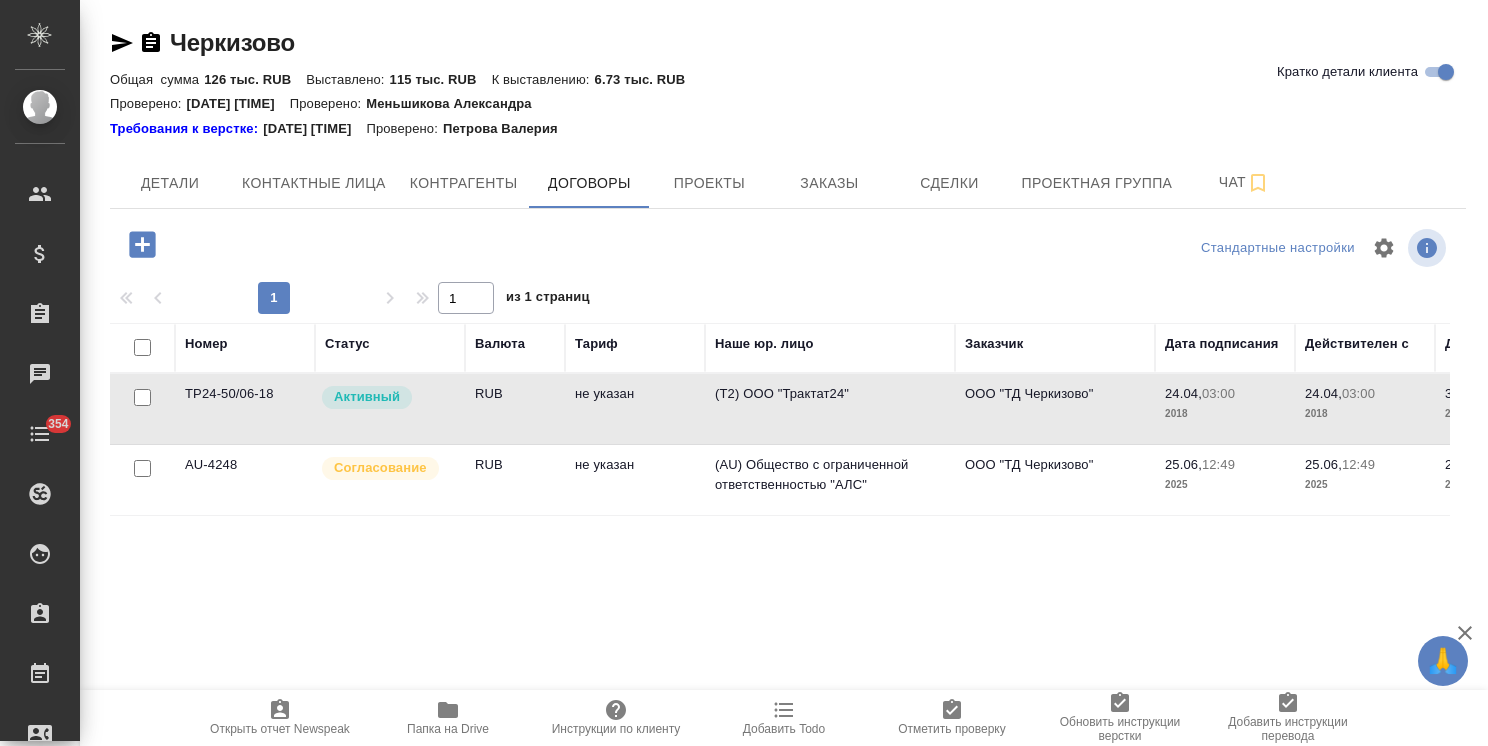 click on "ТР24-50/06-18" at bounding box center [245, 409] 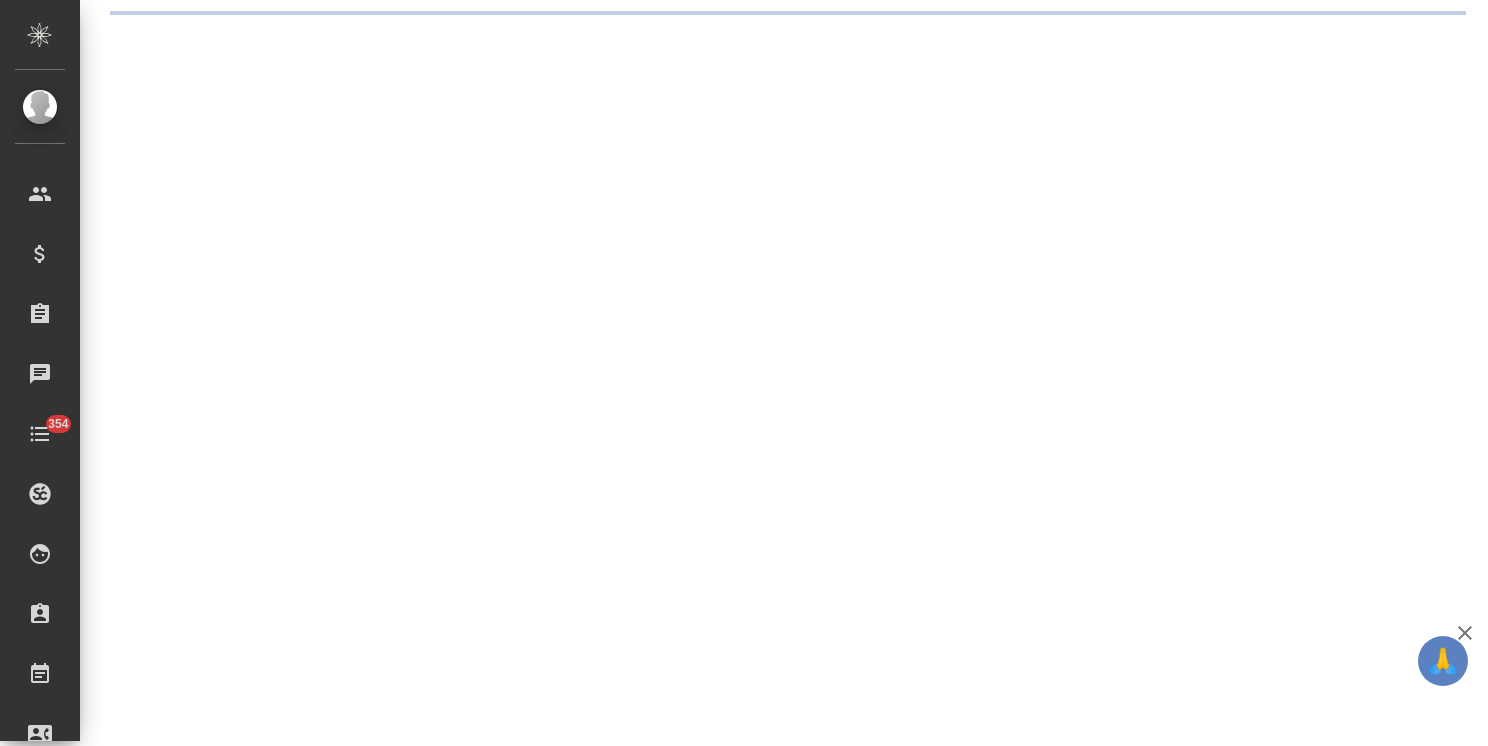 scroll, scrollTop: 0, scrollLeft: 0, axis: both 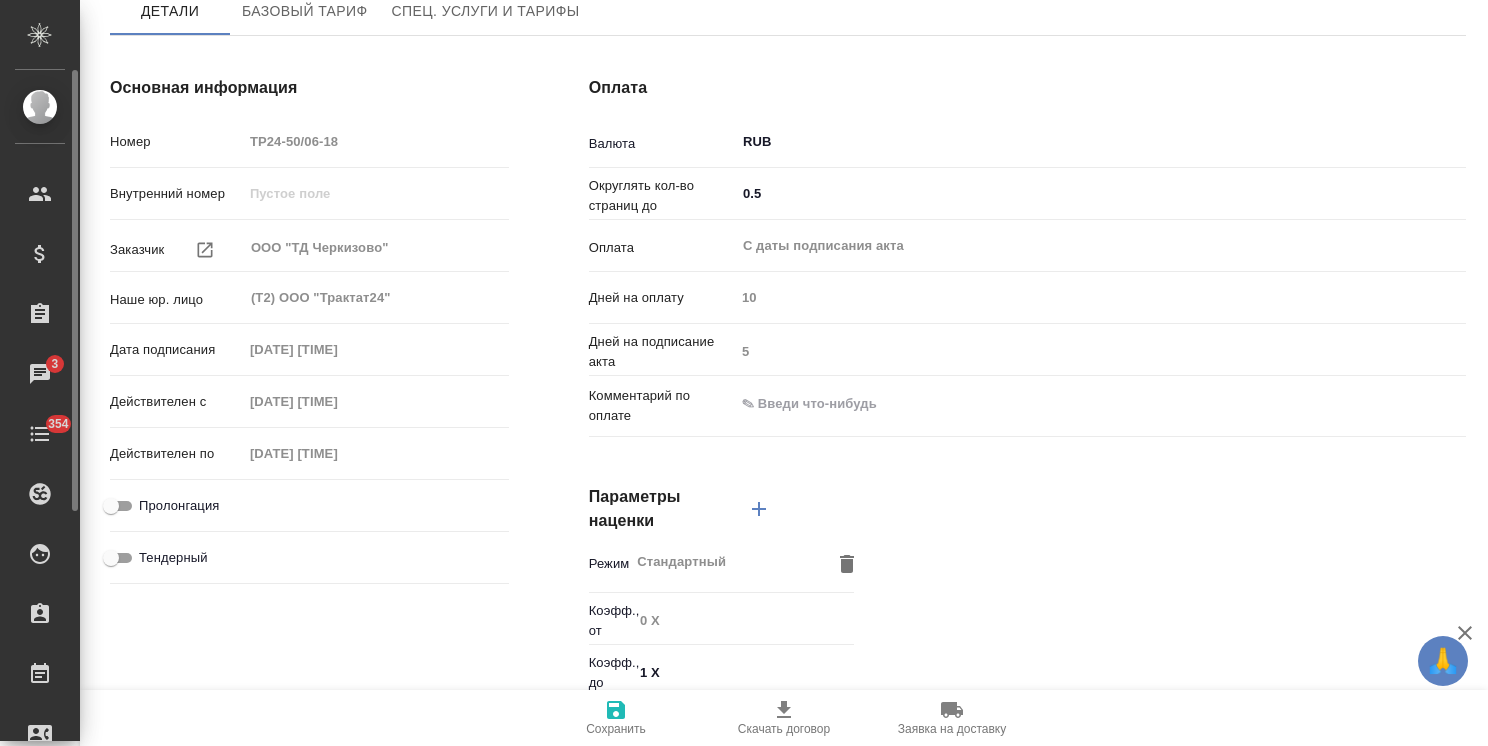 type on "x" 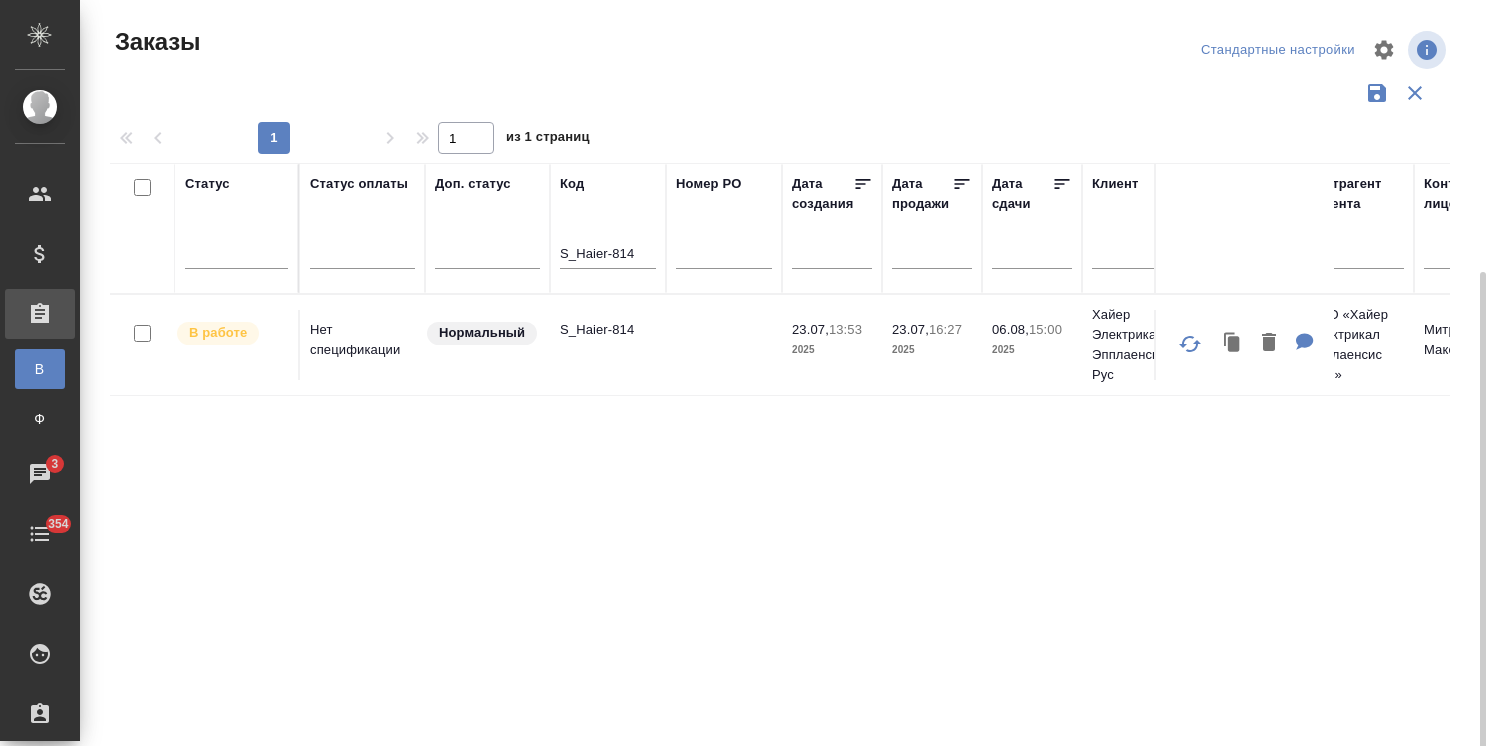scroll, scrollTop: 0, scrollLeft: 0, axis: both 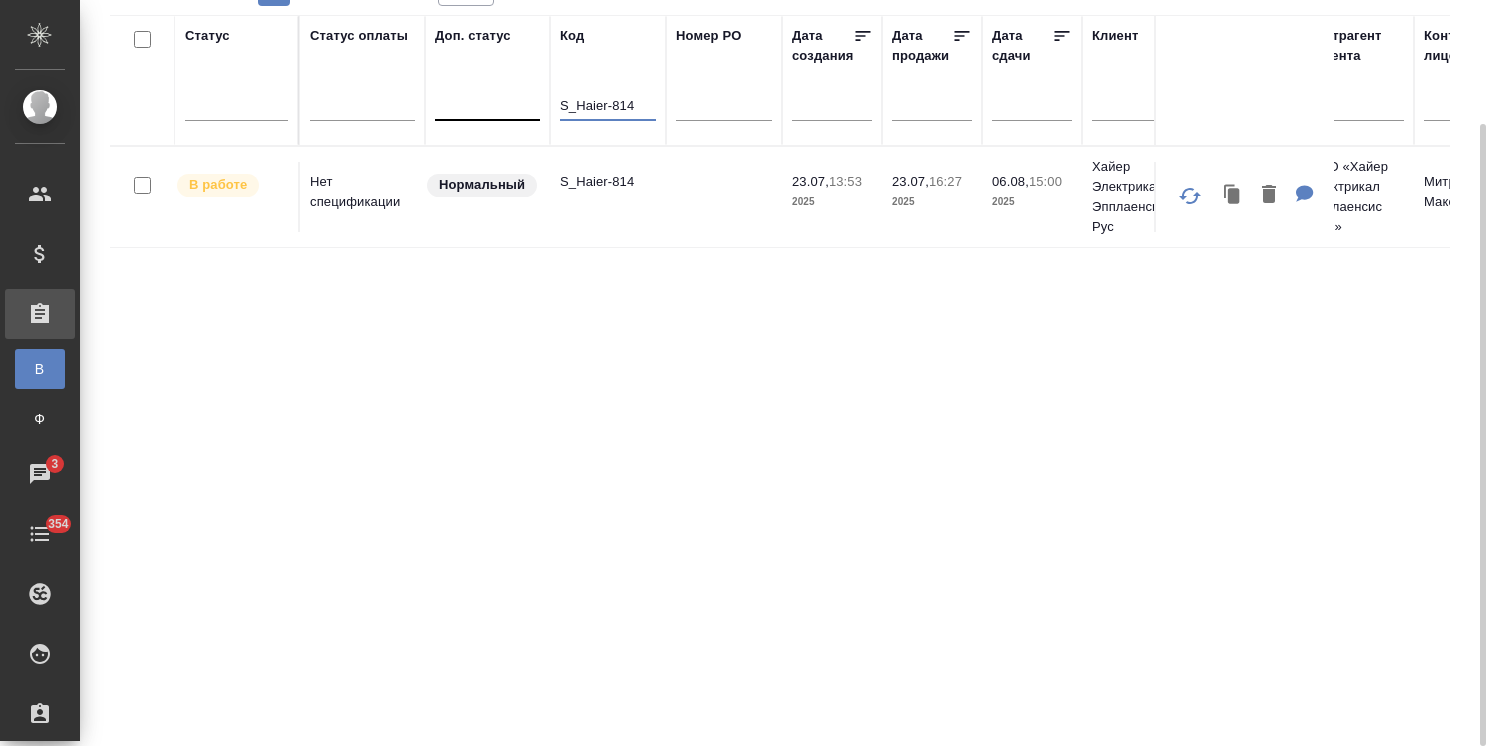 drag, startPoint x: 466, startPoint y: 98, endPoint x: 528, endPoint y: 81, distance: 64.288414 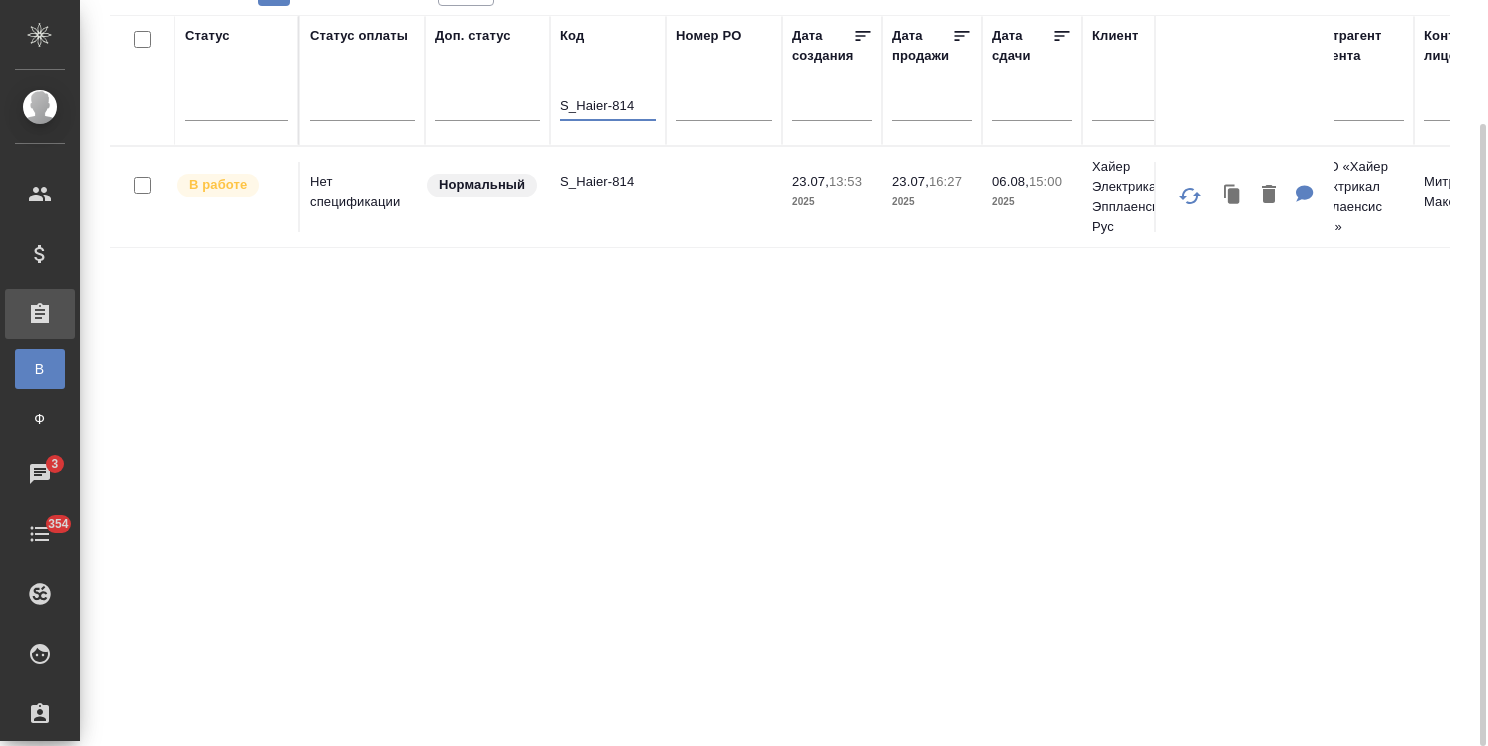 click on "Статус   Статус оплаты   Доп. статус   Код S_Haier-814 Номер PO Дата создания Дата продажи Дата сдачи Клиент Внутренний клиент   Контрагент клиента Контактное лицо Наше юр. лицо   Ответственная команда   Клиентские менеджеры Усманова Ольга Проектная команда   Проектные менеджеры   Менеджеры верстки   Менеджер support   Спецификация Сумма Тэги   Комментарии для КМ   Файлы" at bounding box center [1784, 80] 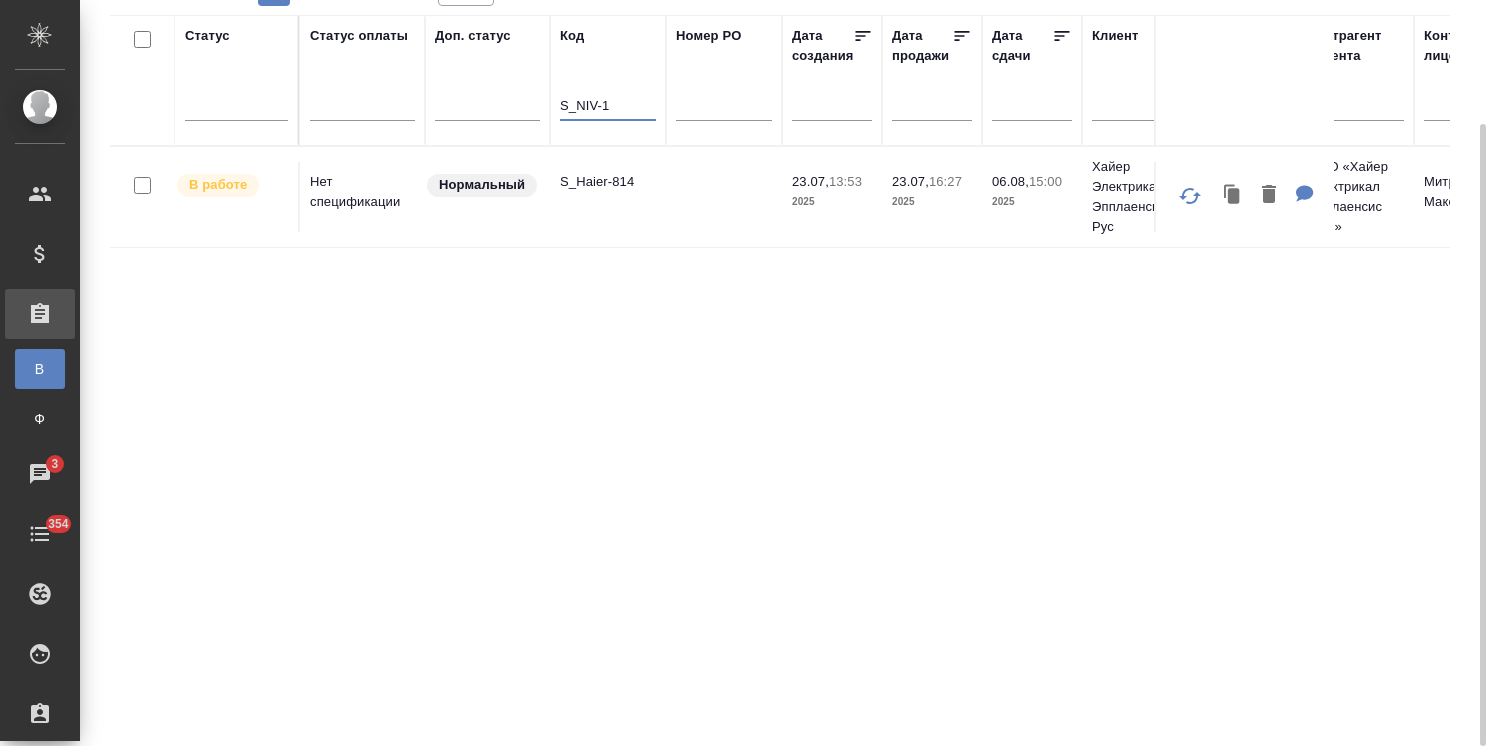 type on "S_NIV-1" 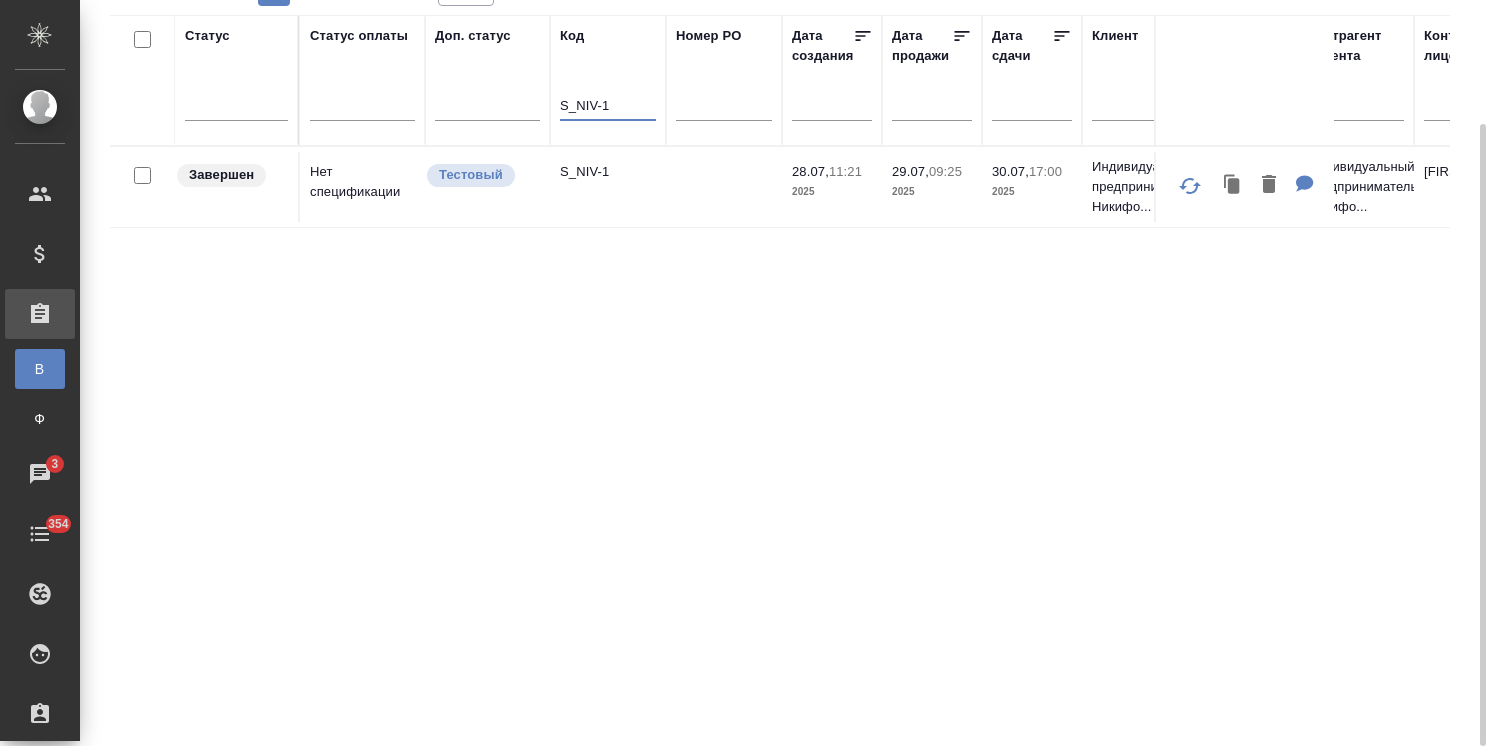 click on "S_NIV-1" at bounding box center (608, 172) 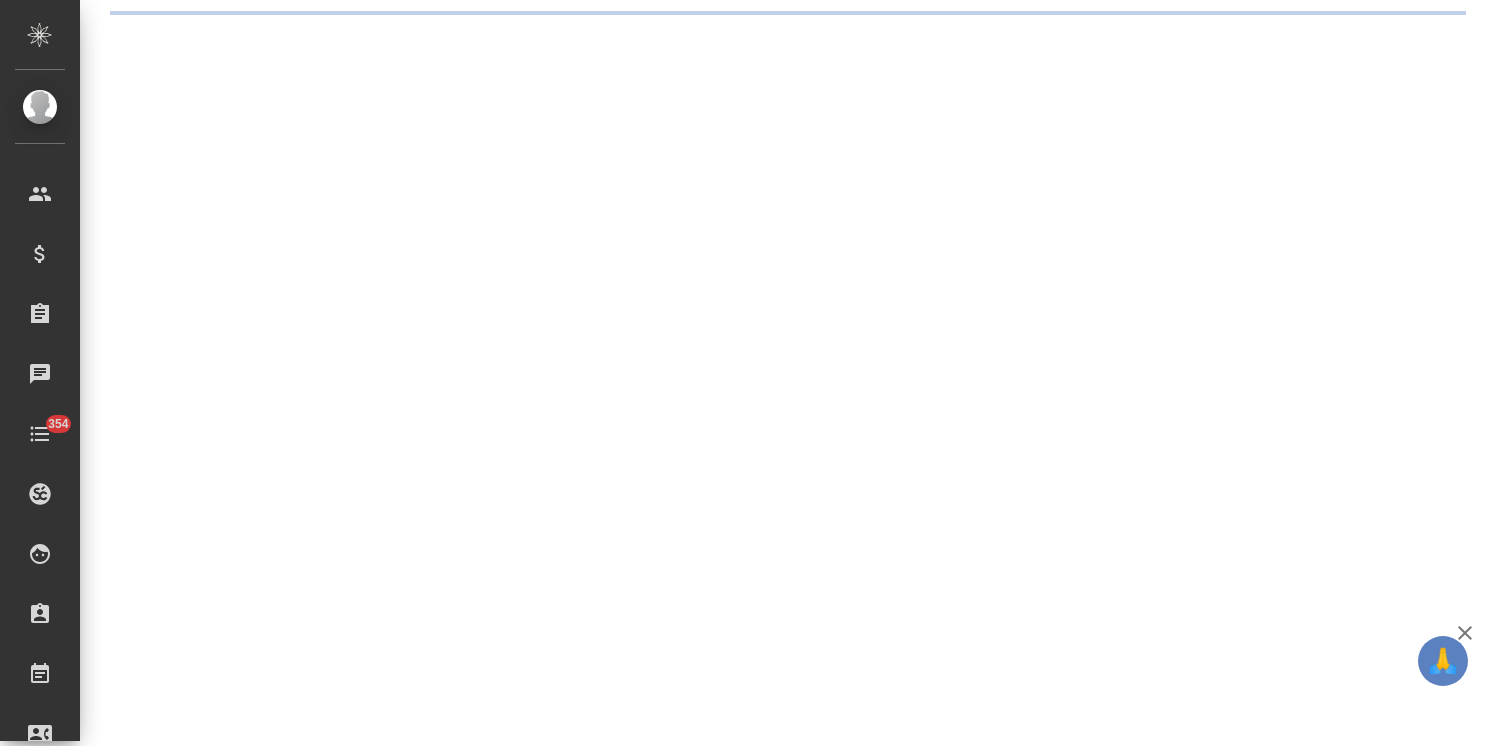 scroll, scrollTop: 0, scrollLeft: 0, axis: both 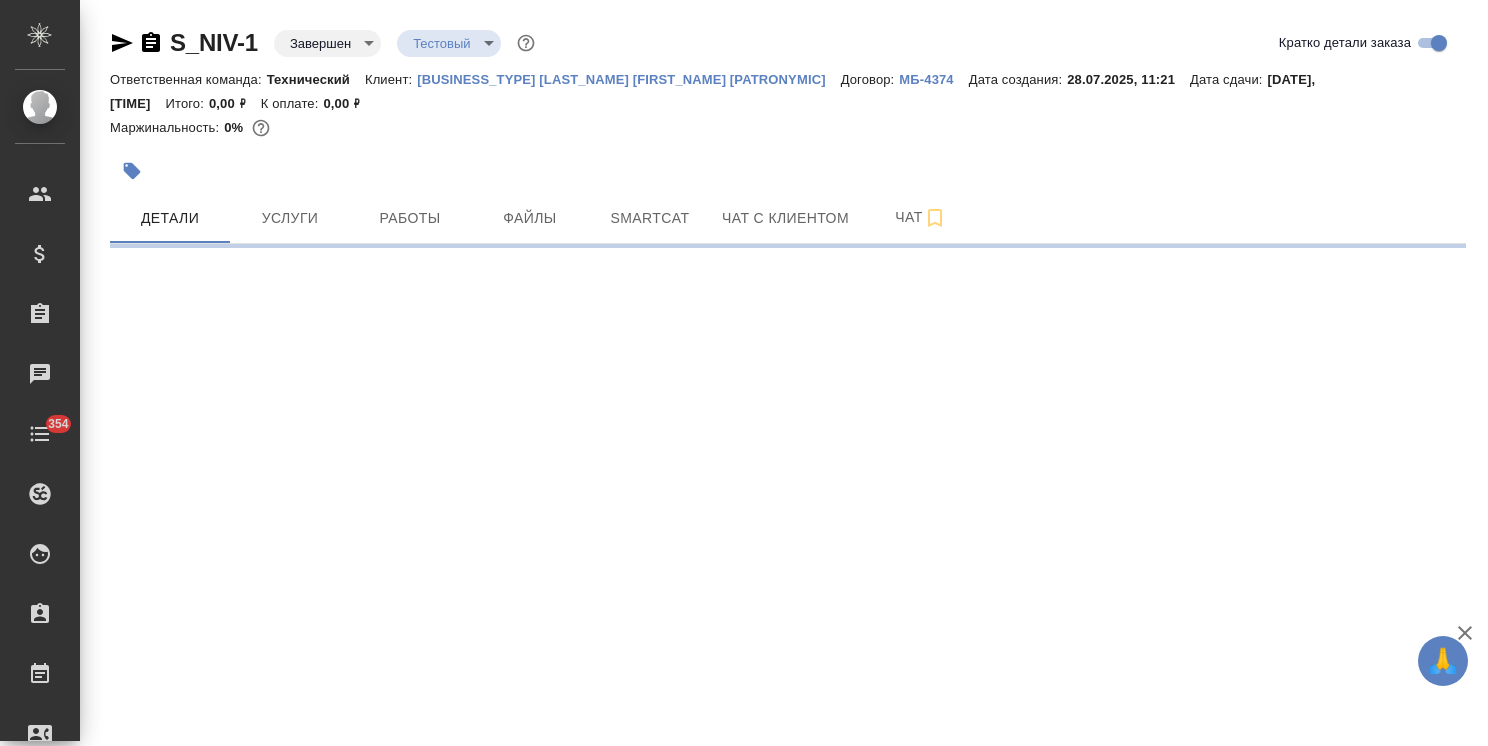 select on "RU" 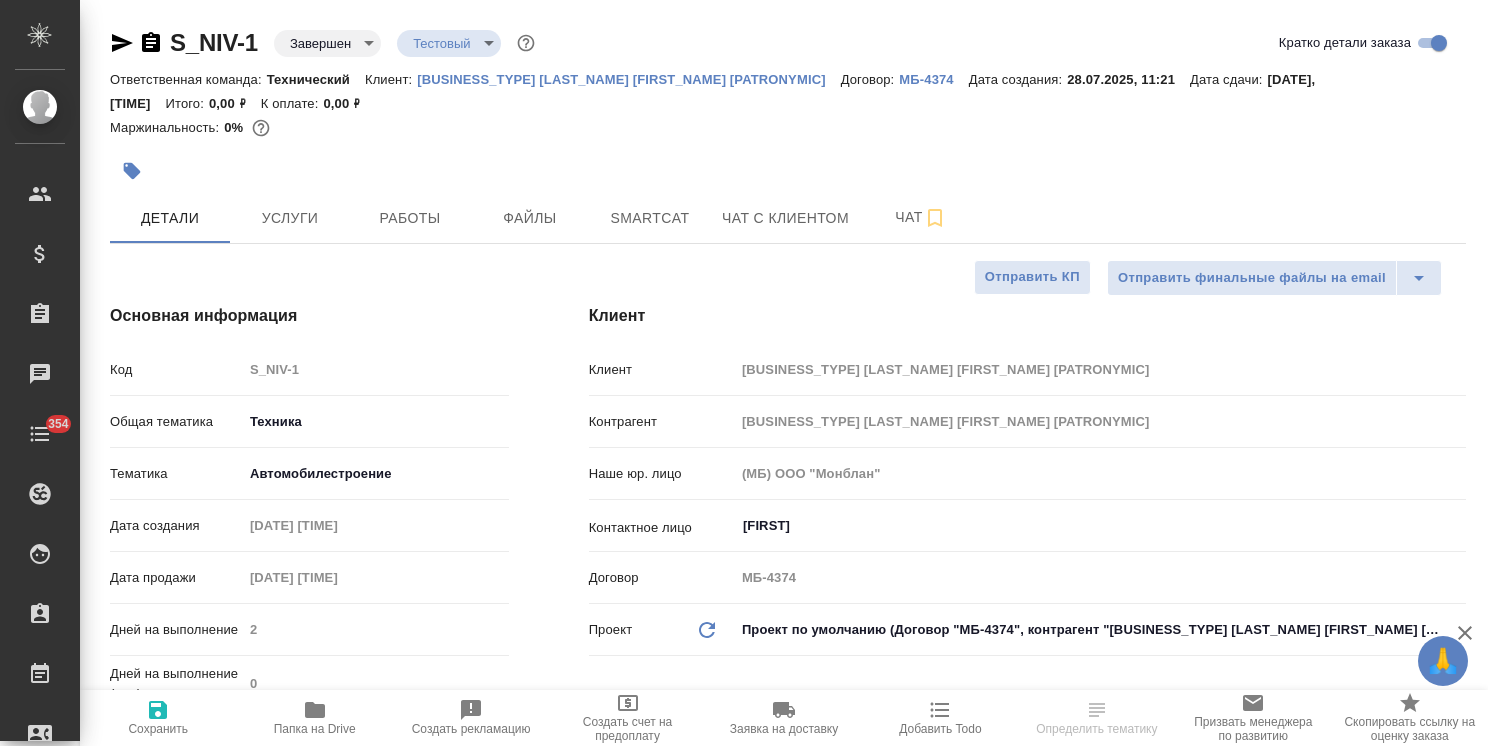 type on "x" 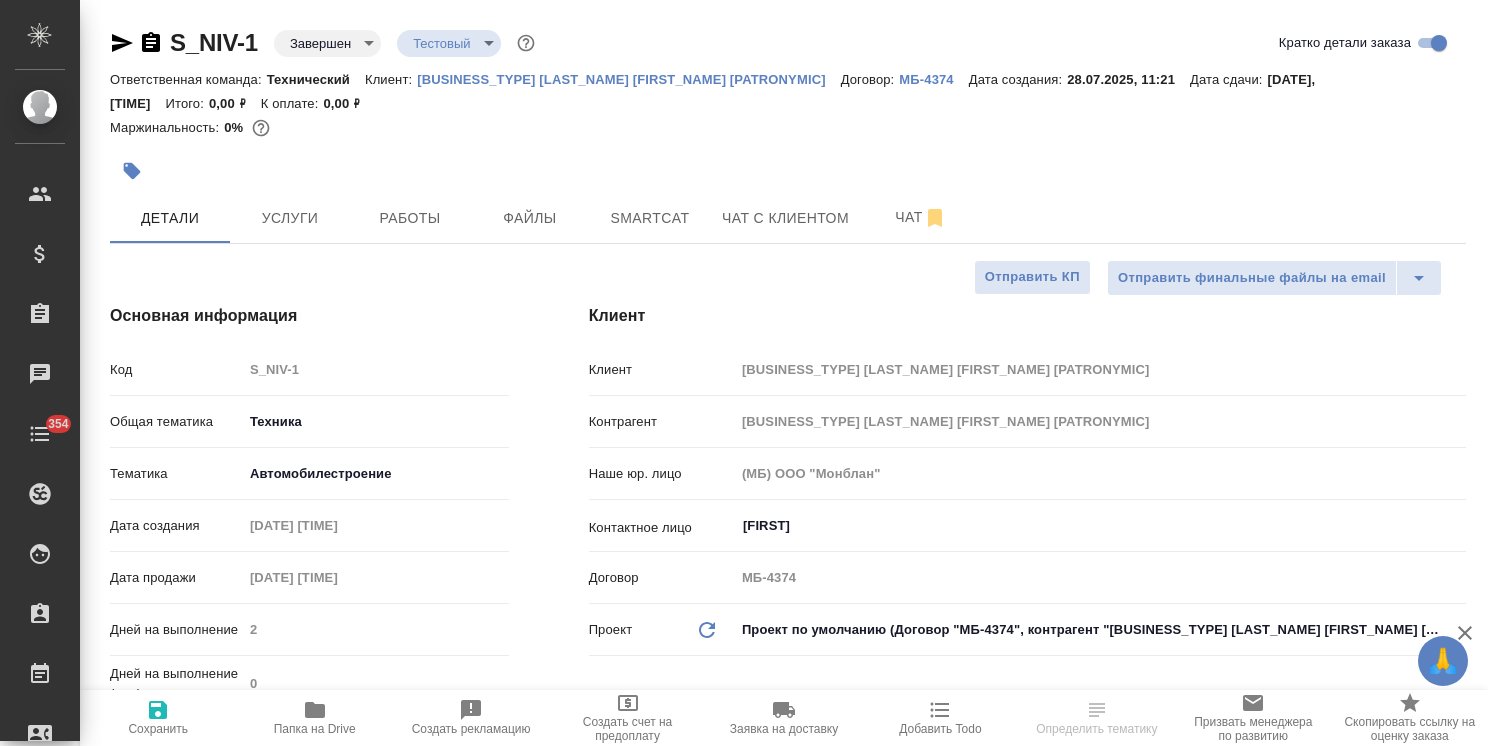 click on "[BUSINESS_TYPE] [LAST_NAME] [FIRST_NAME] [PATRONYMIC]" at bounding box center [628, 79] 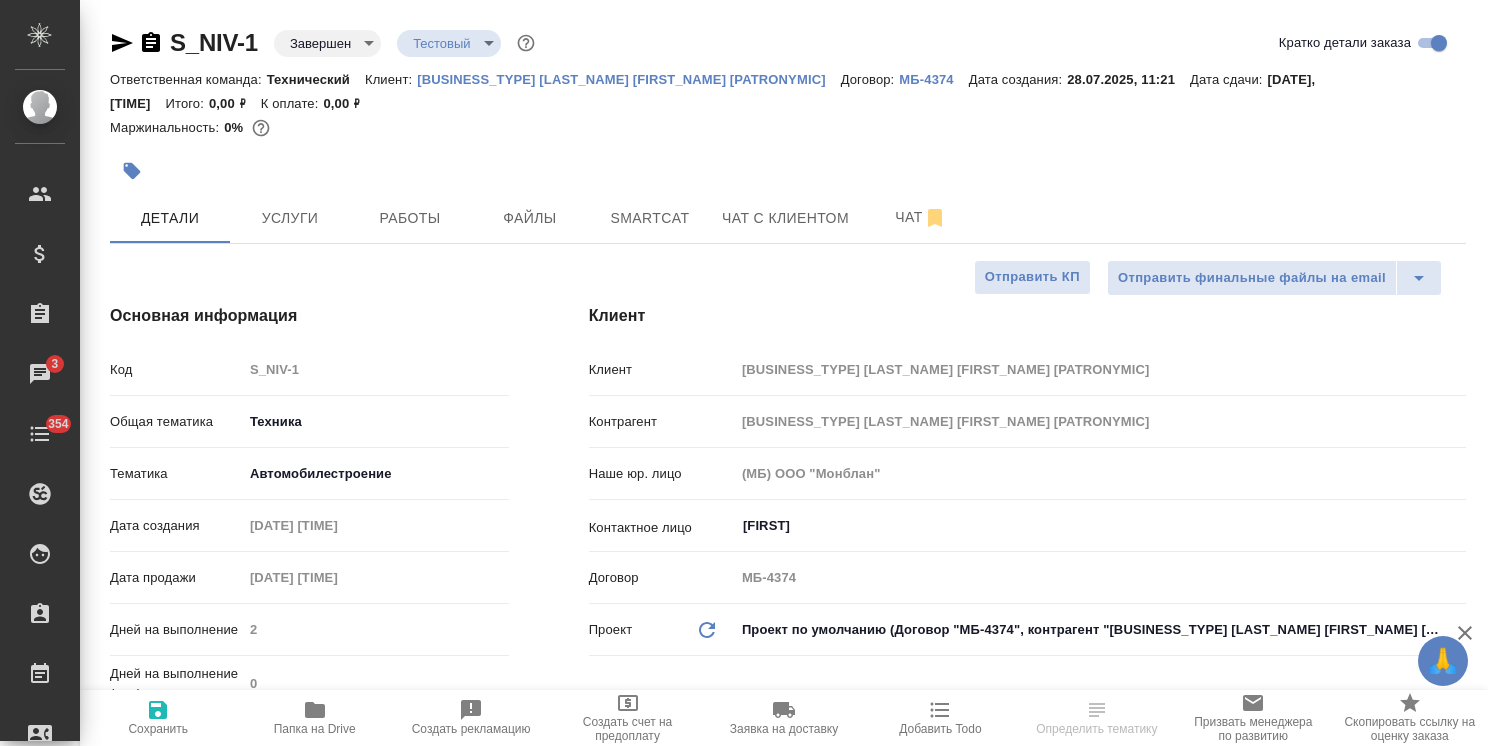 select on "RU" 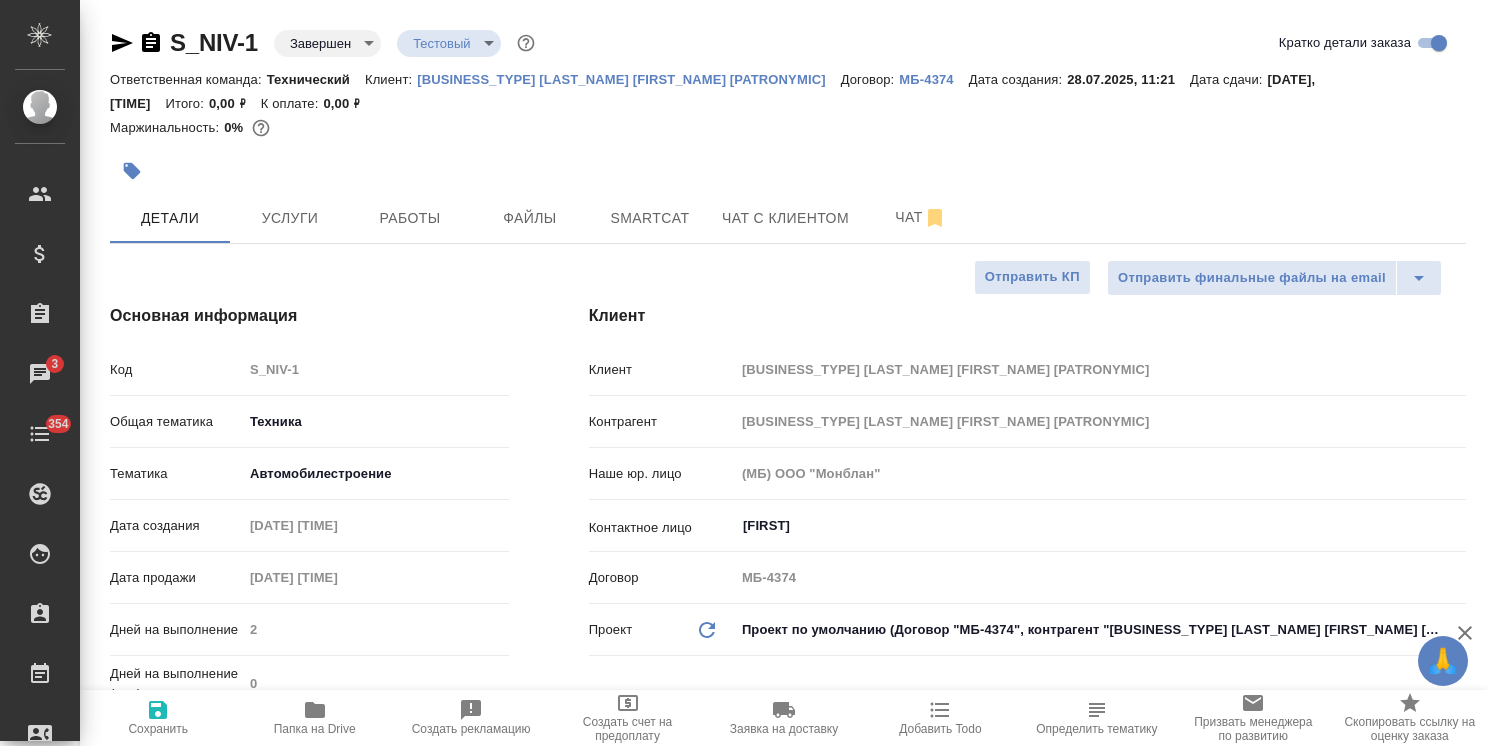 type on "x" 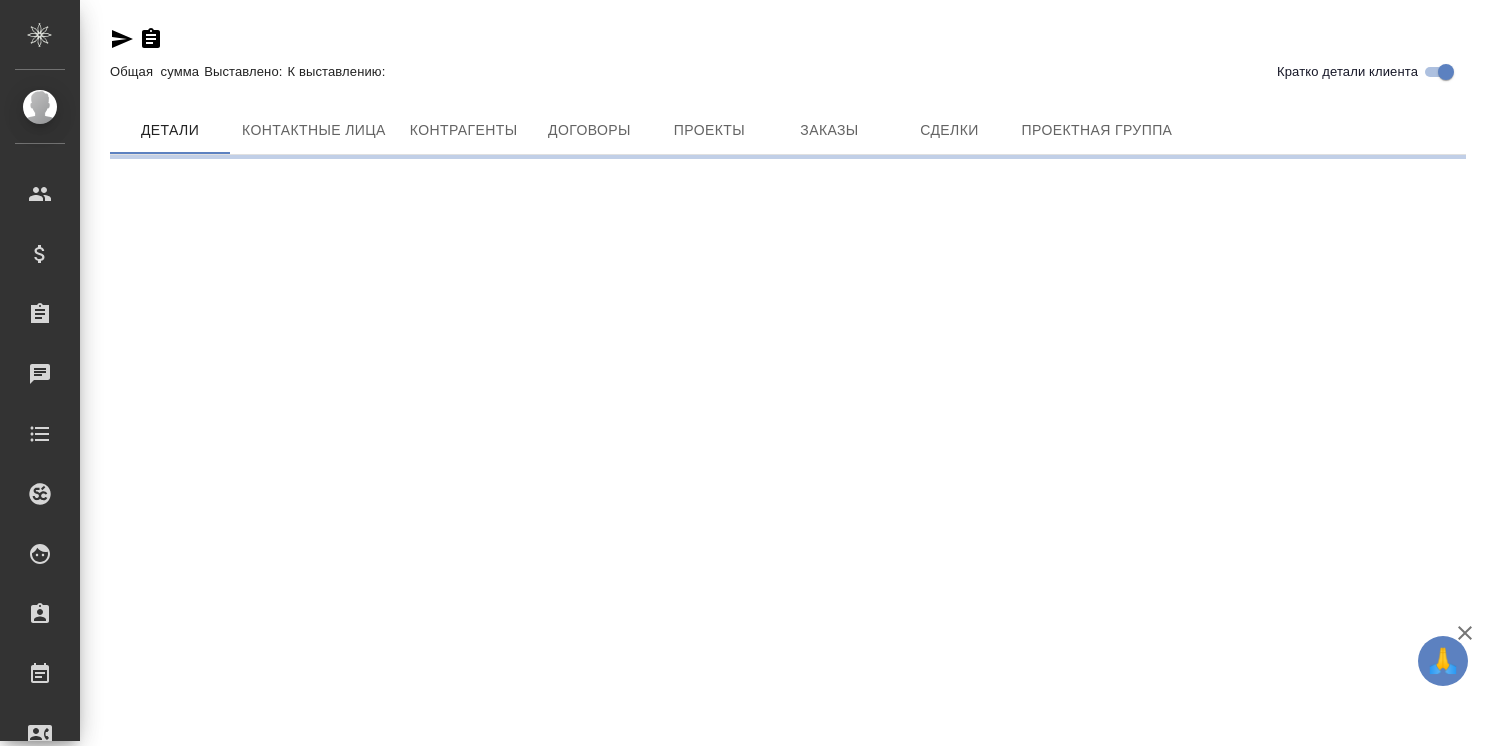 scroll, scrollTop: 0, scrollLeft: 0, axis: both 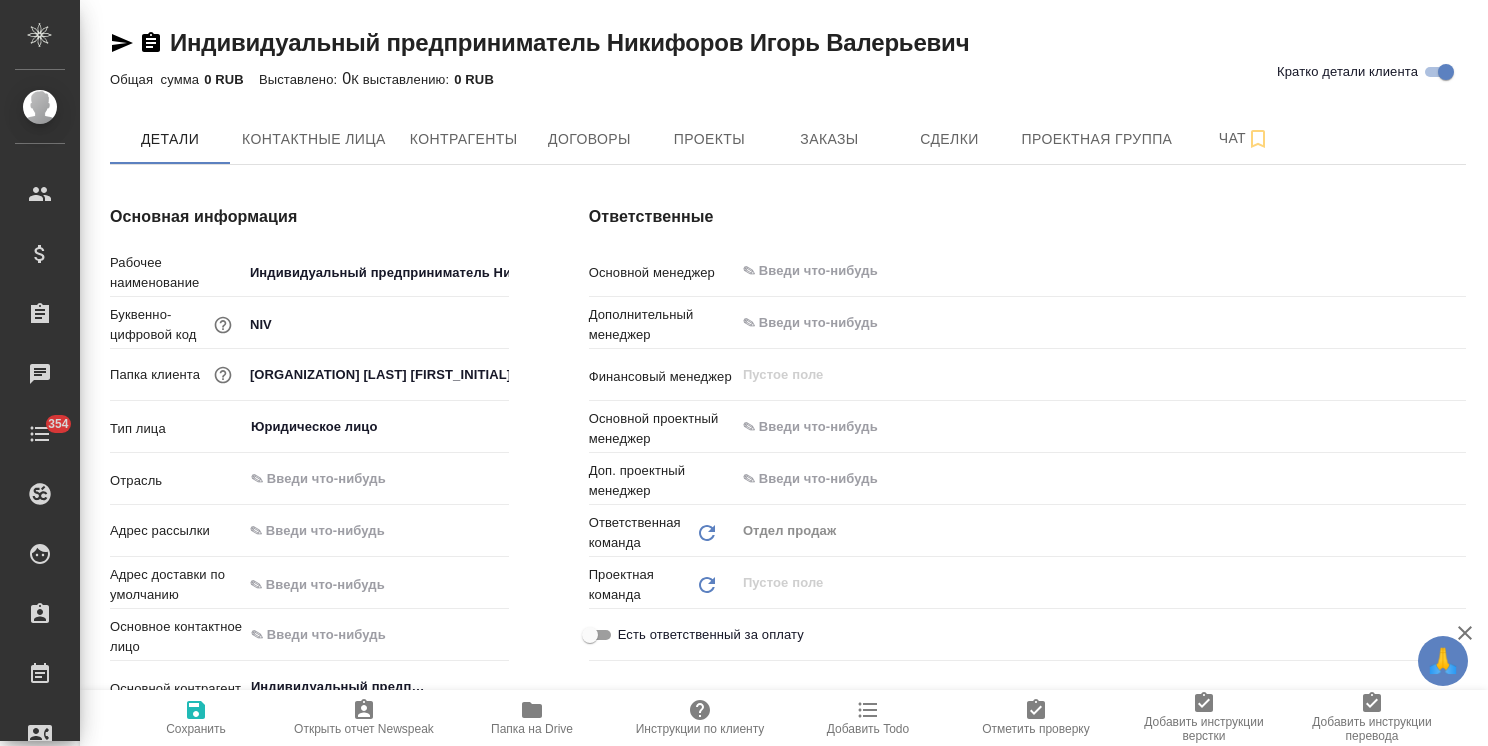 type on "x" 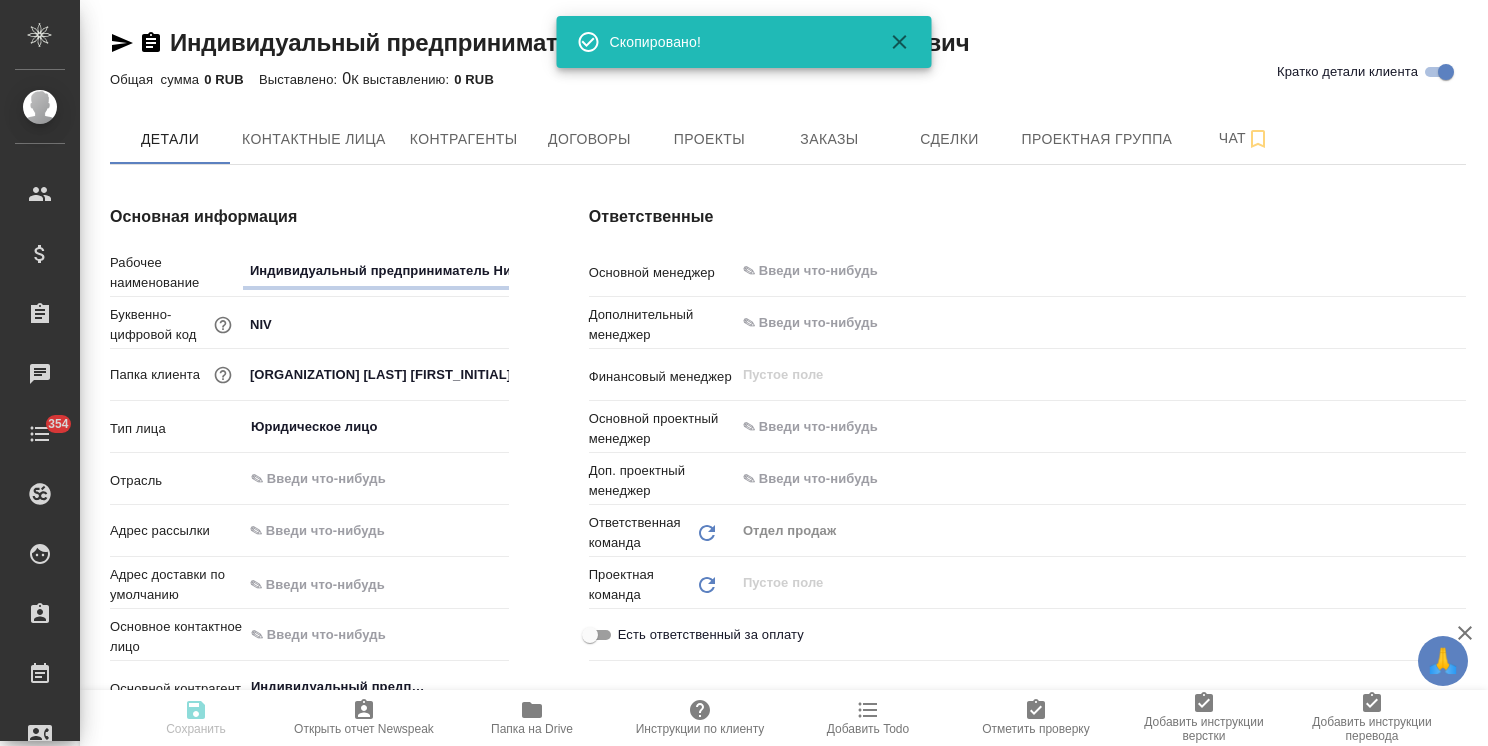 type on "x" 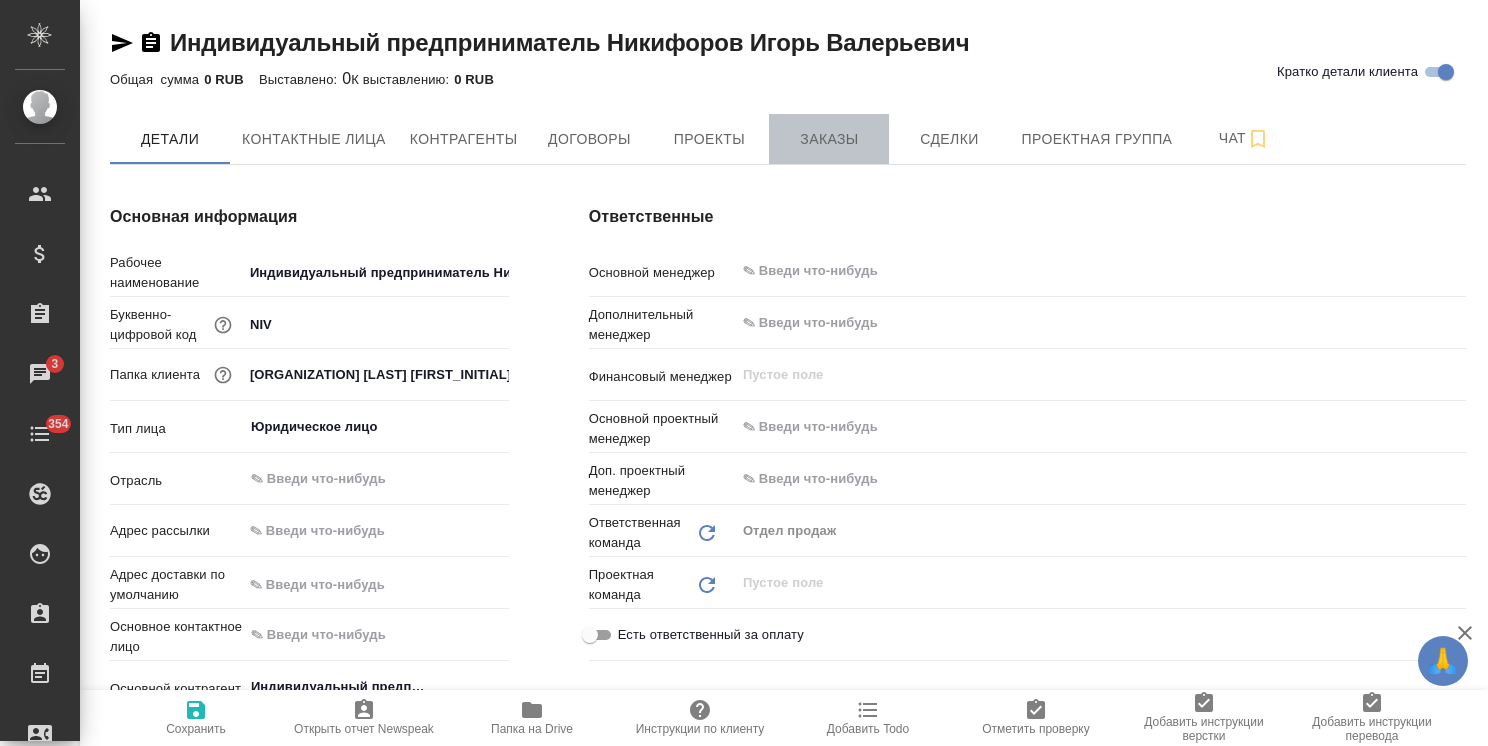 click on "Заказы" at bounding box center (829, 139) 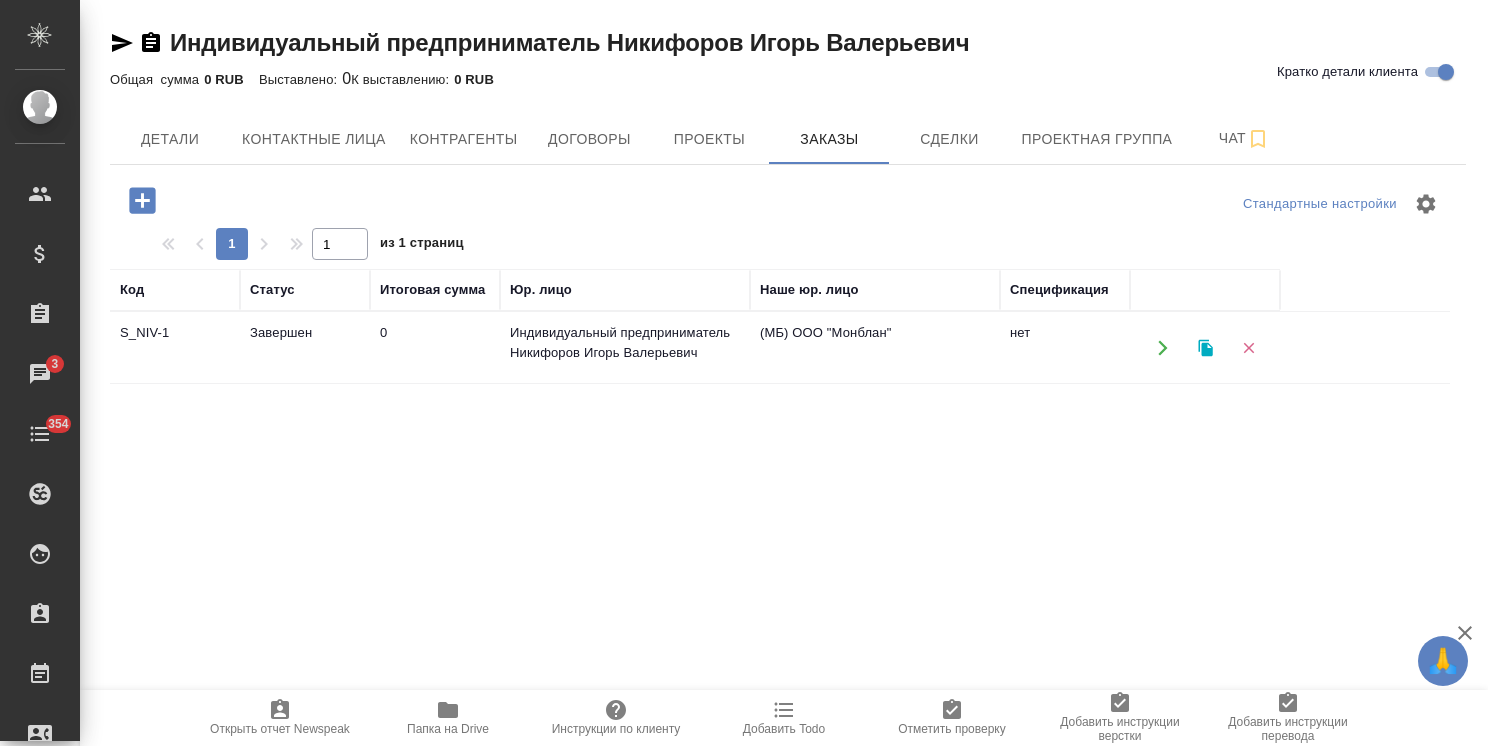 click on "Завершен" at bounding box center [305, 348] 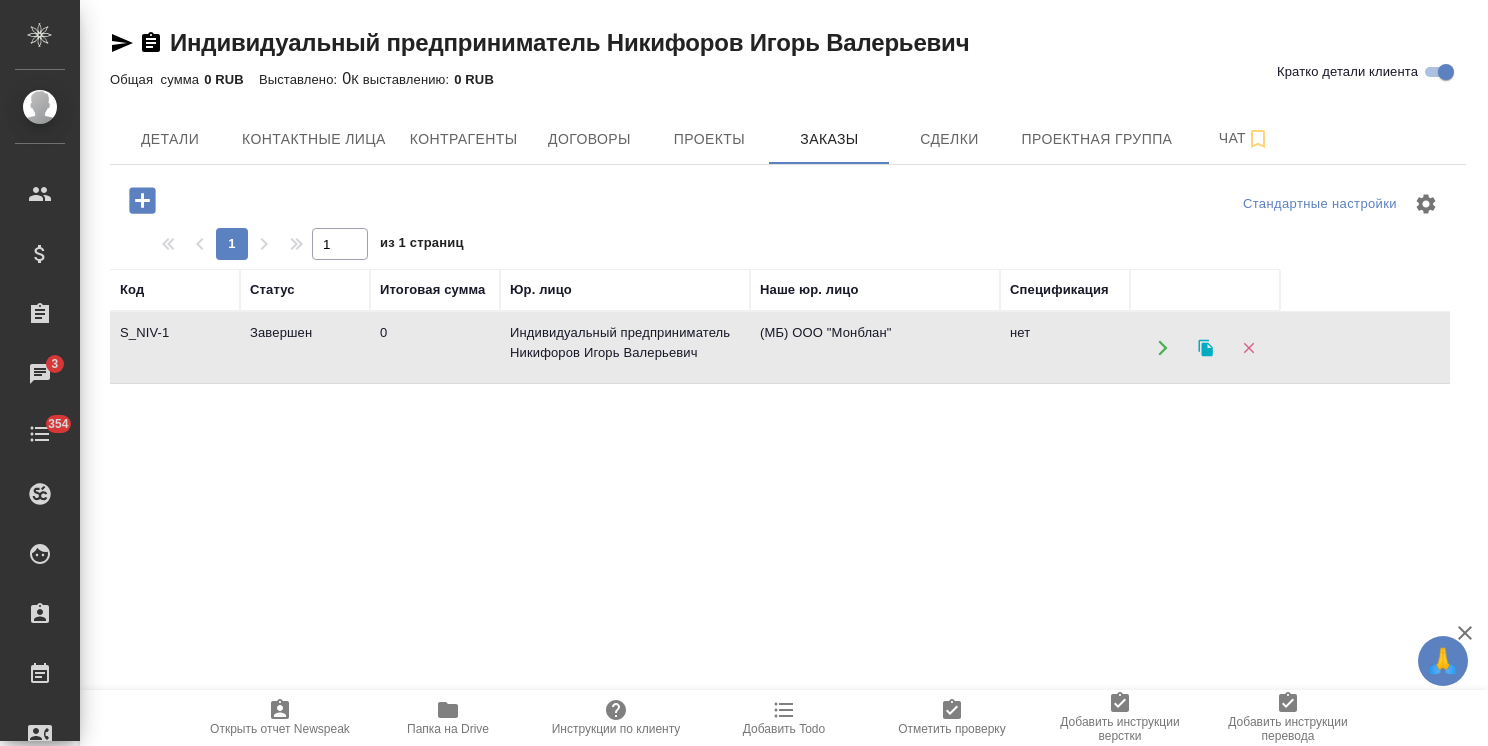 click 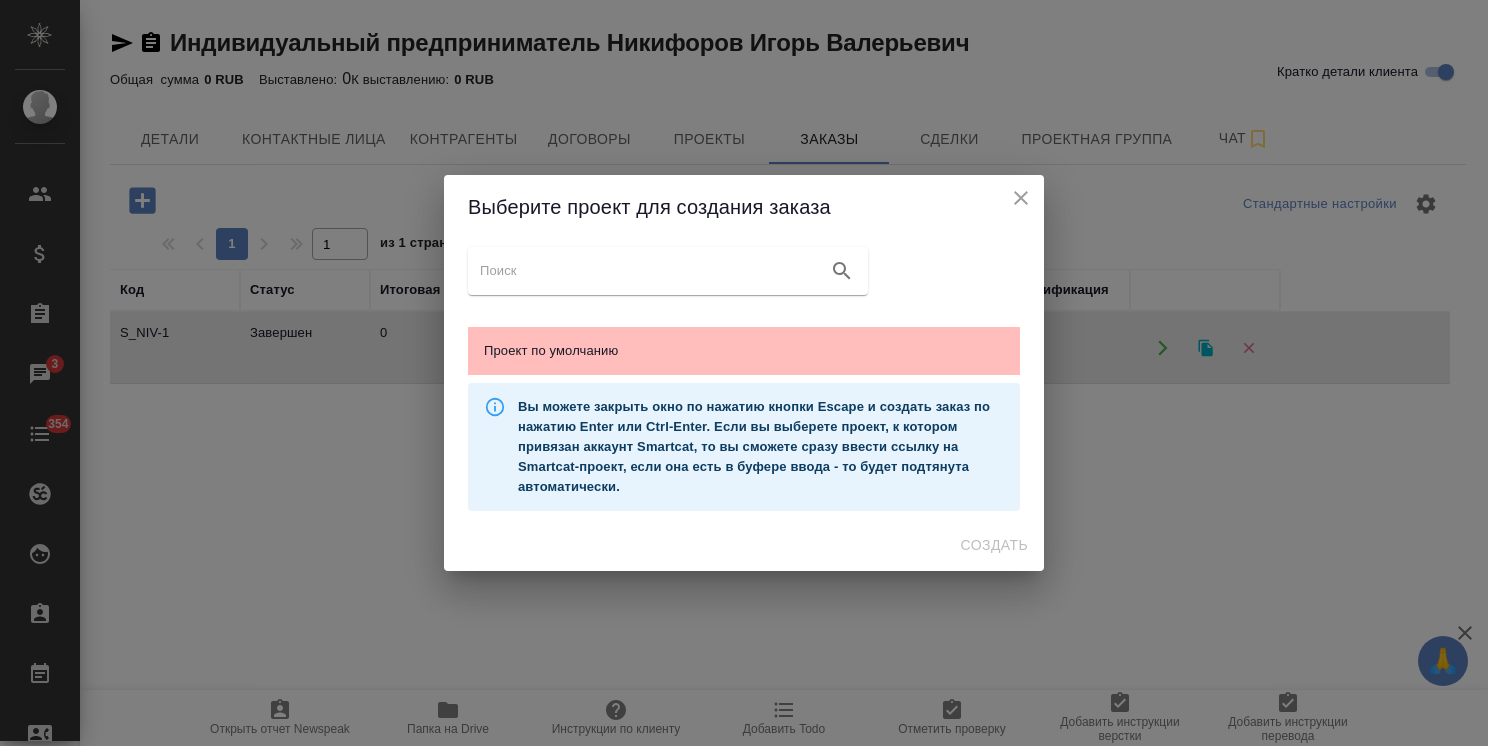 click on "Проект по умолчанию" at bounding box center (744, 351) 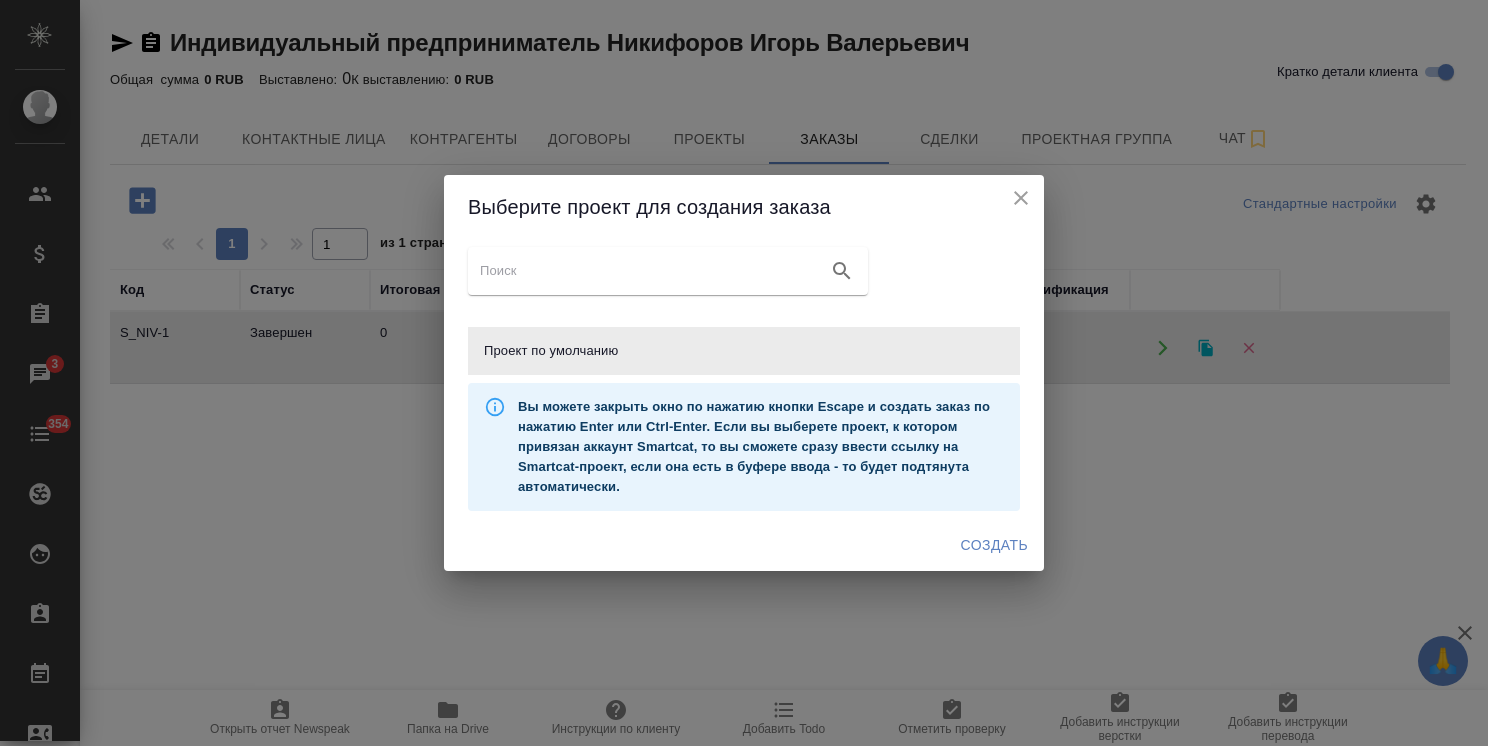 click on "Создать" at bounding box center (994, 545) 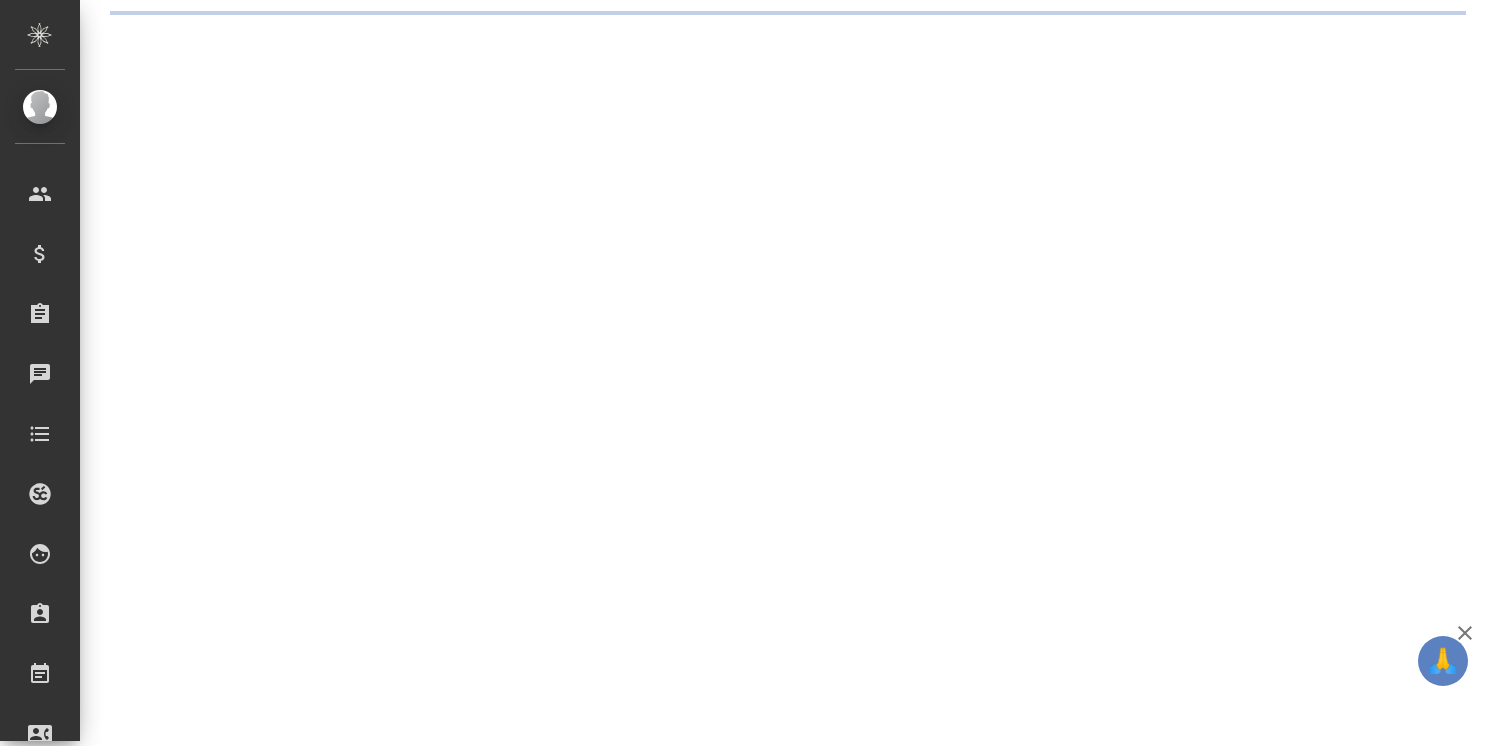 scroll, scrollTop: 0, scrollLeft: 0, axis: both 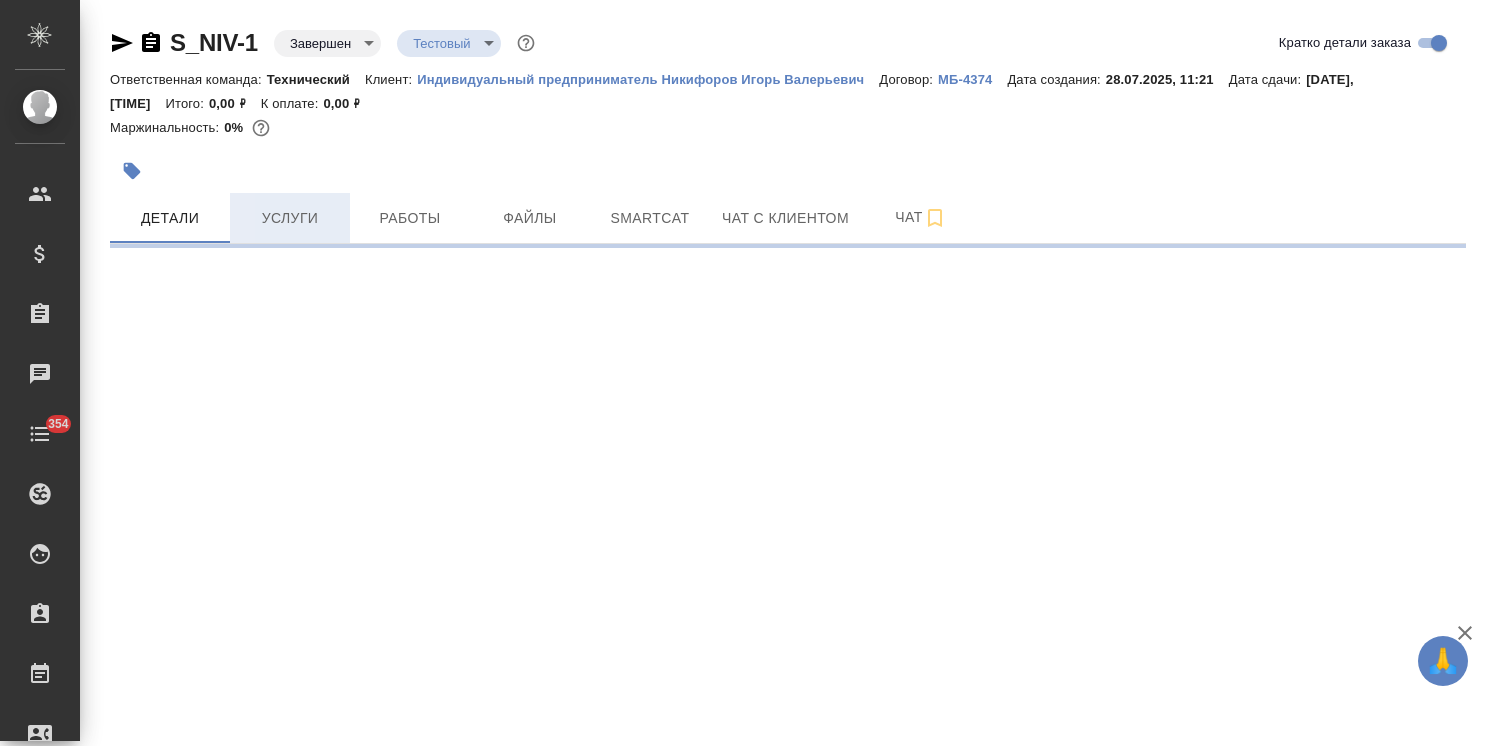 click on "Услуги" at bounding box center [290, 218] 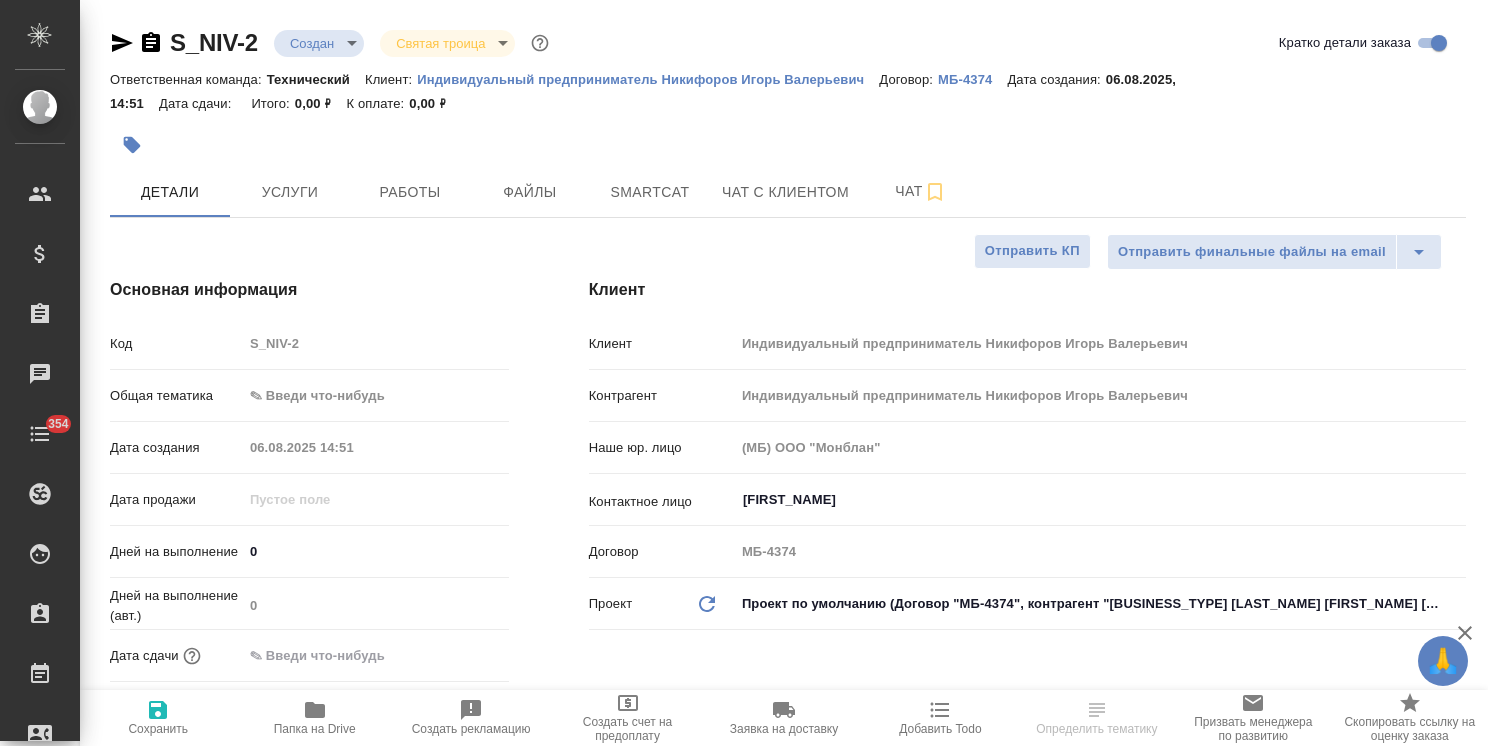 select on "RU" 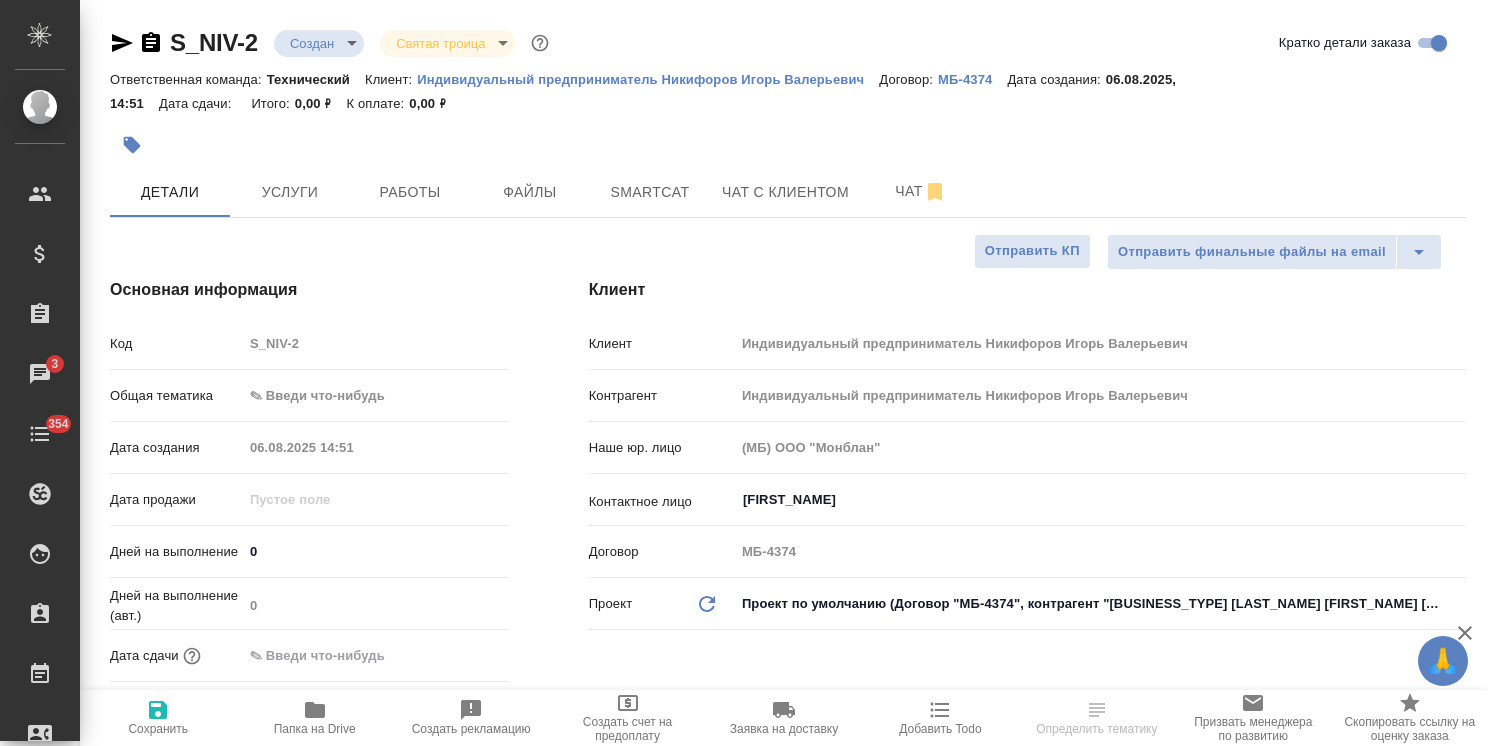 select on "RU" 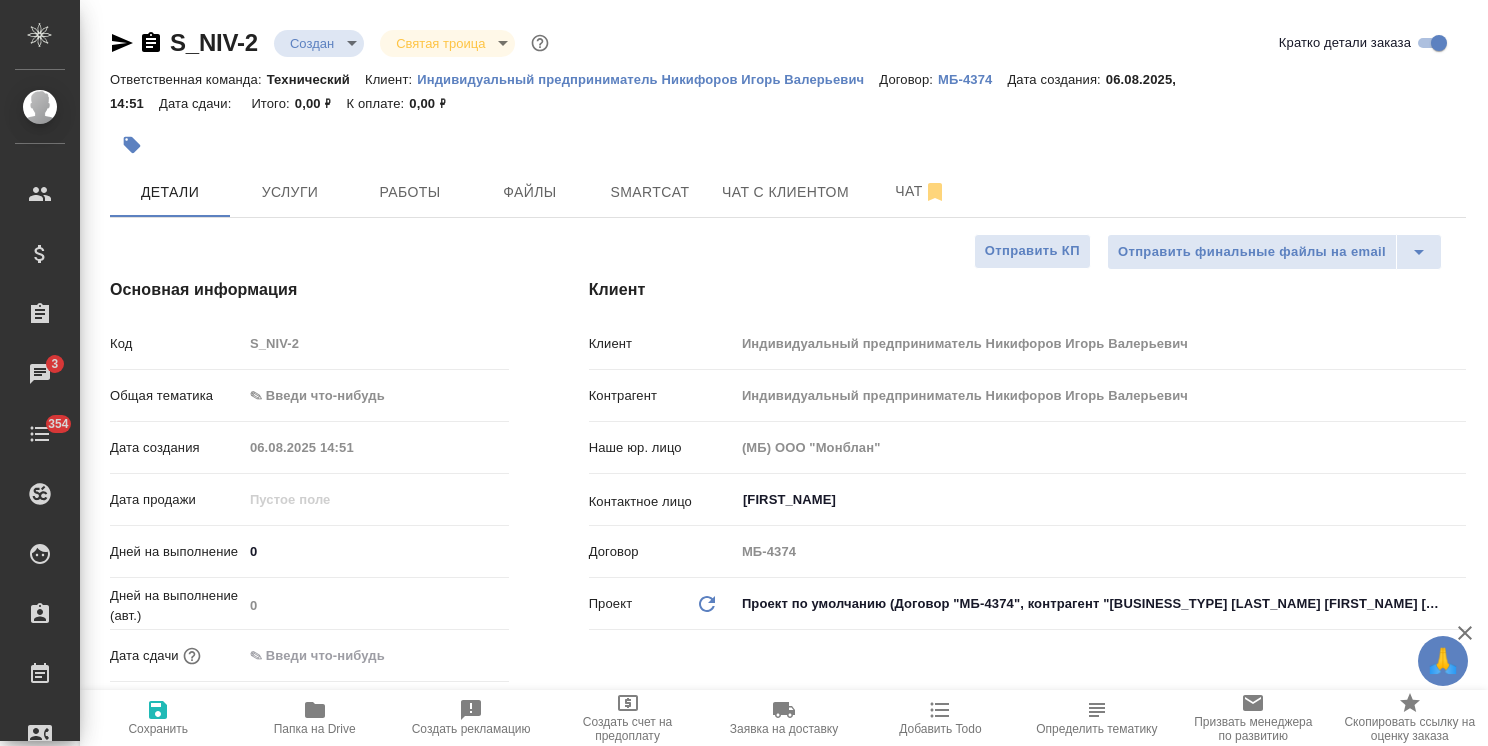 type on "x" 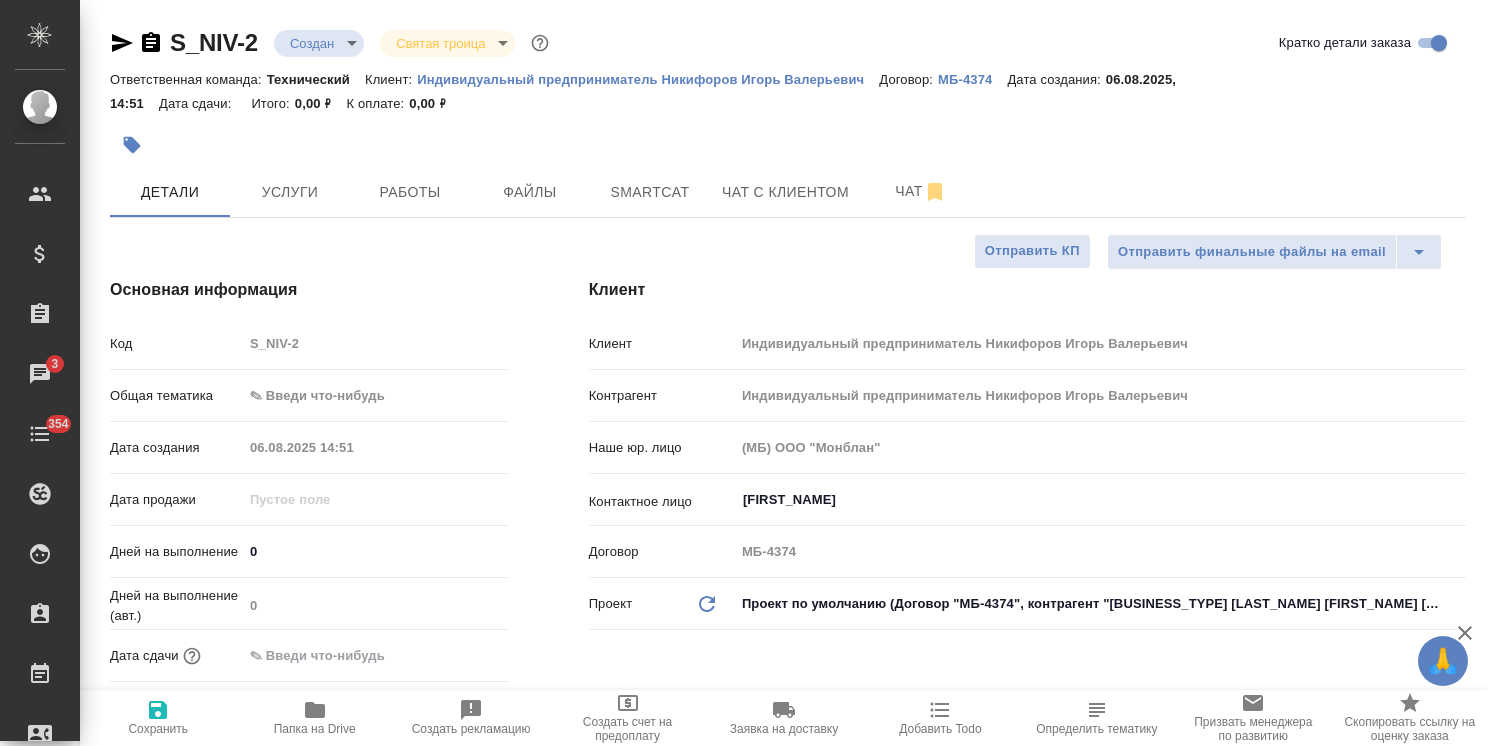 type on "x" 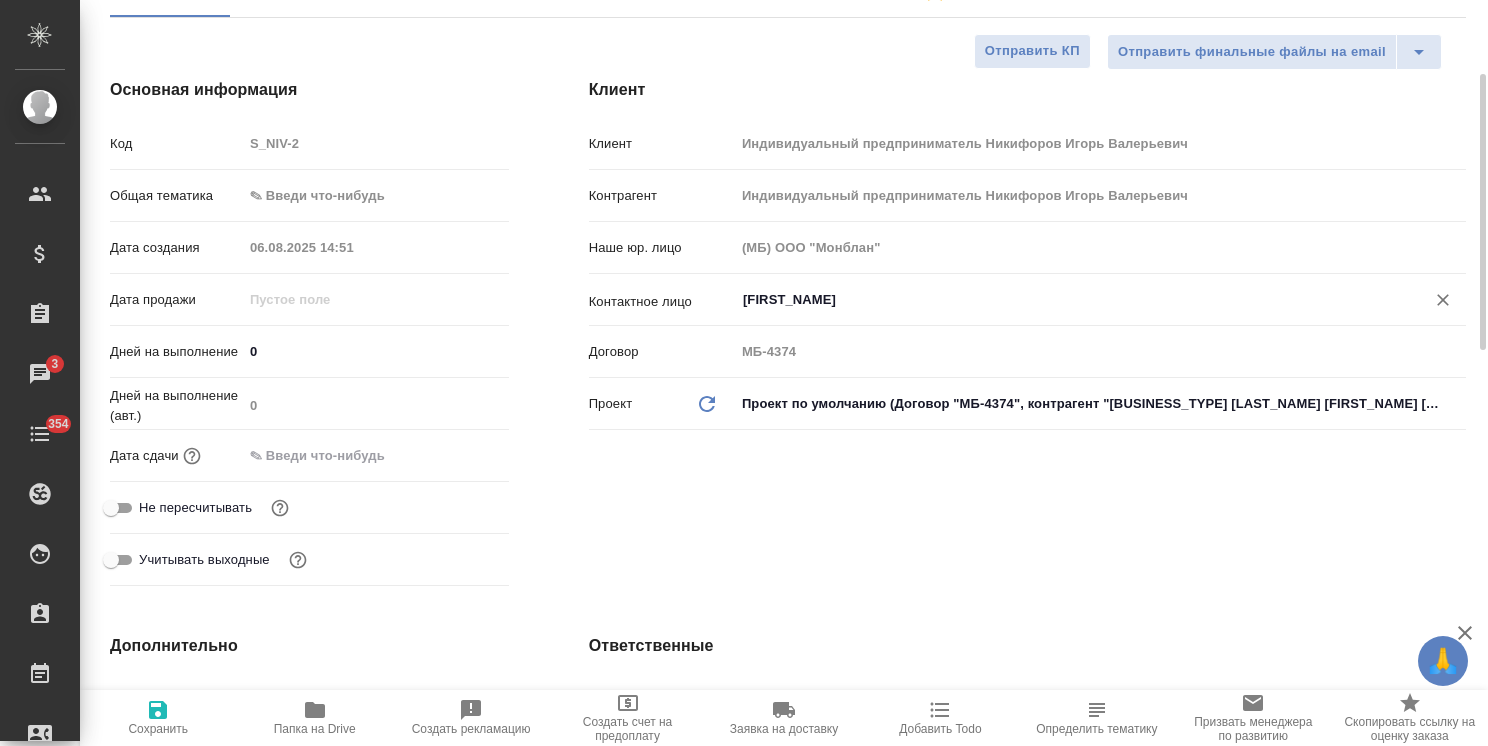 click on "Игорь ​" at bounding box center [1100, 300] 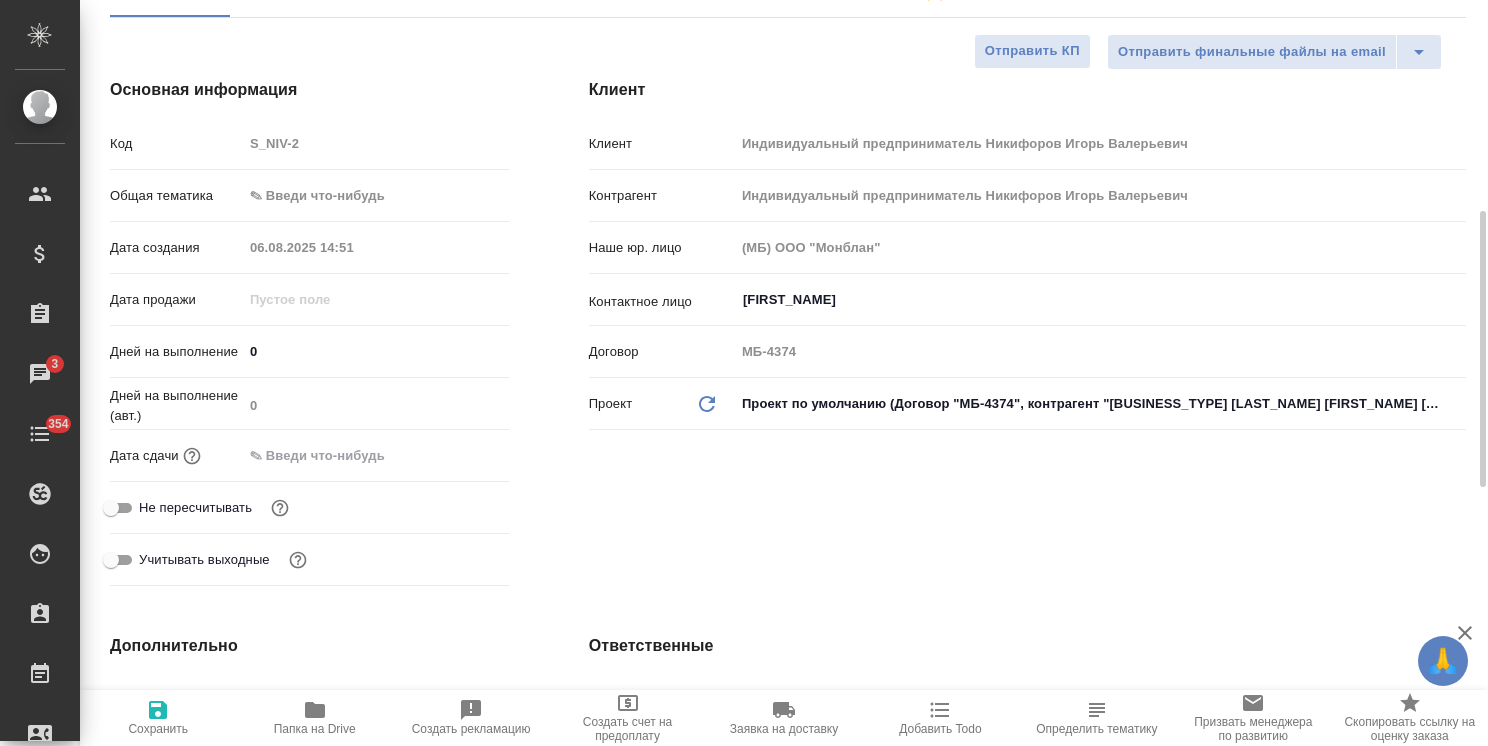 scroll, scrollTop: 200, scrollLeft: 0, axis: vertical 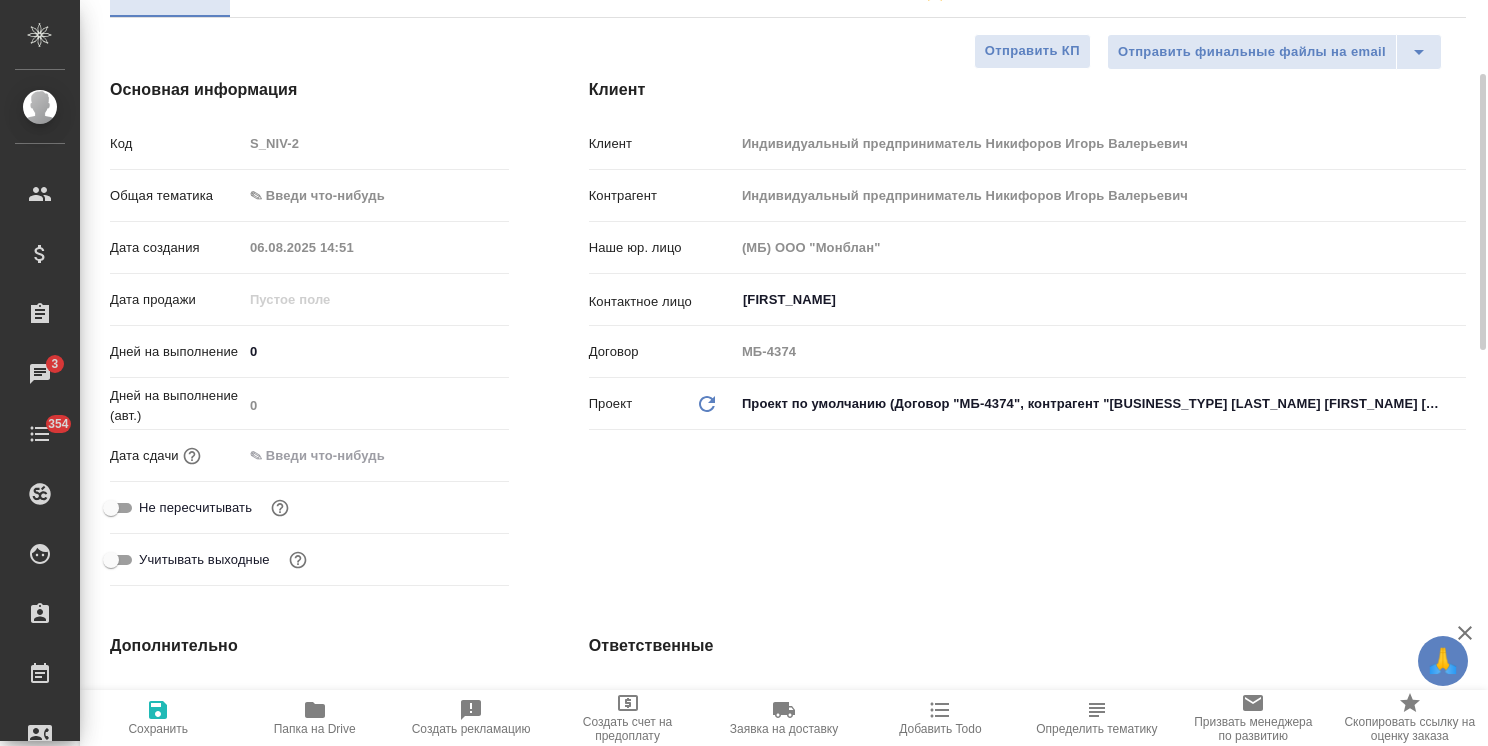 type on "x" 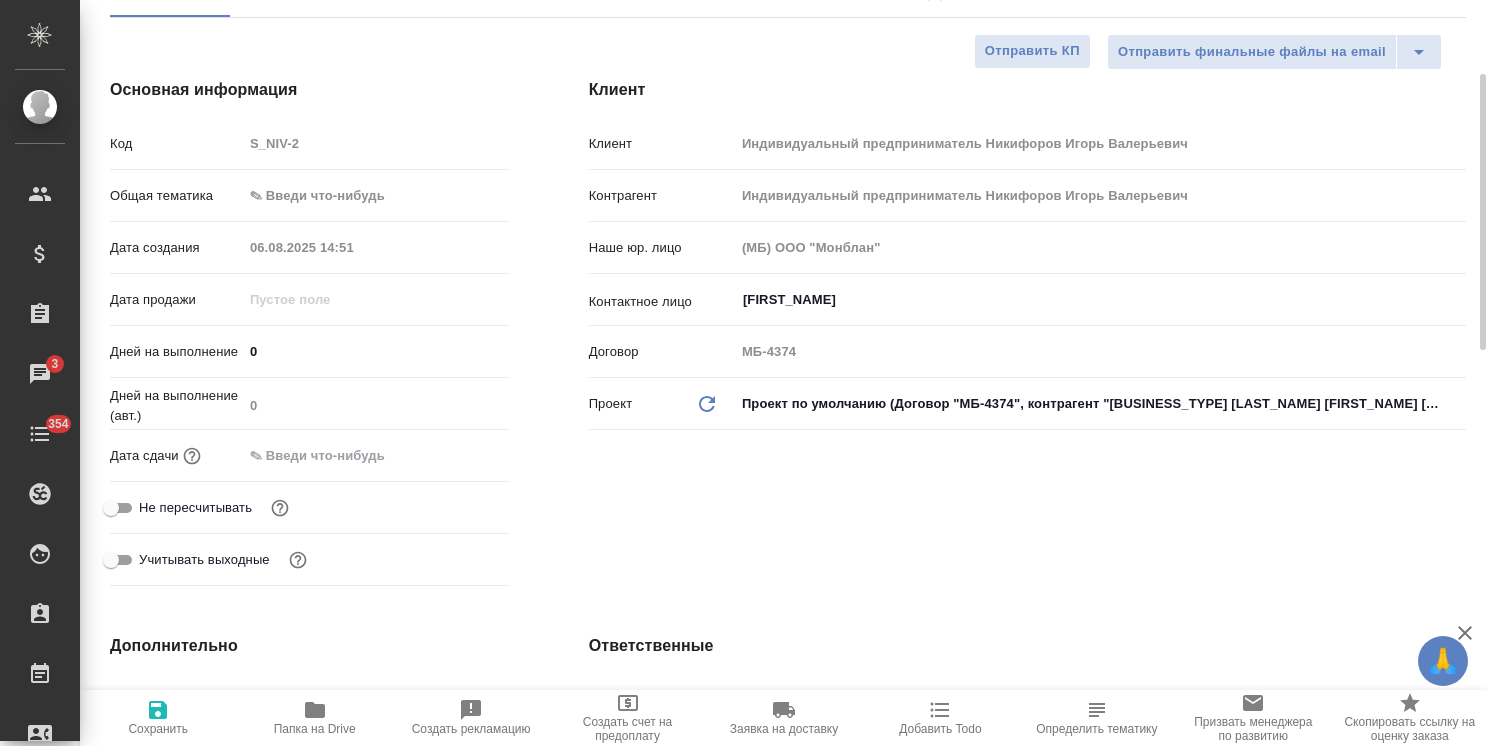 type on "x" 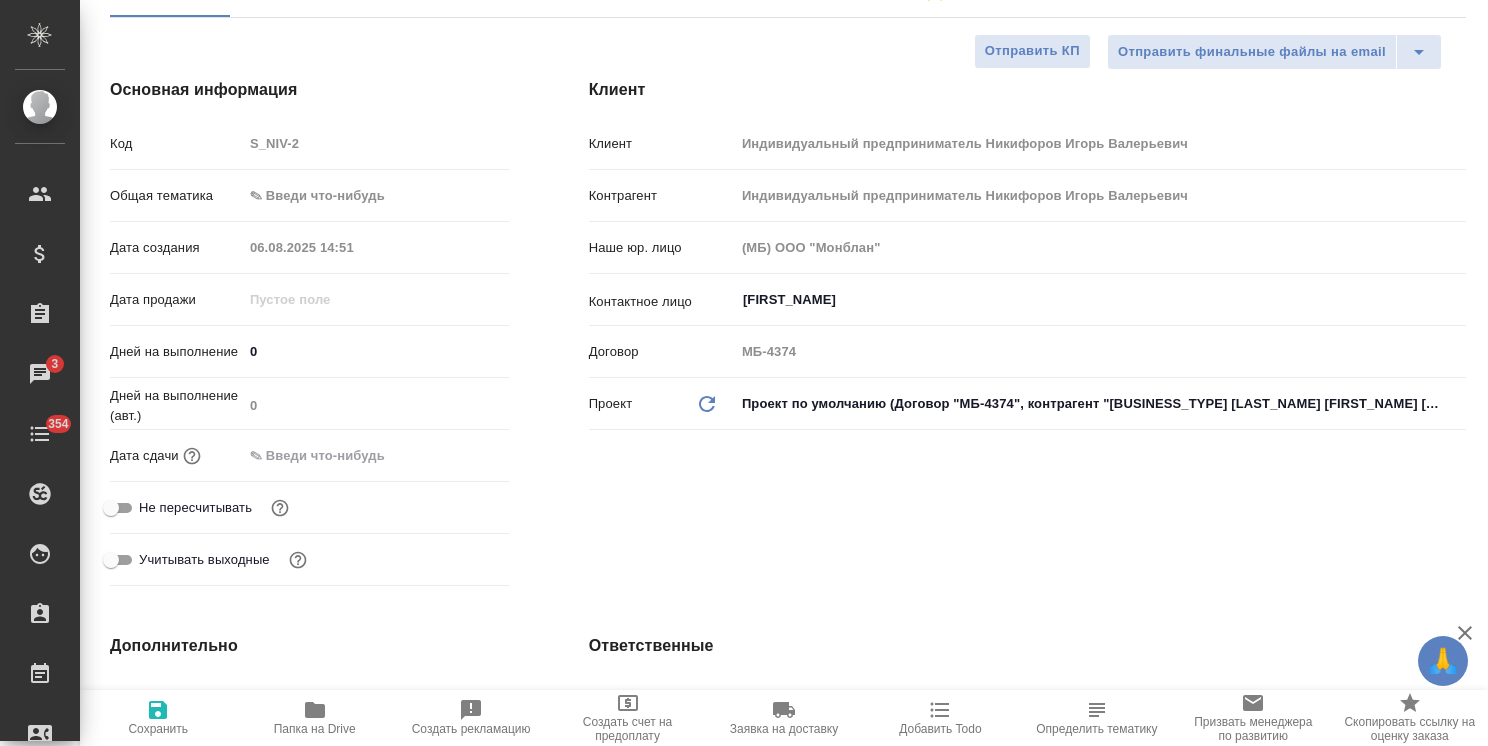 type on "x" 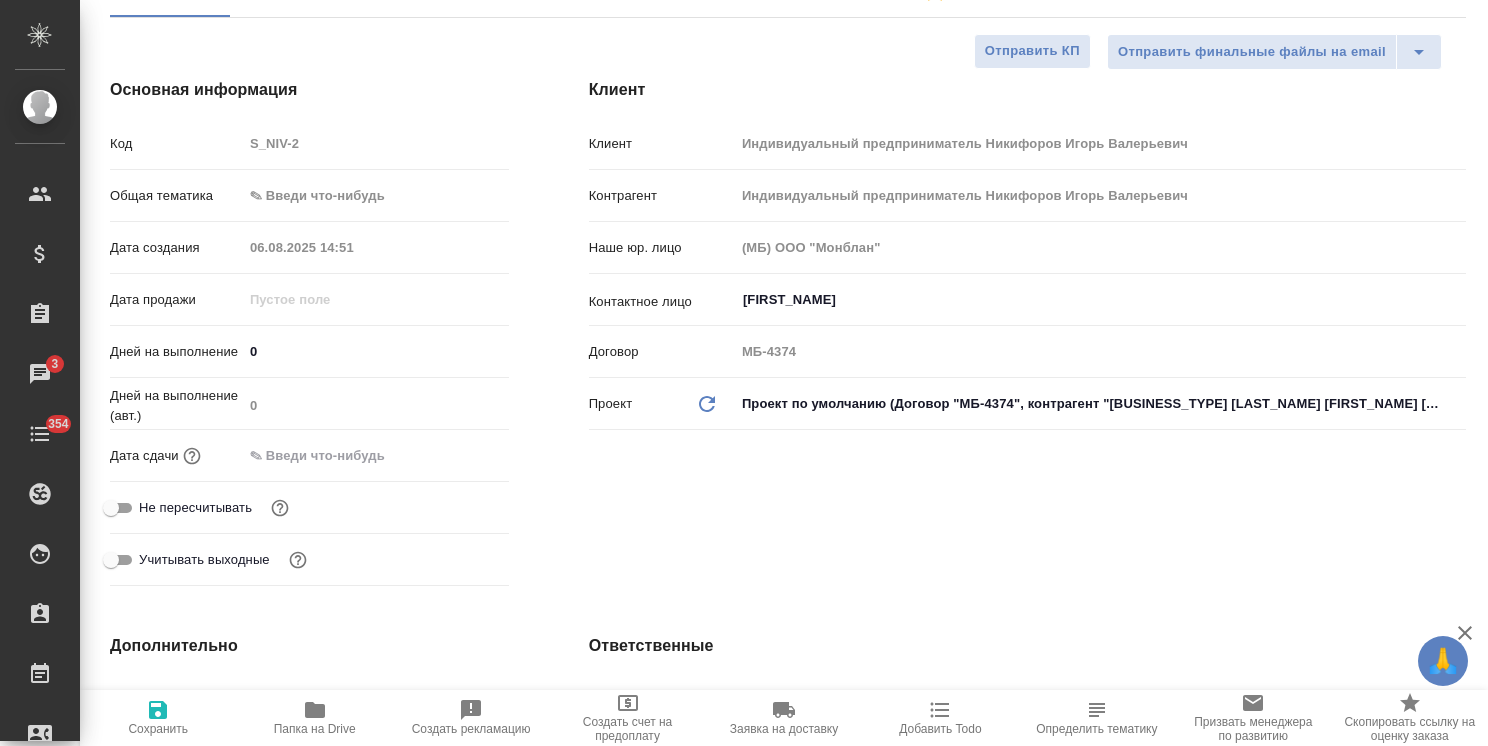 type on "x" 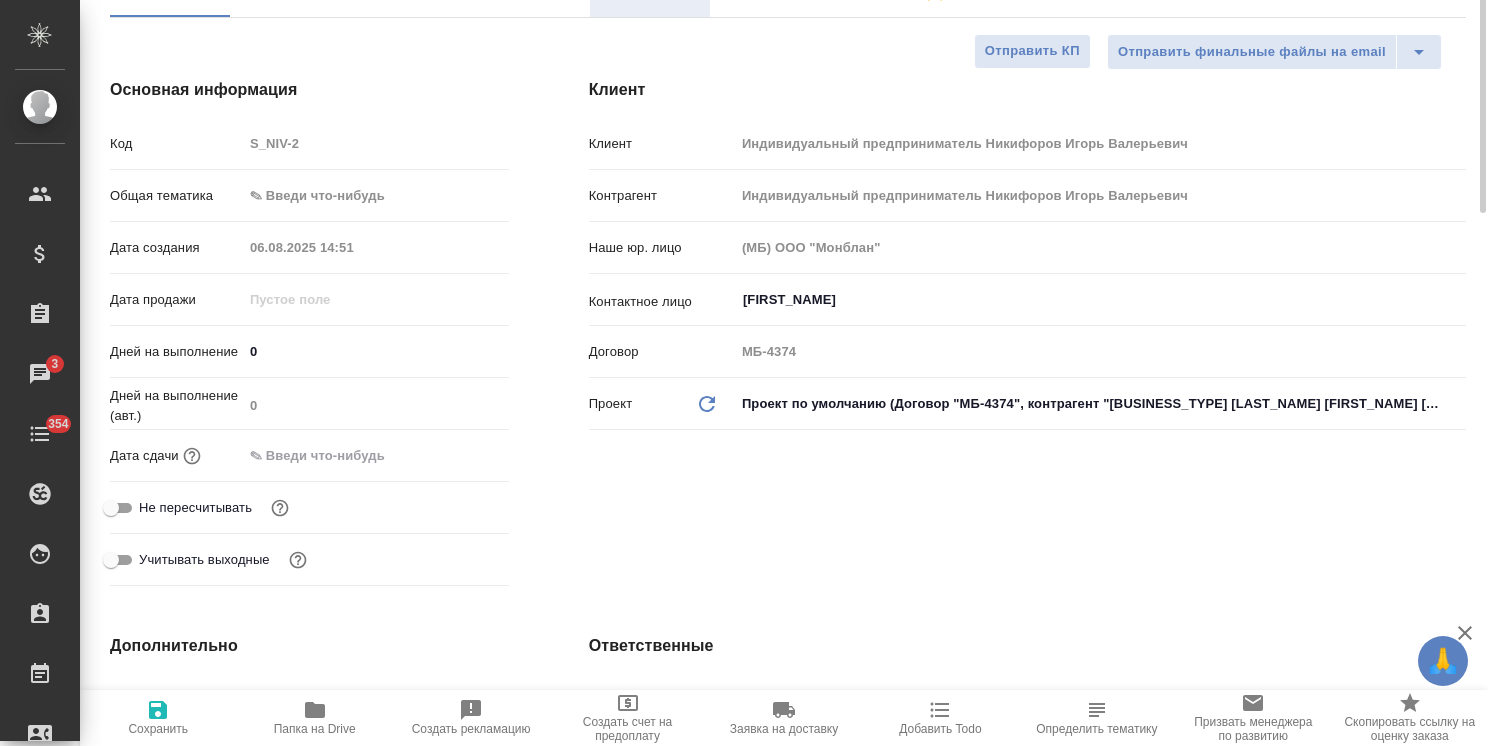 scroll, scrollTop: 0, scrollLeft: 0, axis: both 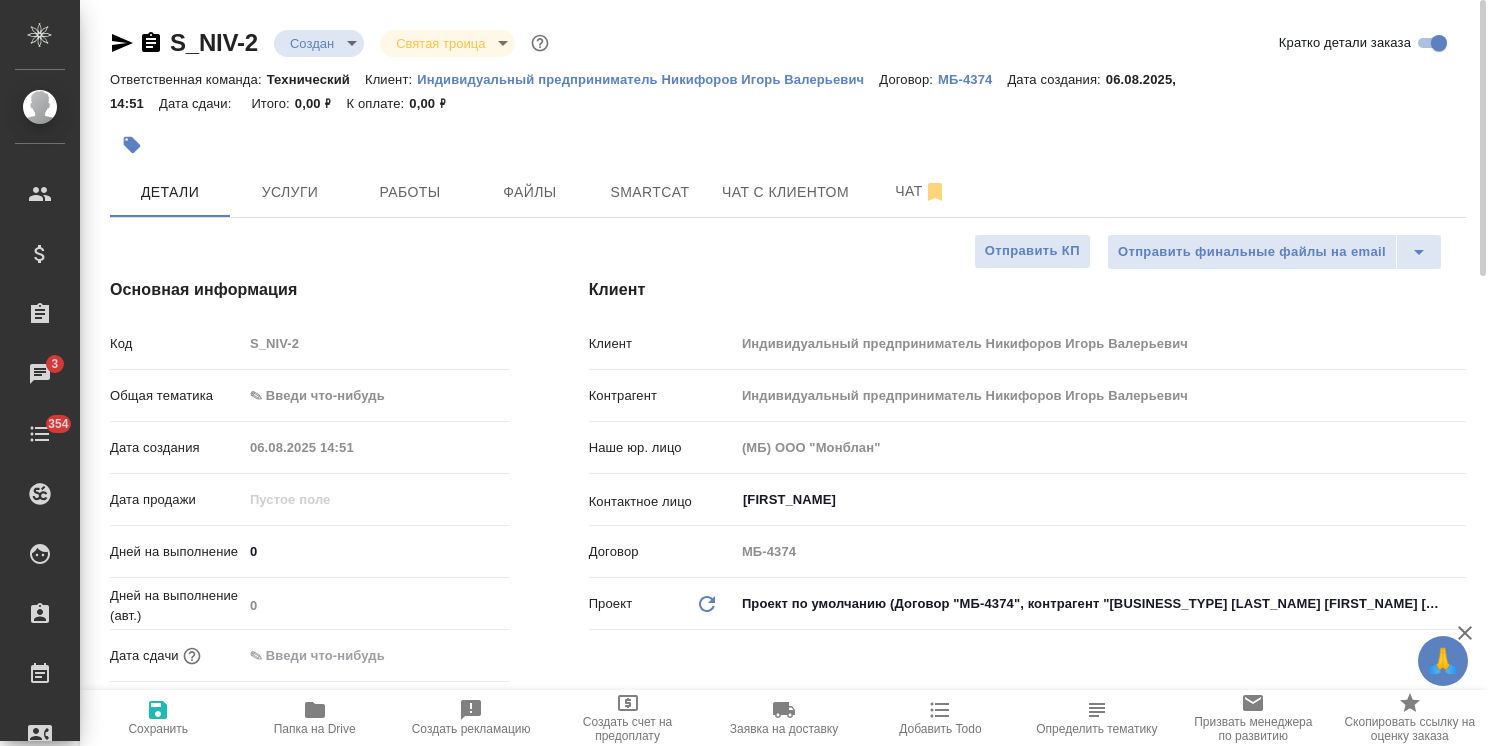 click on "Индивидуальный предприниматель Никифоров Игорь Валерьевич" at bounding box center [648, 79] 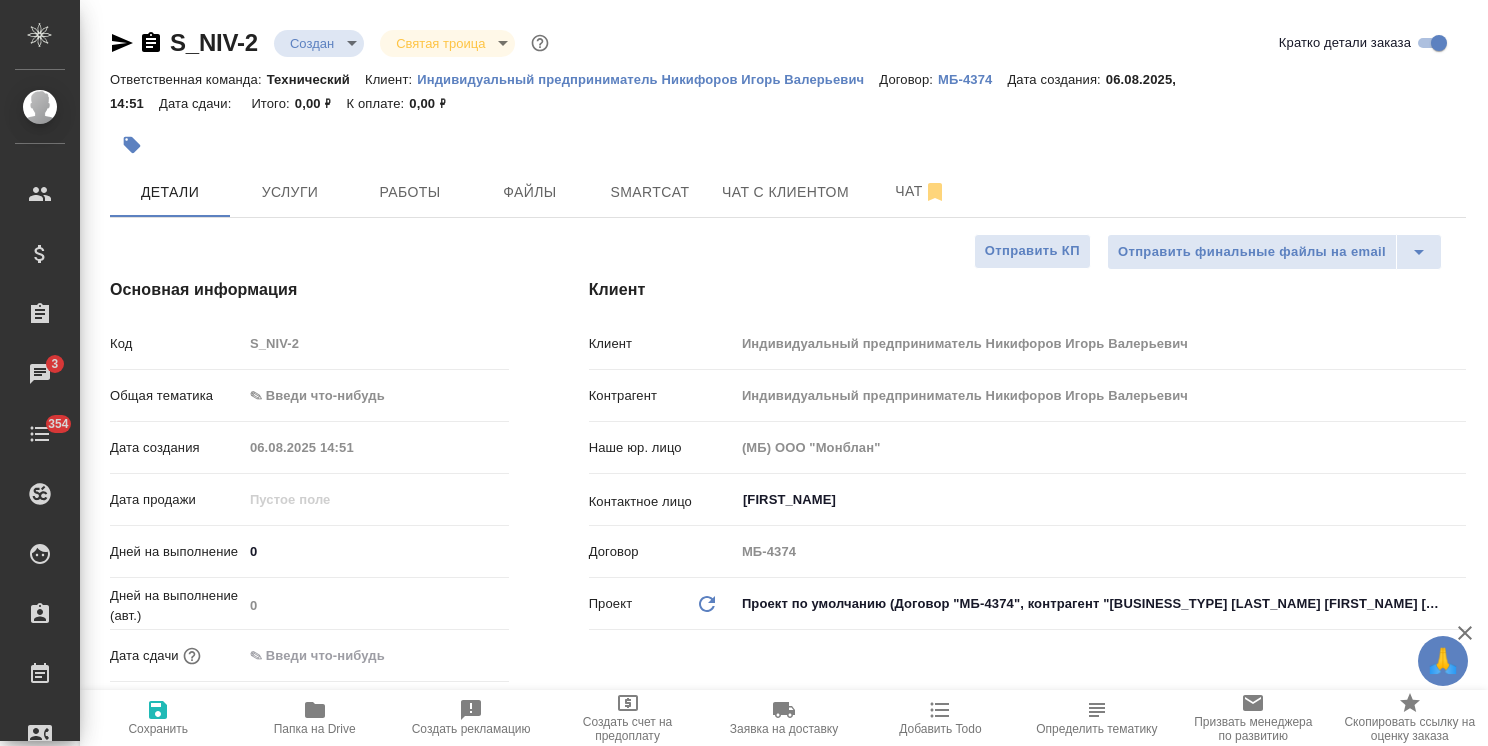 type on "x" 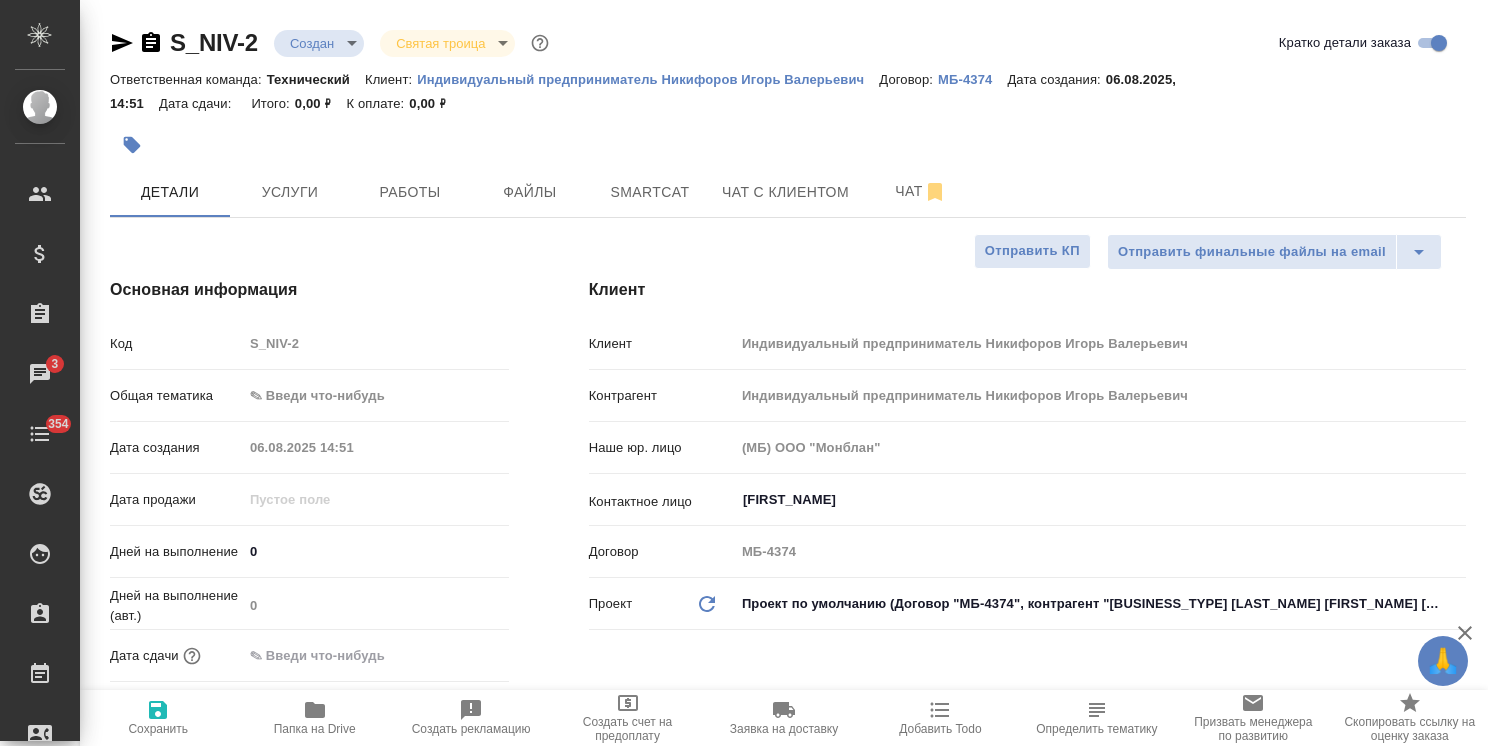 click on "🙏 .cls-1
fill:#fff;
AWATERA Usmanova Olga Клиенты Спецификации Заказы 3 Чаты 354 Todo Проекты SC Исполнители Кандидаты Работы Входящие заявки Заявки на доставку Рекламации Проекты процессинга Конференции Выйти S_NIV-2 Создан new Святая троица holyTrinity Кратко детали заказа Ответственная команда: Технический Клиент: Индивидуальный предприниматель Никифоров Игорь Валерьевич Договор: МБ-4374 Дата создания: 06.08.2025, 14:51 Дата сдачи: Итого: 0,00 ₽ К оплате: 0,00 ₽ Детали Услуги Работы Файлы Smartcat Чат с клиентом Чат Отправить финальные файлы на email Отправить КП Код S_NIV-2 06.08.2025 14:51 0 0" at bounding box center [744, 373] 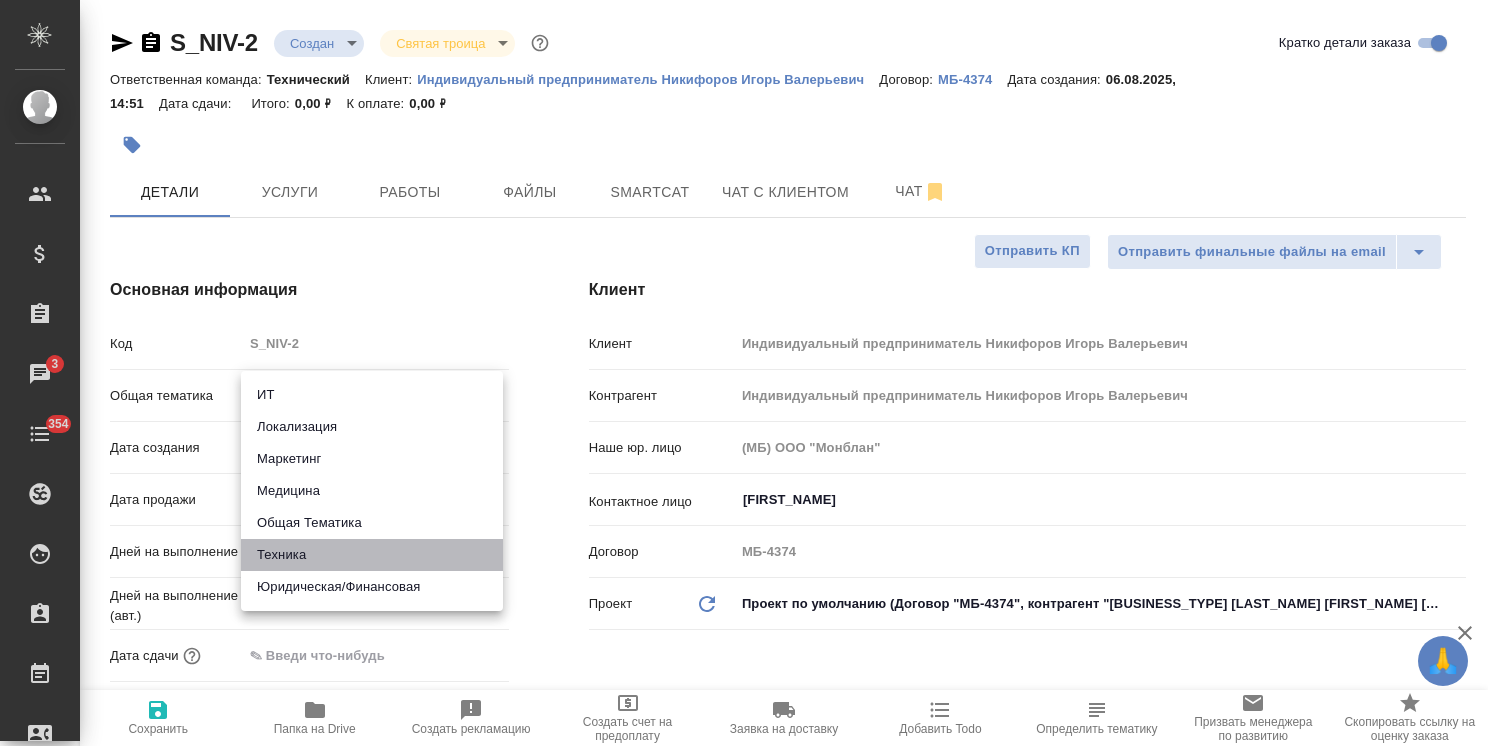 click on "Техника" at bounding box center [372, 555] 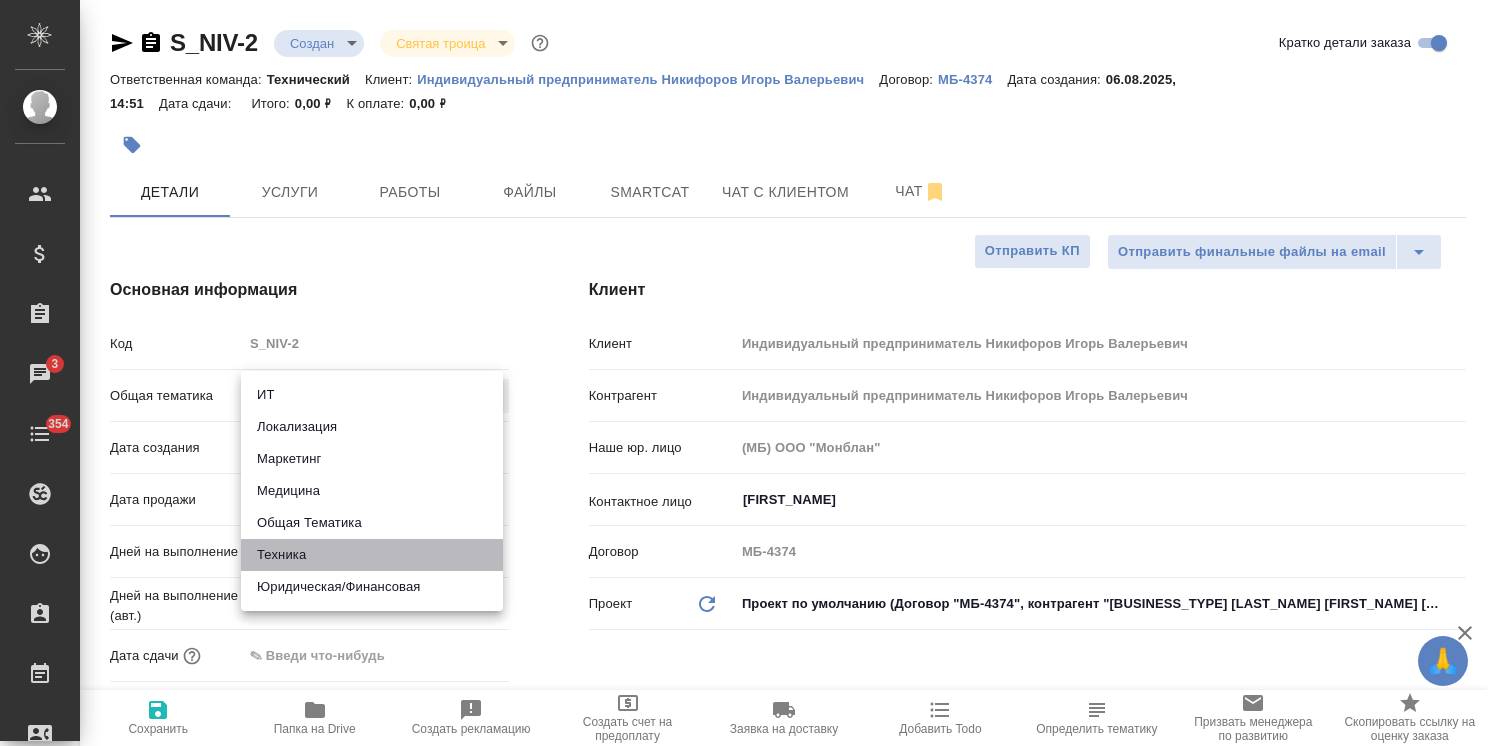 type on "tech" 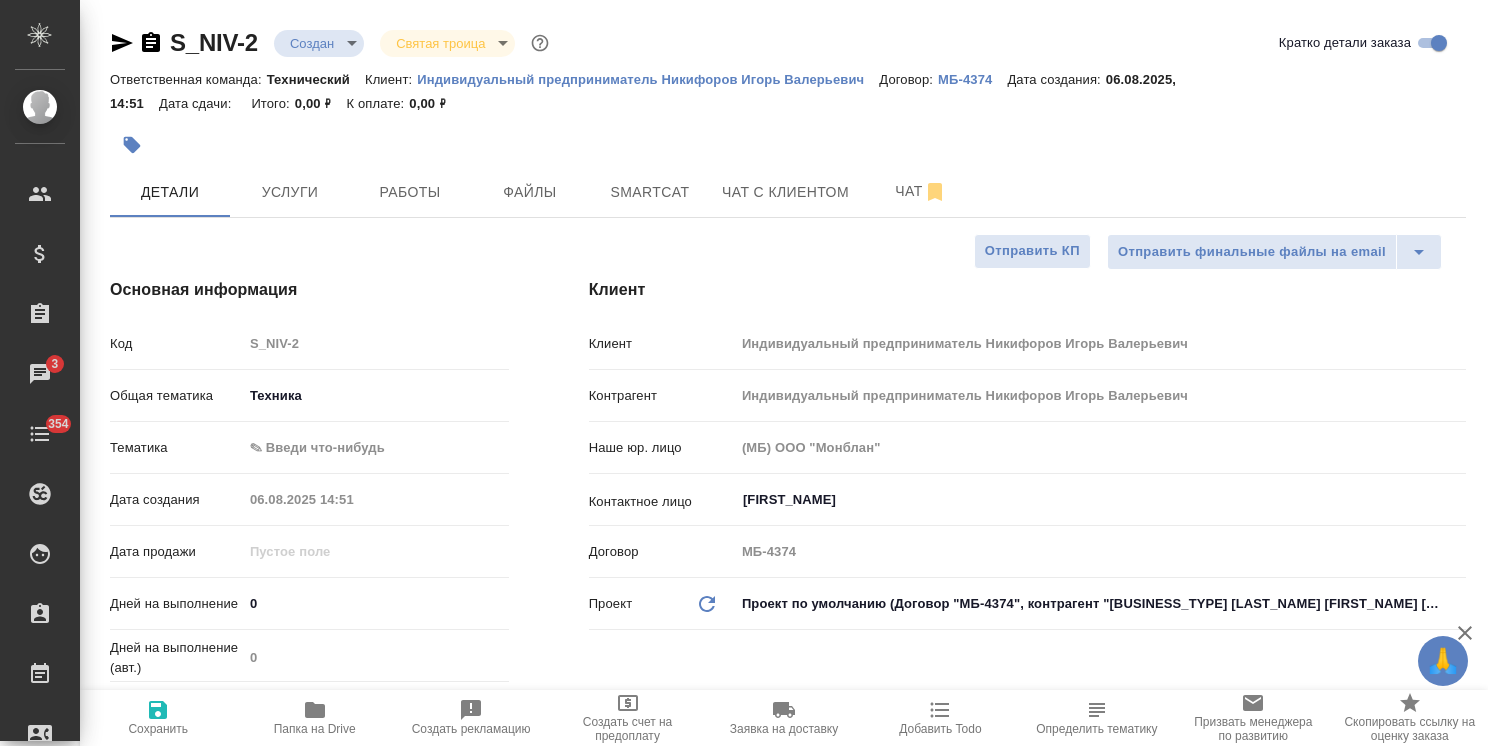 click on "🙏 .cls-1
fill:#fff;
AWATERA Usmanova Olga Клиенты Спецификации Заказы 3 Чаты 354 Todo Проекты SC Исполнители Кандидаты Работы Входящие заявки Заявки на доставку Рекламации Проекты процессинга Конференции Выйти S_NIV-2 Создан new Святая троица holyTrinity Кратко детали заказа Ответственная команда: Технический Клиент: Индивидуальный предприниматель Никифоров Игорь Валерьевич Договор: МБ-4374 Дата создания: 06.08.2025, 14:51 Дата сдачи: Итого: 0,00 ₽ К оплате: 0,00 ₽ Детали Услуги Работы Файлы Smartcat Чат с клиентом Чат Отправить финальные файлы на email Отправить КП Код S_NIV-2 Техника tech" at bounding box center (744, 373) 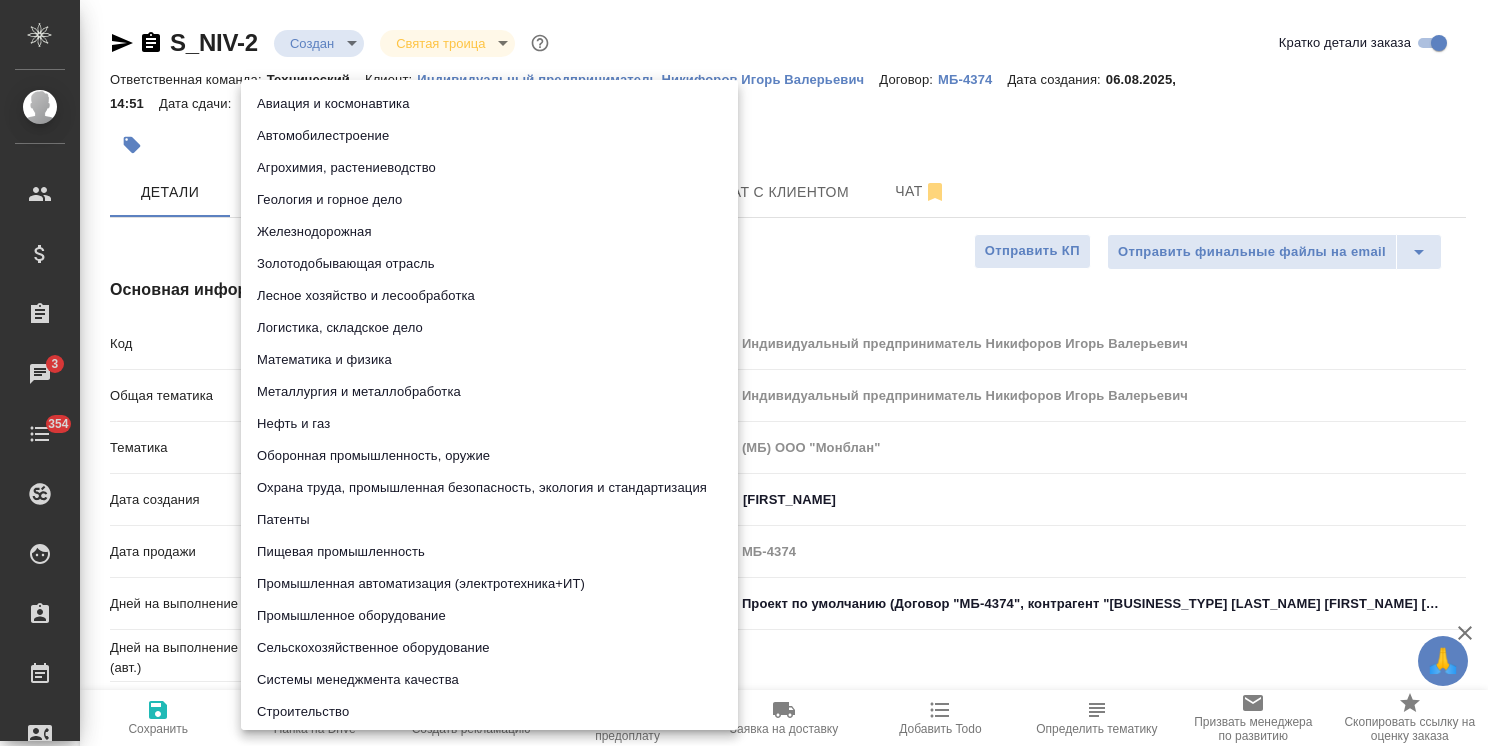 click on "Автомобилестроение" at bounding box center (489, 136) 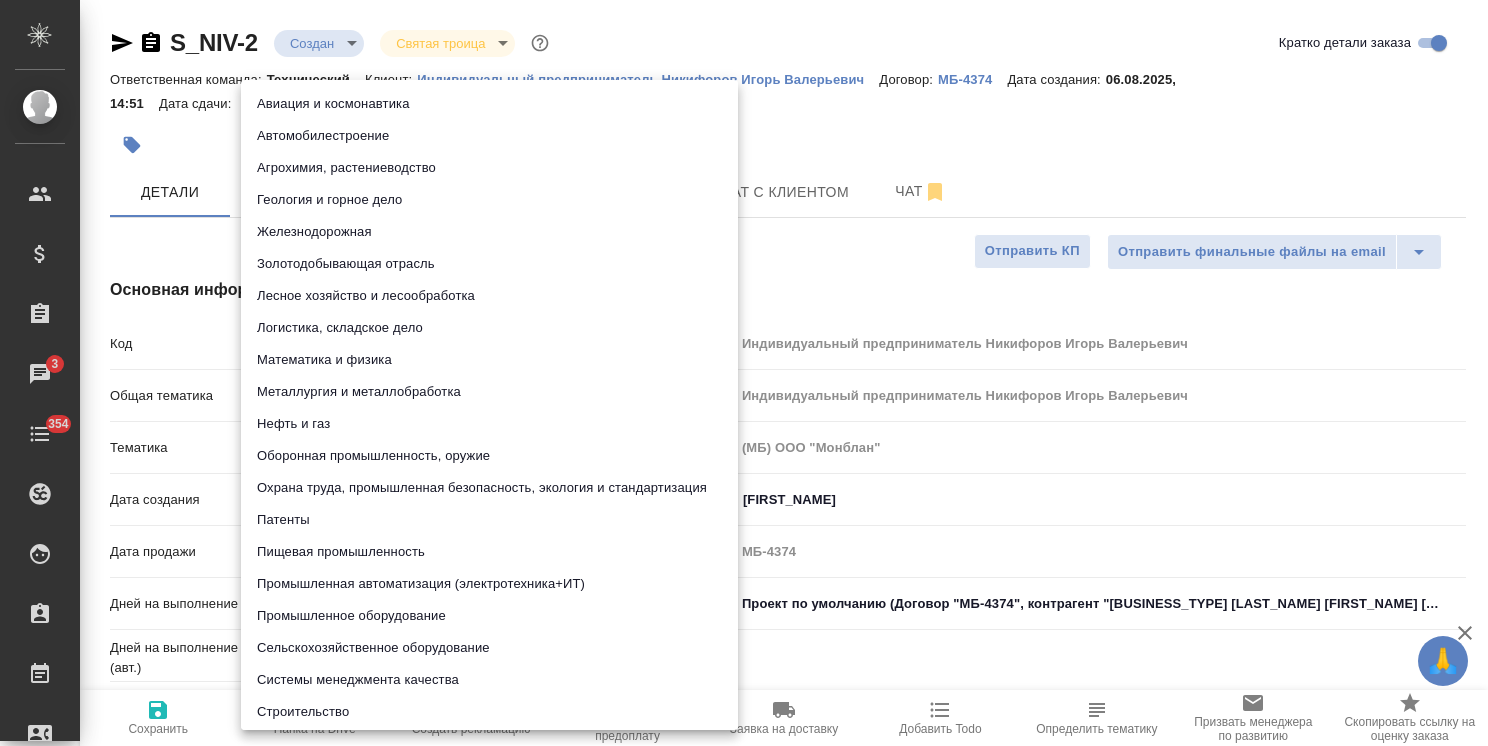 type on "x" 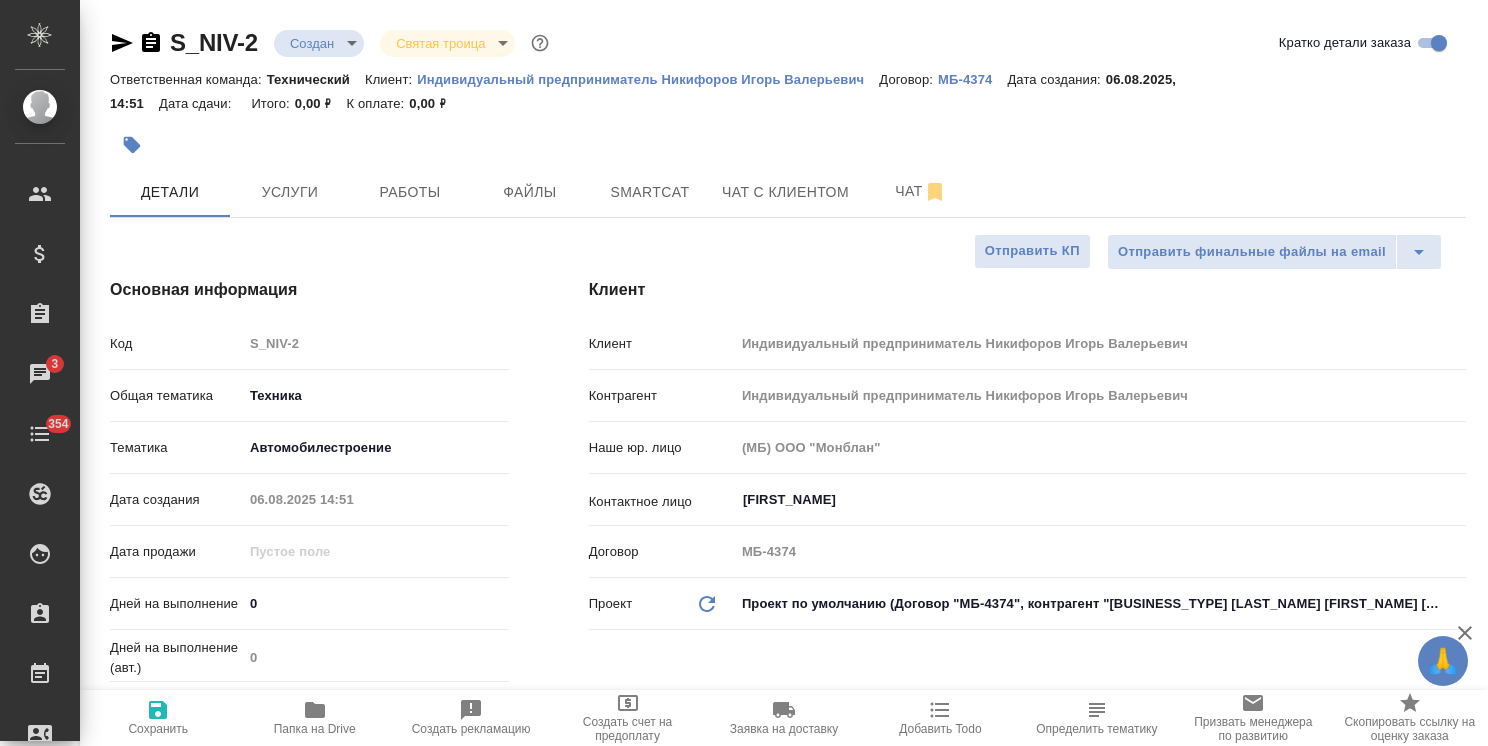 click on "Сохранить" at bounding box center (158, 729) 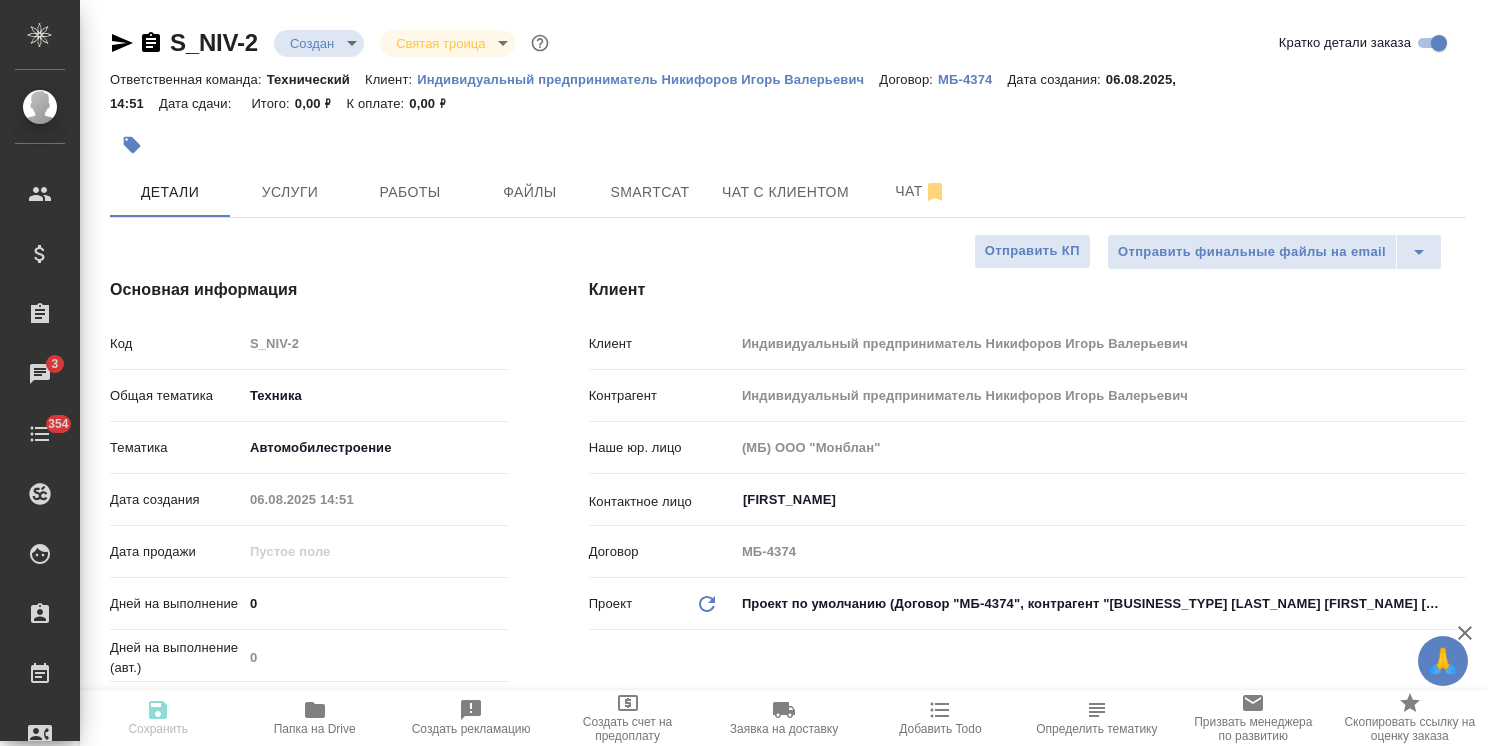 type on "x" 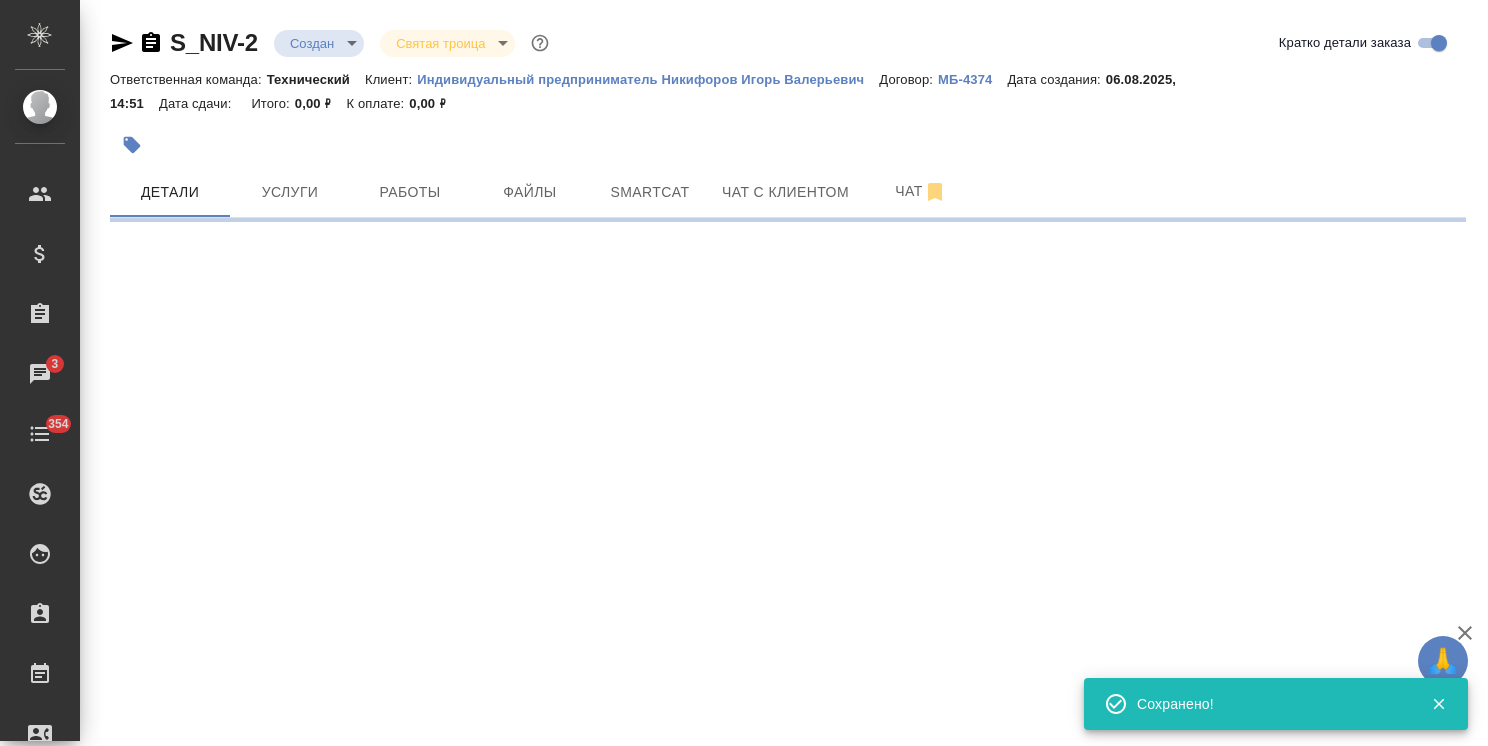 select on "RU" 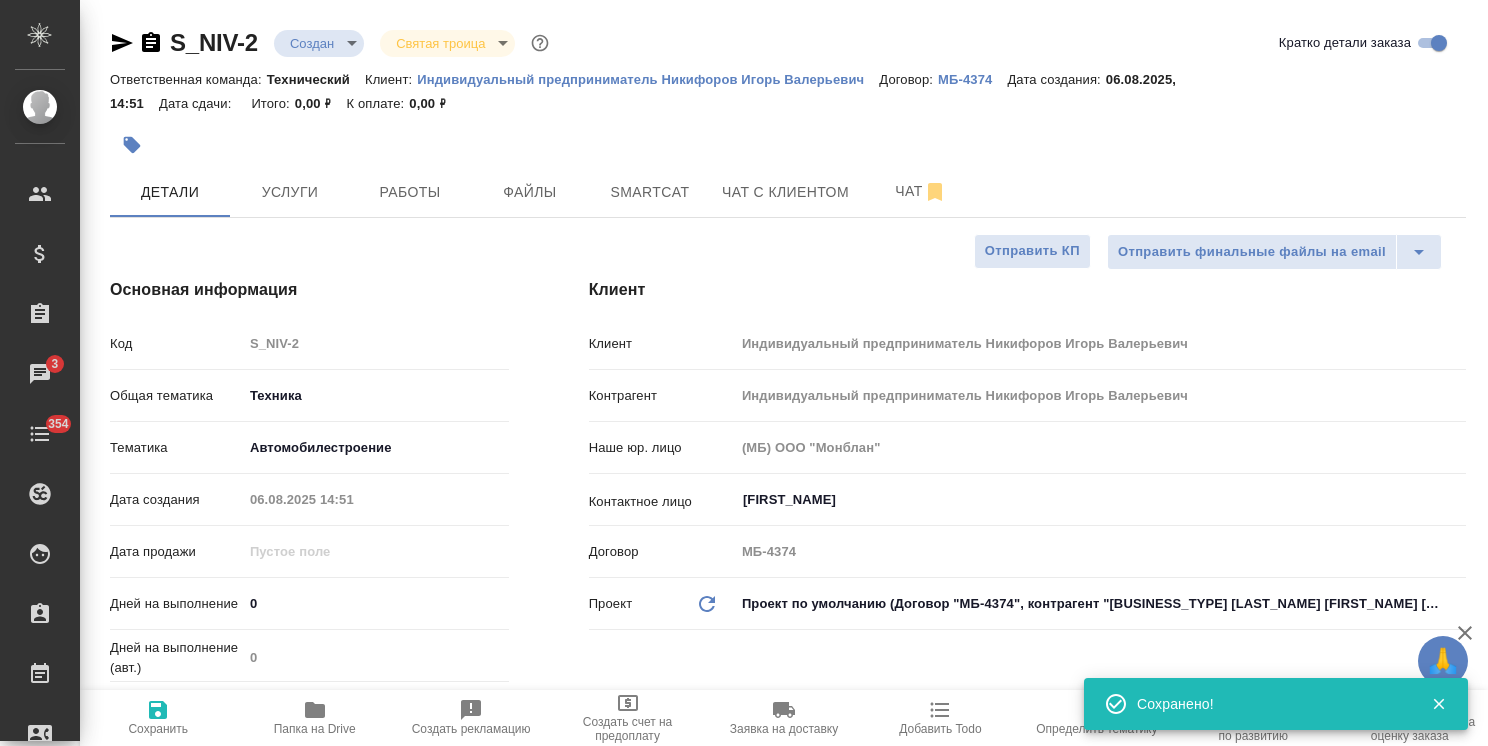 type on "x" 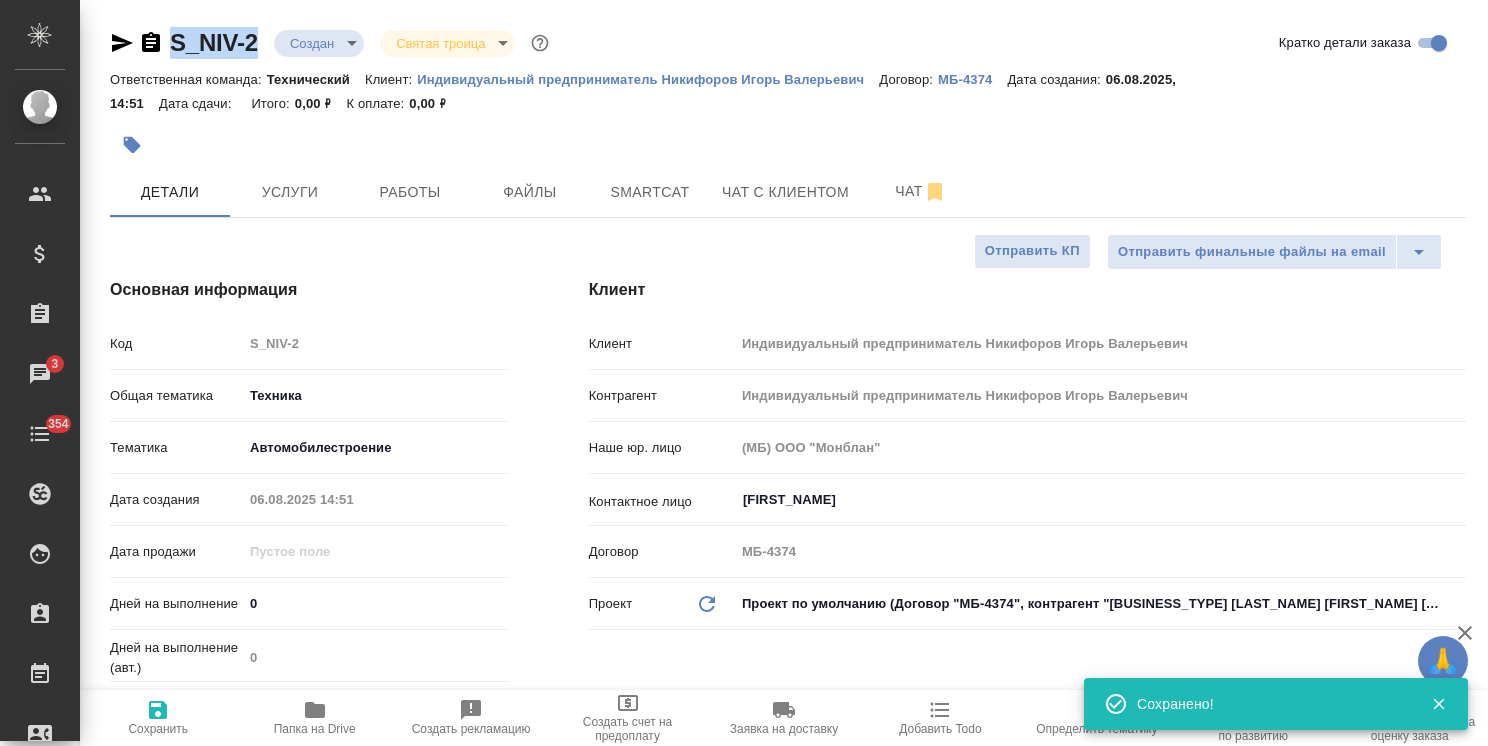 drag, startPoint x: 264, startPoint y: 22, endPoint x: 119, endPoint y: 12, distance: 145.34442 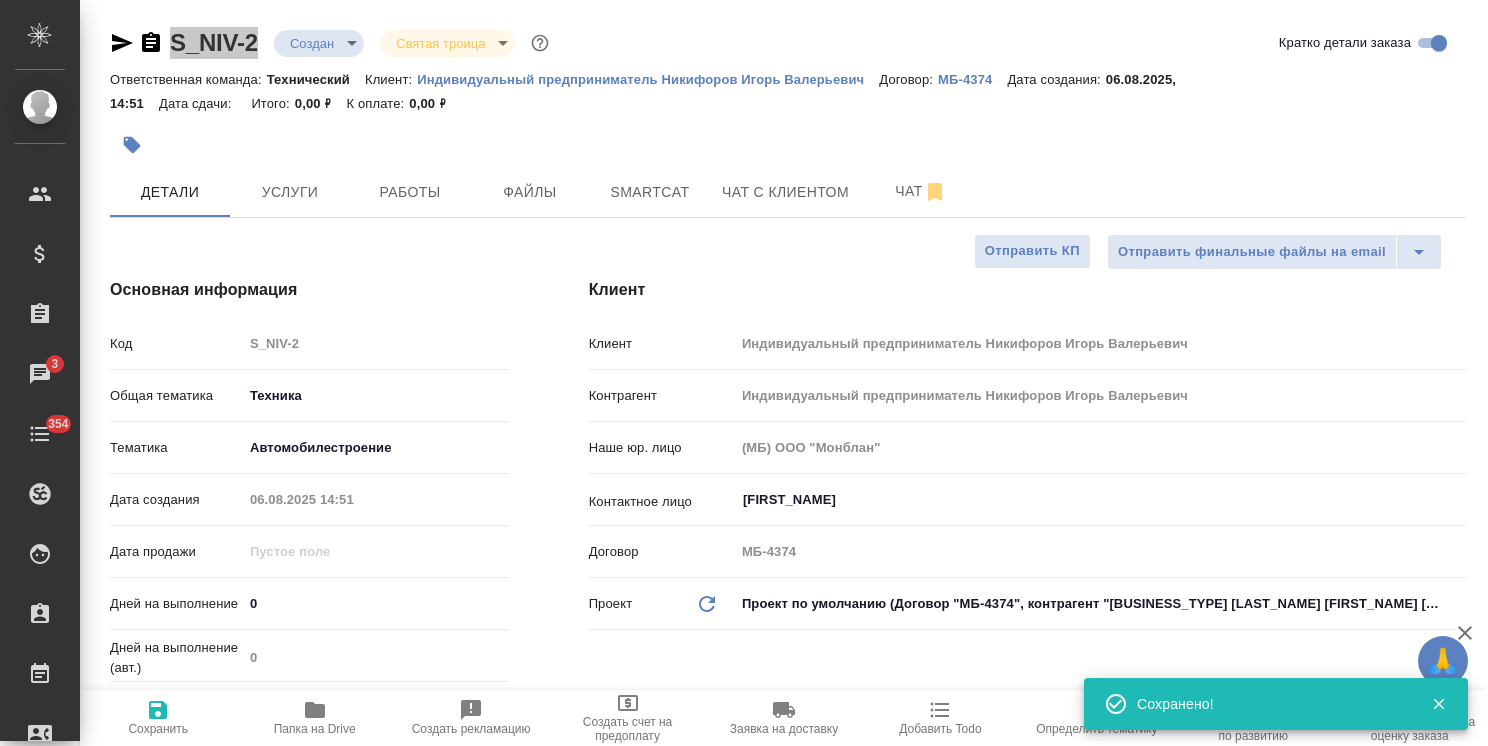 type on "x" 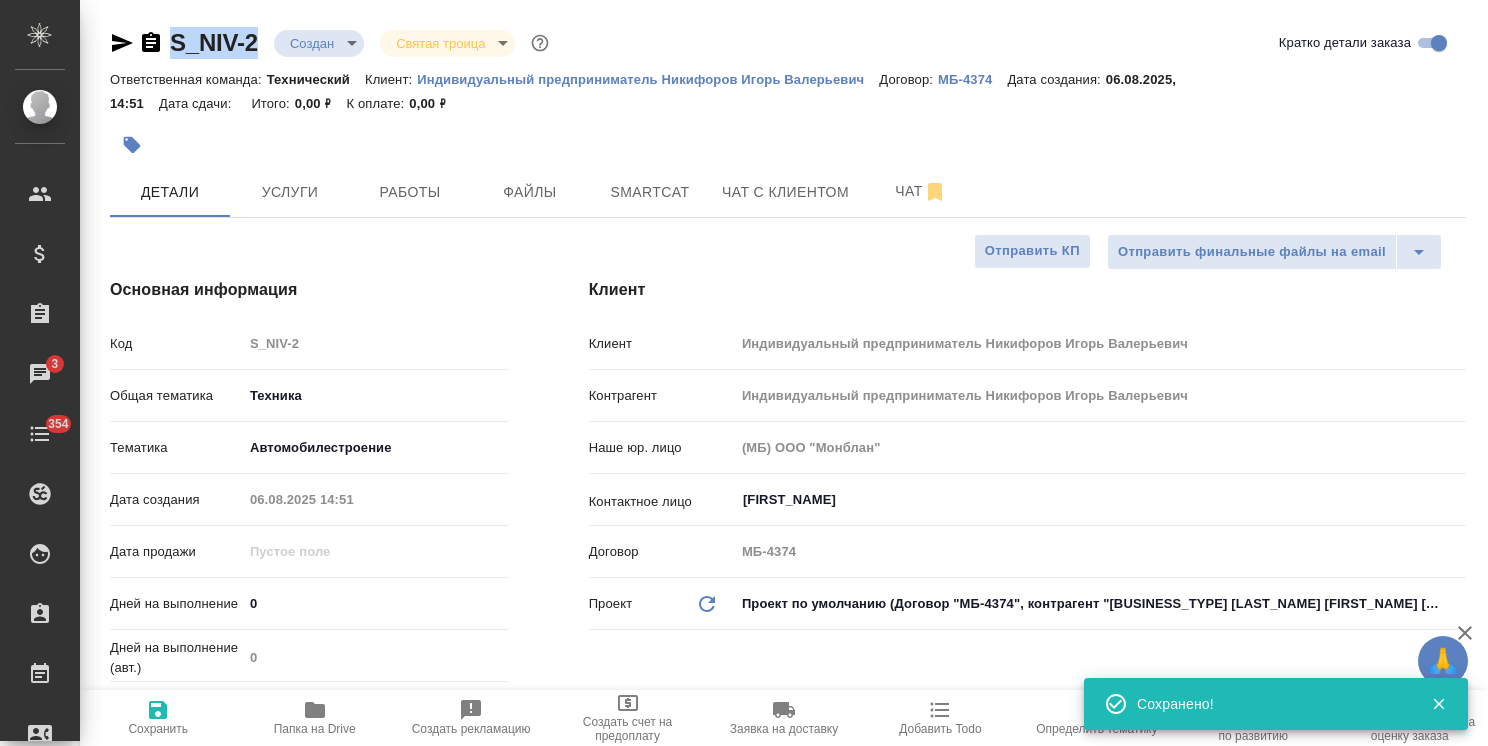 type on "x" 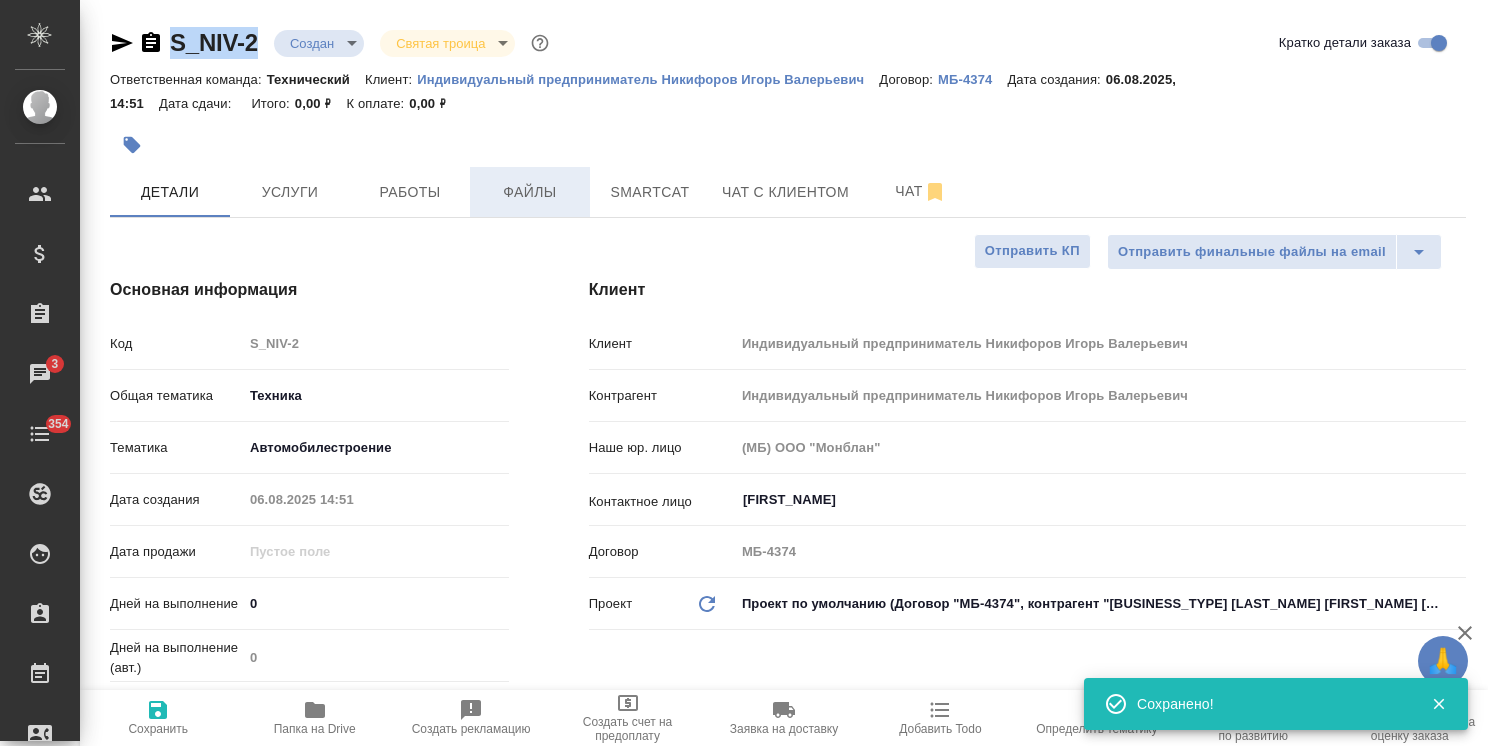 click on "Файлы" at bounding box center [530, 192] 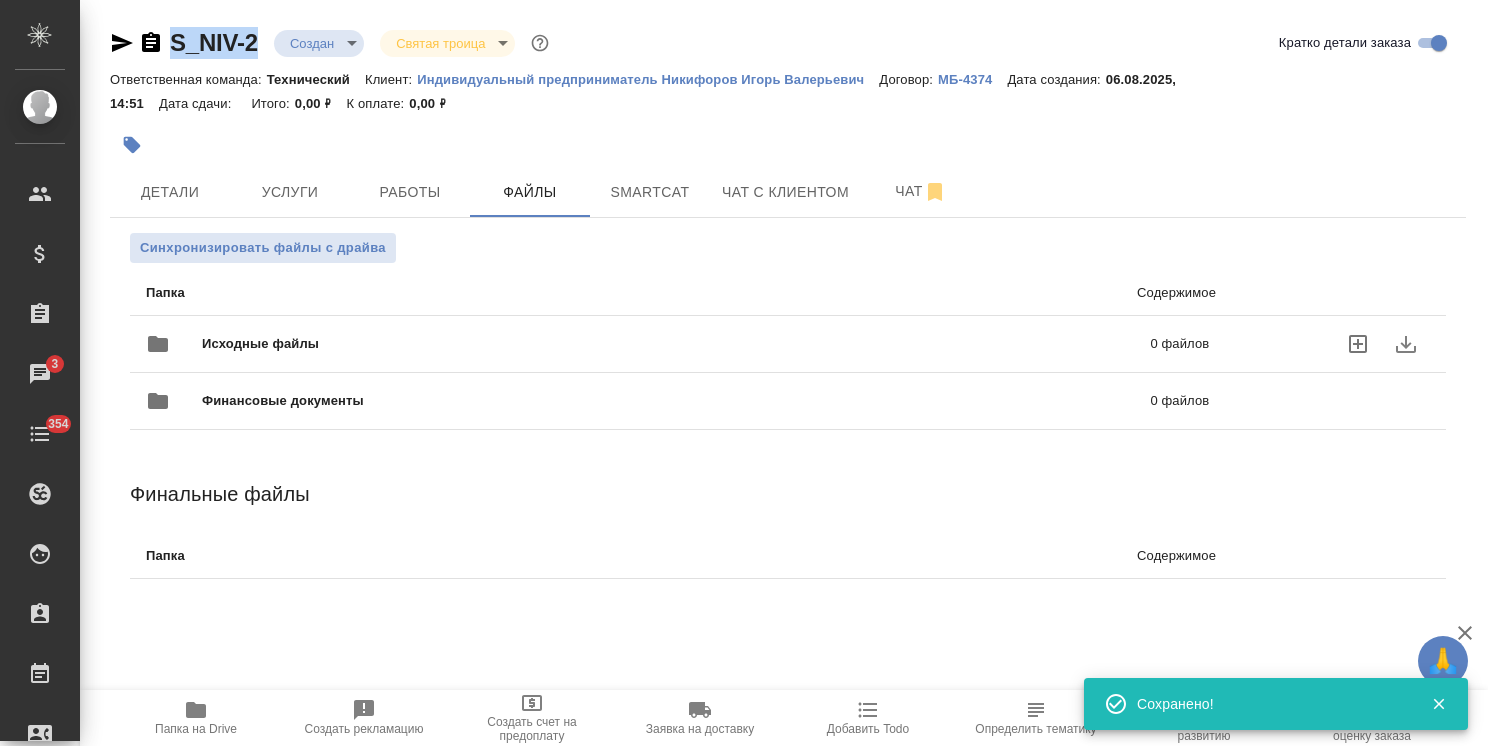 click on "Исходные файлы" at bounding box center (468, 344) 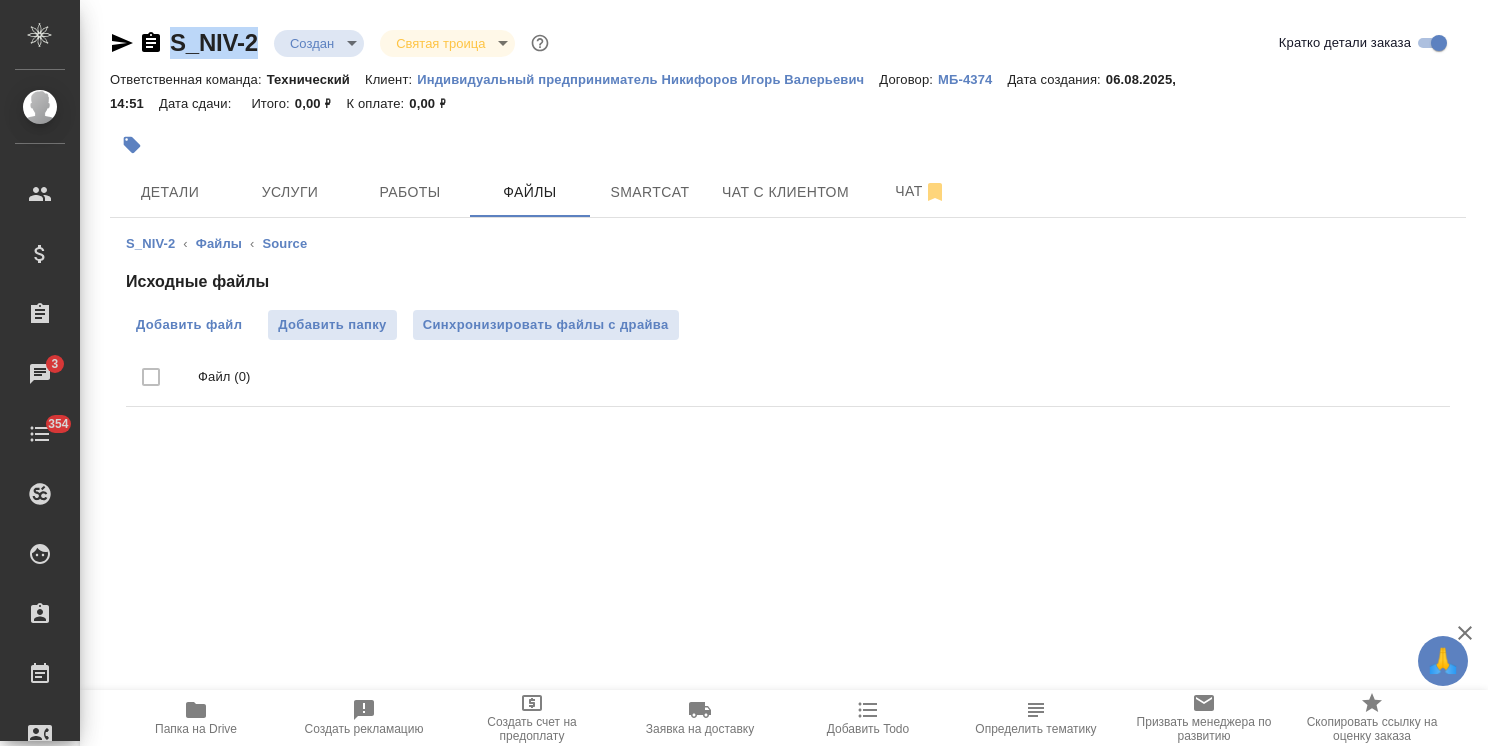click on "Добавить файл" at bounding box center (189, 325) 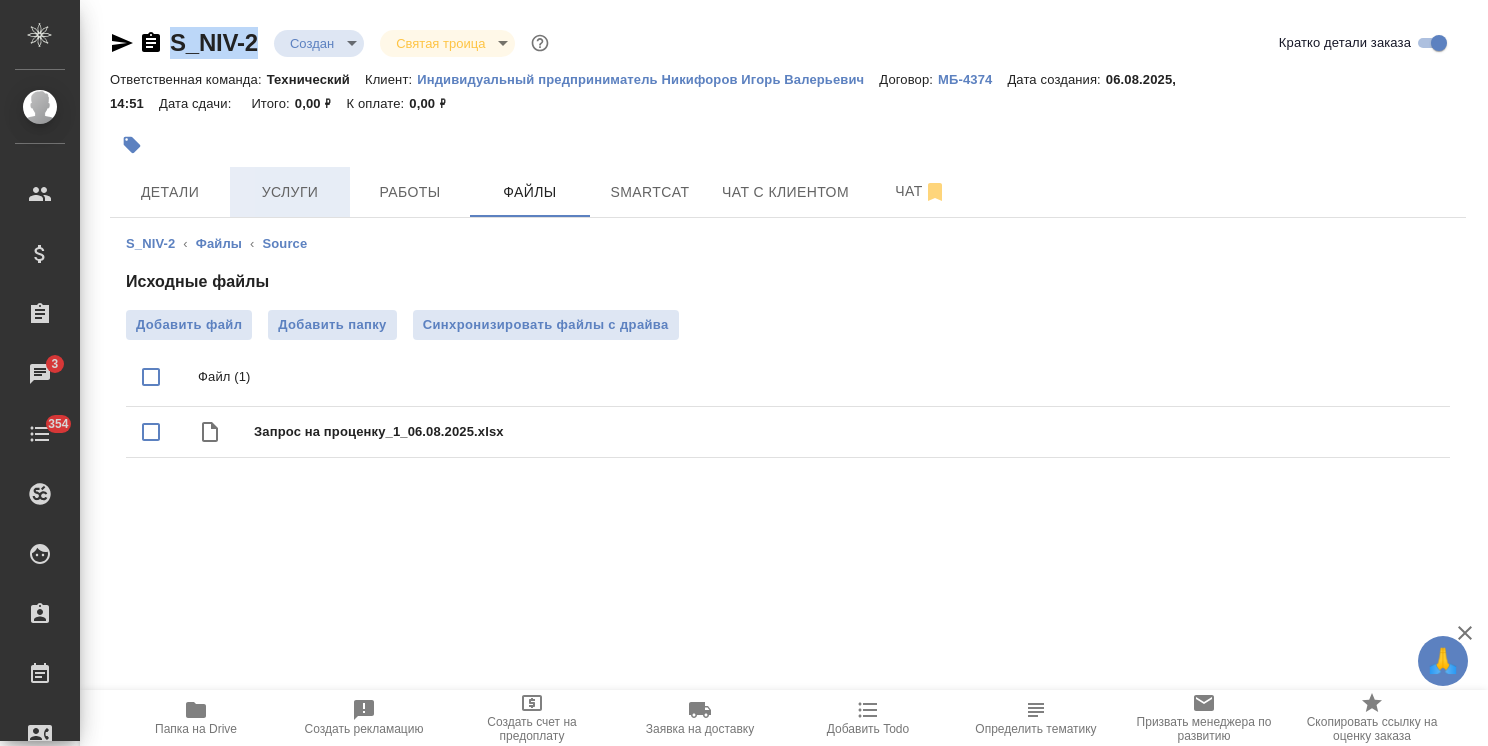 click on "Услуги" at bounding box center [290, 192] 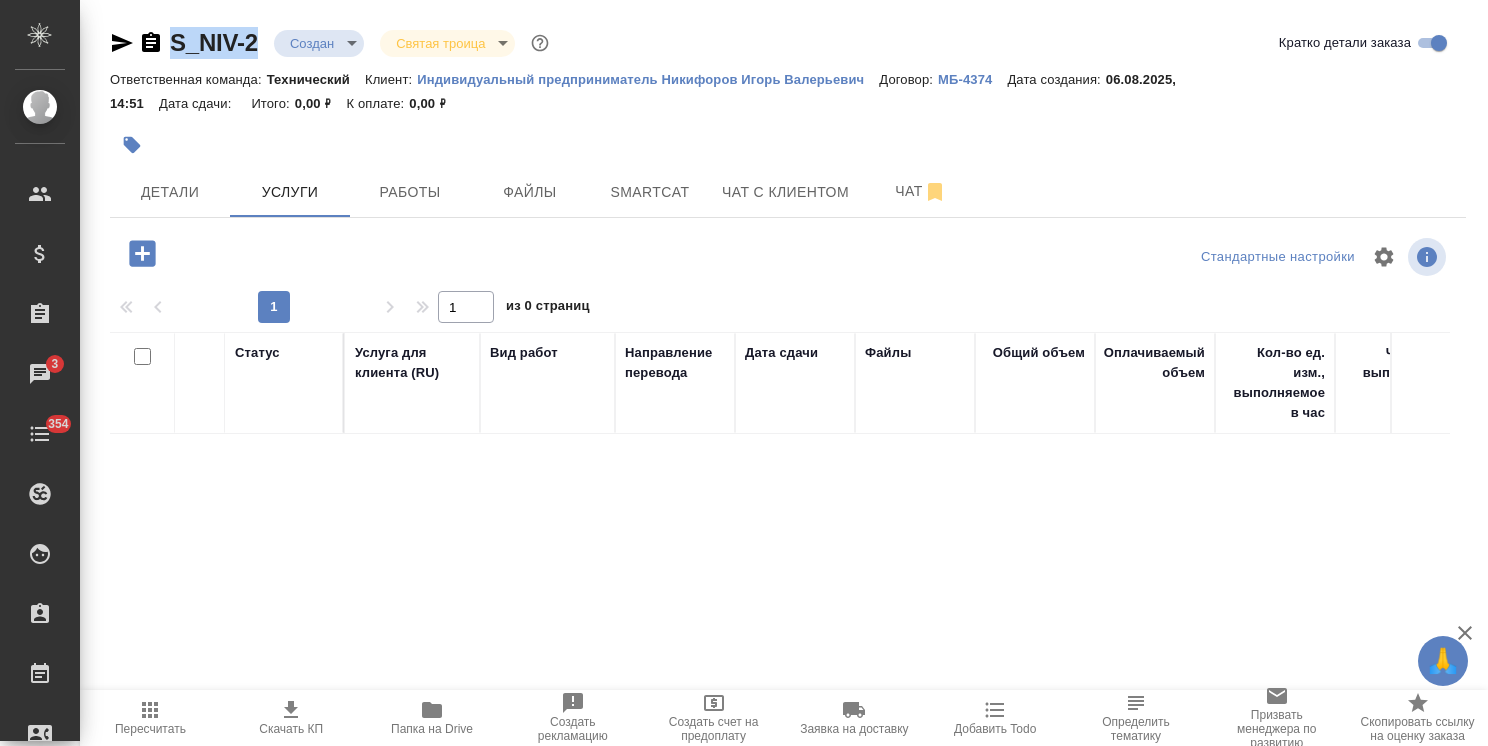 click on "🙏 .cls-1
fill:#fff;
AWATERA Usmanova Olga Клиенты Спецификации Заказы 3 Чаты 354 Todo Проекты SC Исполнители Кандидаты Работы Входящие заявки Заявки на доставку Рекламации Проекты процессинга Конференции Выйти S_NIV-2 Создан new Святая троица holyTrinity Кратко детали заказа Ответственная команда: Технический Клиент: Индивидуальный предприниматель Никифоров Игорь Валерьевич Договор: МБ-4374 Дата создания: 06.08.2025, 14:51 Дата сдачи: Итого: 0,00 ₽ К оплате: 0,00 ₽ Детали Услуги Работы Файлы Smartcat Чат с клиентом Чат Стандартные настройки 1 1 из 0 страниц   Статус Вид работ Файлы" at bounding box center [744, 373] 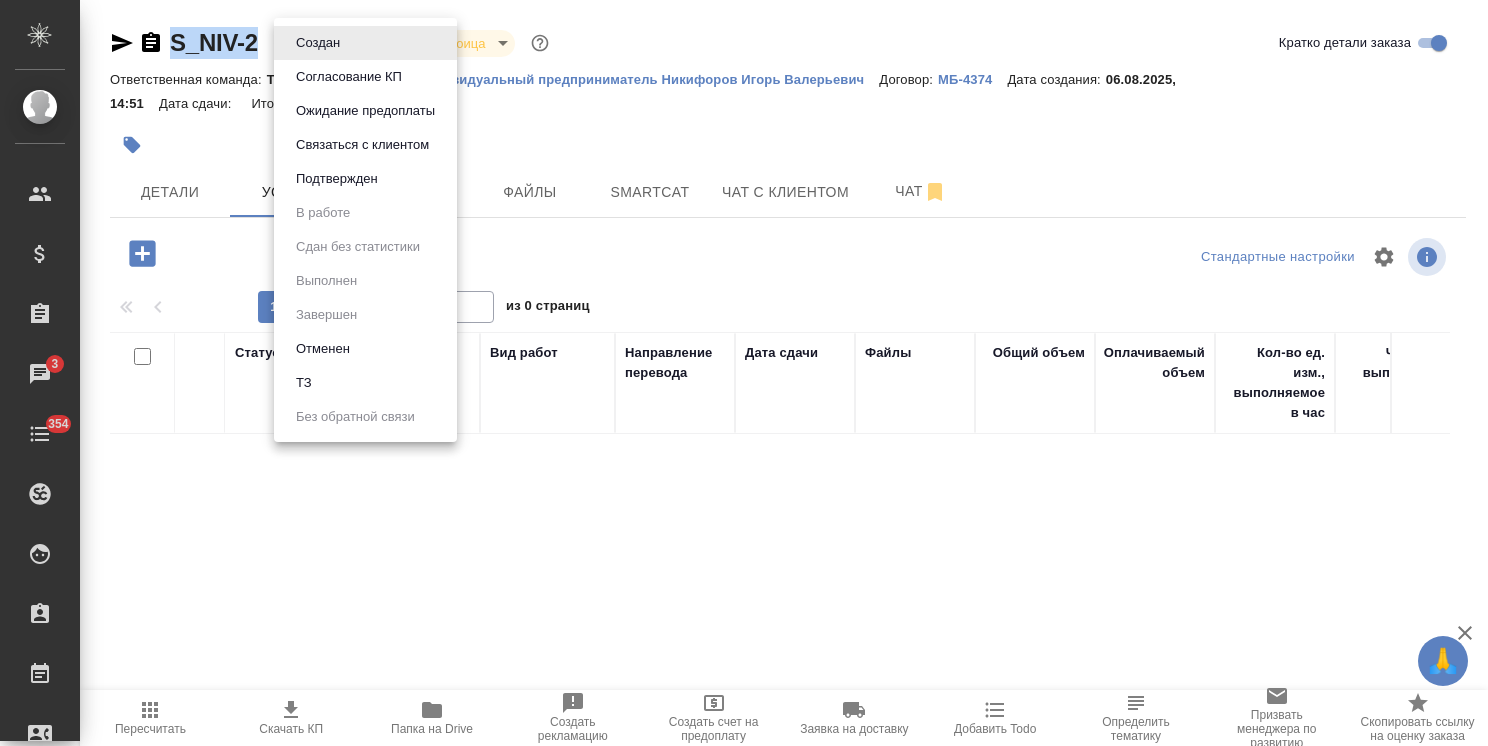 click on "ТЗ" at bounding box center [365, 383] 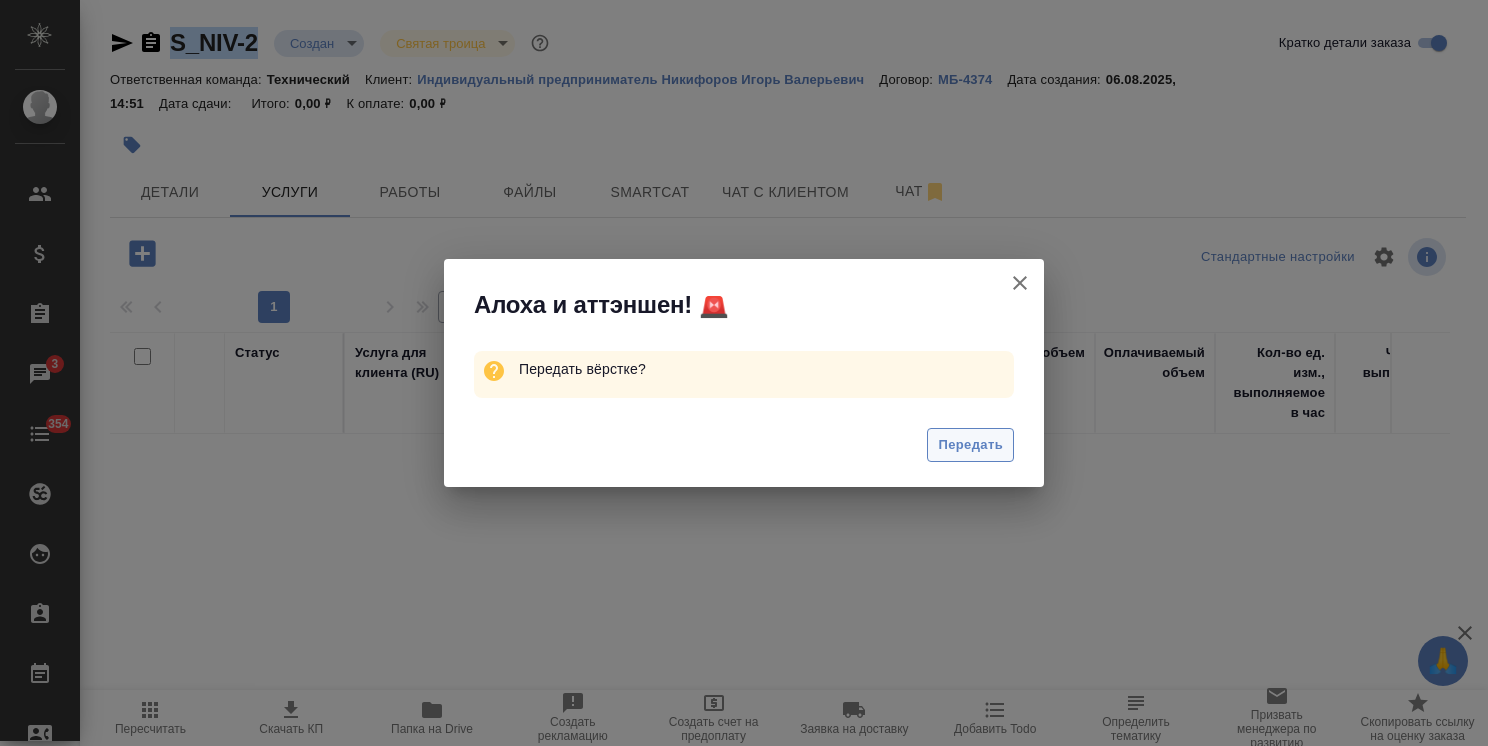 click on "Передать" at bounding box center [970, 445] 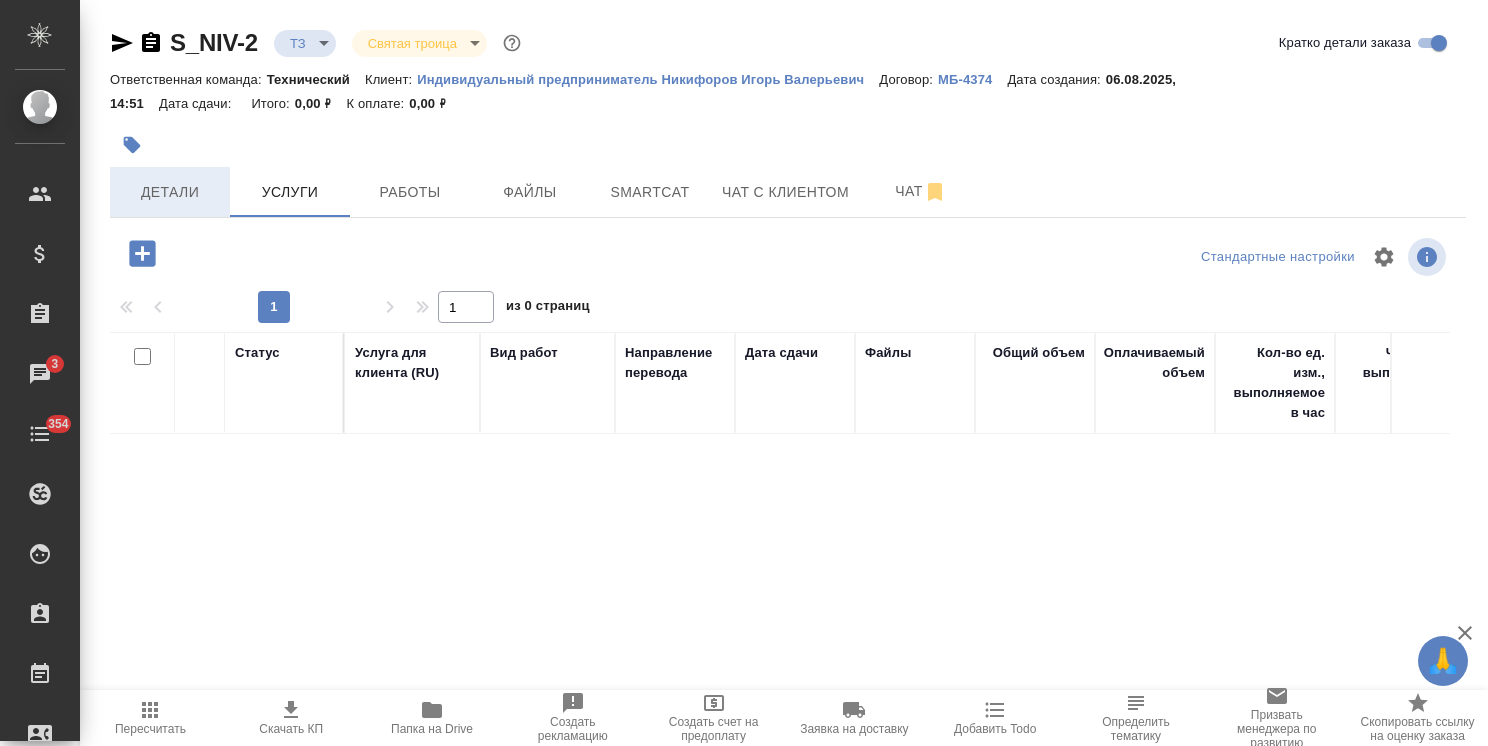 click on "Детали" at bounding box center (170, 192) 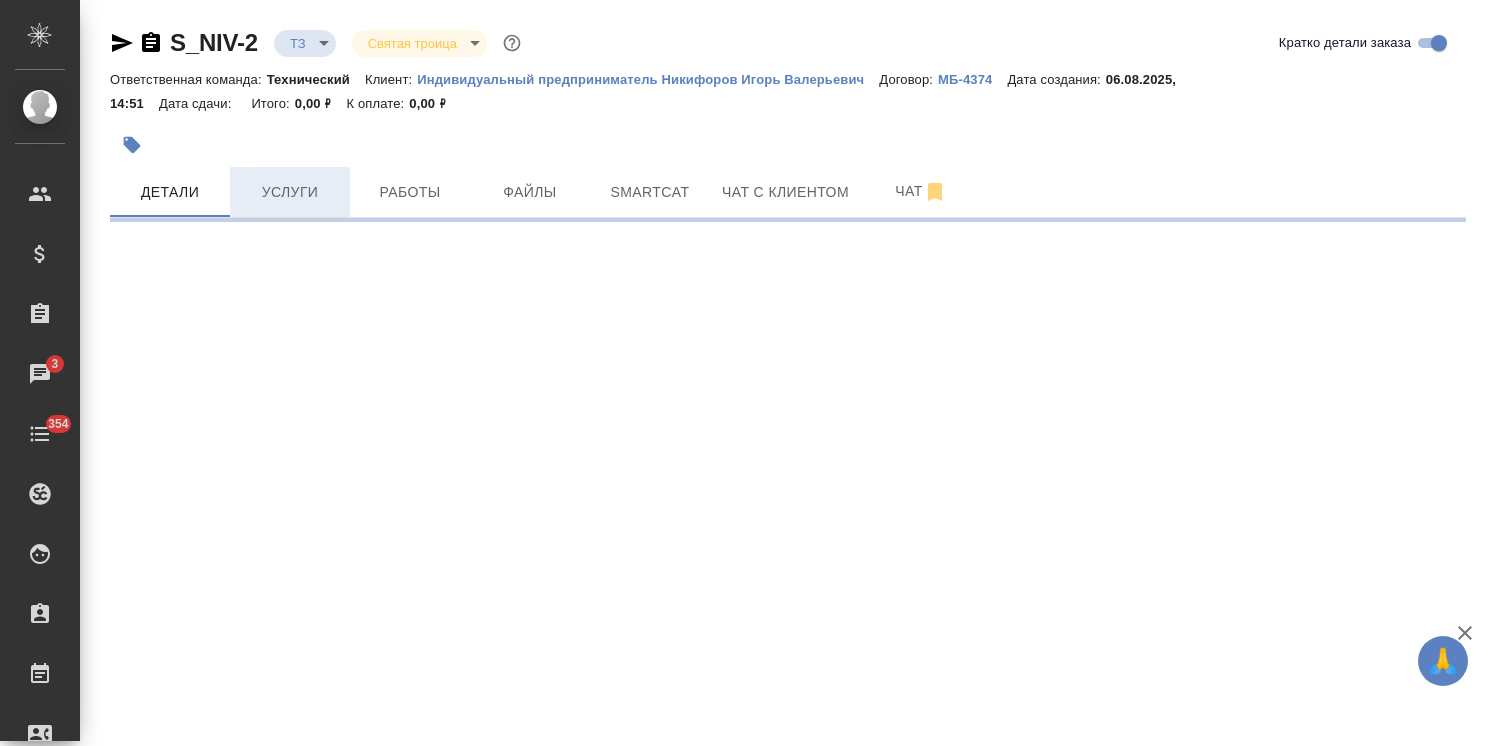 select on "RU" 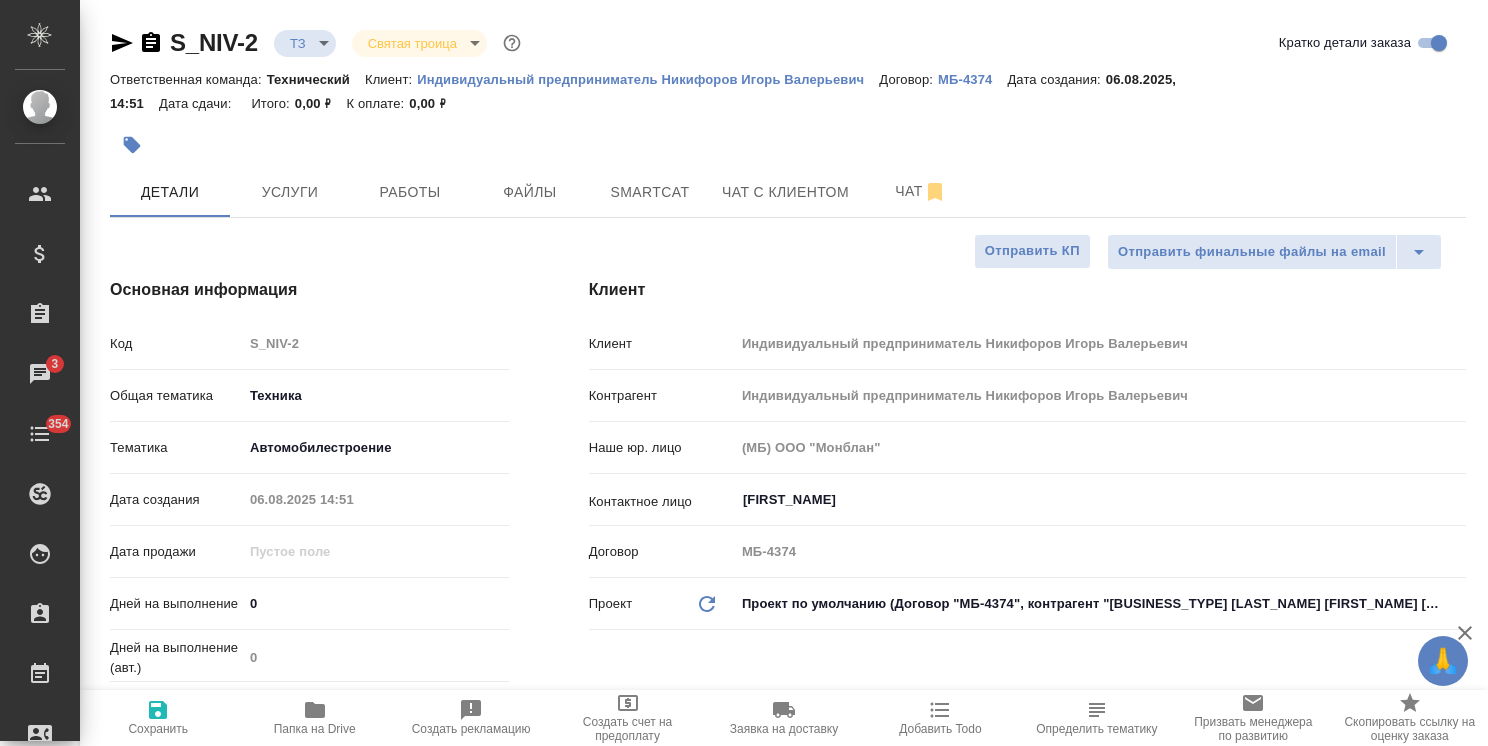 type on "x" 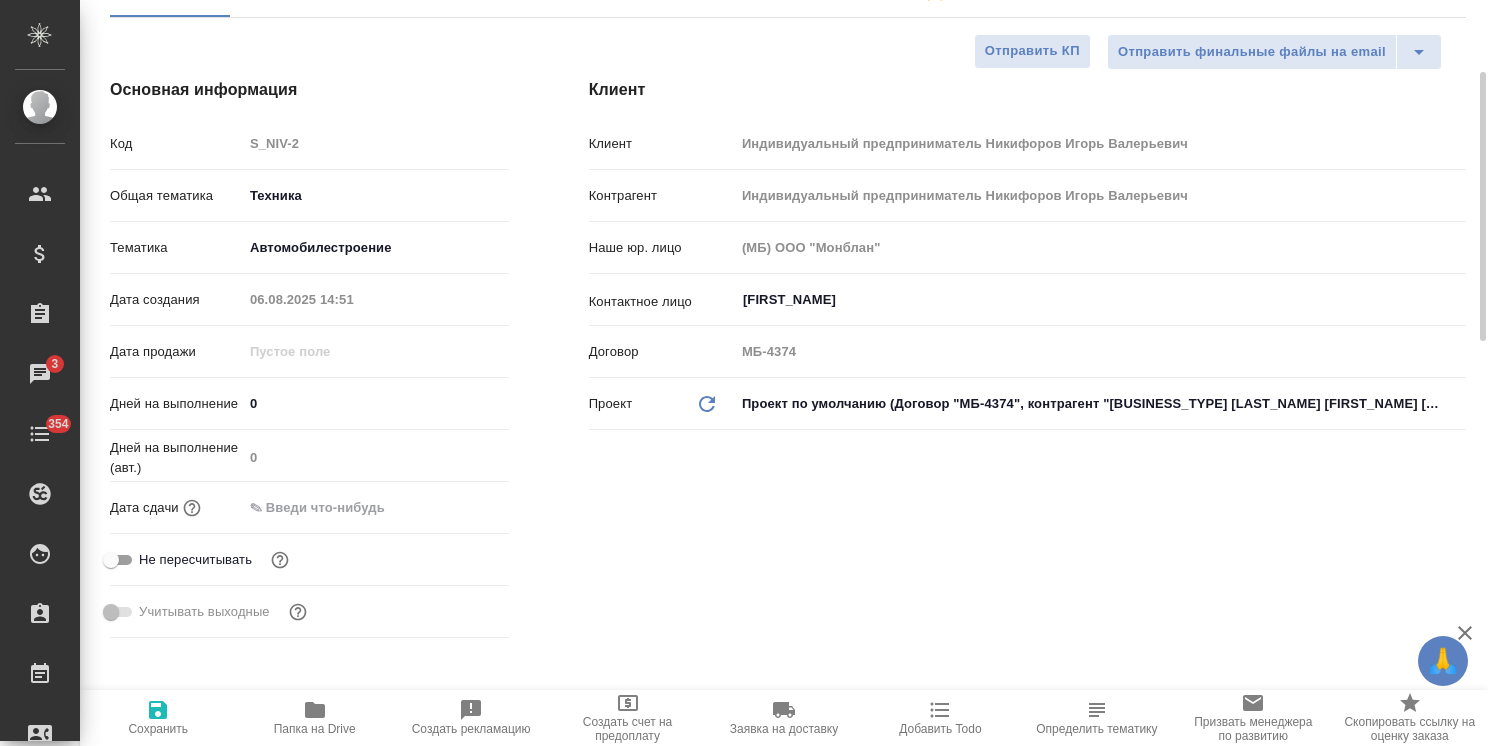 scroll, scrollTop: 100, scrollLeft: 0, axis: vertical 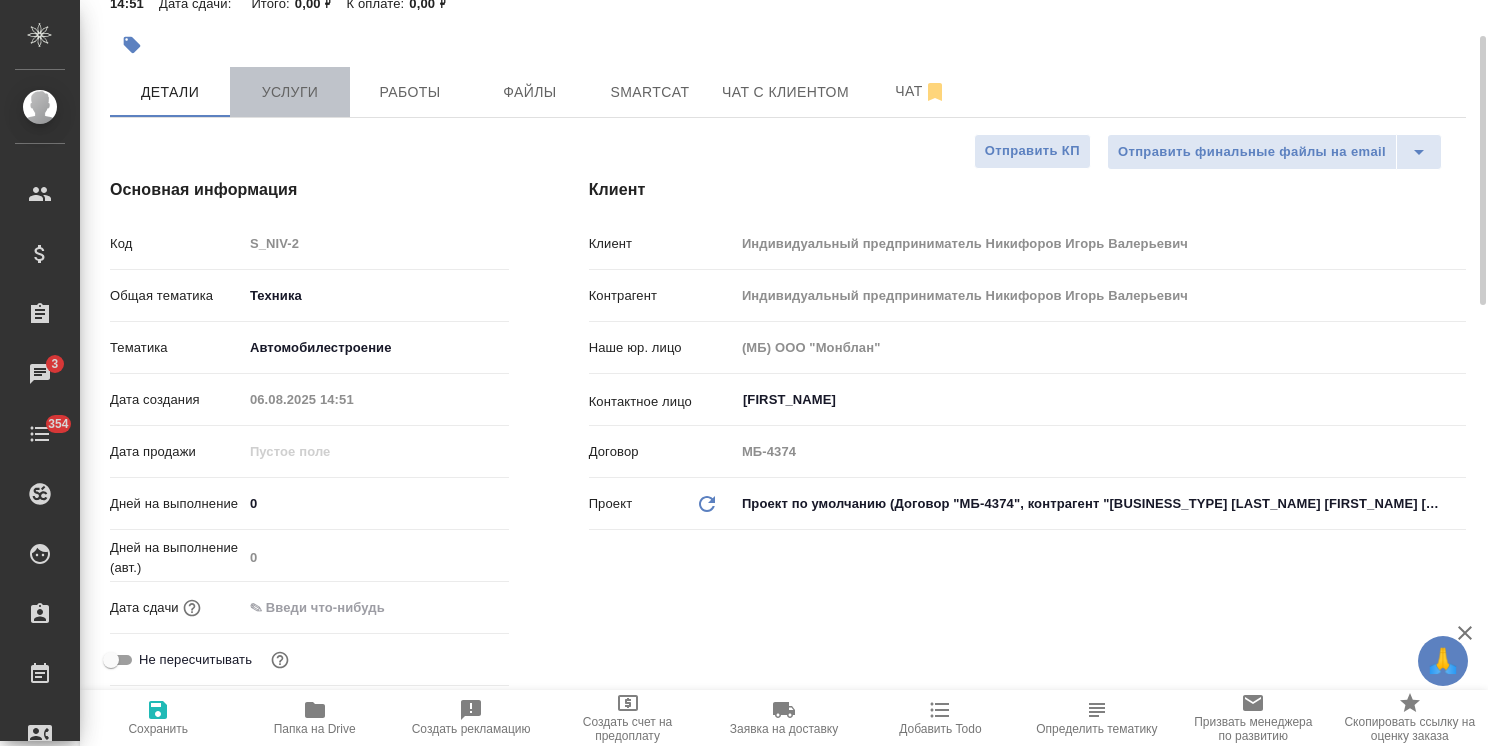 click on "Услуги" at bounding box center (290, 92) 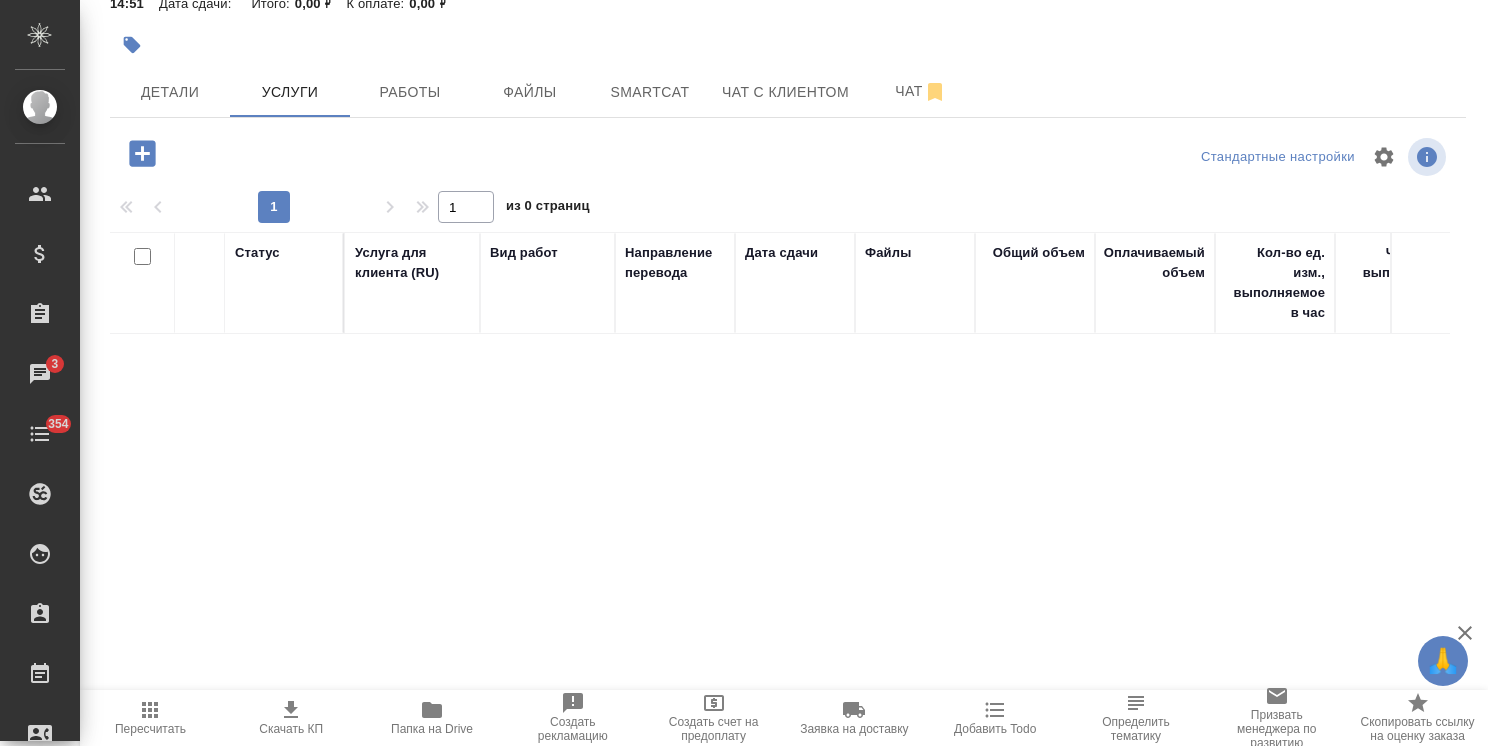 click 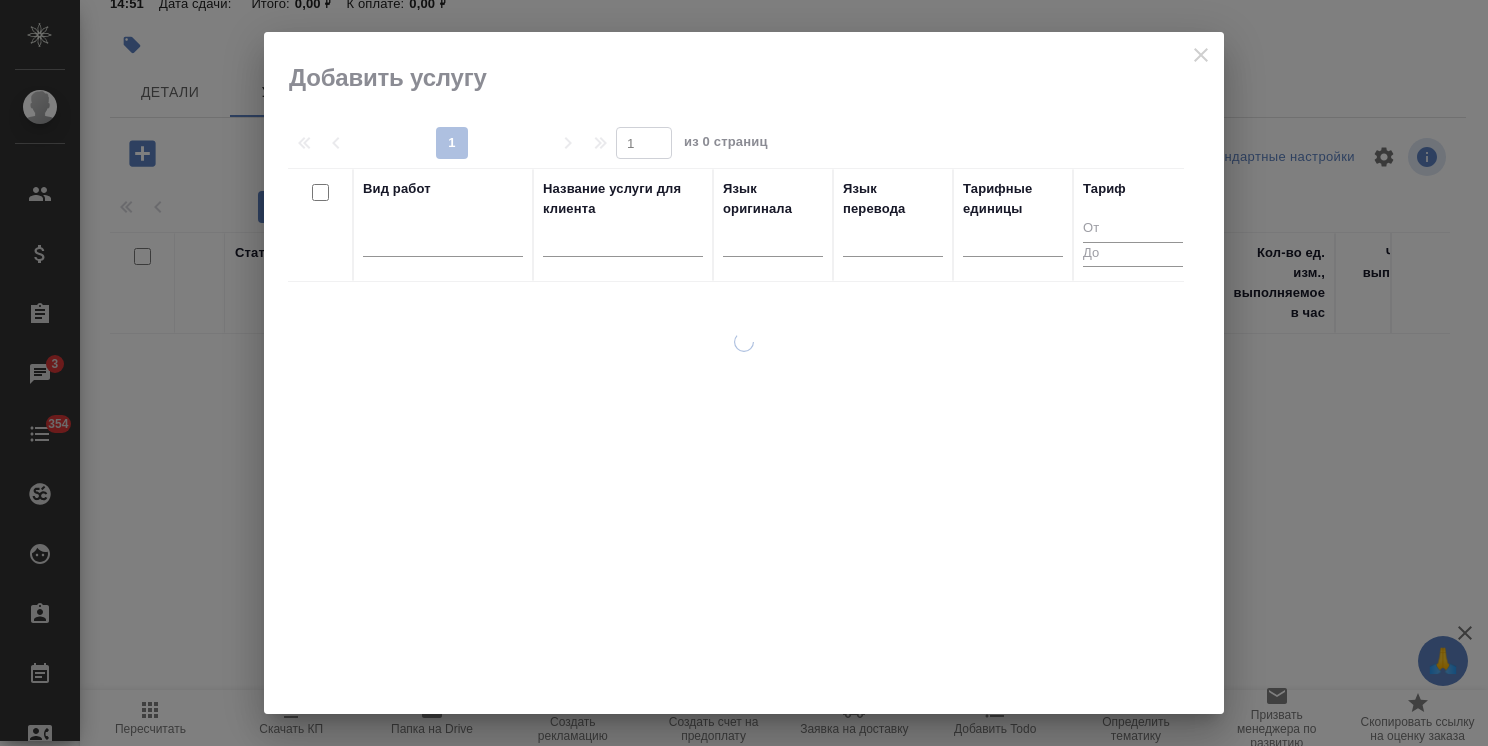 click at bounding box center (623, 244) 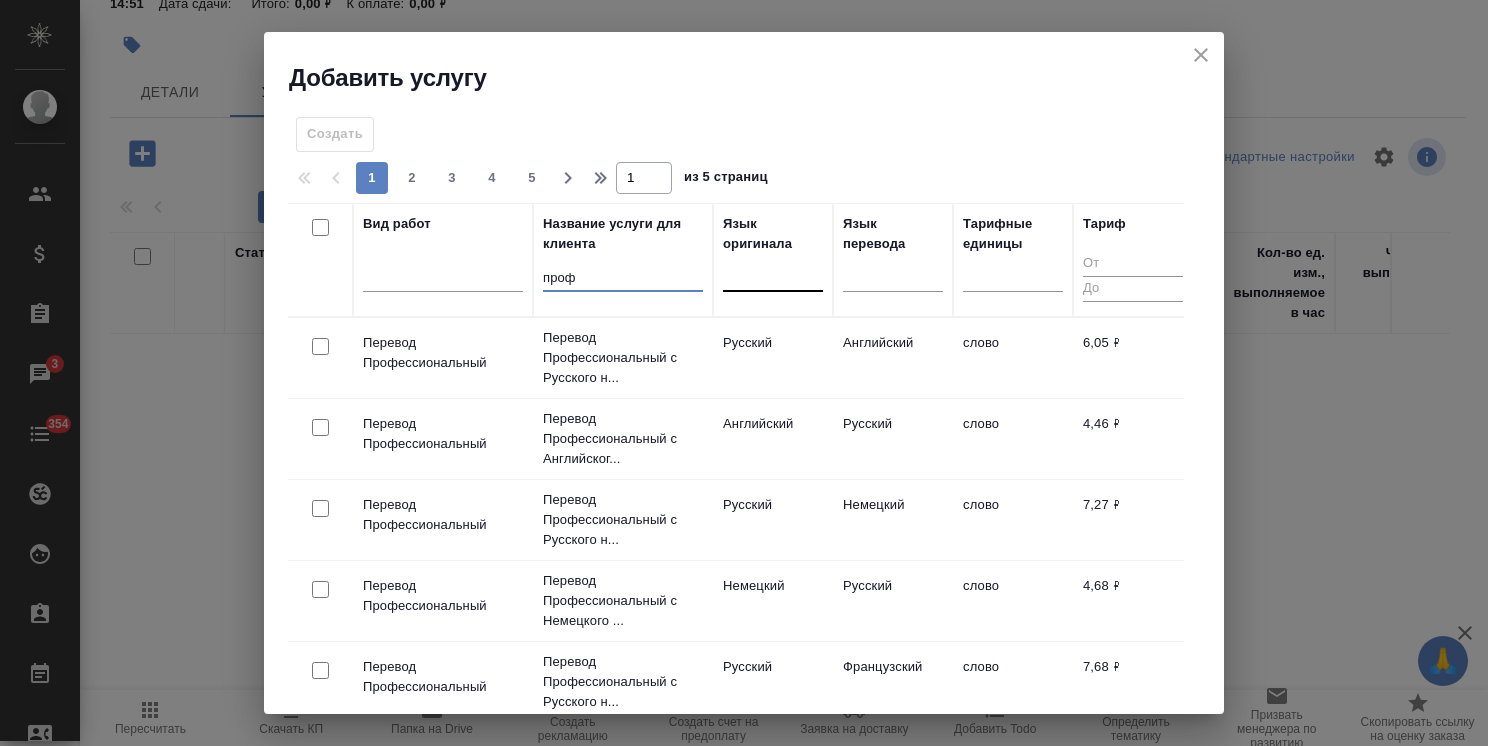 type on "проф" 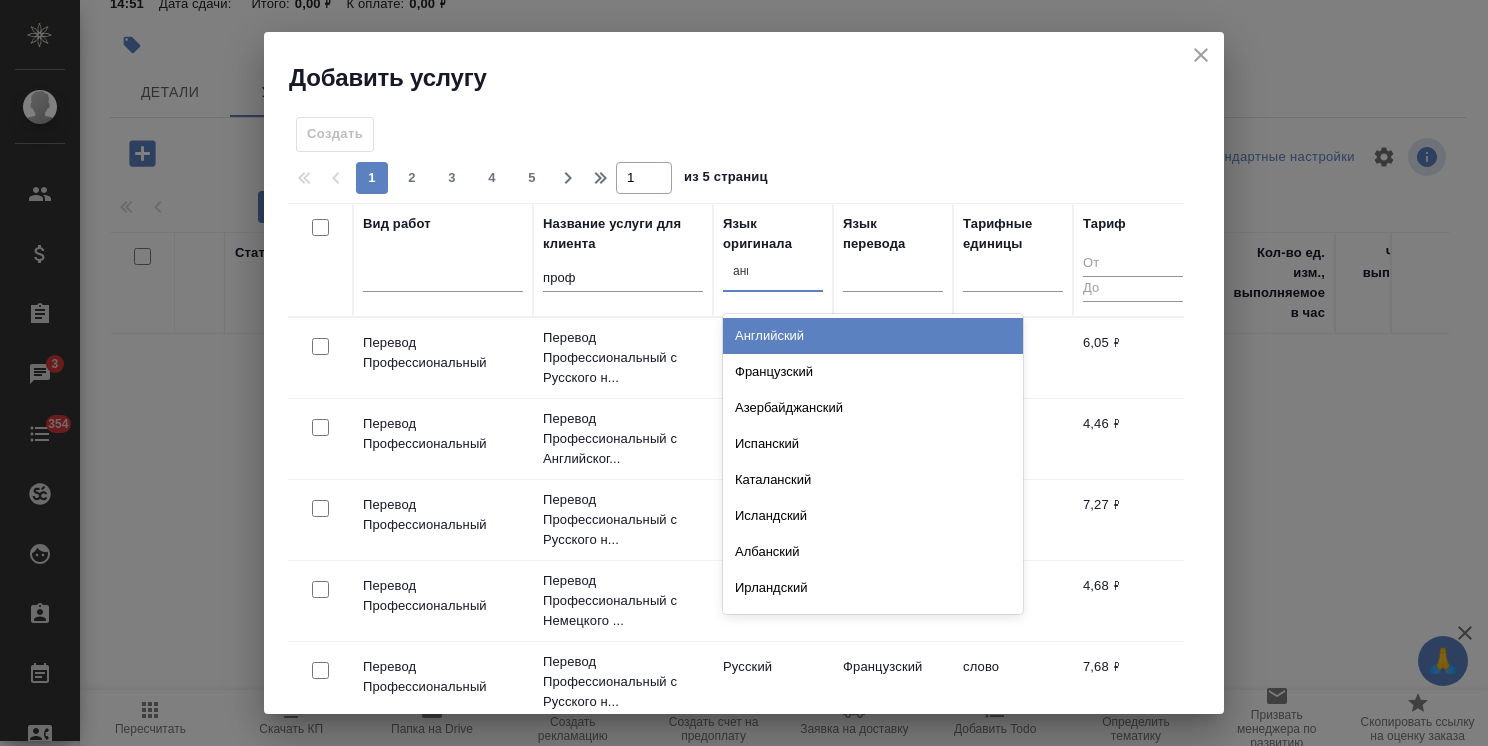type on "англ" 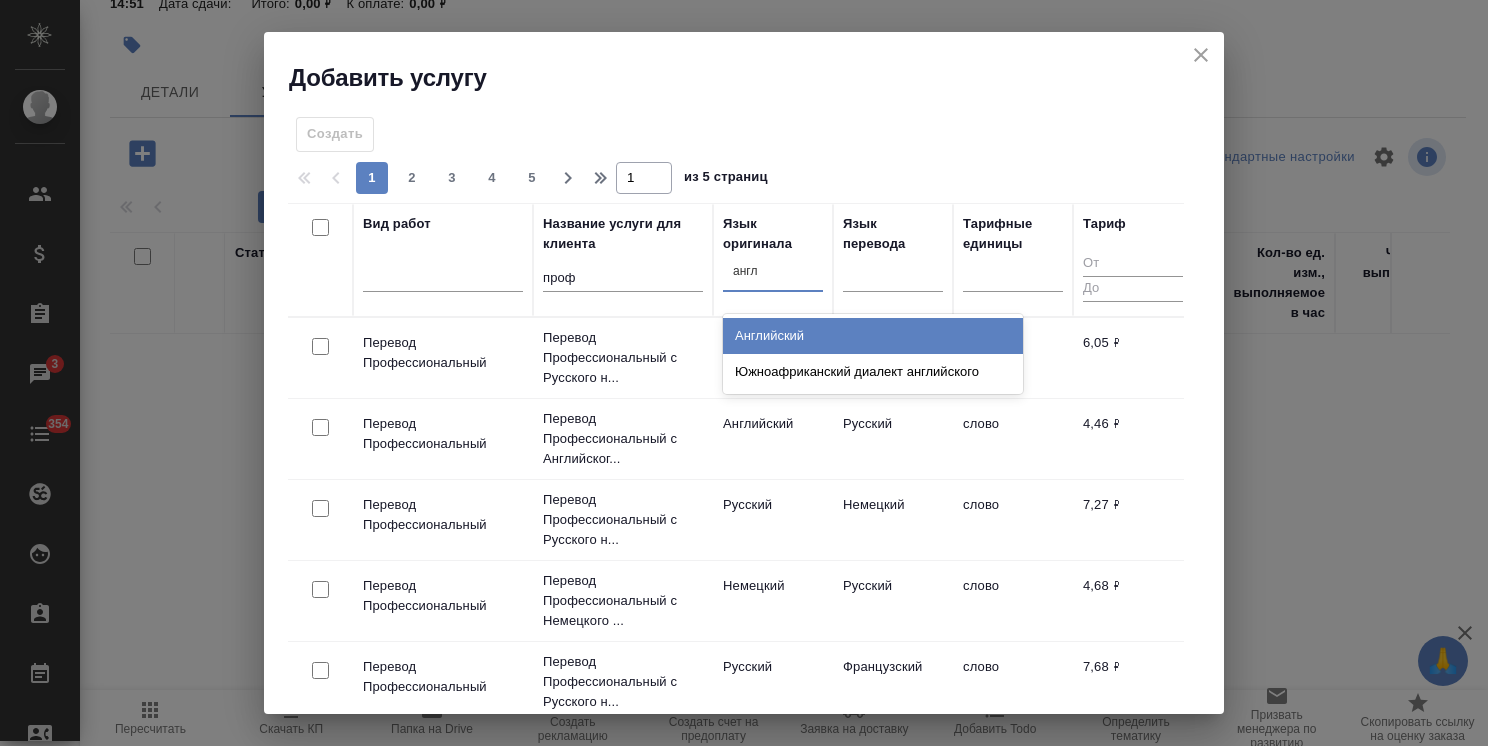 click on "Английский" at bounding box center (873, 336) 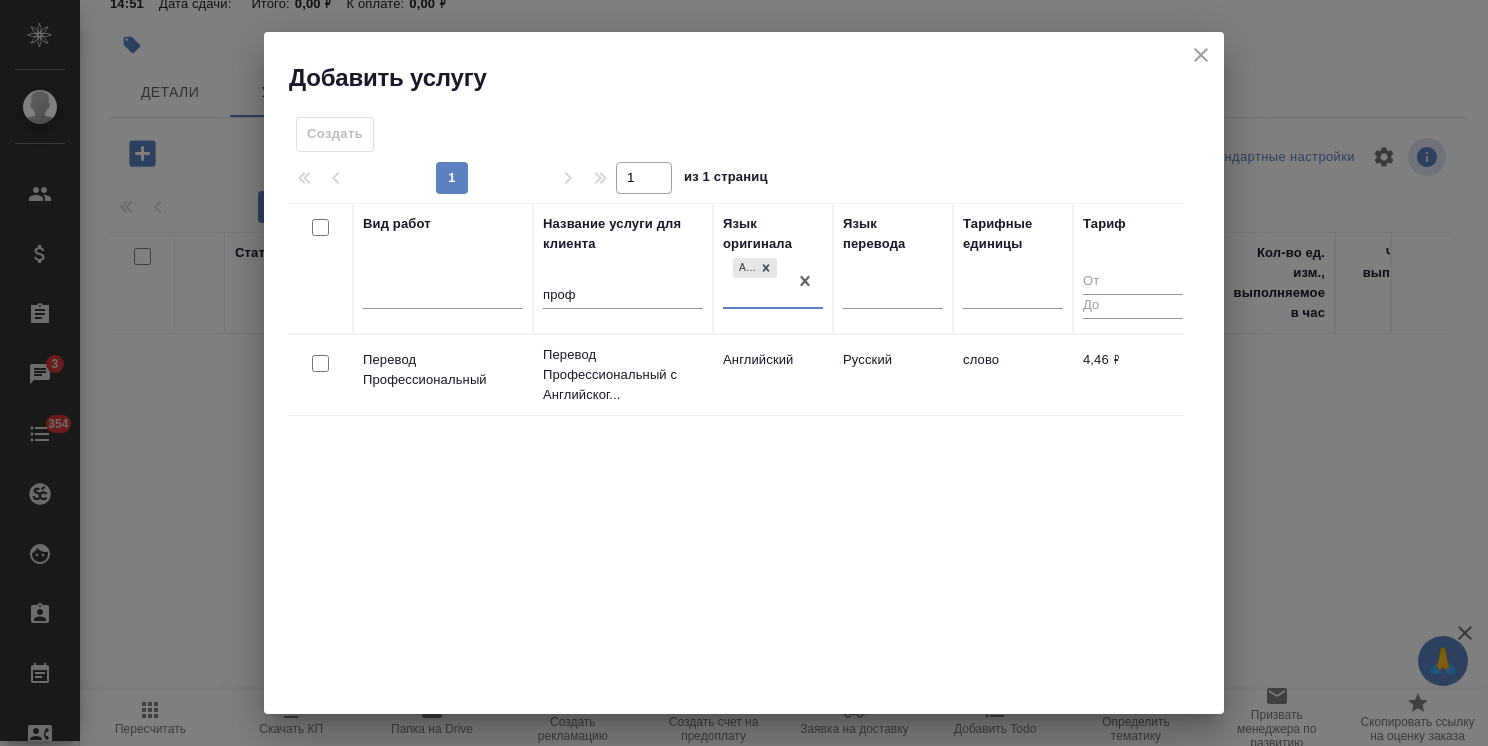 click at bounding box center [320, 363] 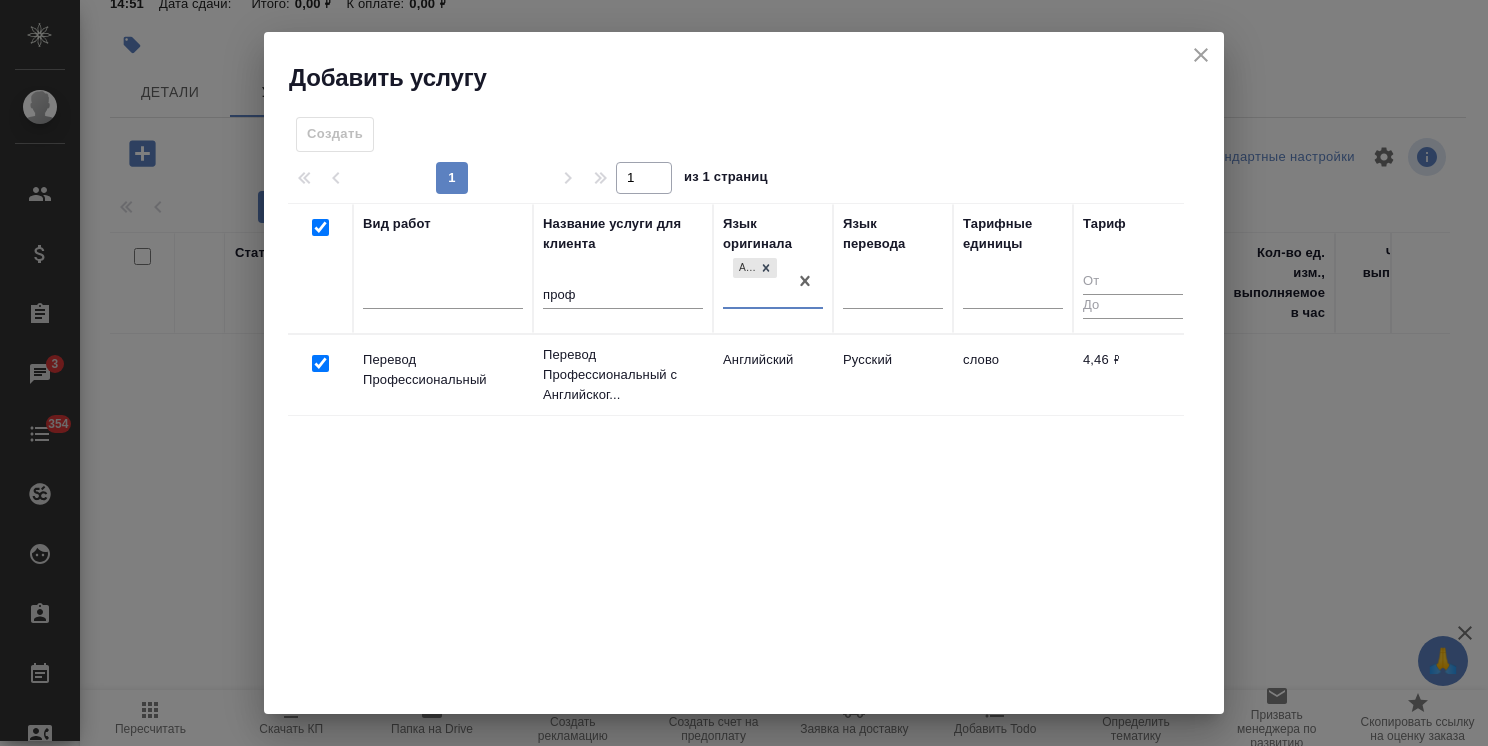 checkbox on "true" 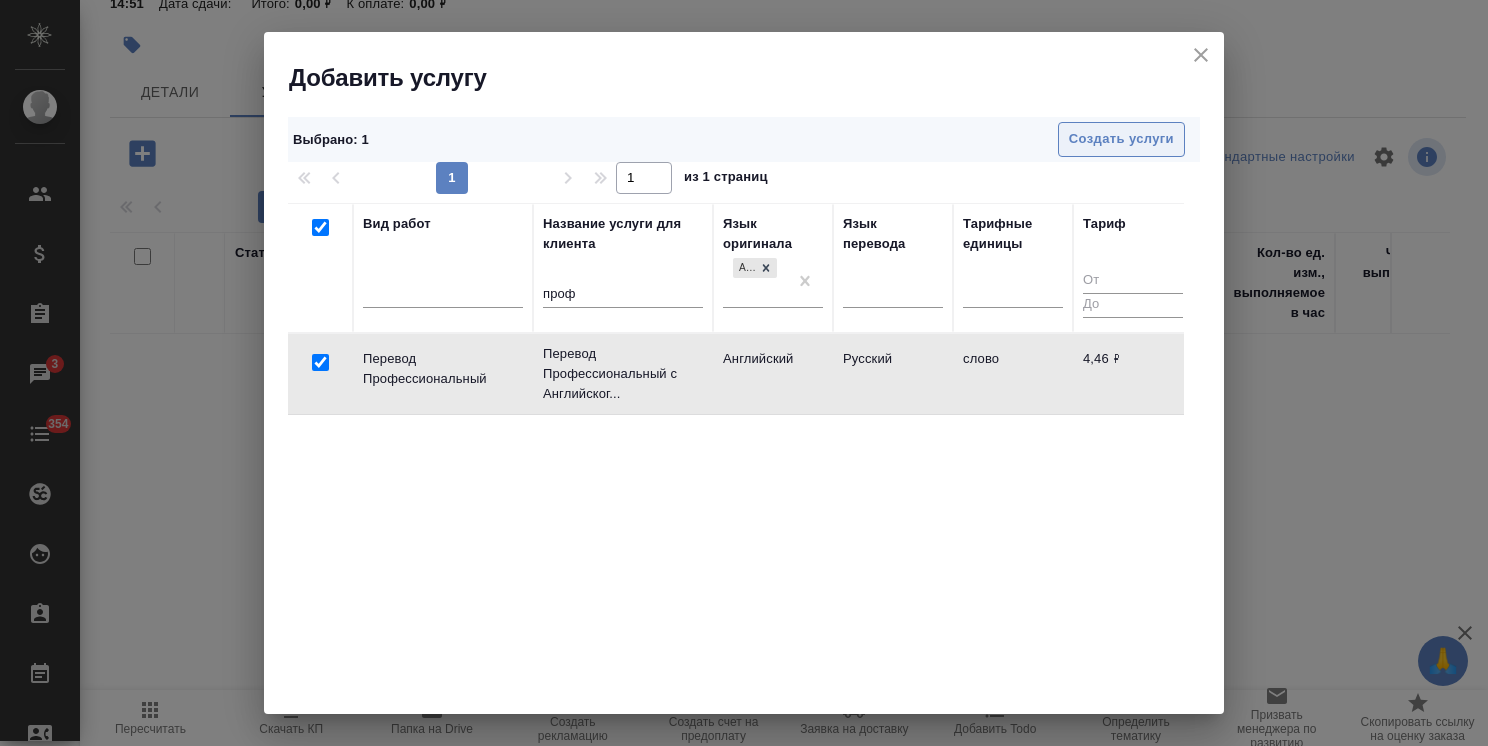 click on "Создать услуги" at bounding box center [1121, 139] 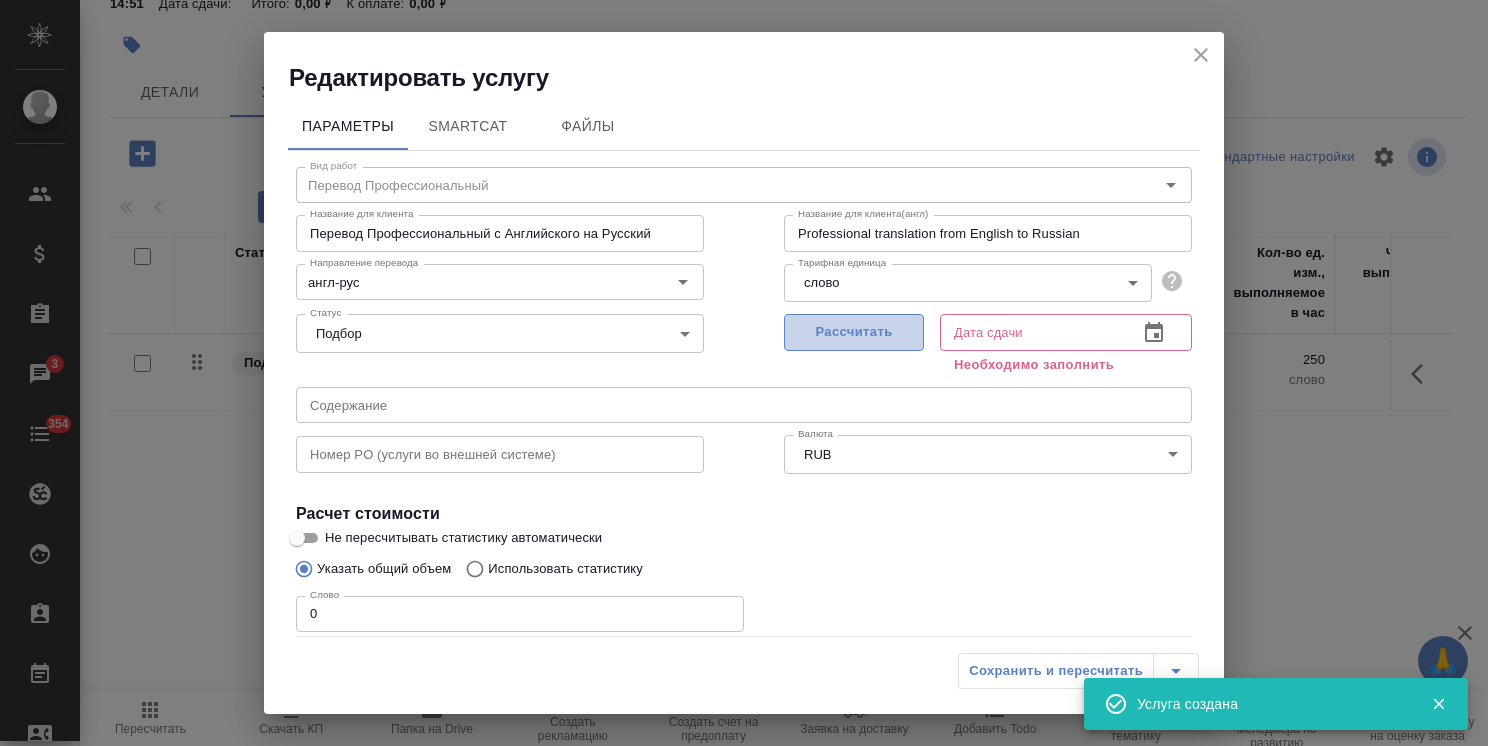 click on "Рассчитать" at bounding box center [854, 332] 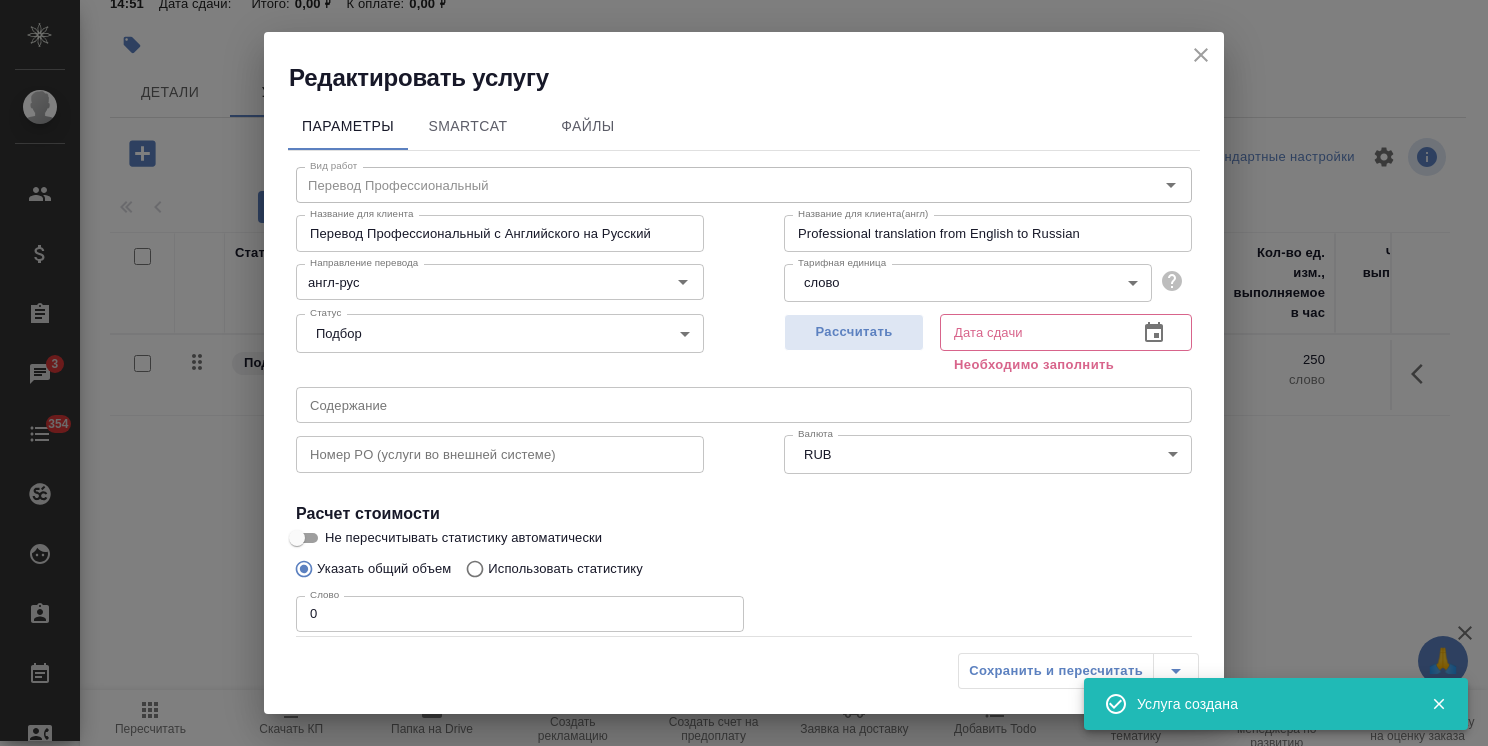 type on "06.08.2025 14:55" 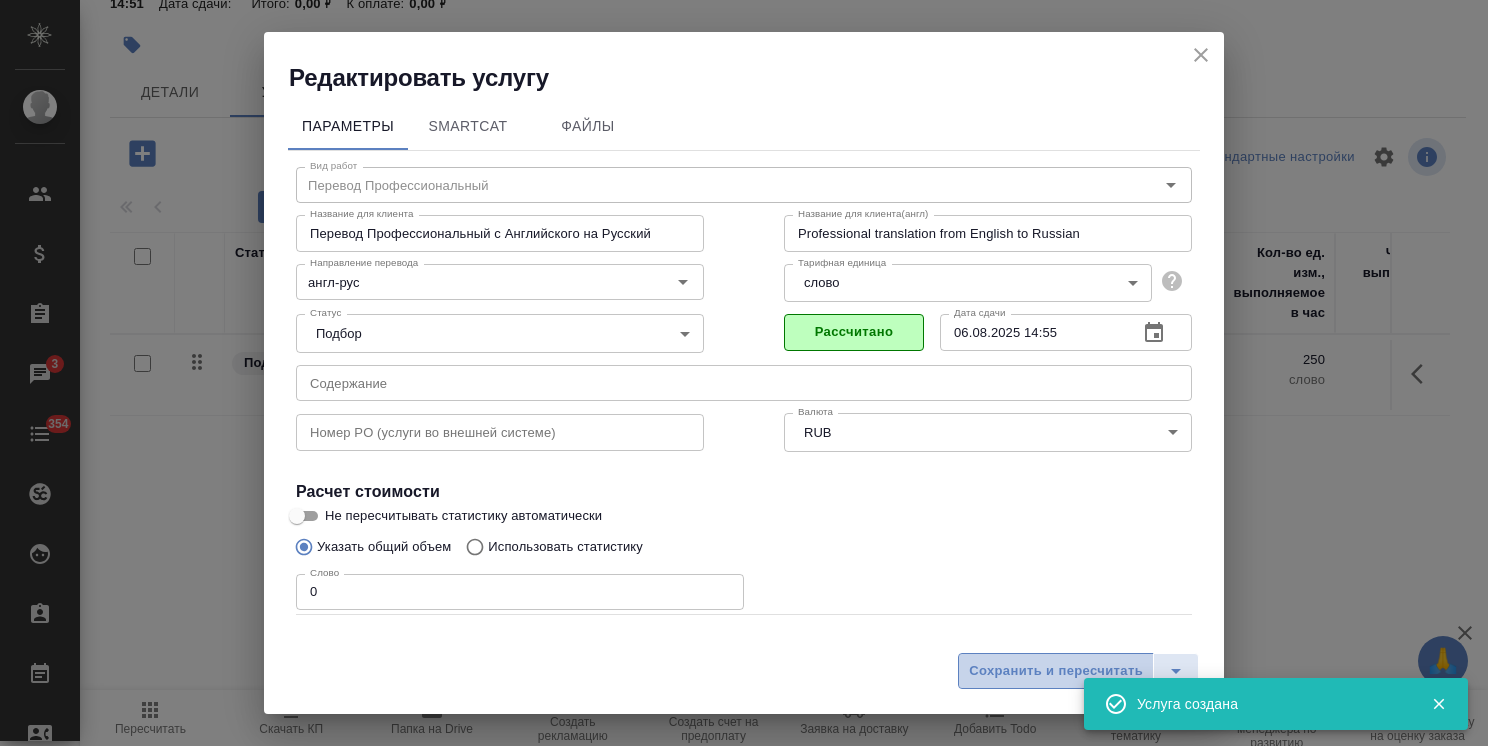 click on "Сохранить и пересчитать" at bounding box center (1056, 671) 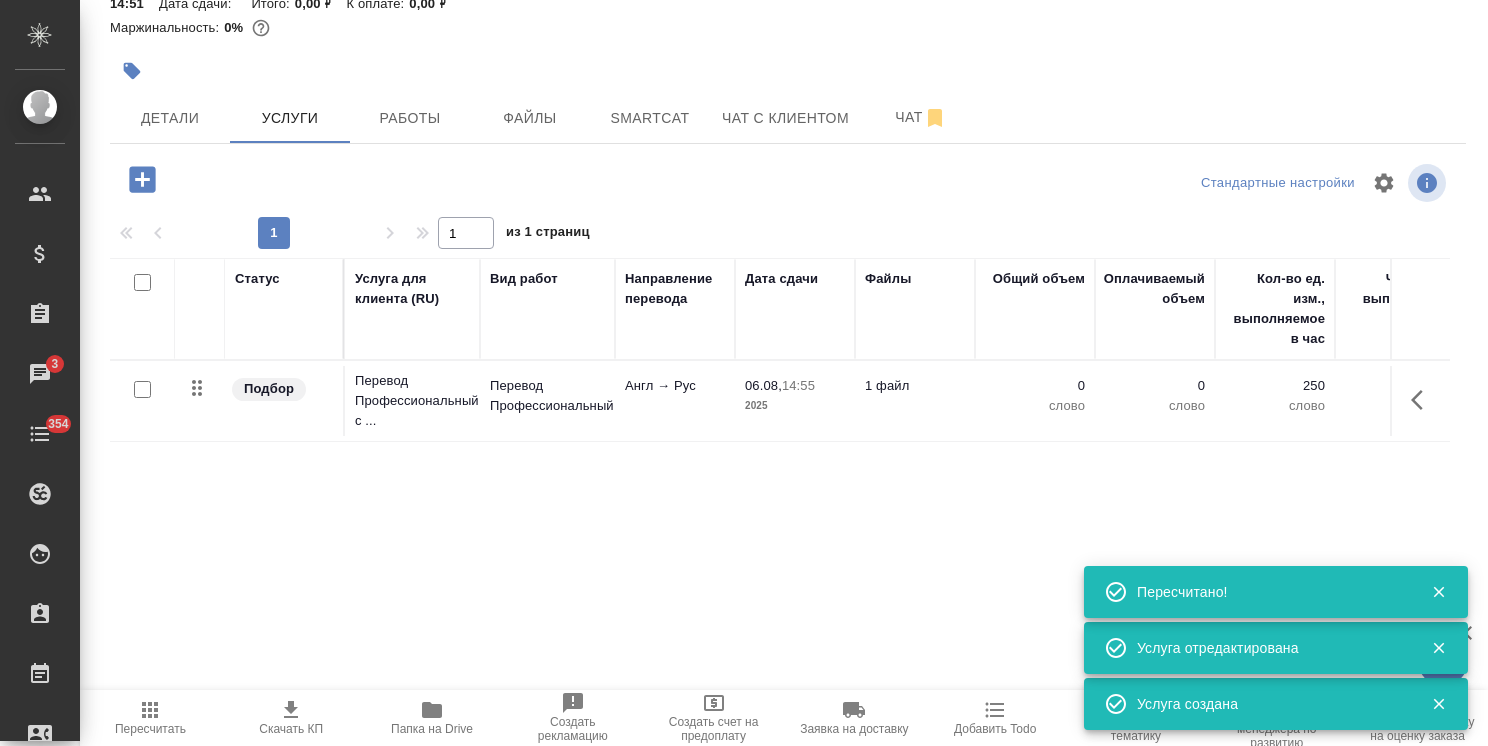 click 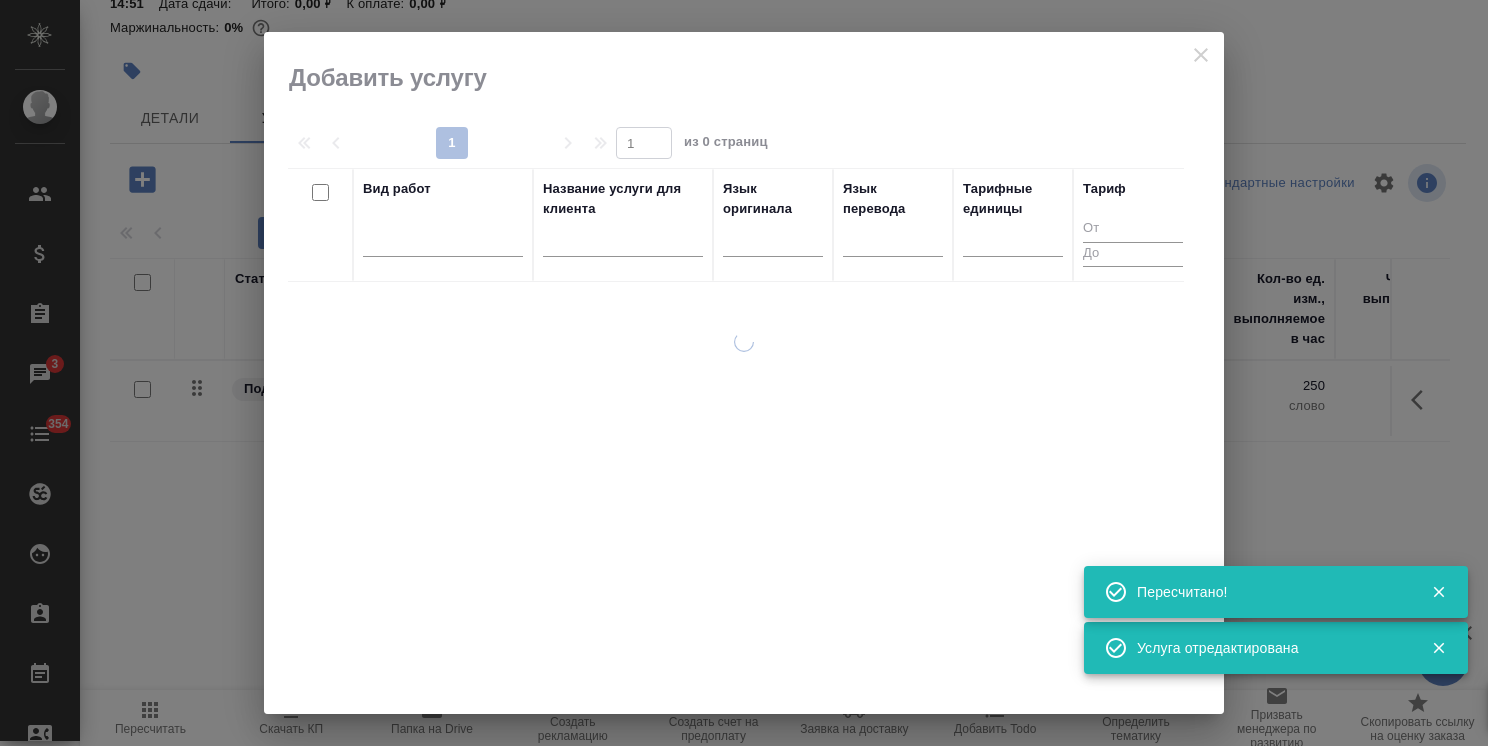 click at bounding box center (623, 244) 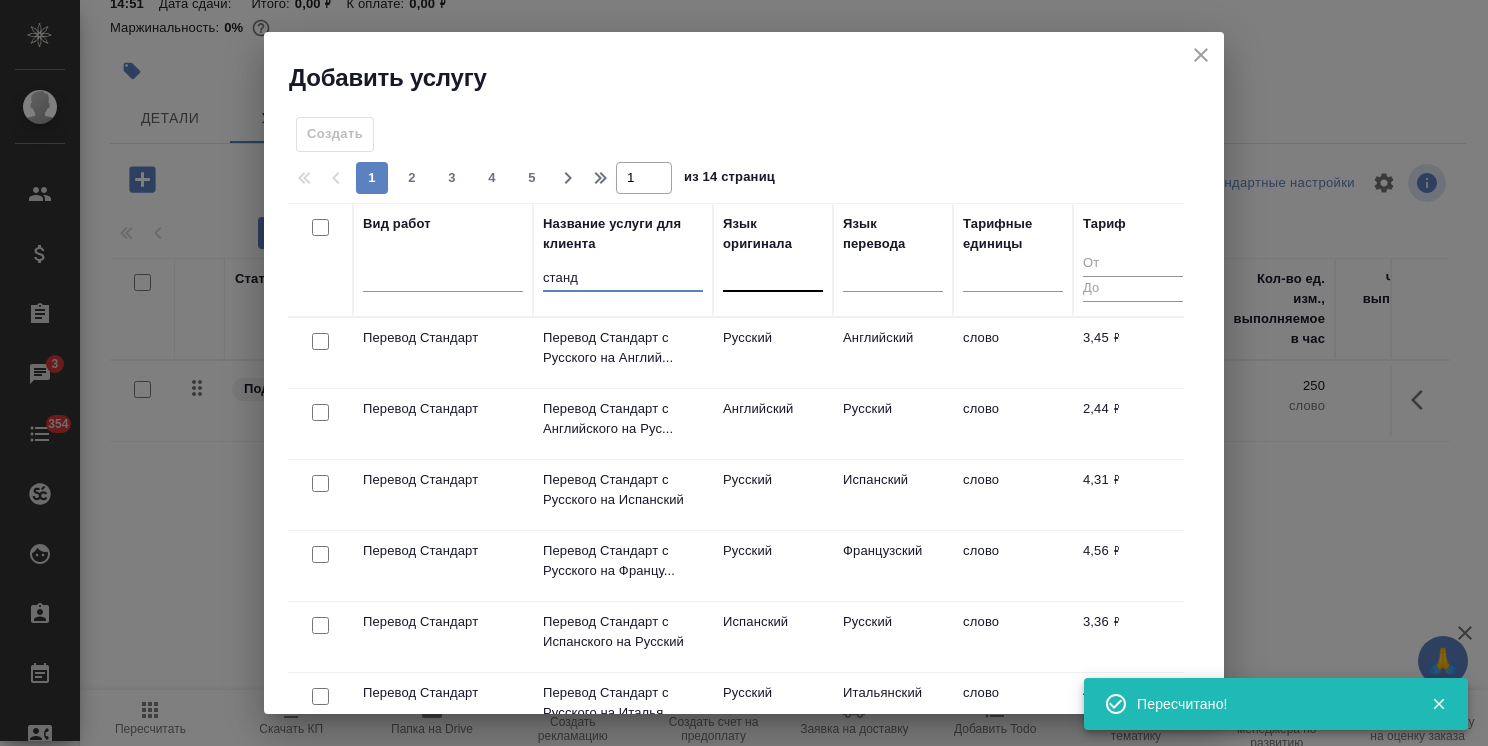 type on "станд" 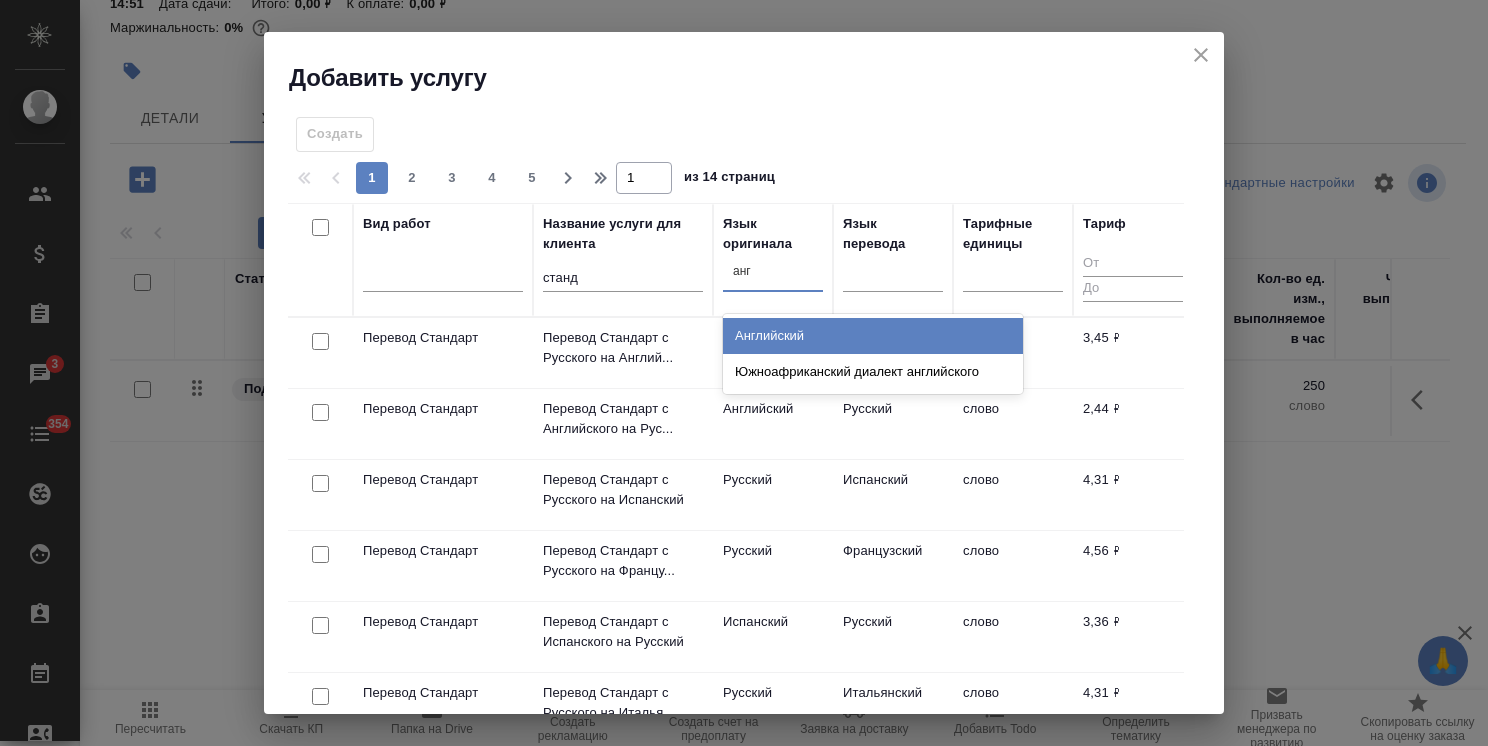 type on "англ" 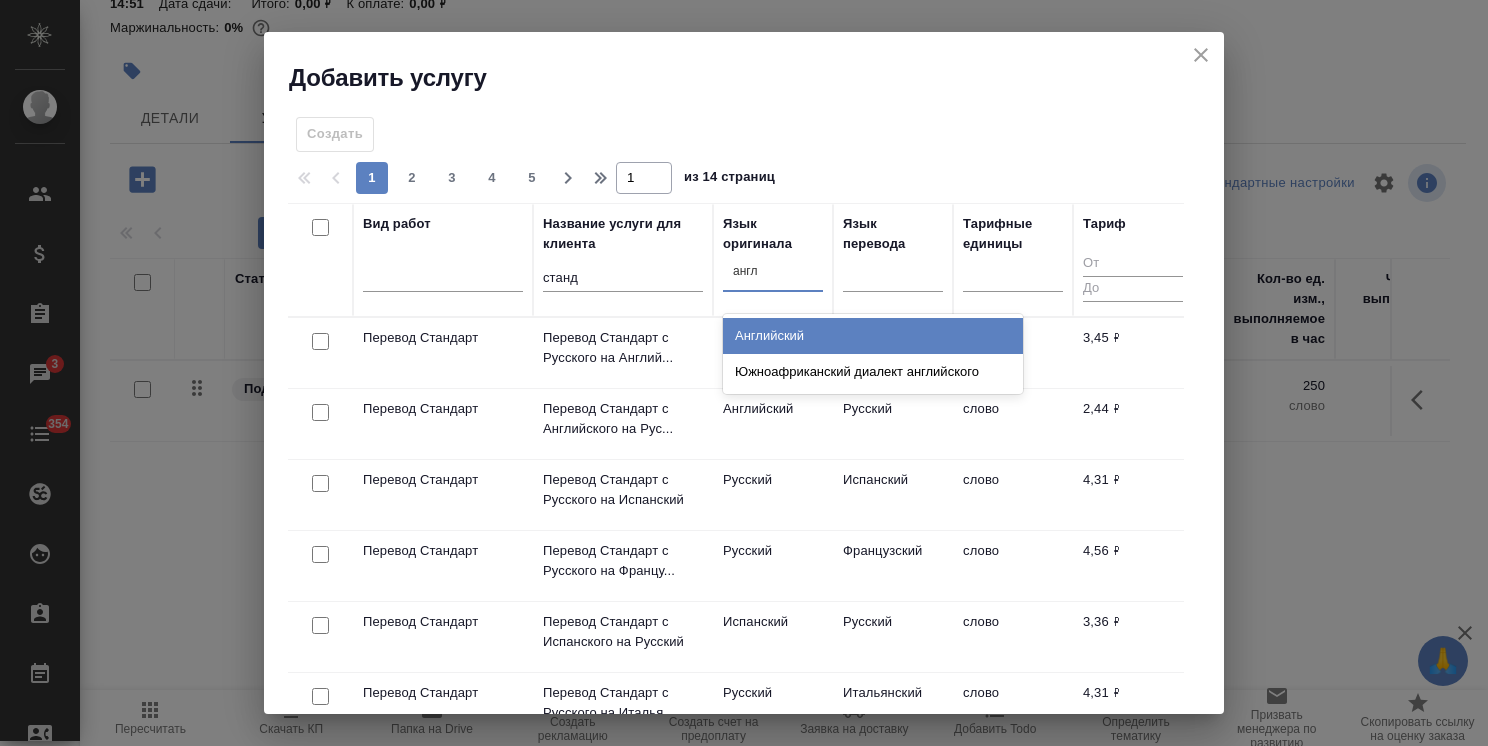click on "Английский" at bounding box center (873, 336) 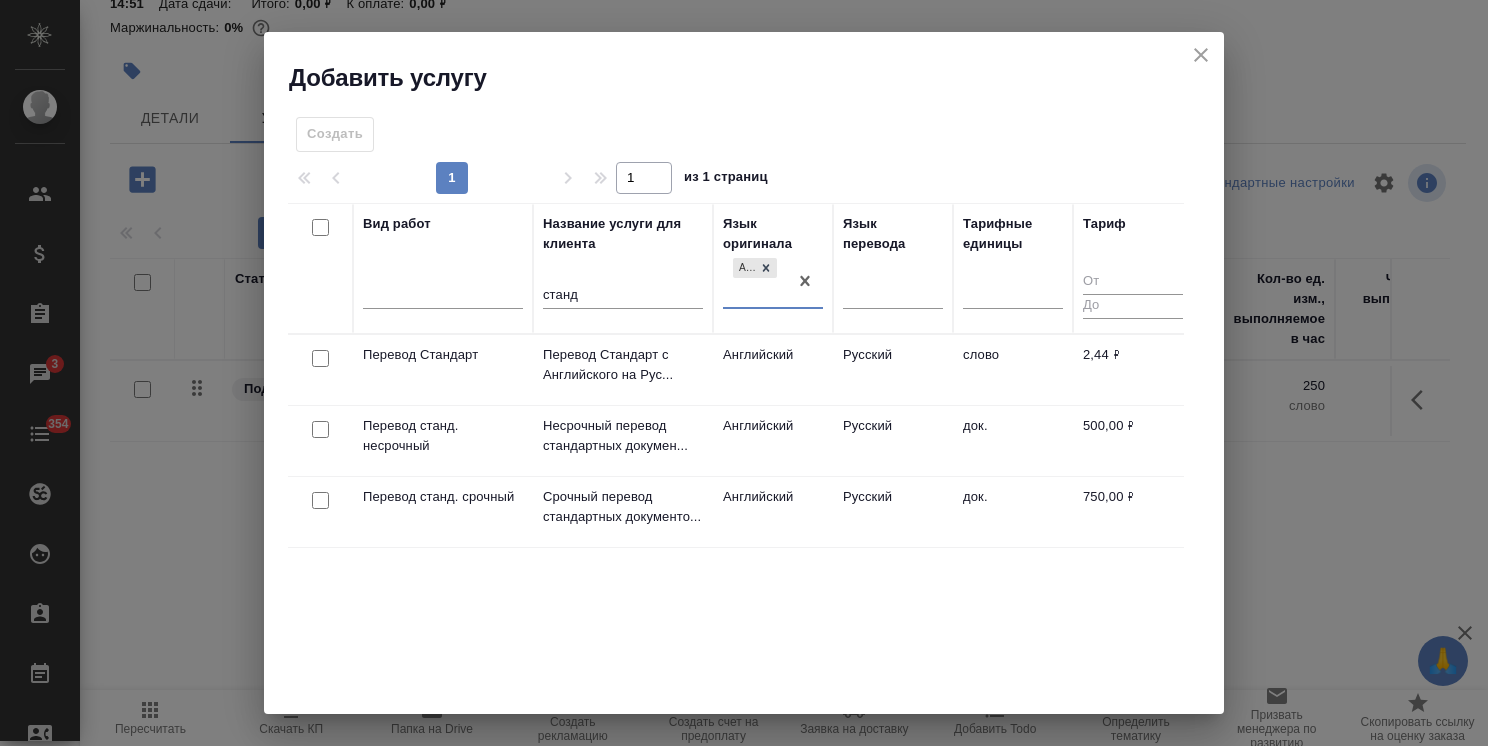 click at bounding box center (320, 358) 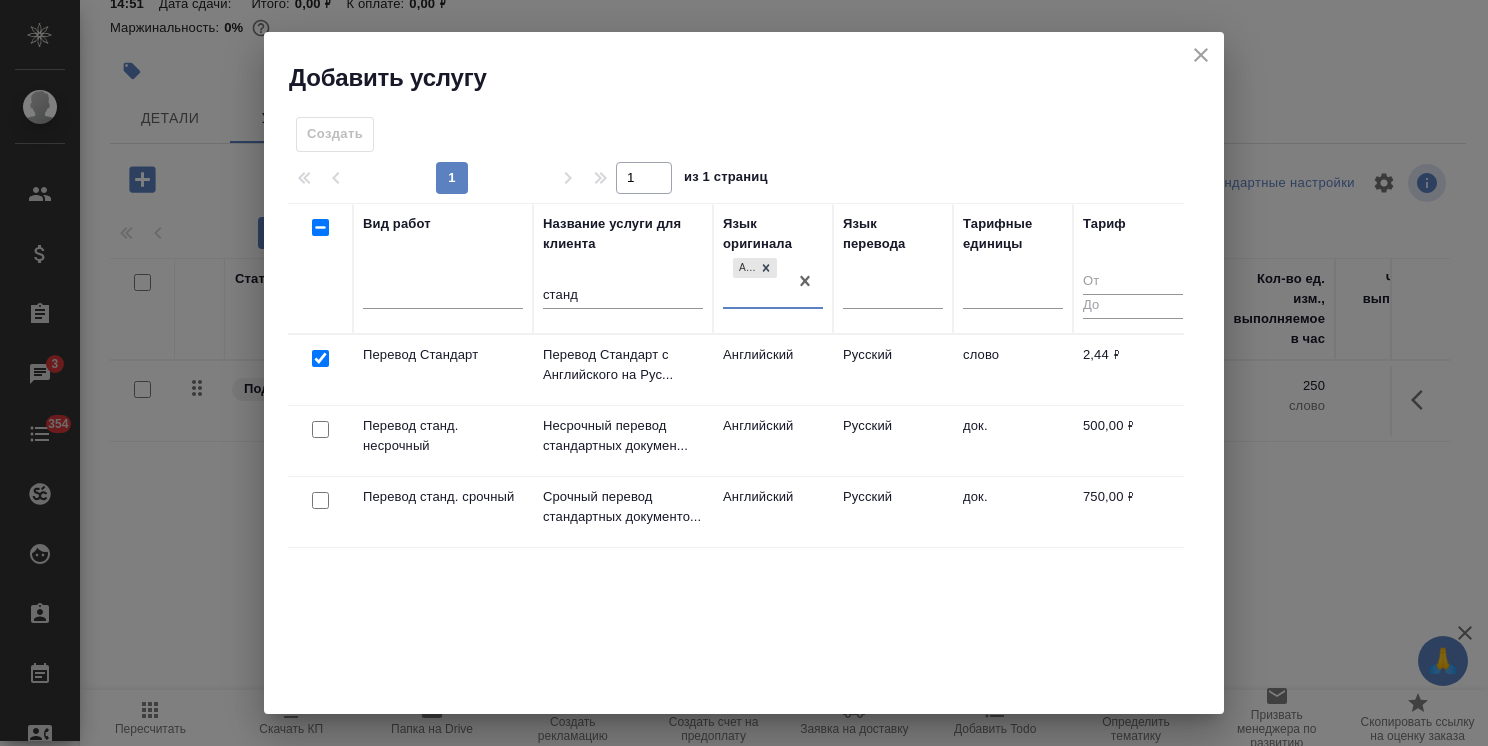 checkbox on "true" 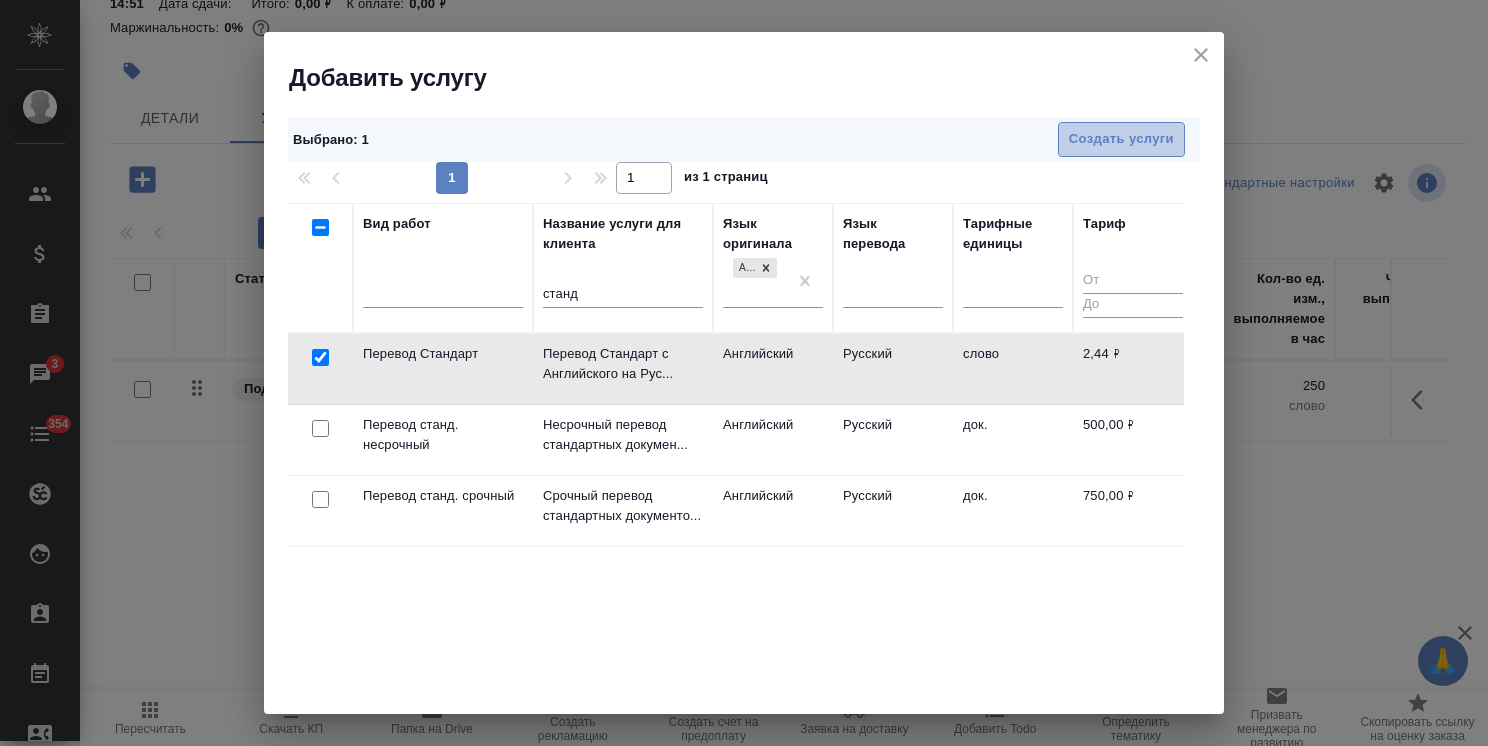 click on "Создать услуги" at bounding box center [1121, 139] 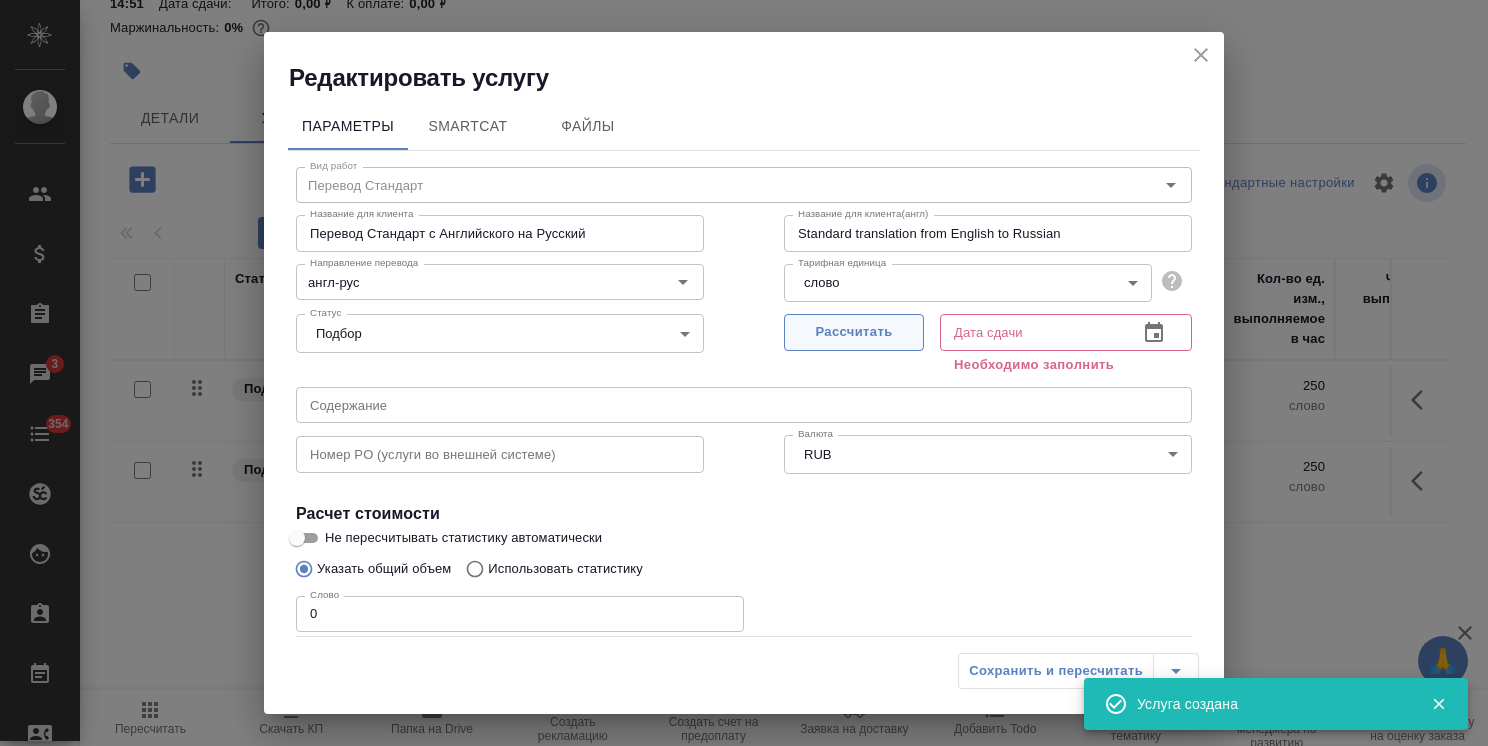 click on "Рассчитать" at bounding box center (854, 332) 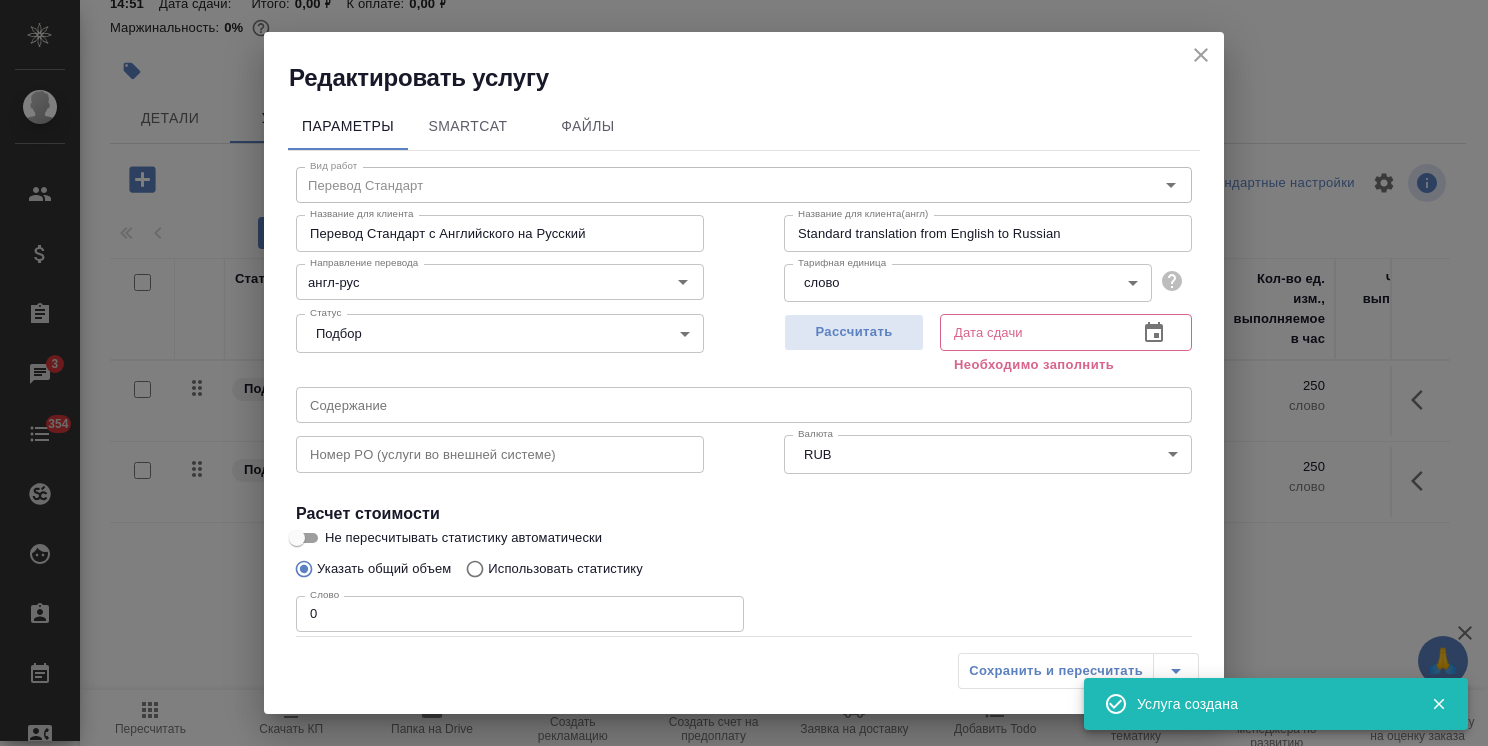 type on "06.08.2025 14:56" 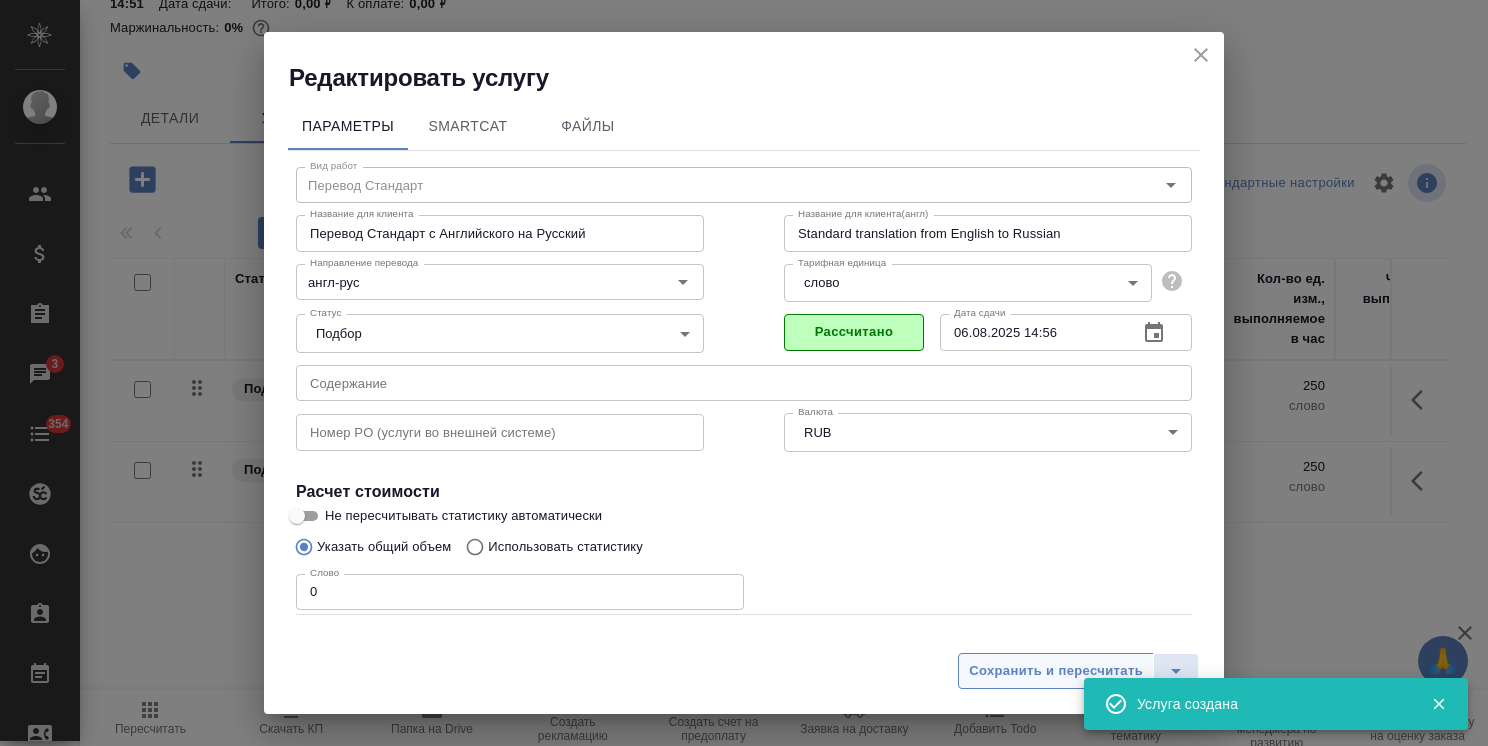 click on "Сохранить и пересчитать" at bounding box center (1056, 671) 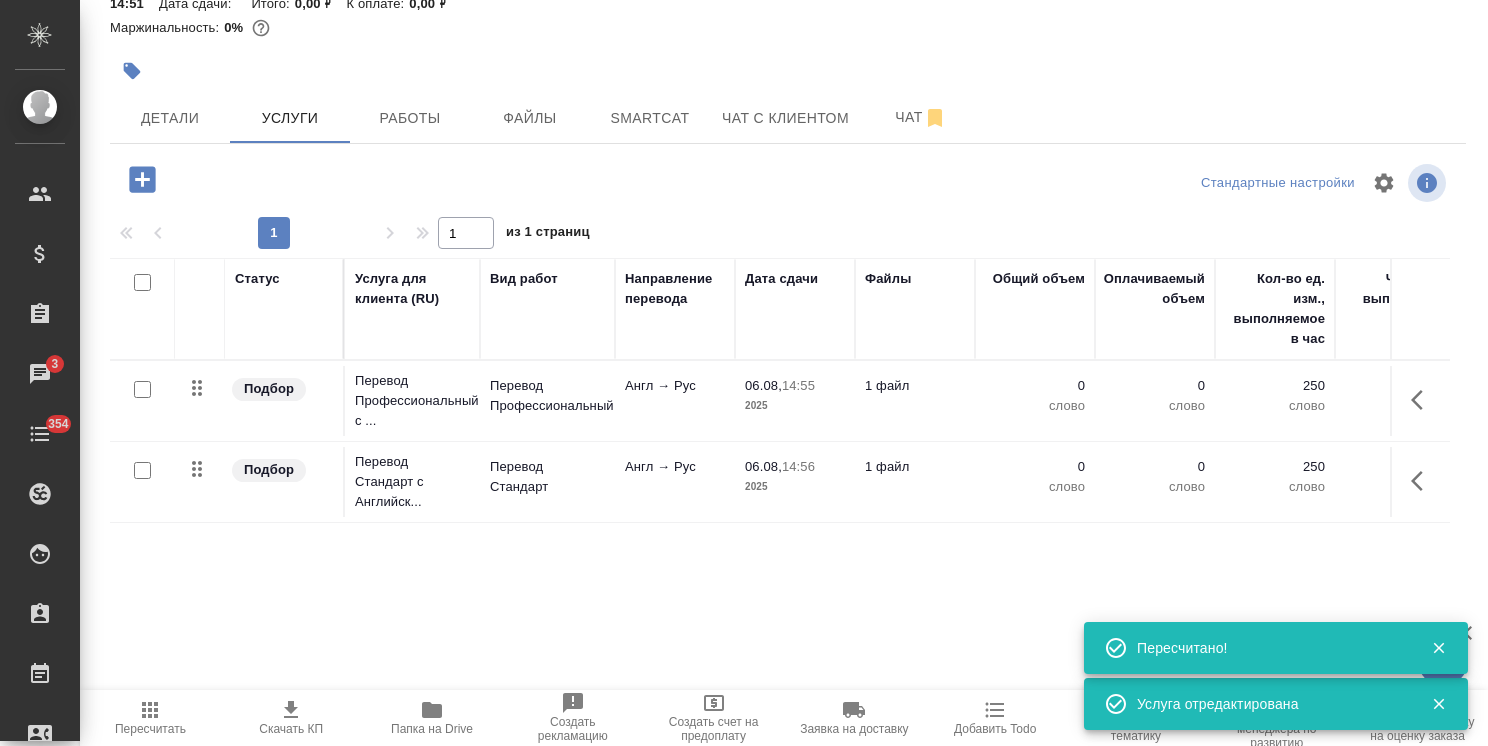 click at bounding box center [142, 389] 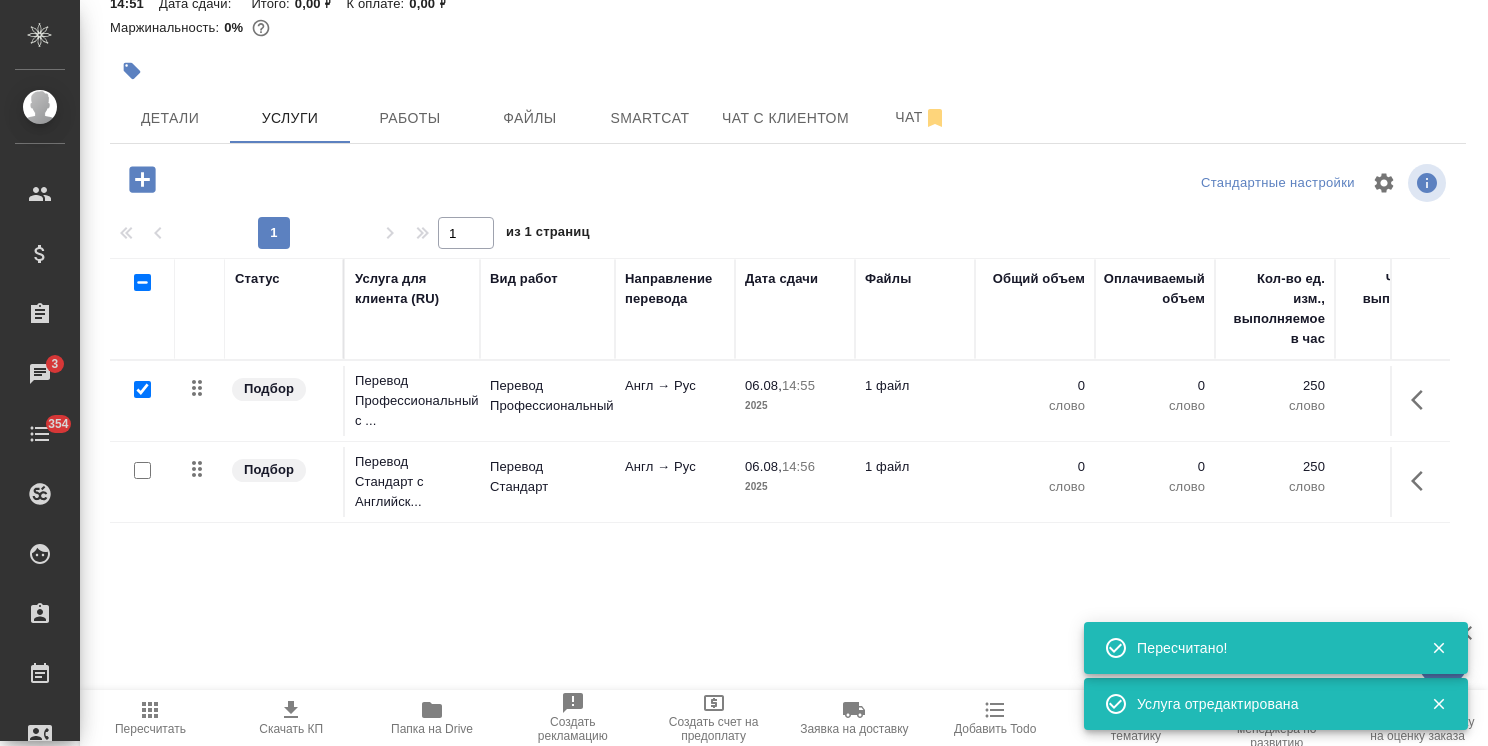 checkbox on "true" 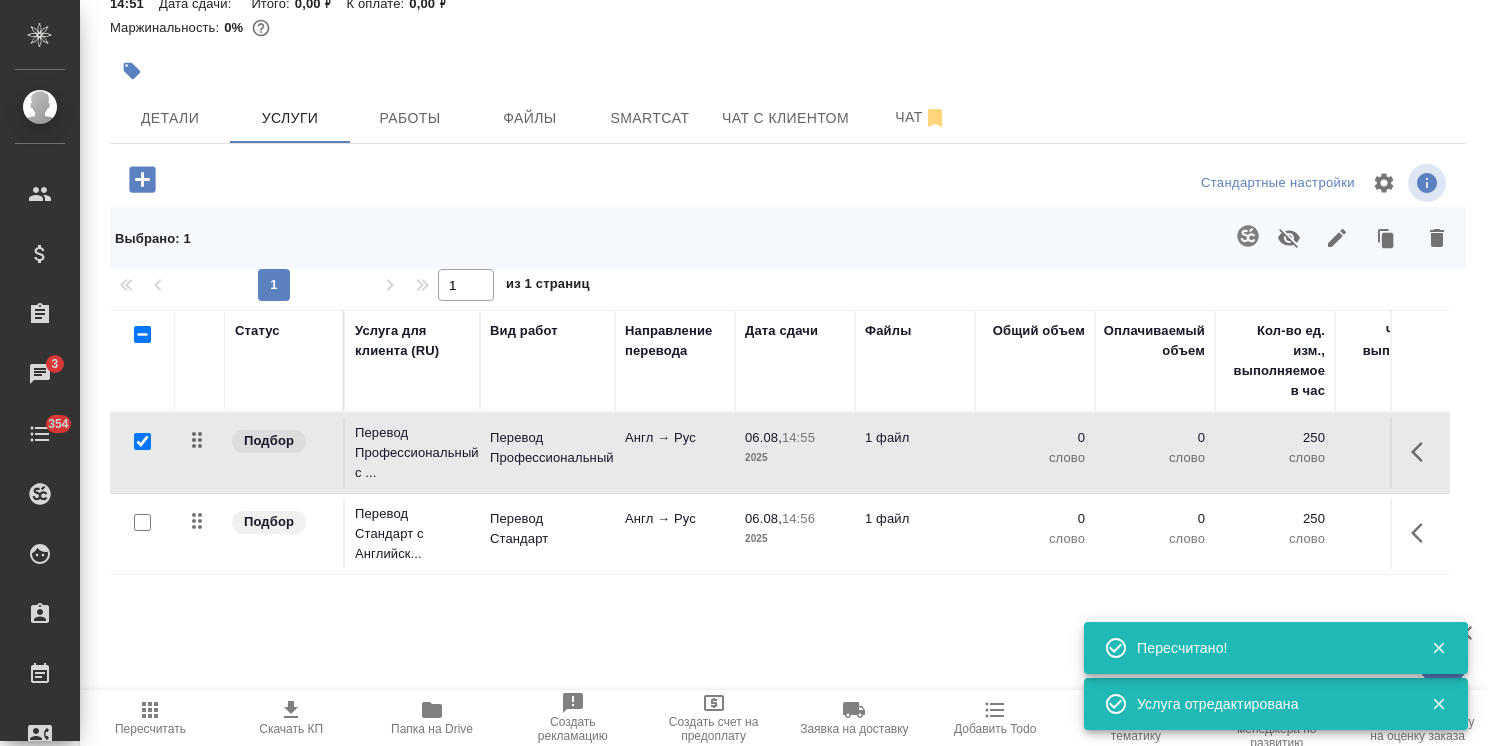 scroll, scrollTop: 0, scrollLeft: 0, axis: both 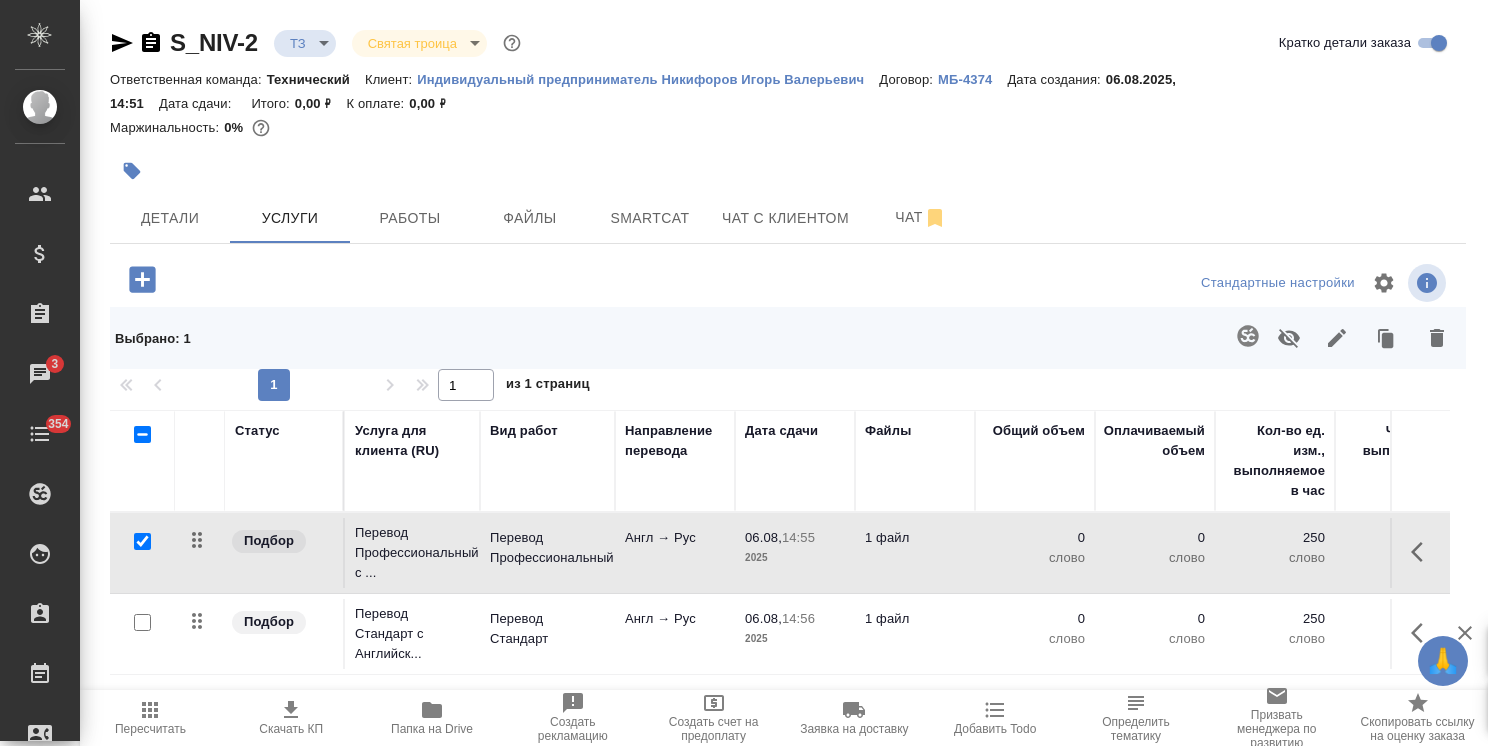click 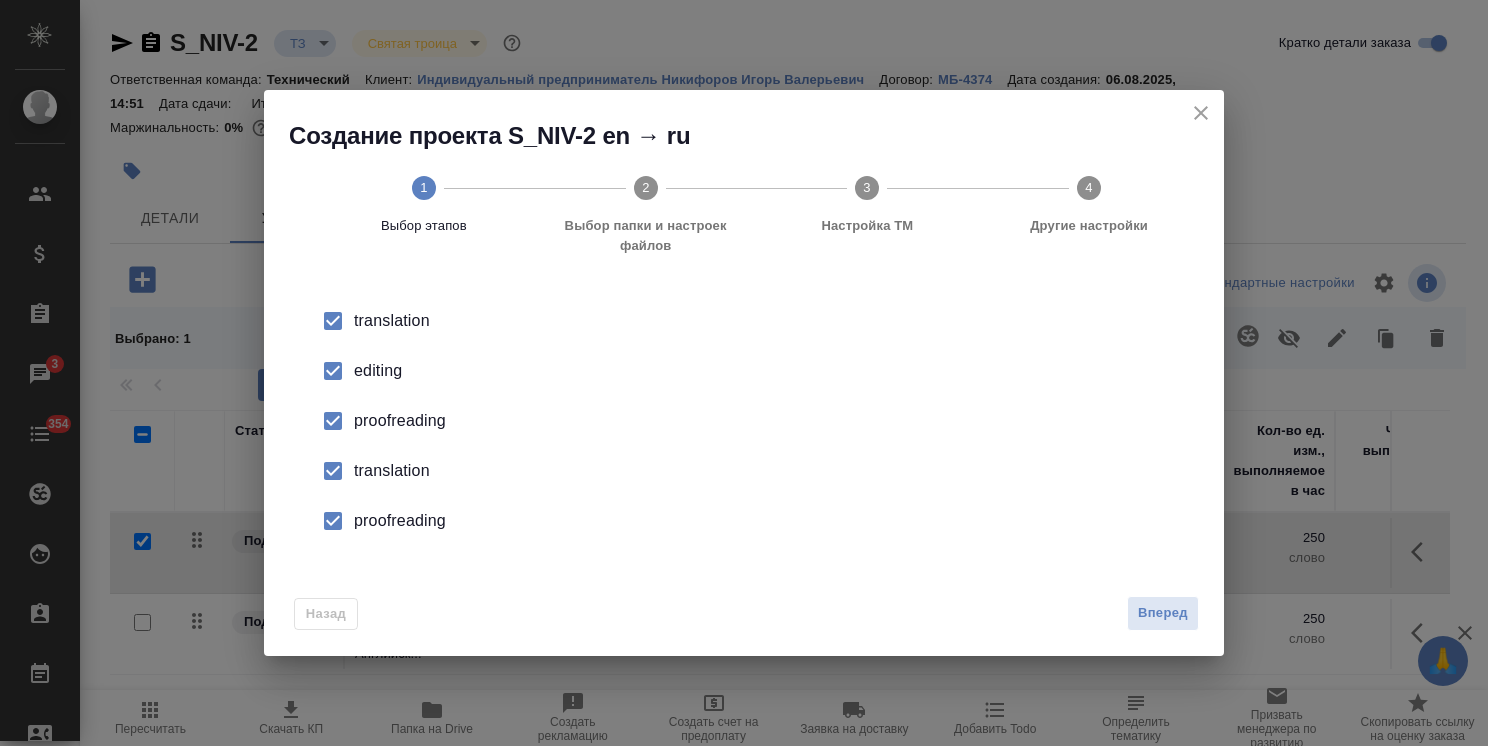 click 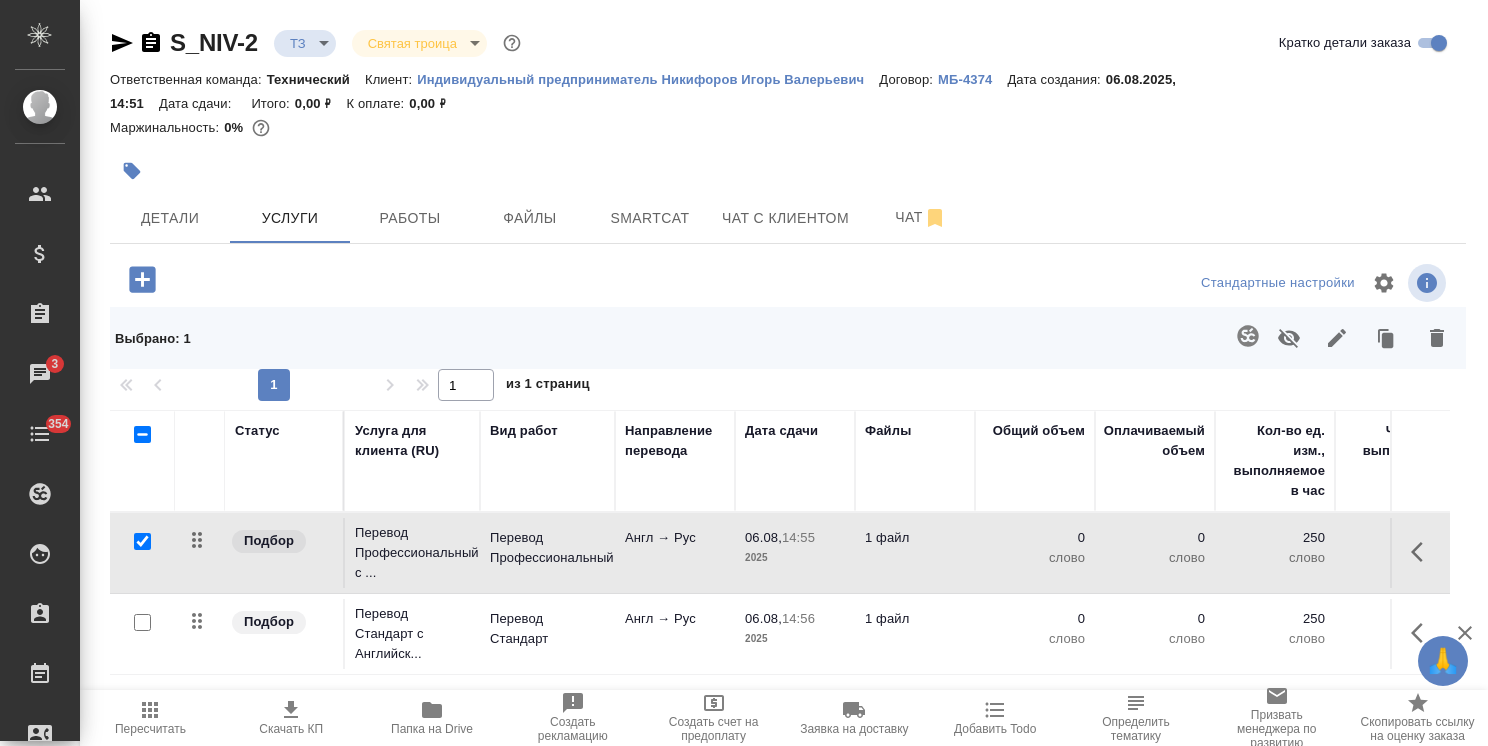 click on "Индивидуальный предприниматель Никифоров Игорь Валерьевич" at bounding box center [648, 79] 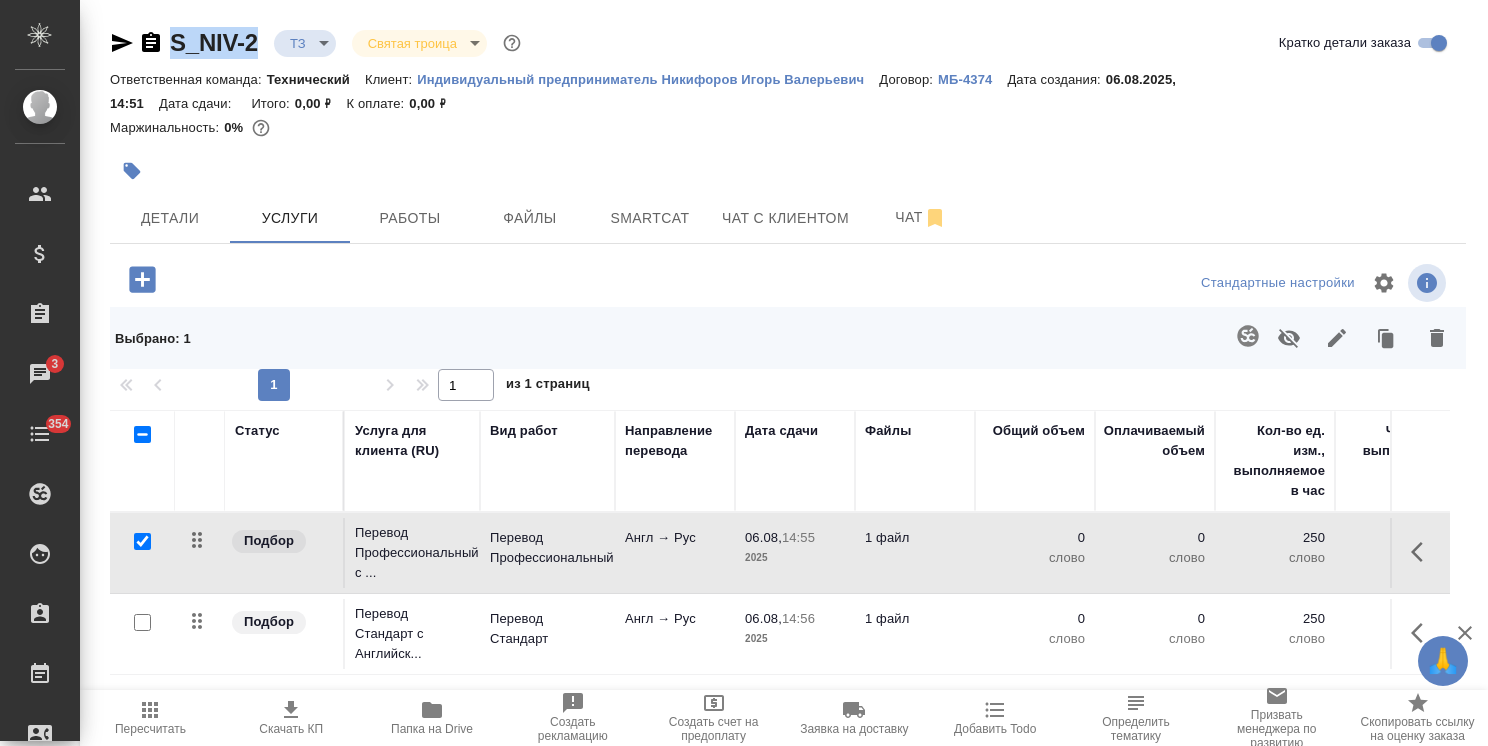 drag, startPoint x: 259, startPoint y: 19, endPoint x: 253, endPoint y: 54, distance: 35.510563 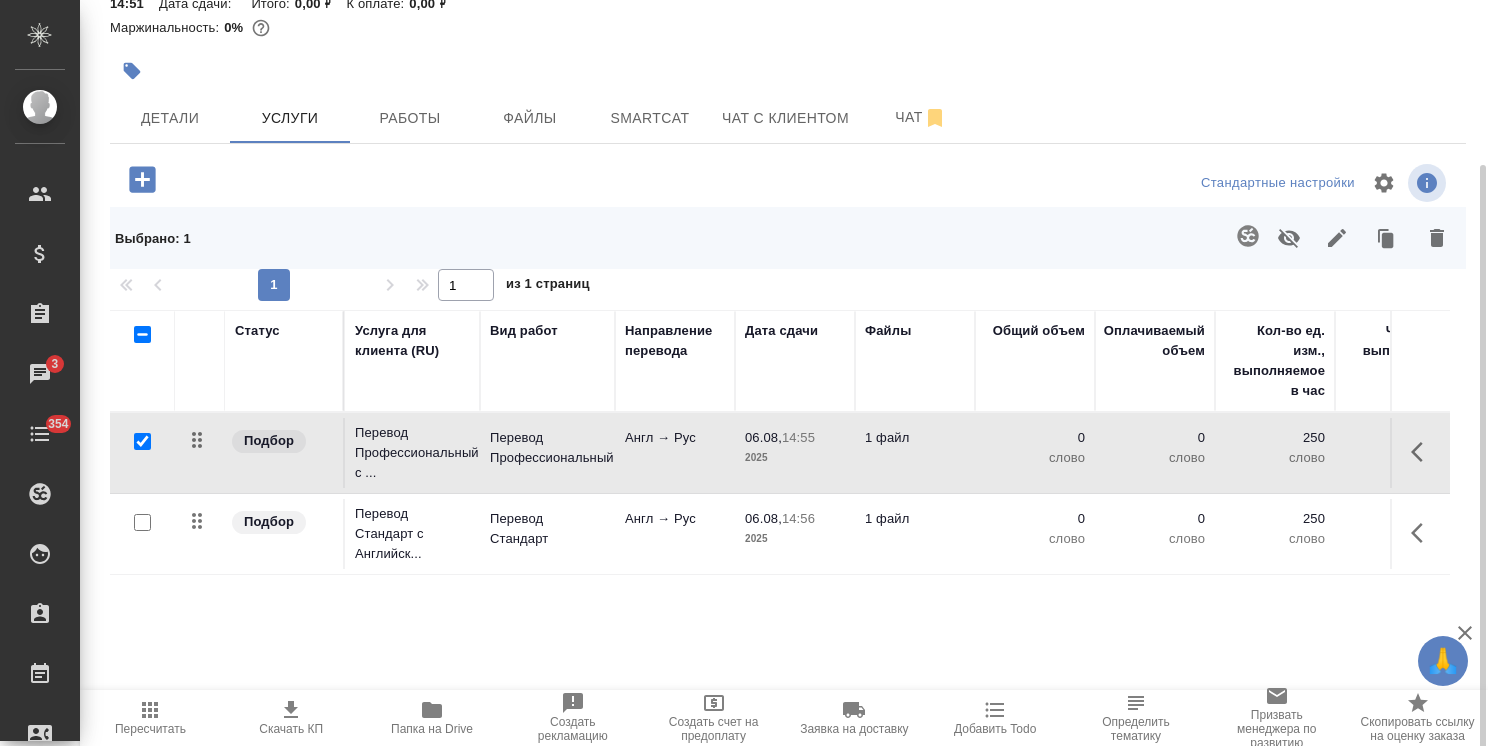 scroll, scrollTop: 144, scrollLeft: 0, axis: vertical 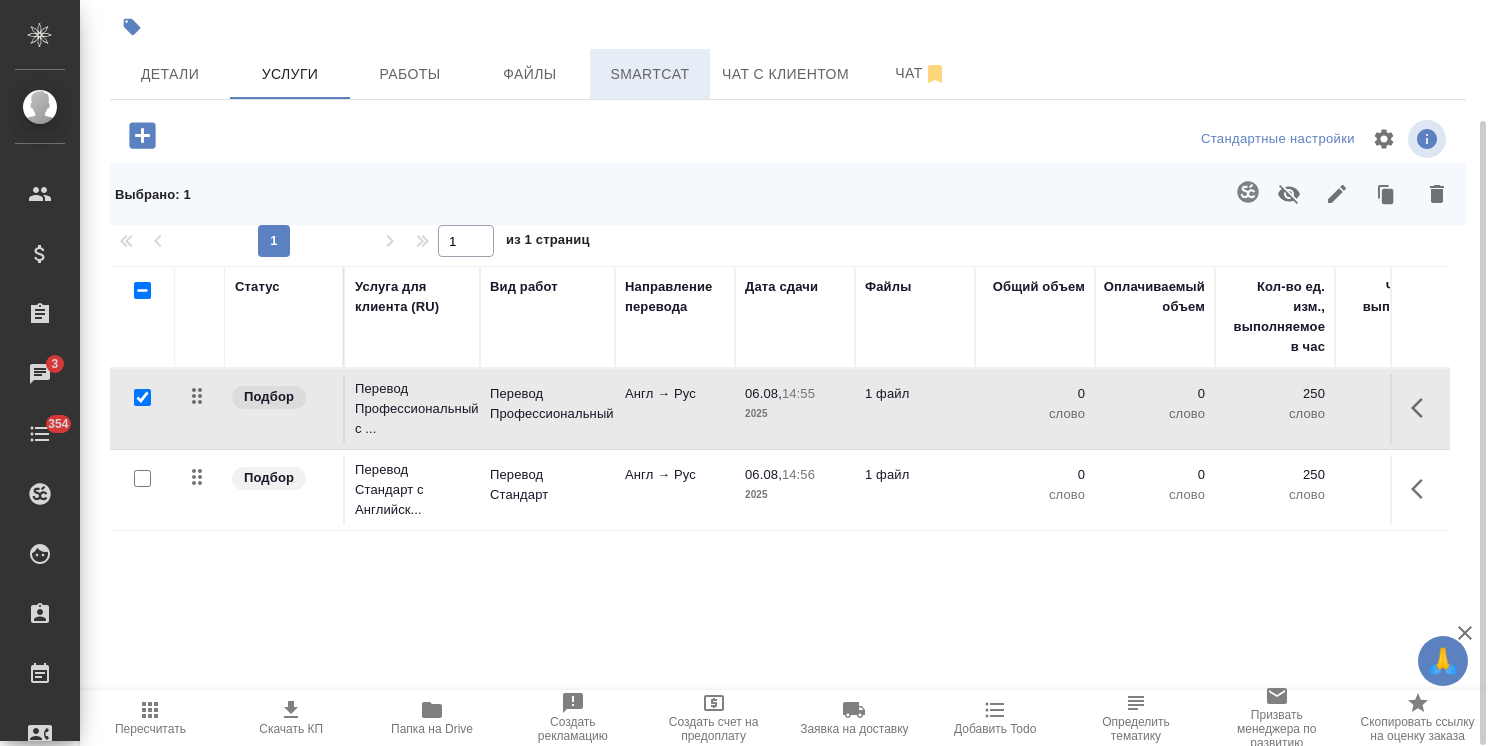 click on "Smartcat" at bounding box center [650, 74] 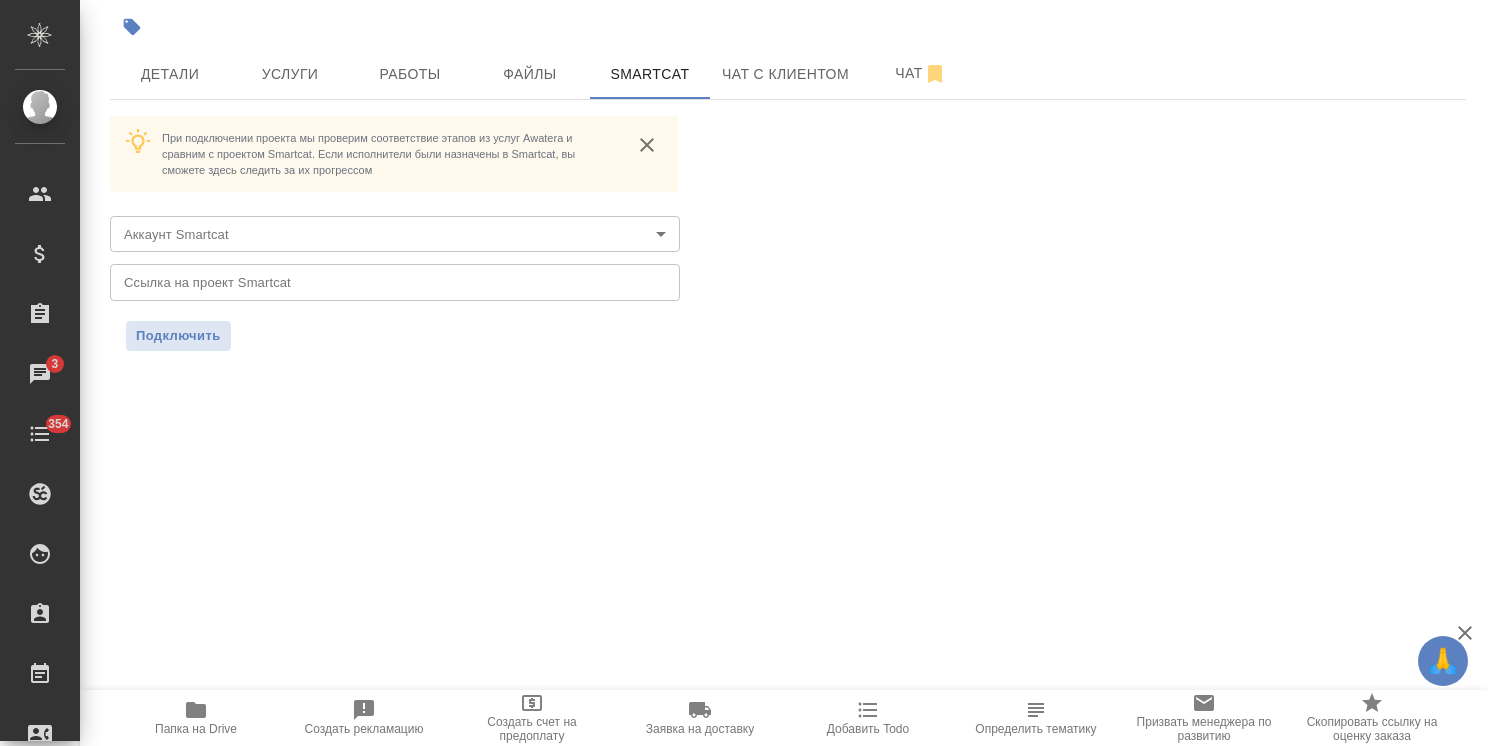 click on "🙏 .cls-1
fill:#fff;
AWATERA Usmanova Olga Клиенты Спецификации Заказы 3 Чаты 354 Todo Проекты SC Исполнители Кандидаты Работы Входящие заявки Заявки на доставку Рекламации Проекты процессинга Конференции Выйти S_NIV-2 ТЗ tz Святая троица holyTrinity Кратко детали заказа Ответственная команда: Технический Клиент: Индивидуальный предприниматель Никифоров Игорь Валерьевич Договор: МБ-4374 Дата создания: 06.08.2025, 14:51 Дата сдачи: Итого: 0,00 ₽ К оплате: 0,00 ₽ Маржинальность: 0% Детали Услуги Работы Файлы Smartcat Чат с клиентом Чат Аккаунт Smartcat ​ Аккаунт Smartcat Ссылка на проект Smartcat" at bounding box center (744, 373) 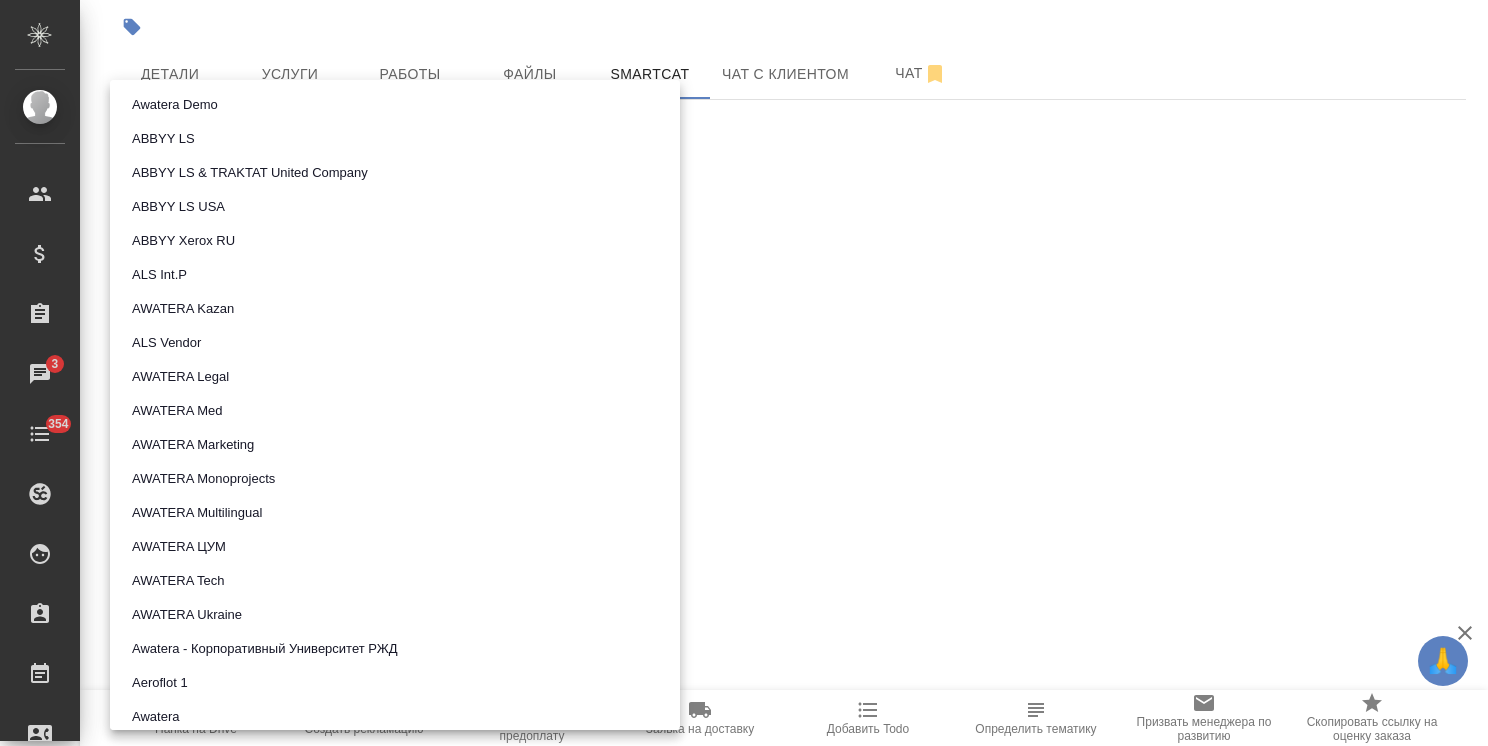 click on "AWATERA Tech" at bounding box center (178, 581) 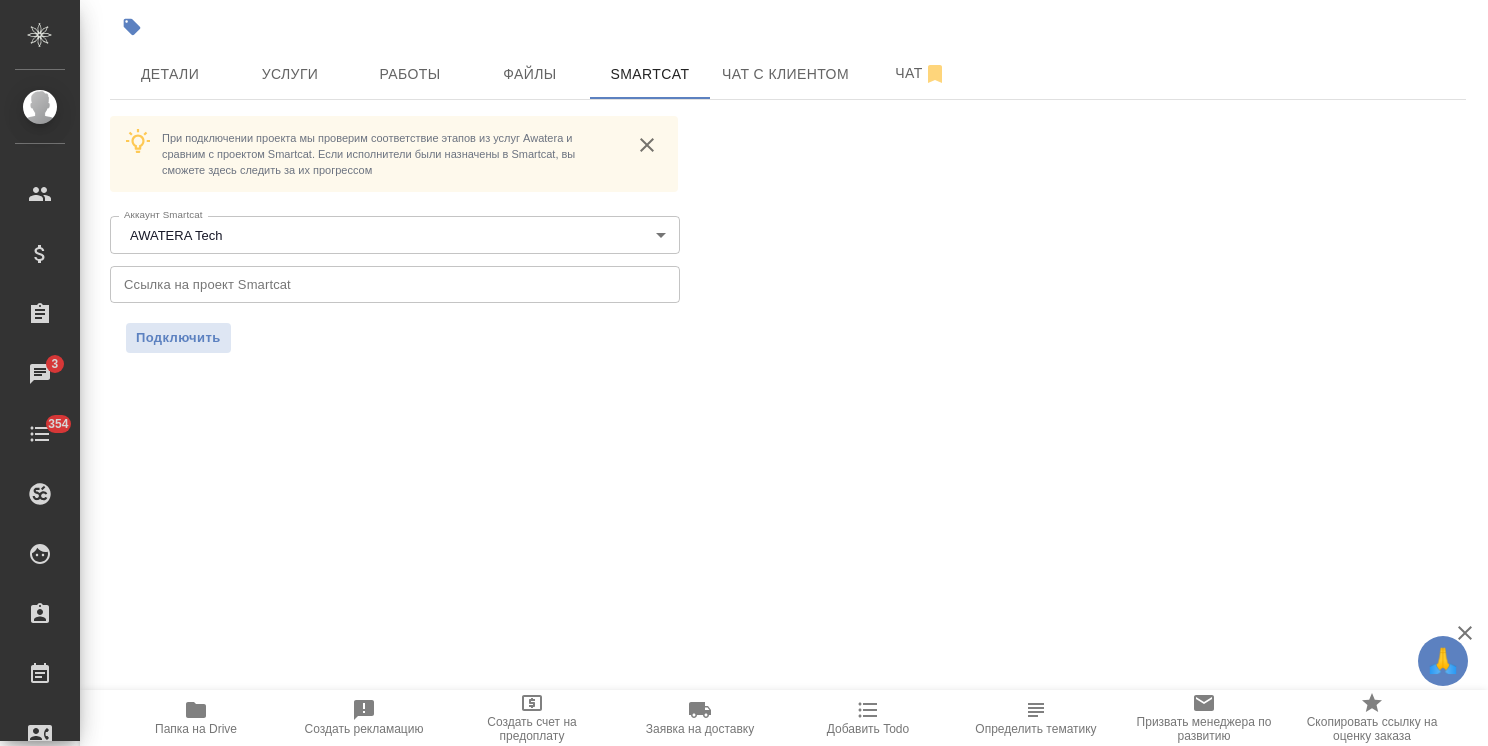 click at bounding box center (395, 284) 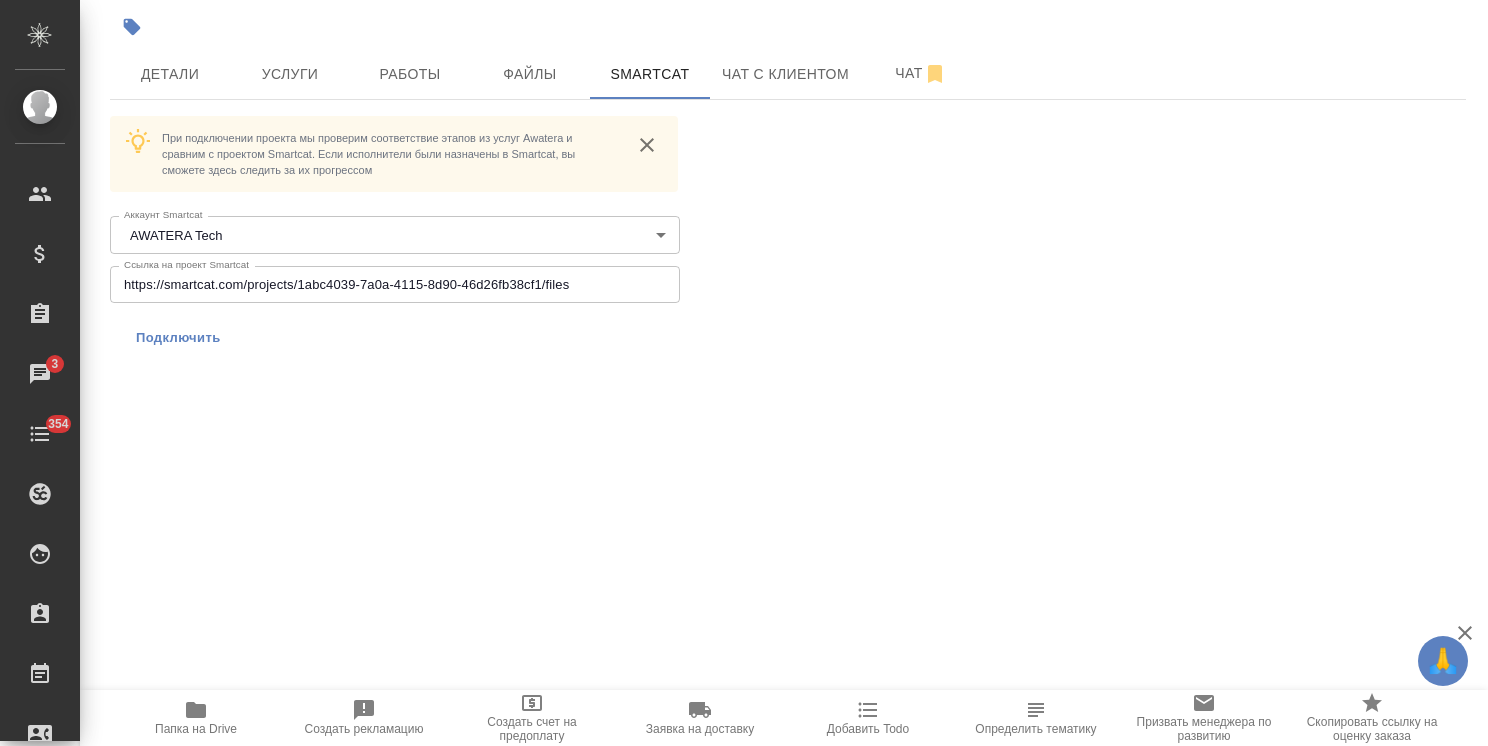 click on "Подключить" at bounding box center [178, 338] 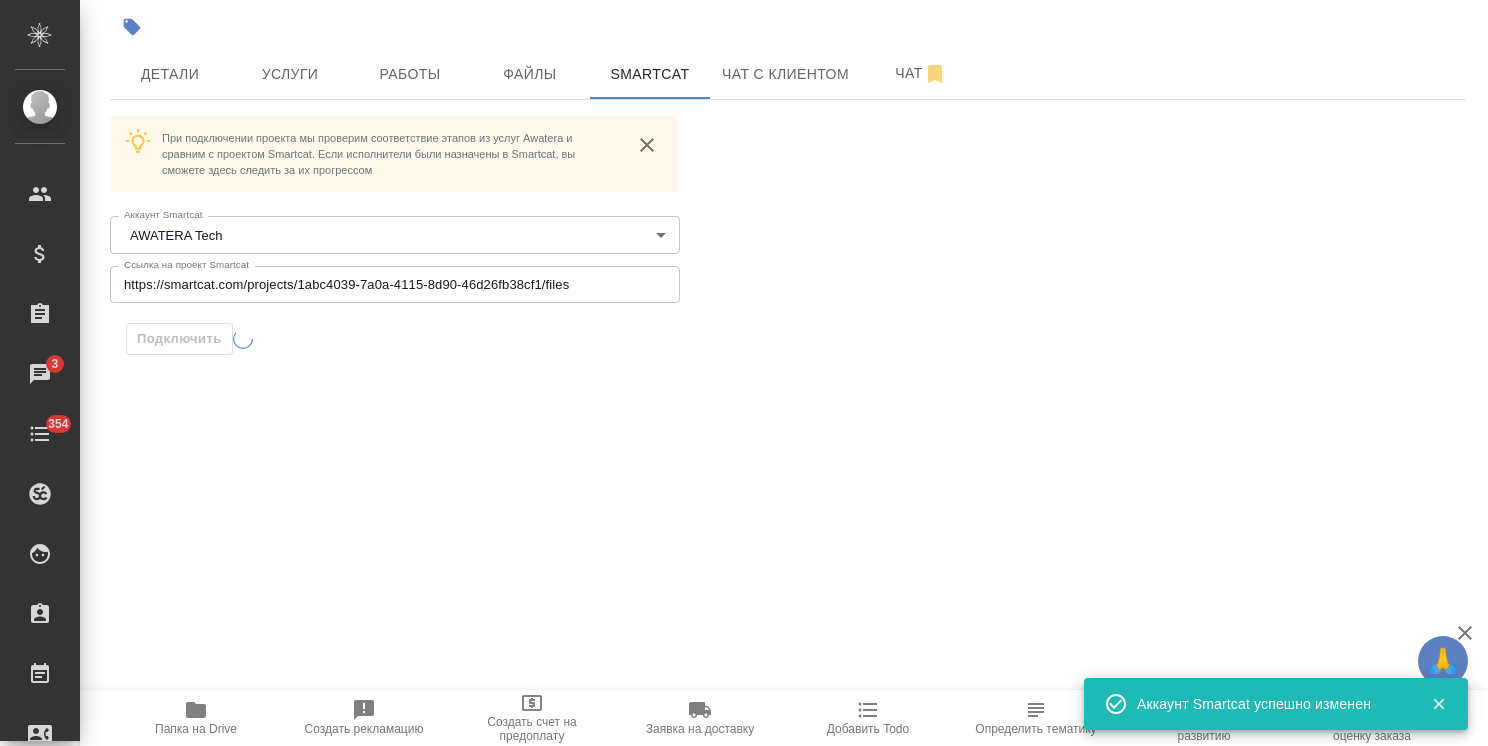 scroll, scrollTop: 44, scrollLeft: 0, axis: vertical 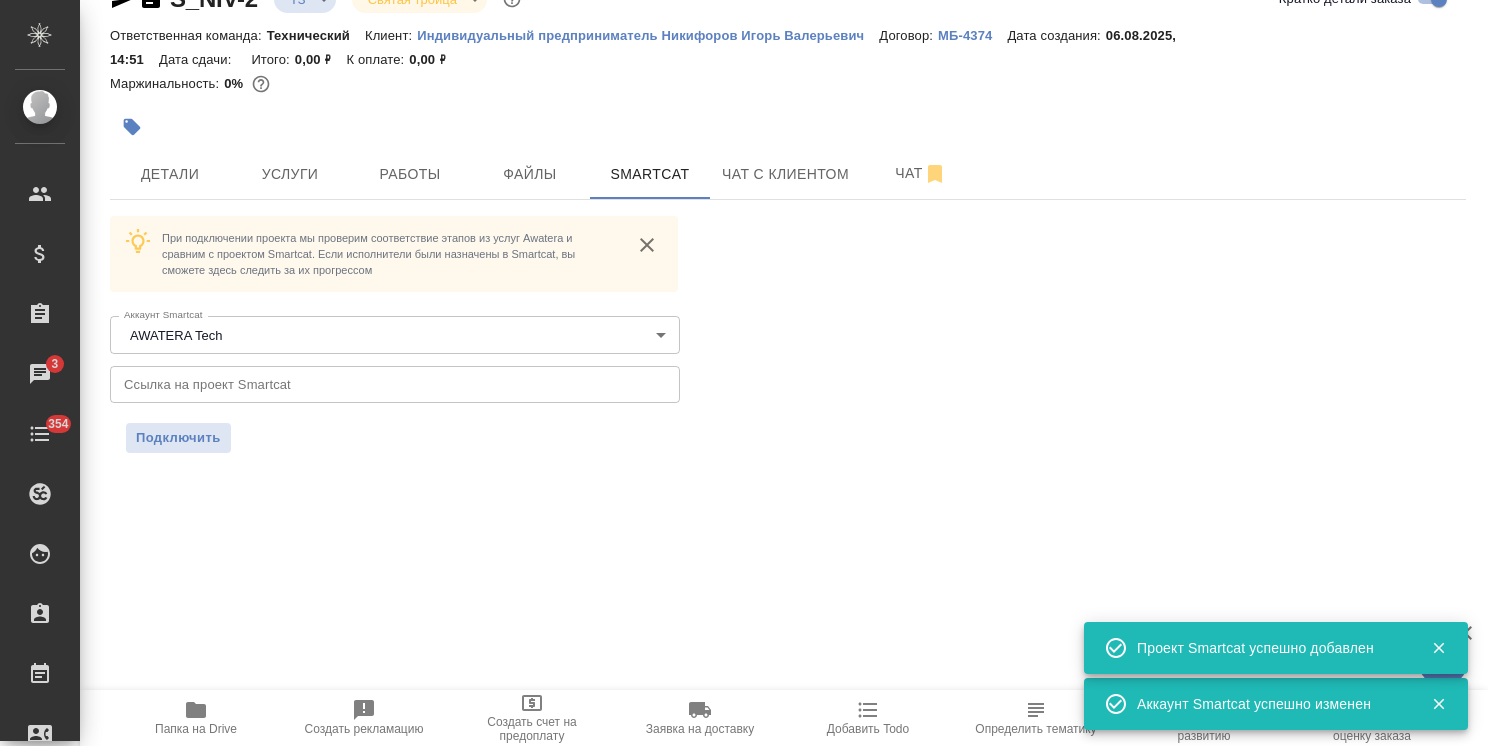click on "S_NIV-2 ТЗ tz Святая троица holyTrinity Кратко детали заказа Ответственная команда: Технический Клиент: Индивидуальный предприниматель Никифоров Игорь Валерьевич Договор: МБ-4374 Дата создания: 06.08.2025, 14:51 Дата сдачи: Итого: 0,00 ₽ К оплате: 0,00 ₽ Маржинальность: 0% Детали Услуги Работы Файлы Smartcat Чат с клиентом Чат При подключении проекта мы проверим соответствие этапов из услуг Awatera и сравним с проектом Smartcat. Если исполнители были назначены в Smartcat, вы сможете здесь следить за их прогрессом Аккаунт Smartcat AWATERA Tech 5ee7315ce042774c5440625b Аккаунт Smartcat Ссылка на проект Smartcat" at bounding box center (788, 230) 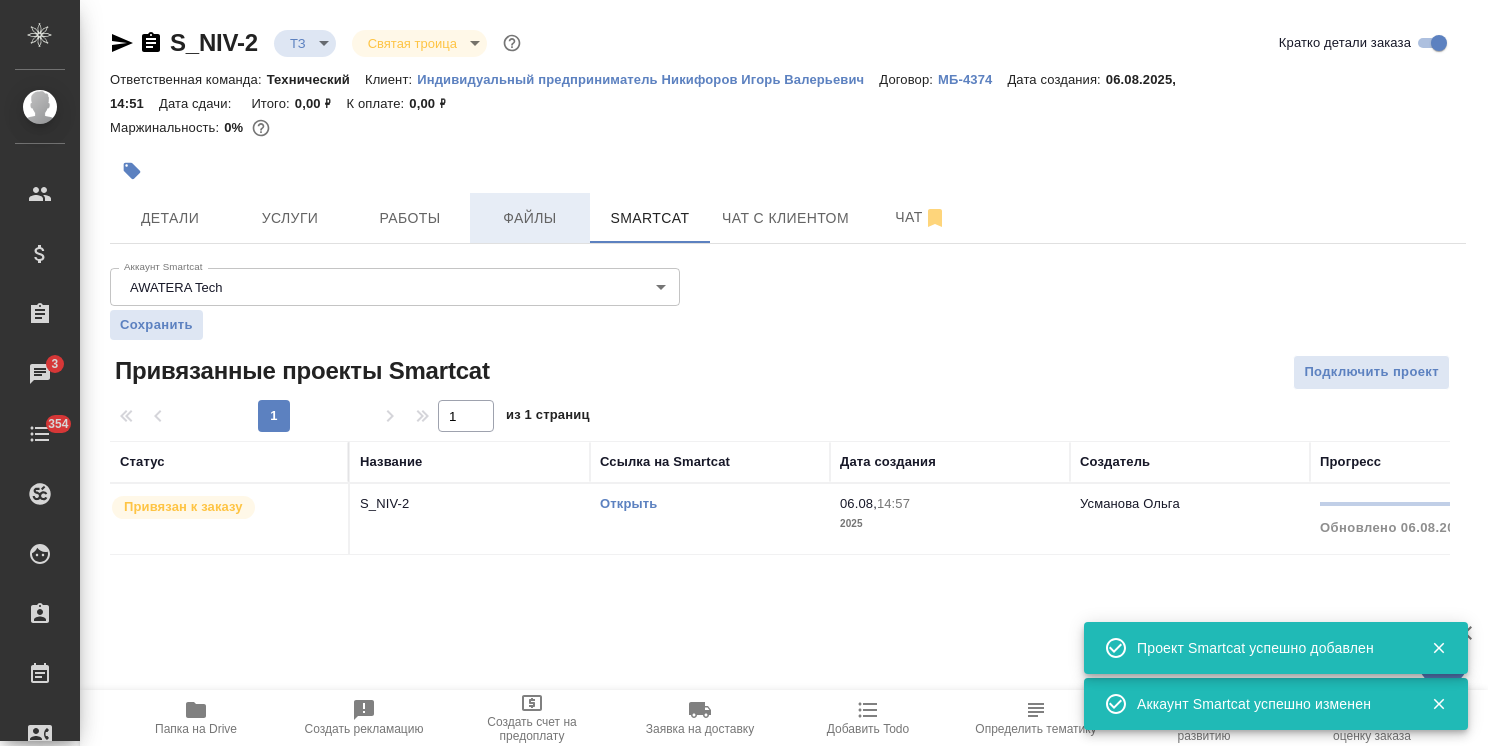 click on "Файлы" at bounding box center [530, 218] 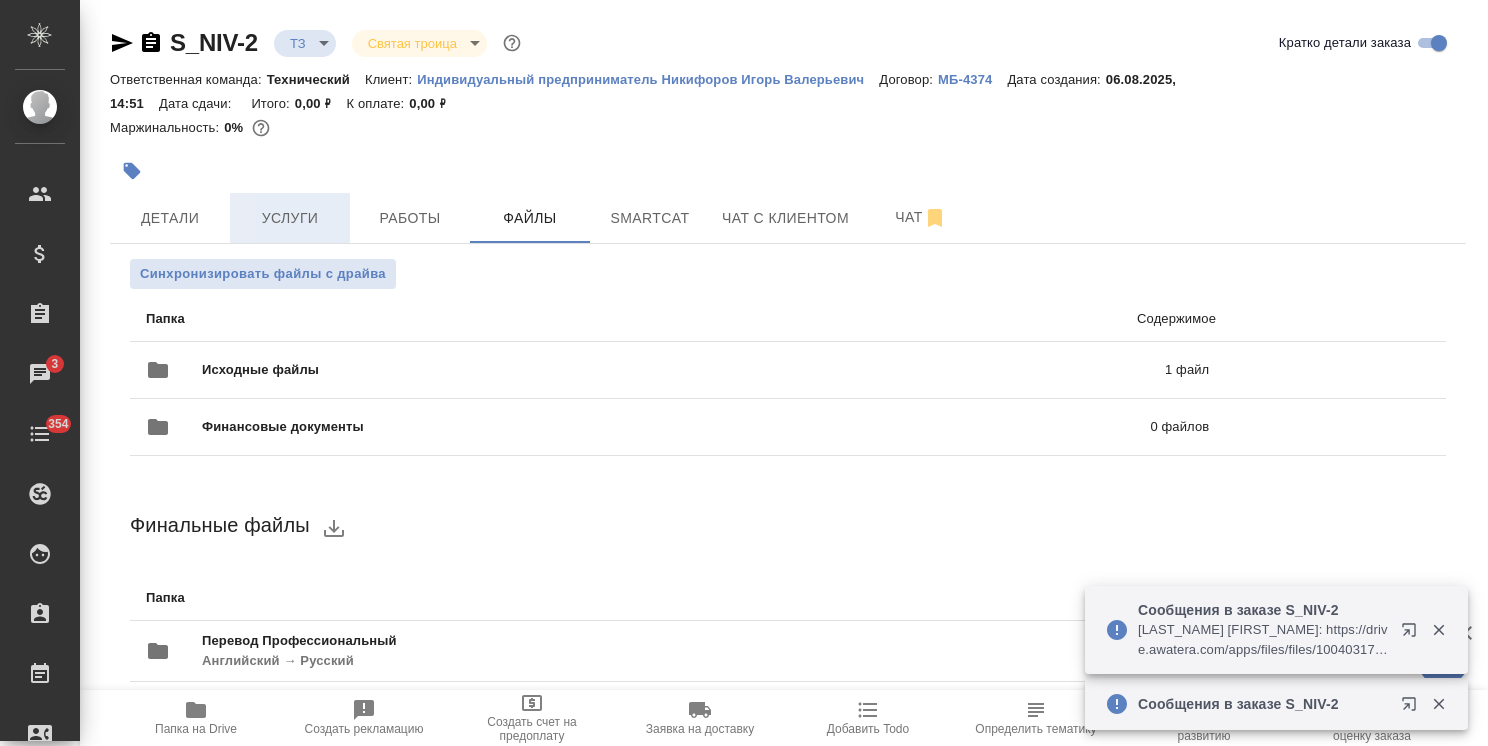click on "Услуги" at bounding box center (290, 218) 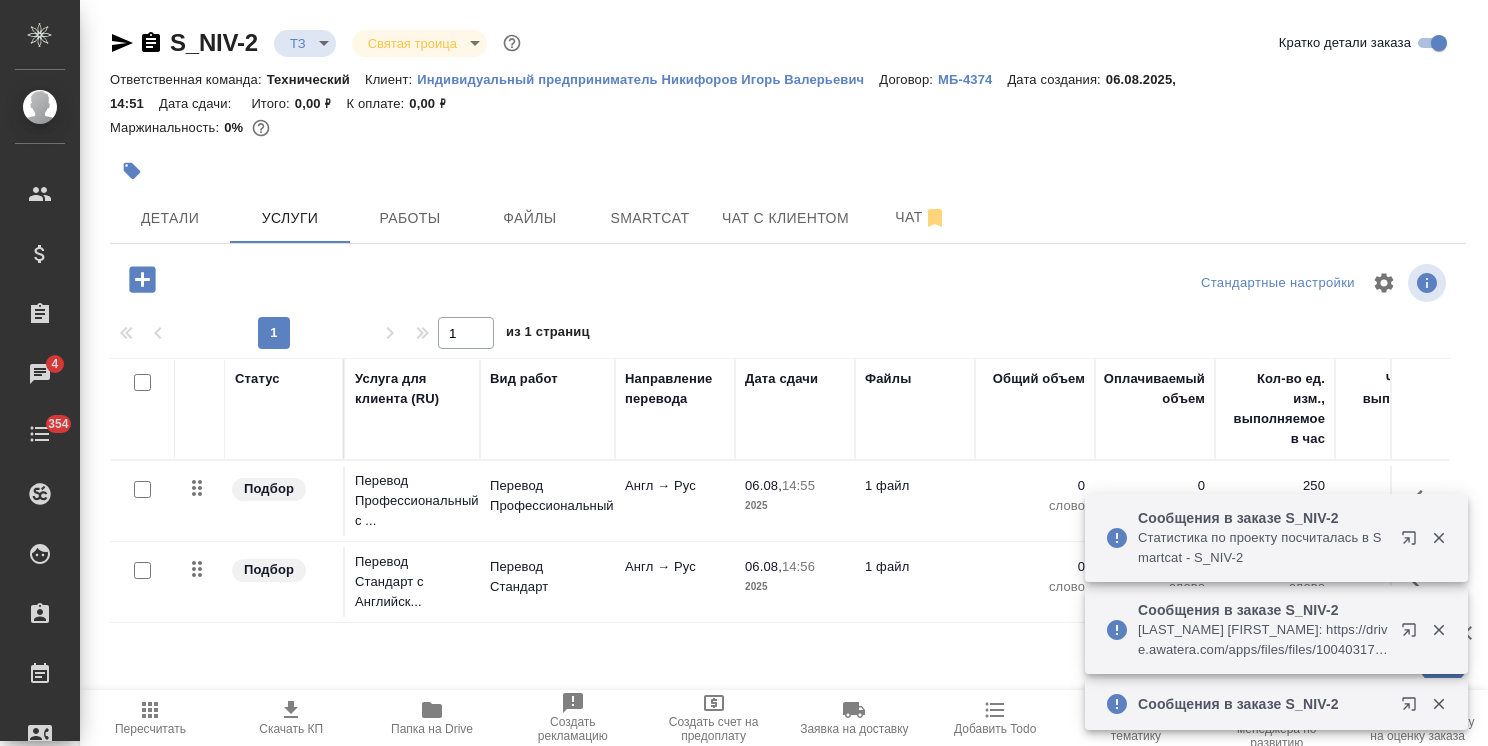 click on "Сообщения в заказе S_NIV-2 Cтатистика по проекту посчиталась в Smartcat - S_NIV-2" at bounding box center (1276, 538) 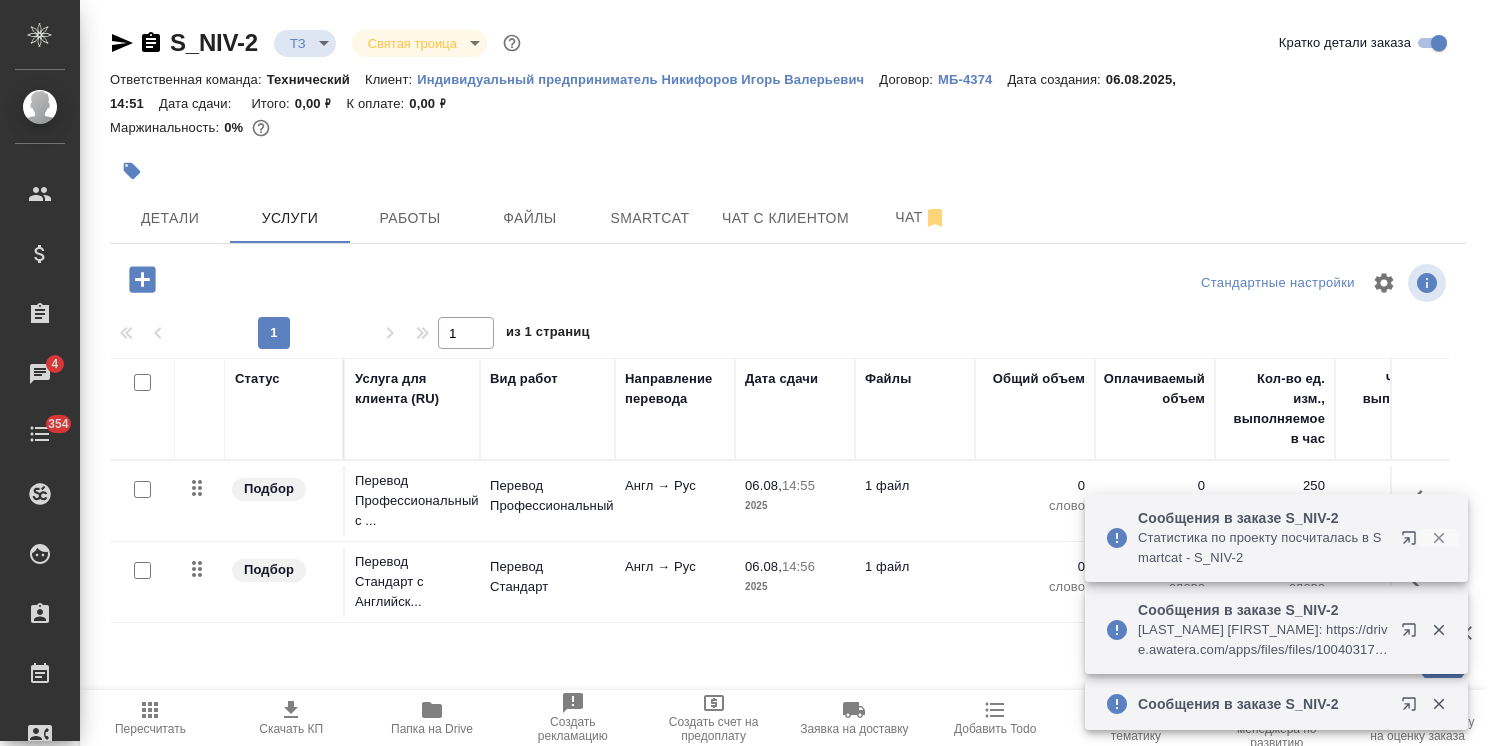 click 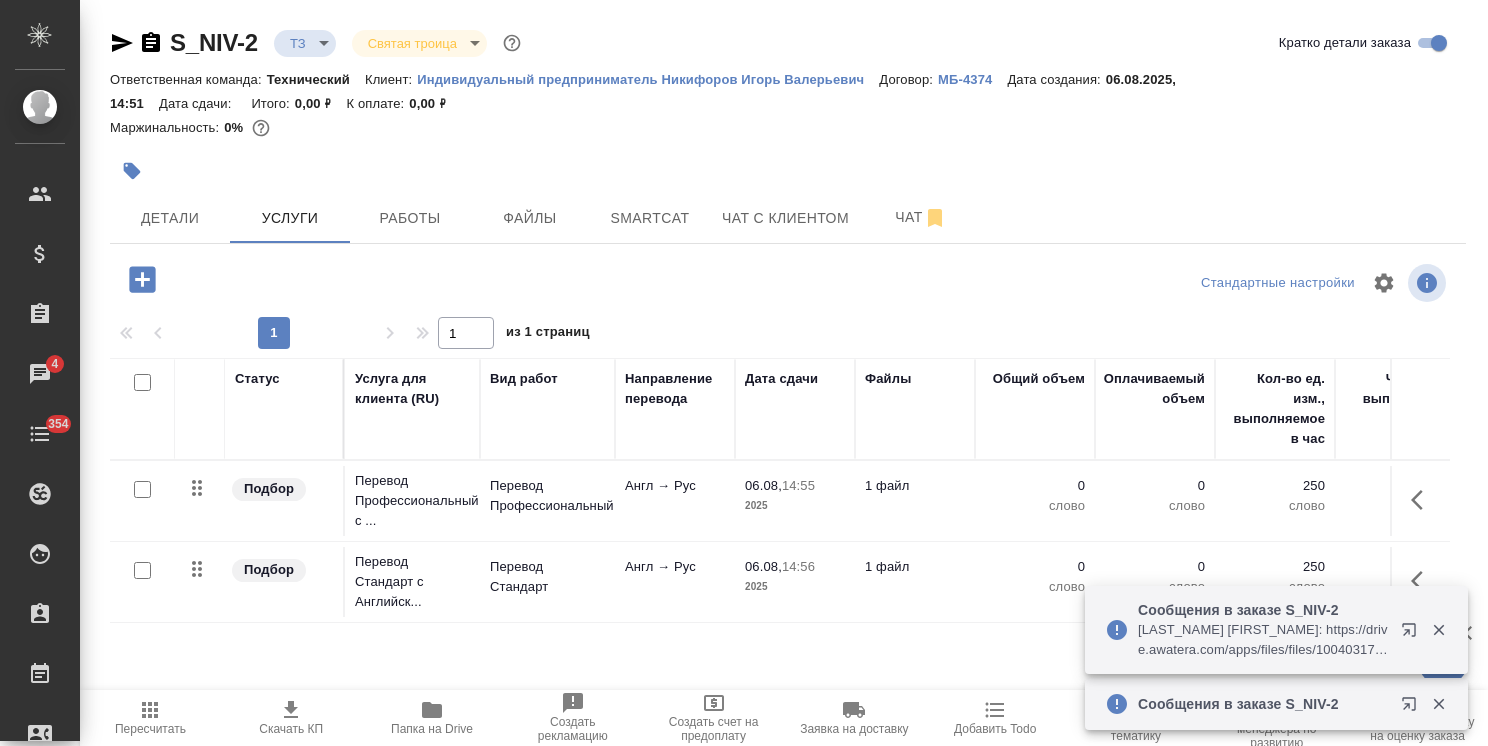 click 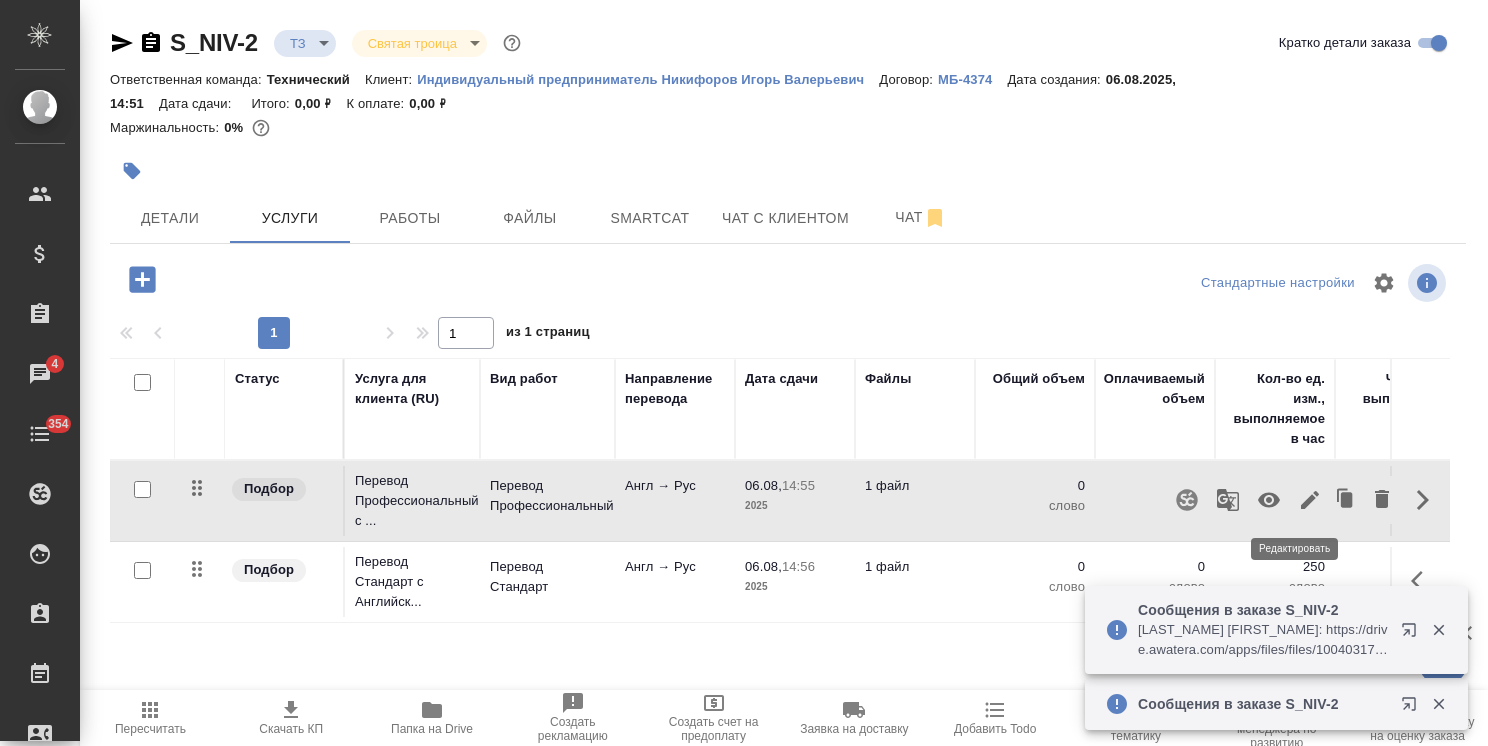 click 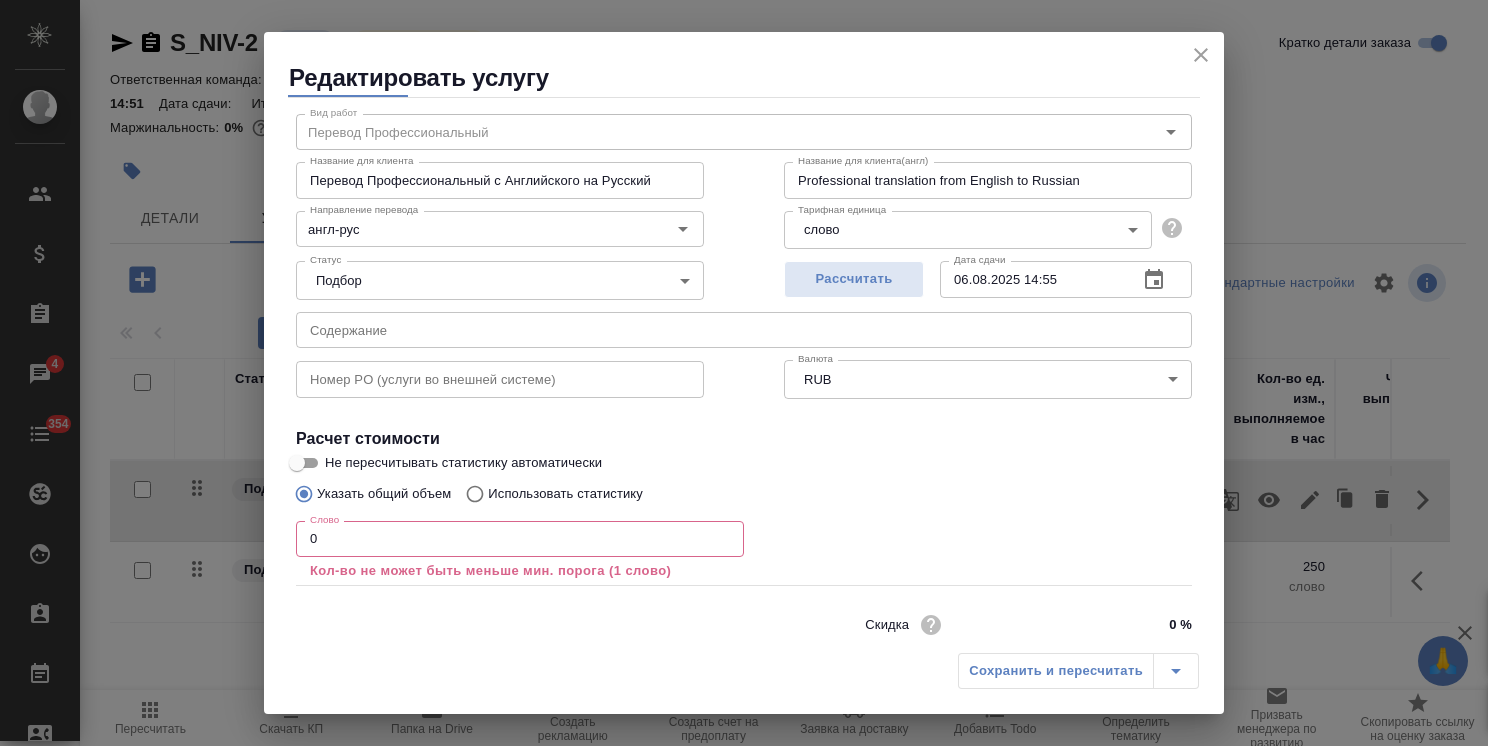scroll, scrollTop: 121, scrollLeft: 0, axis: vertical 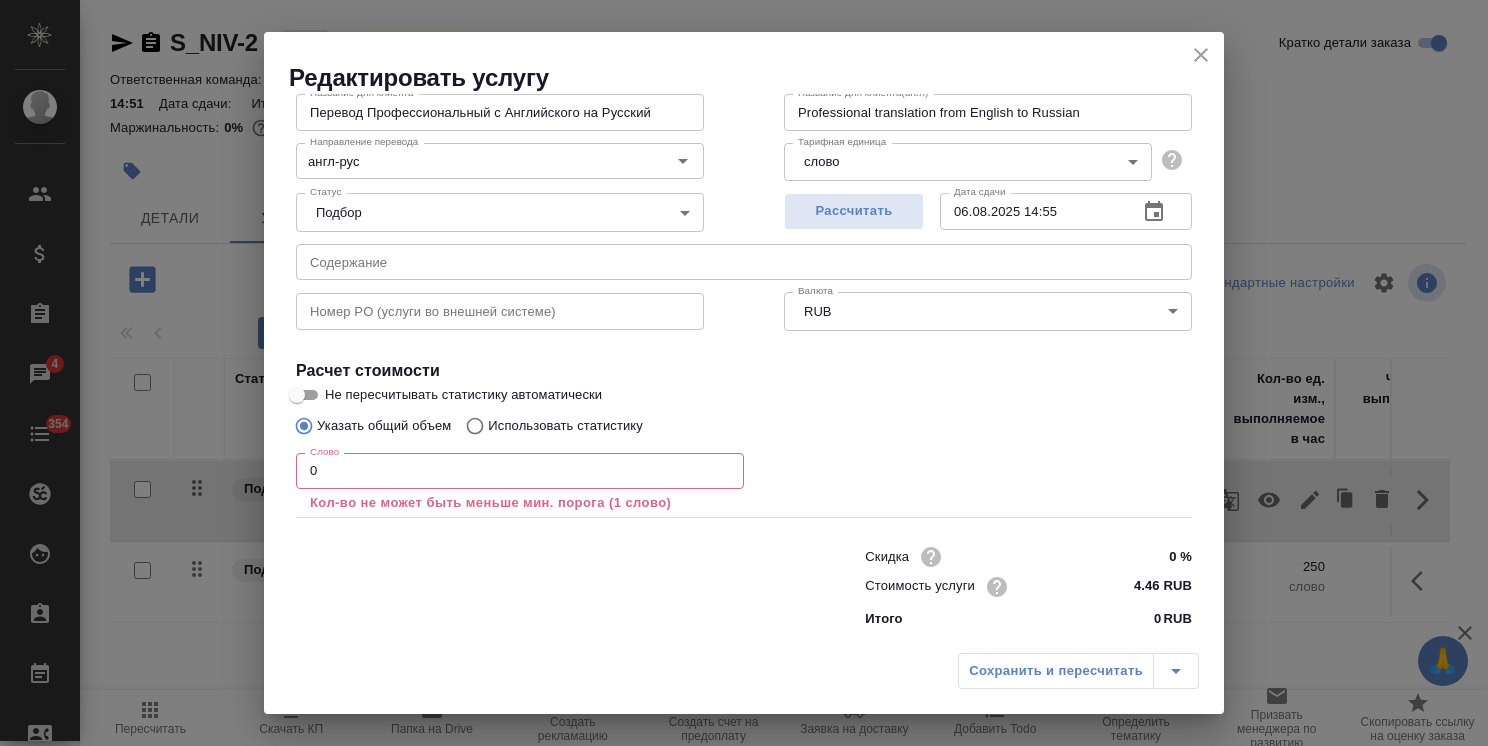 click on "Использовать статистику" at bounding box center (549, 426) 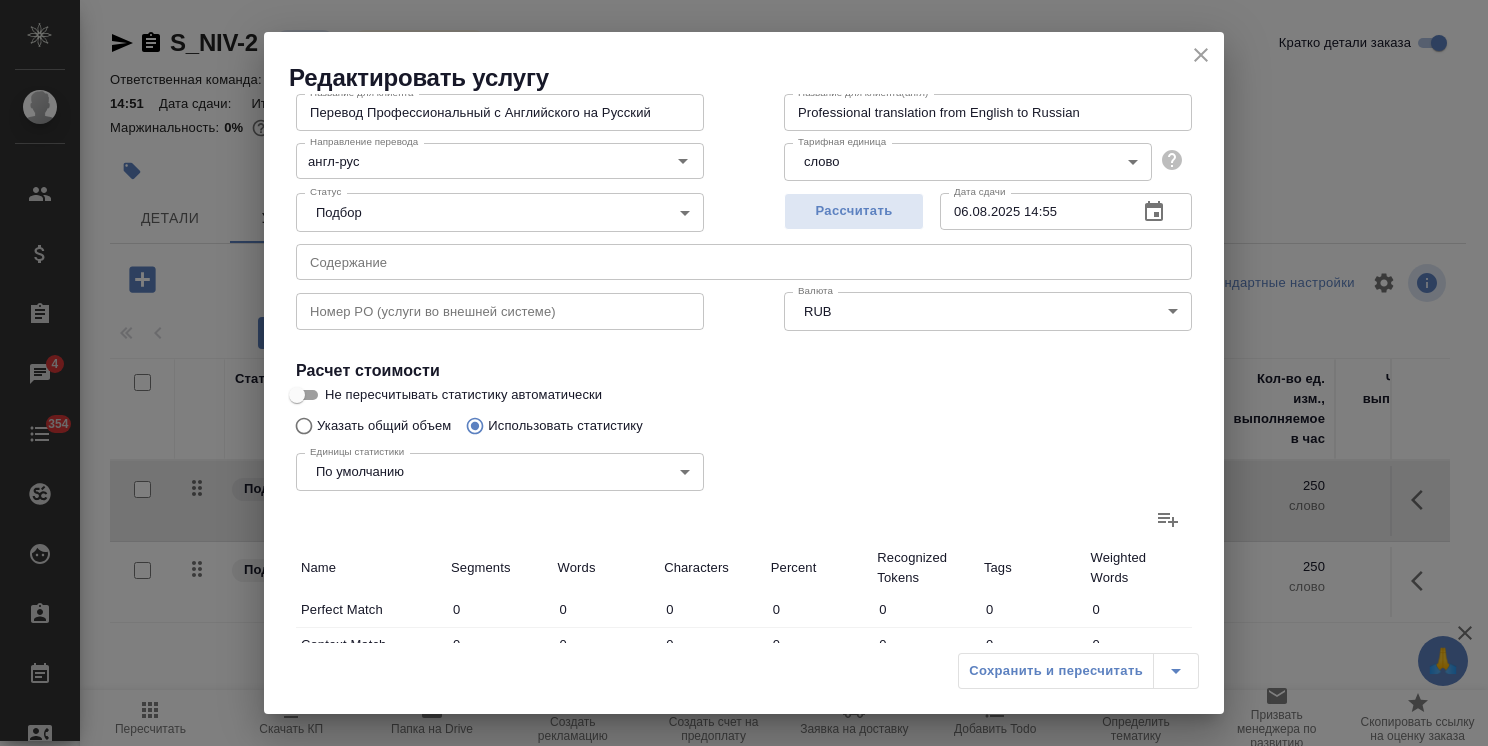 click on "Единицы статистики По умолчанию default Единицы статистики" at bounding box center [500, 470] 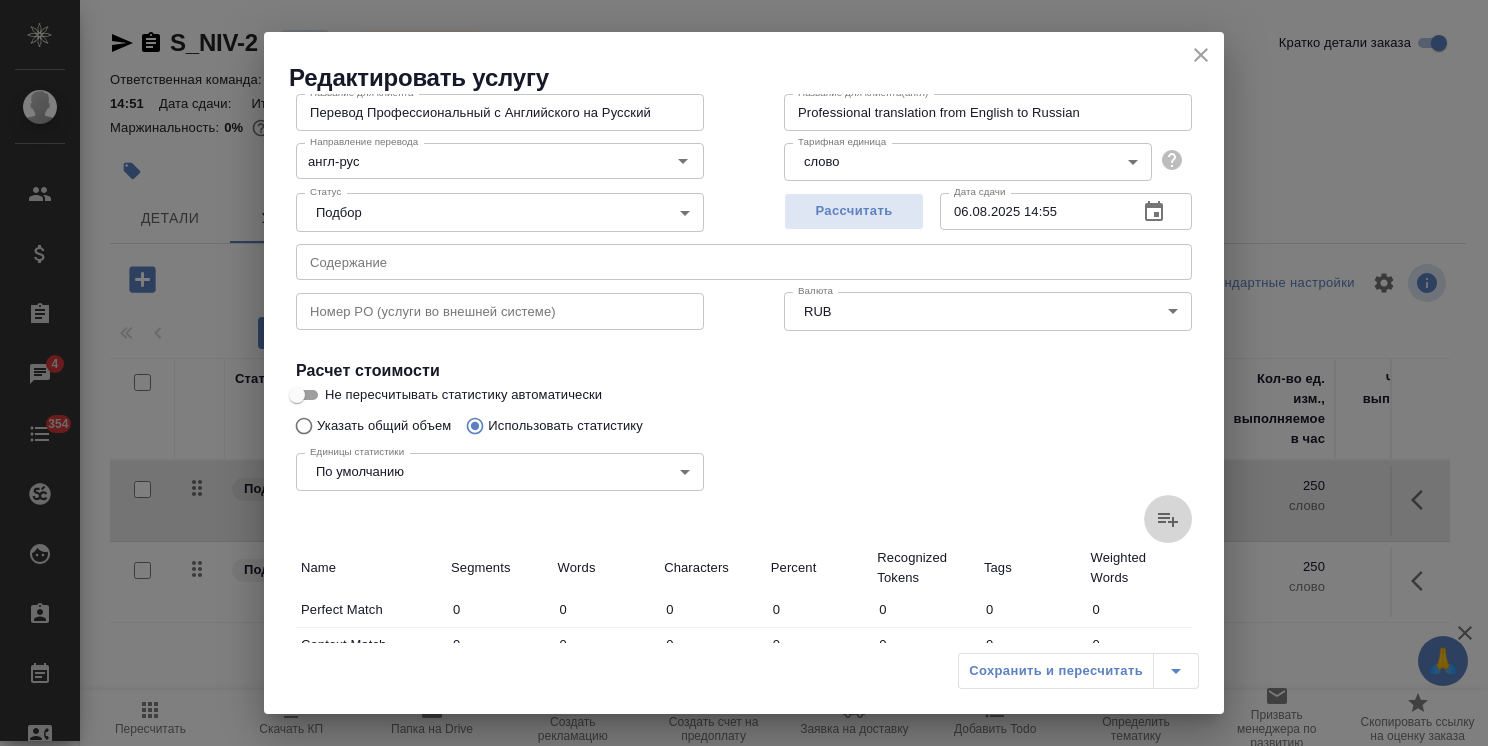 click at bounding box center [1168, 519] 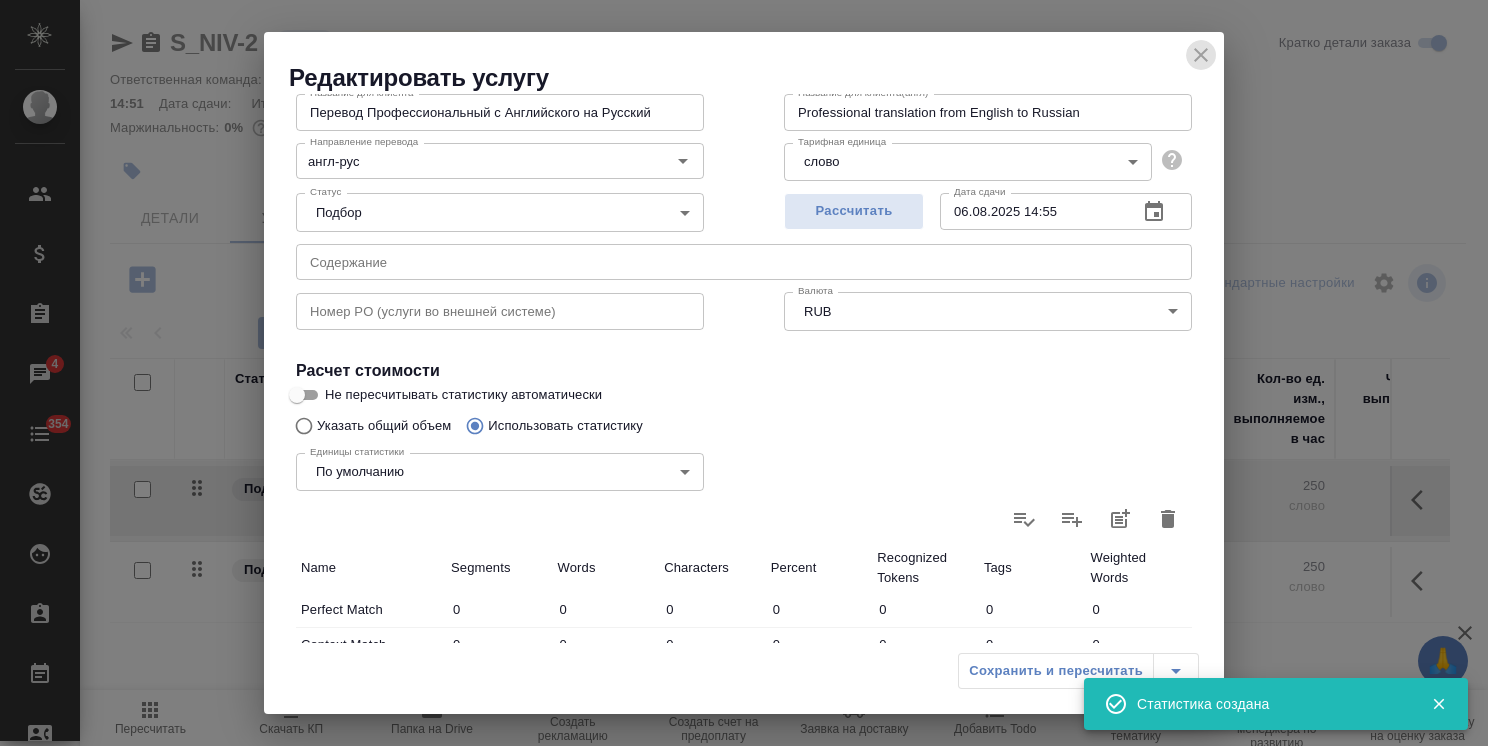 click 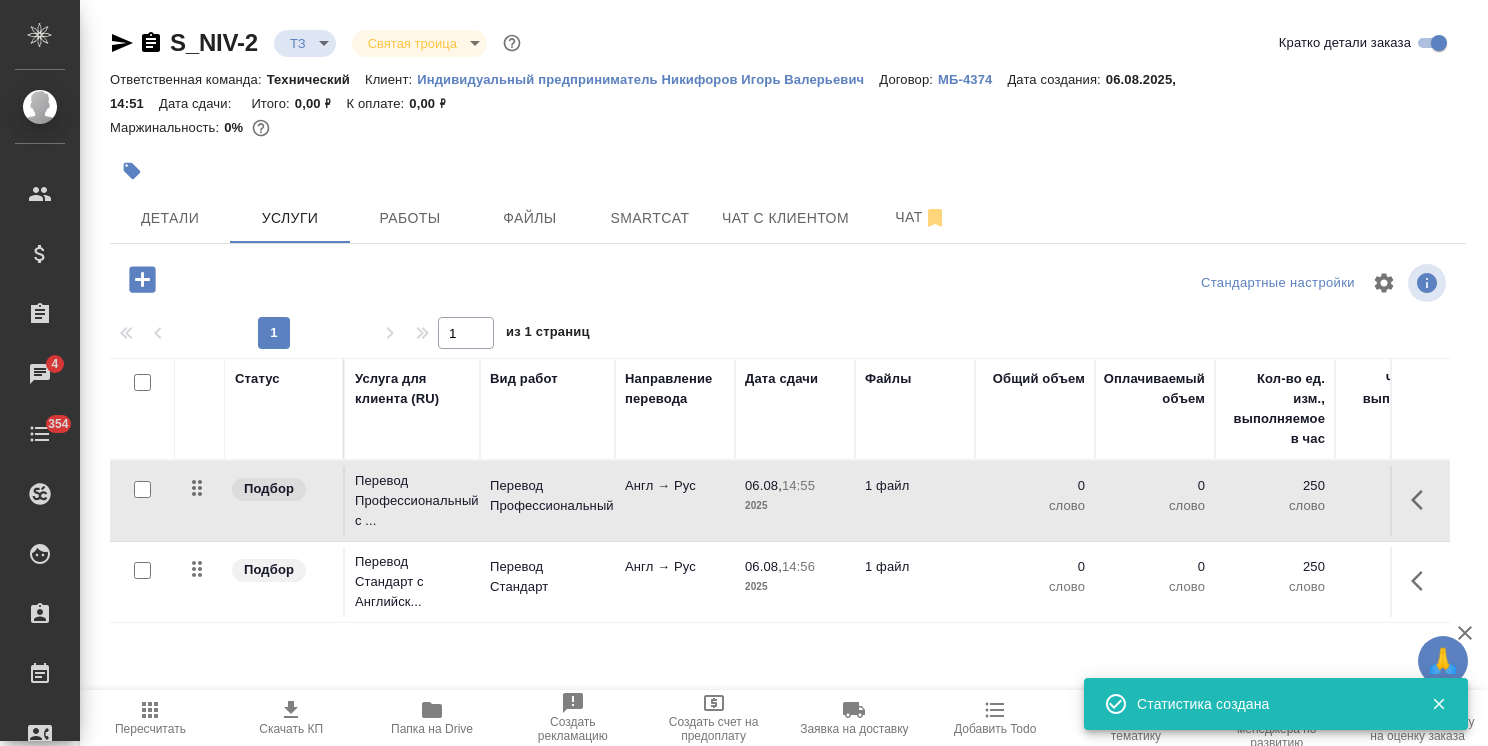 click on "Пересчитать" at bounding box center [150, 717] 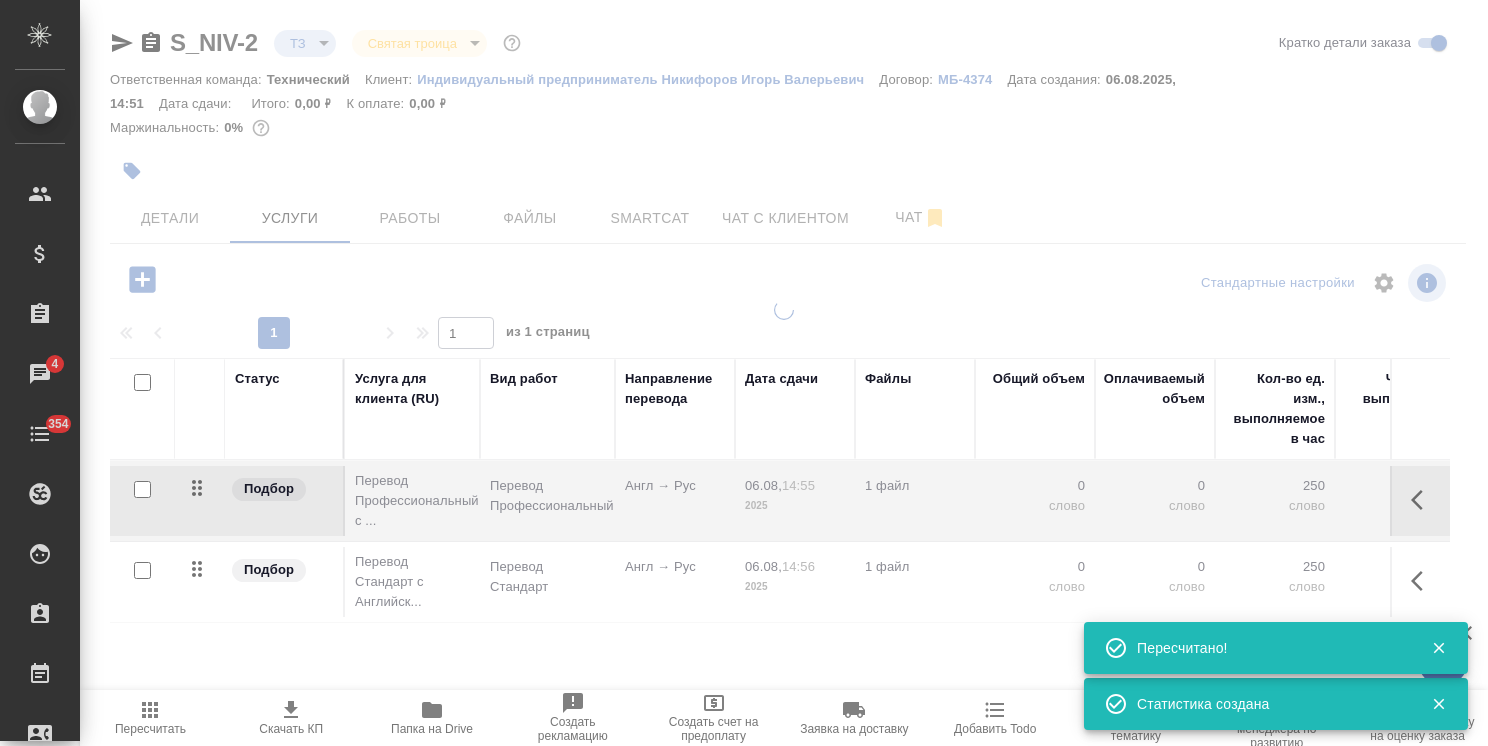 type on "new" 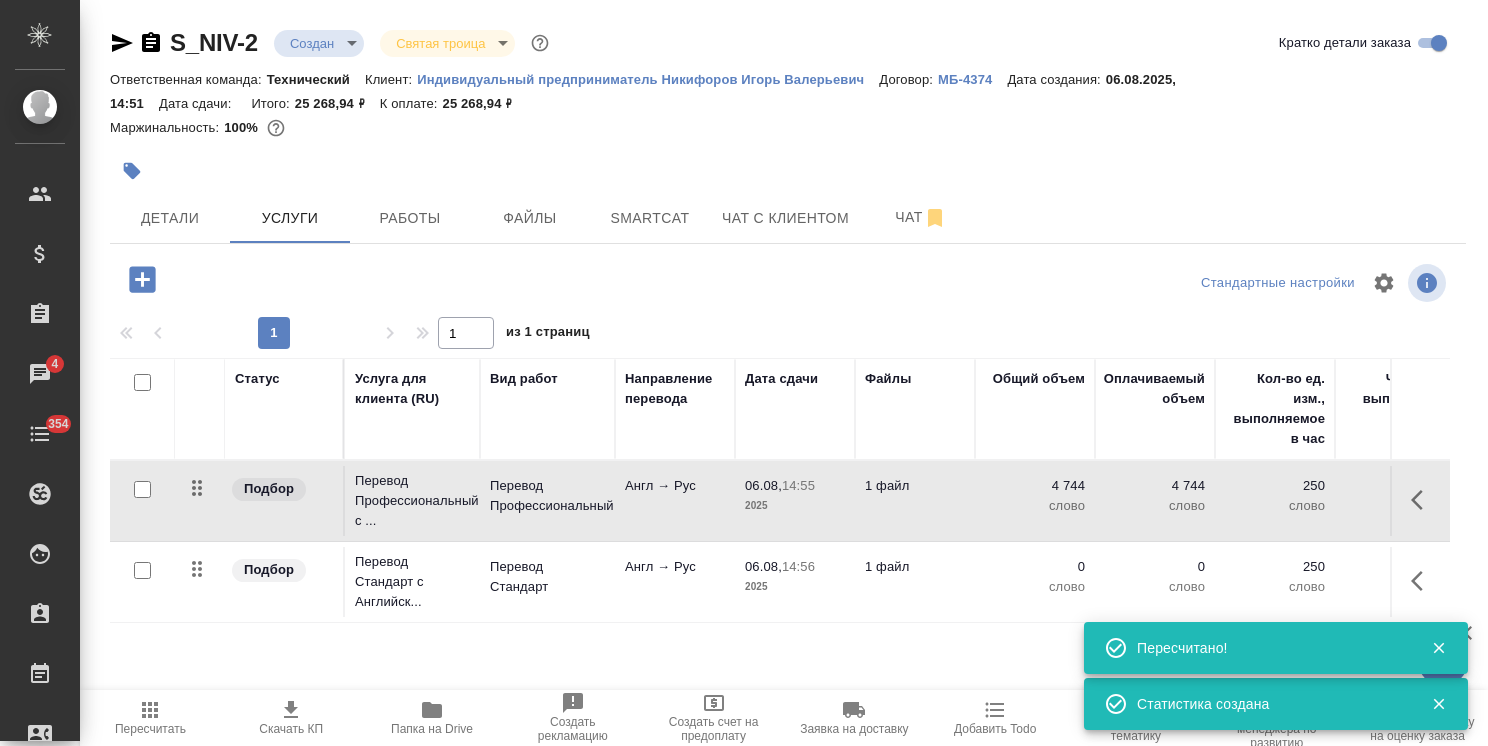 click 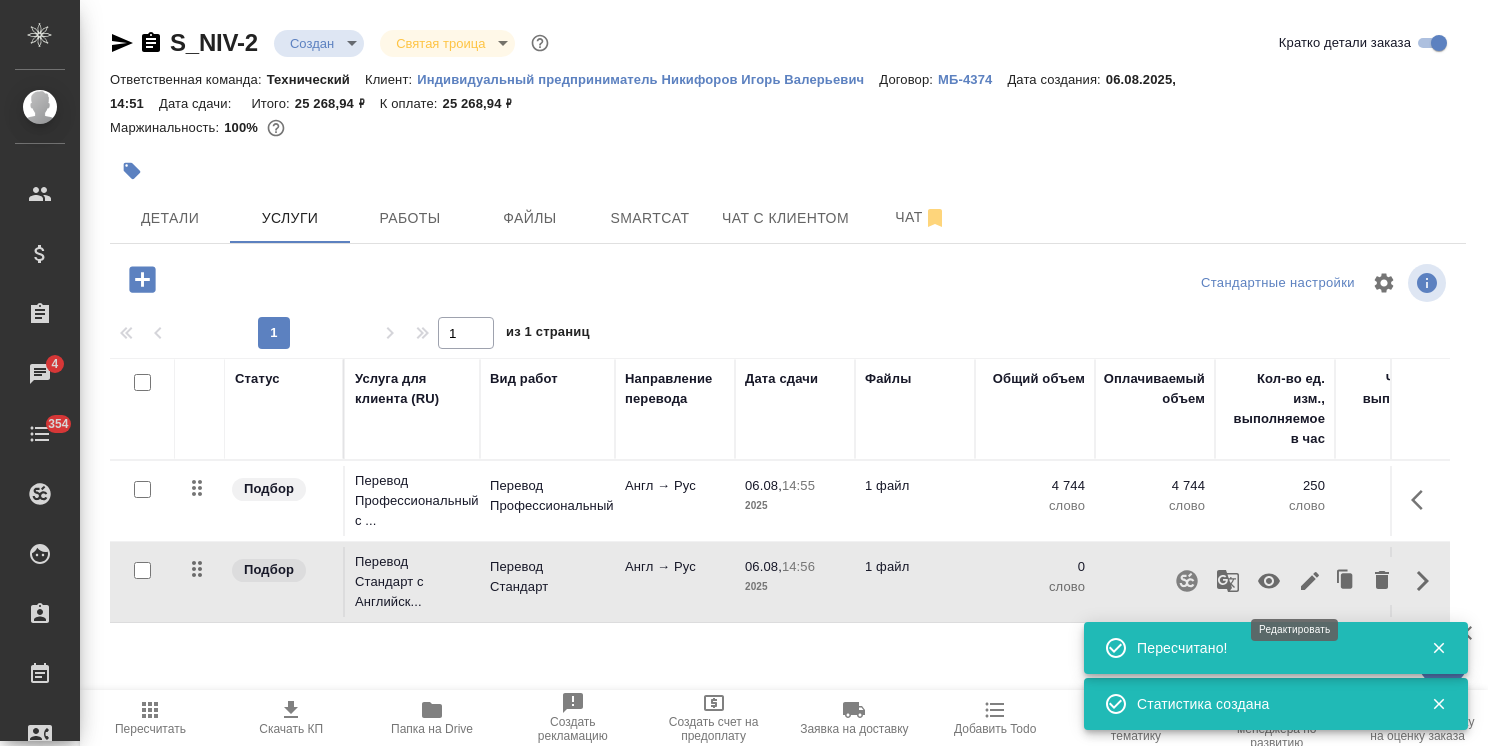 click 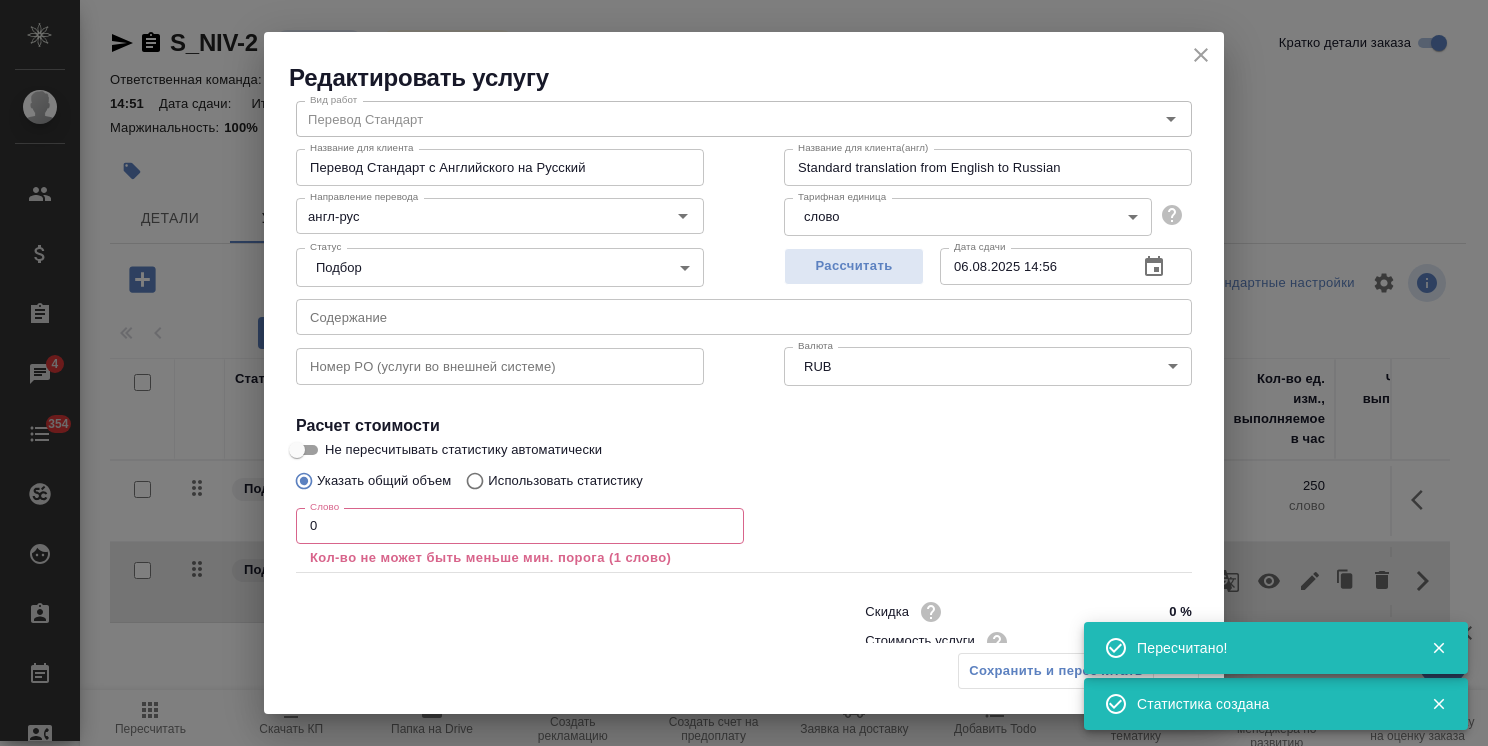 scroll, scrollTop: 100, scrollLeft: 0, axis: vertical 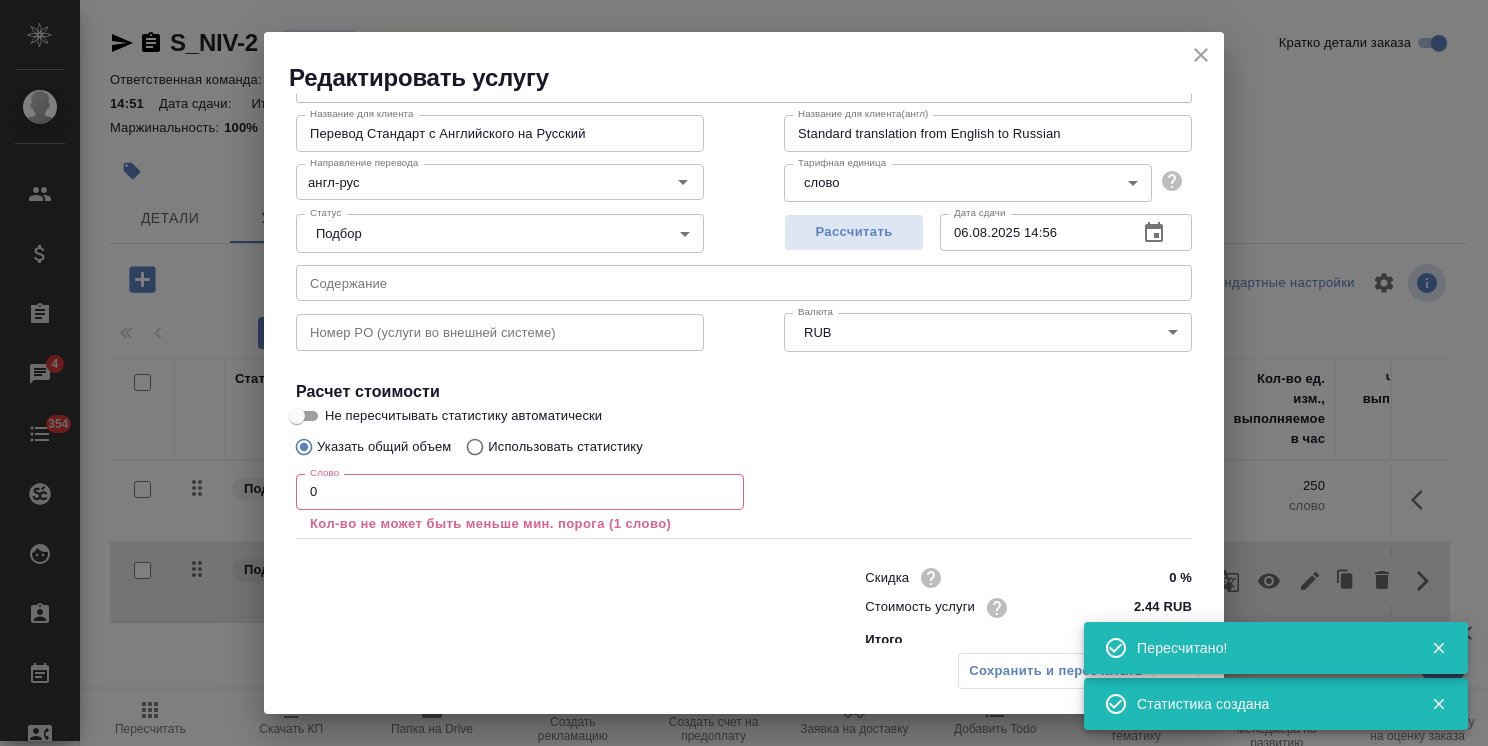 click on "Использовать статистику" at bounding box center (549, 447) 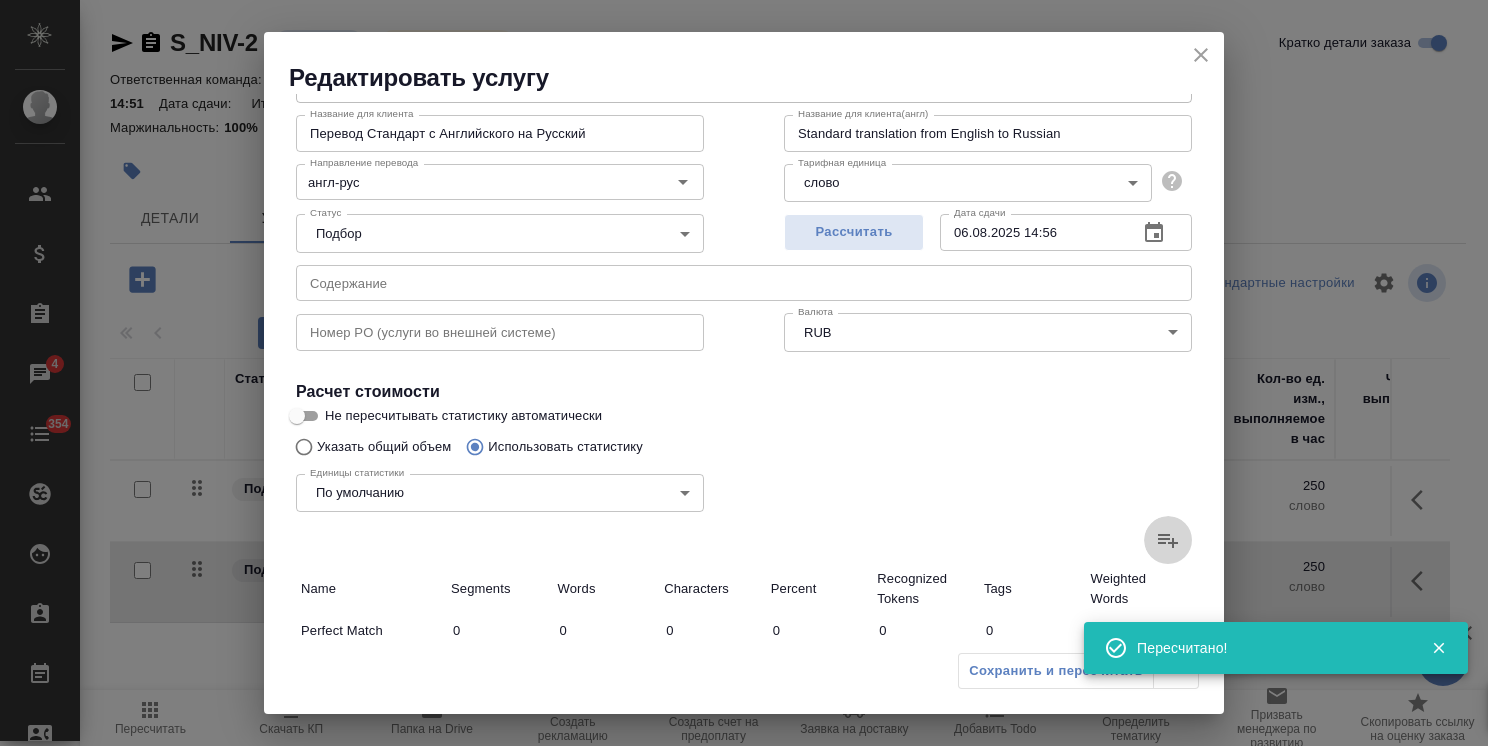 click 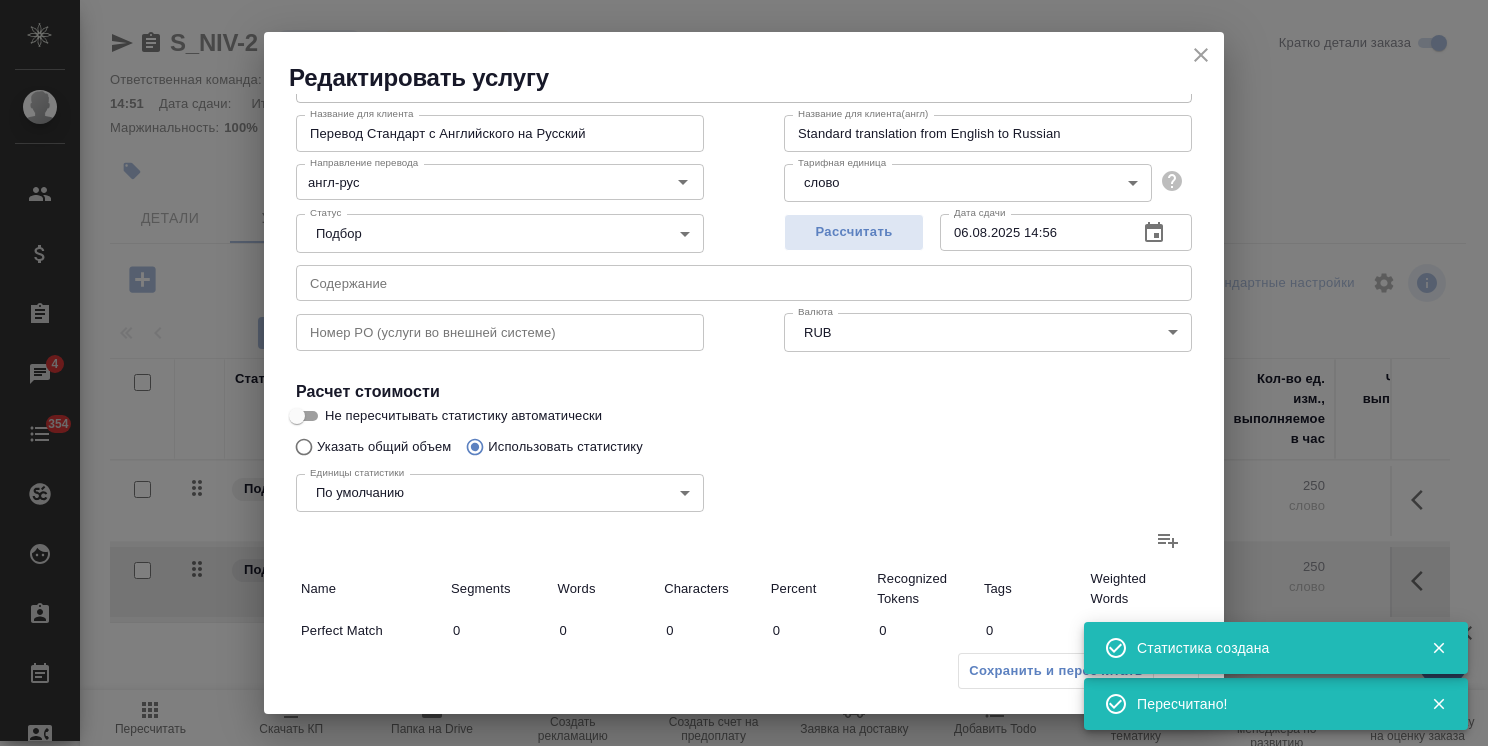 type on "5" 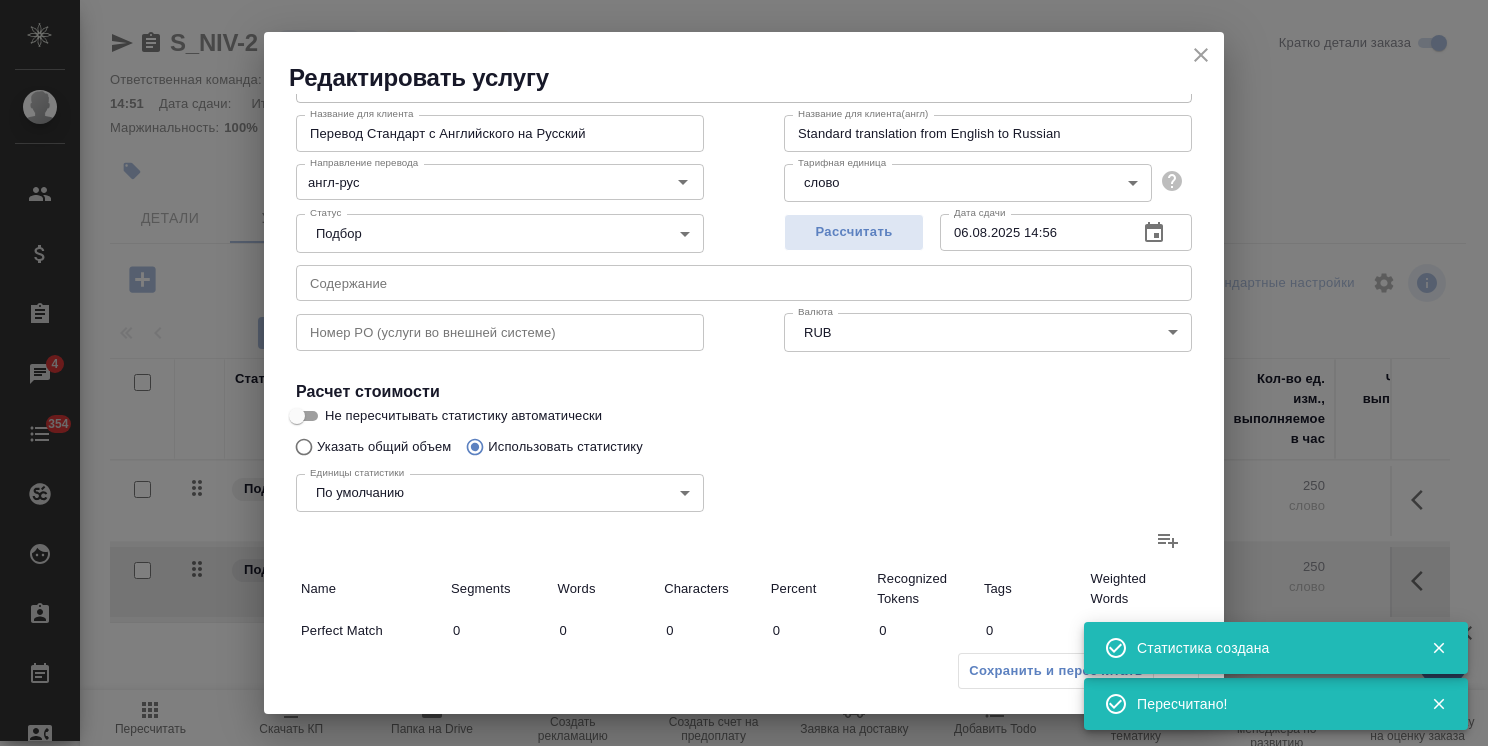 type on "19" 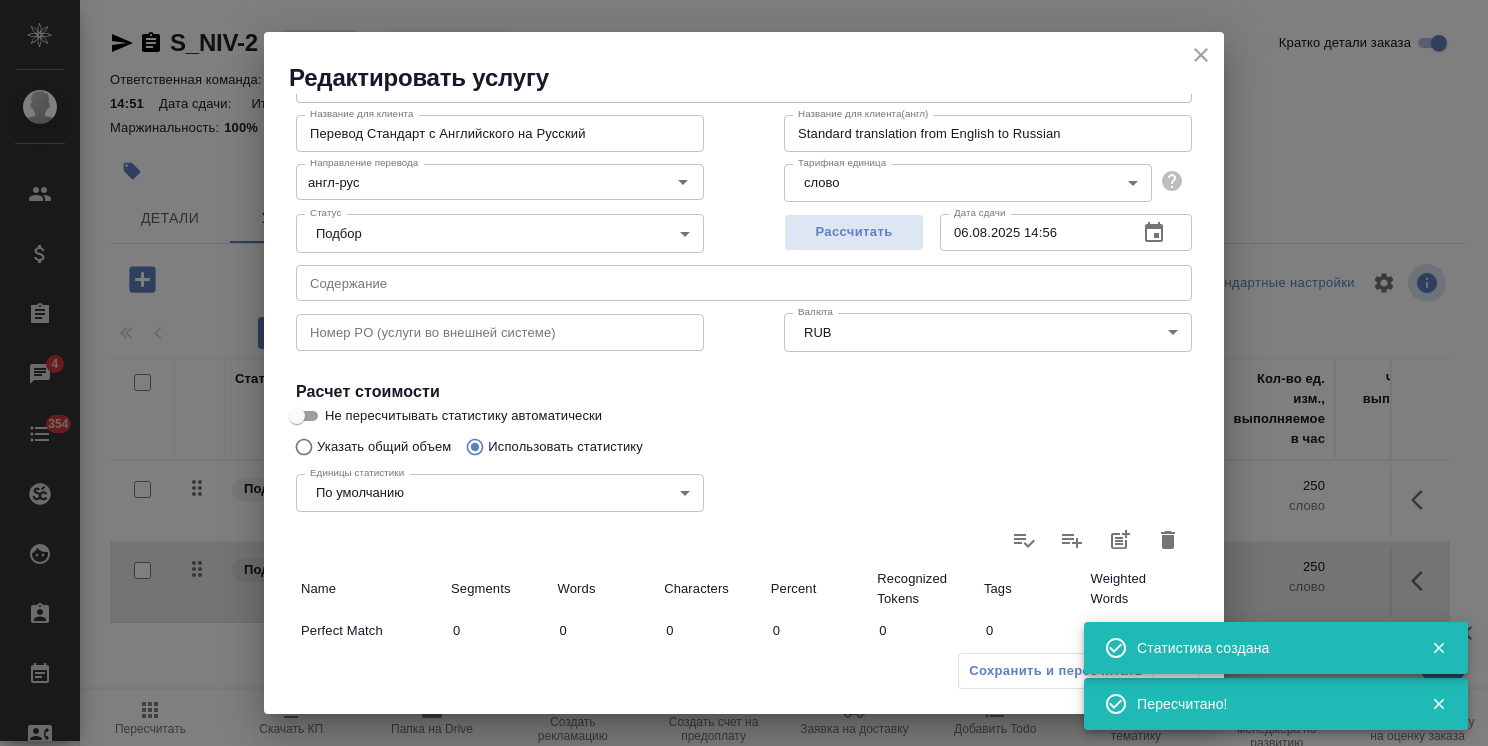 click 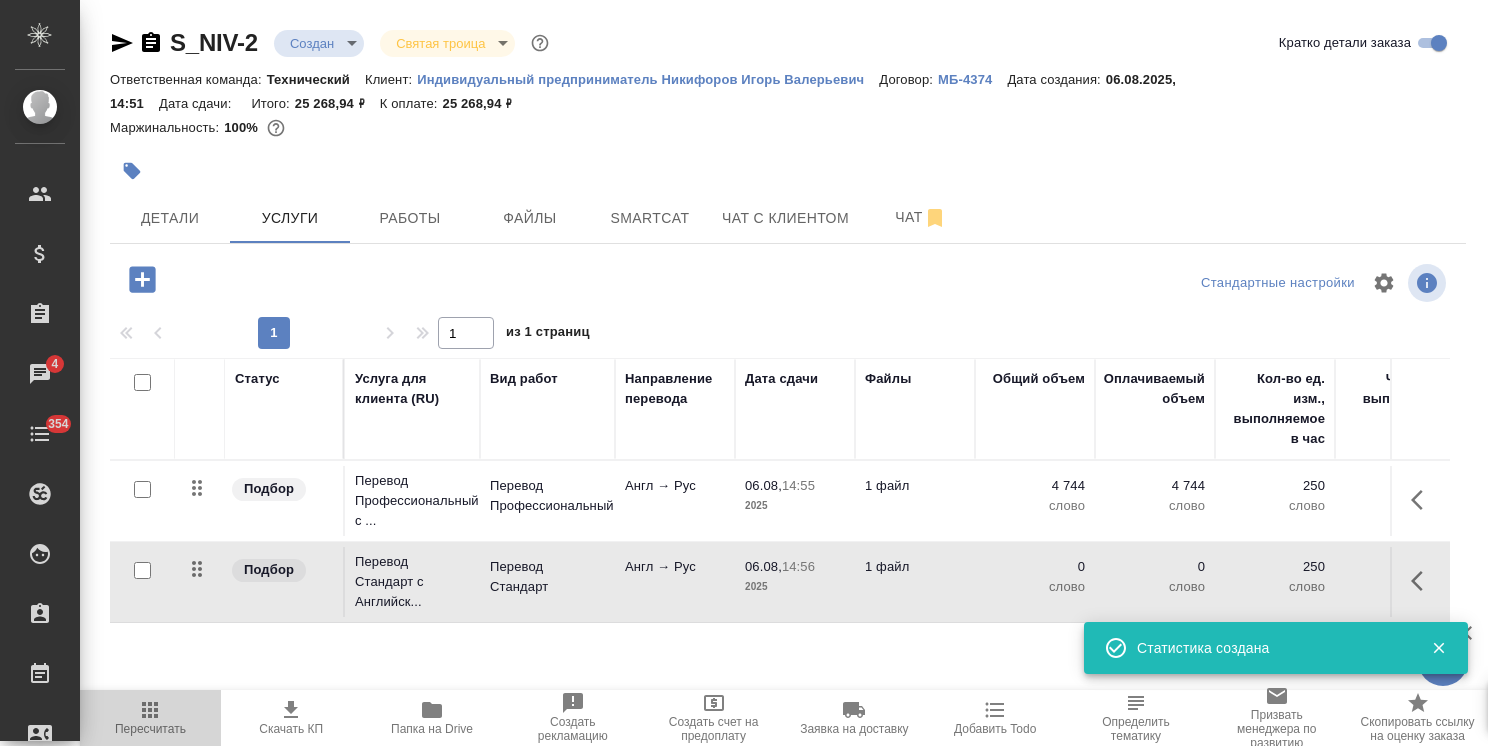 click on "Пересчитать" at bounding box center (150, 729) 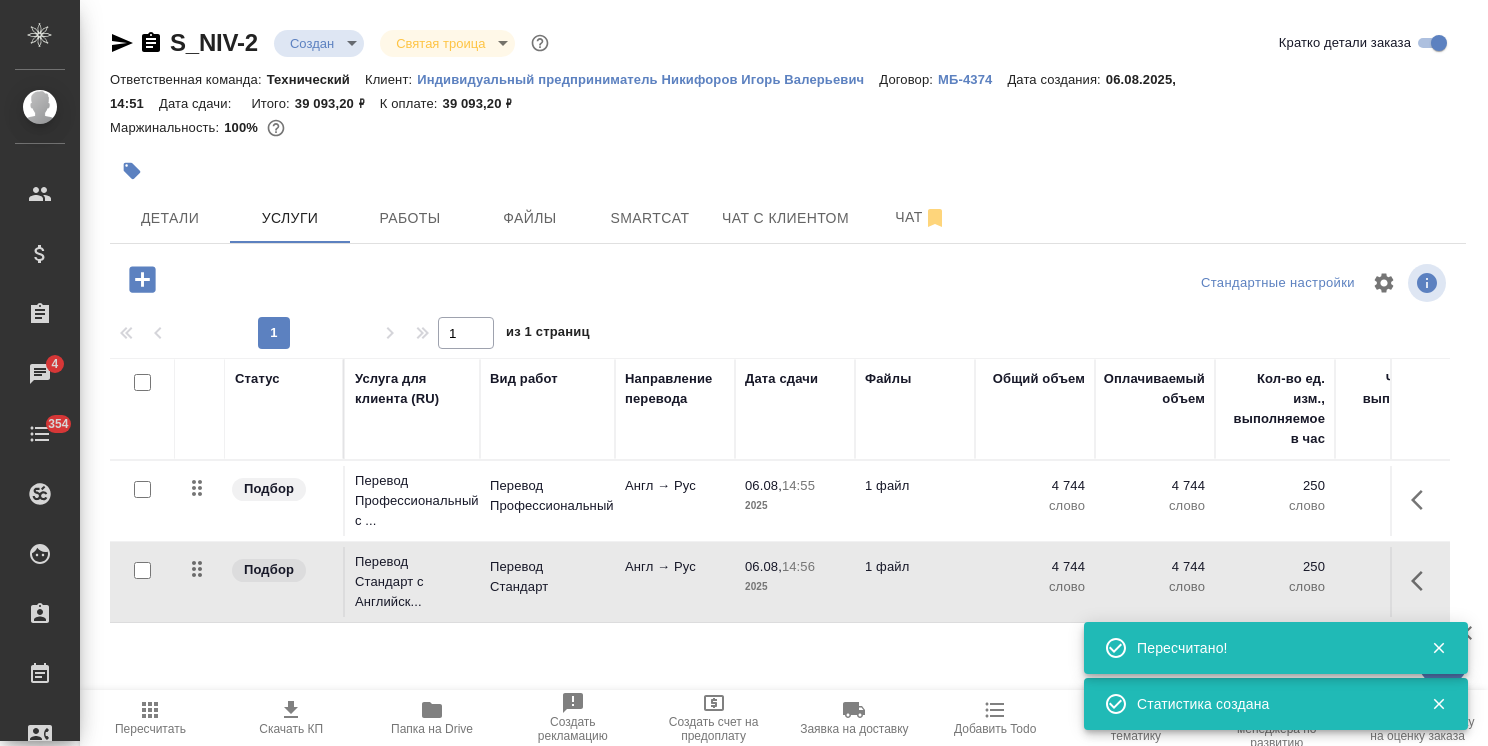 click at bounding box center (142, 570) 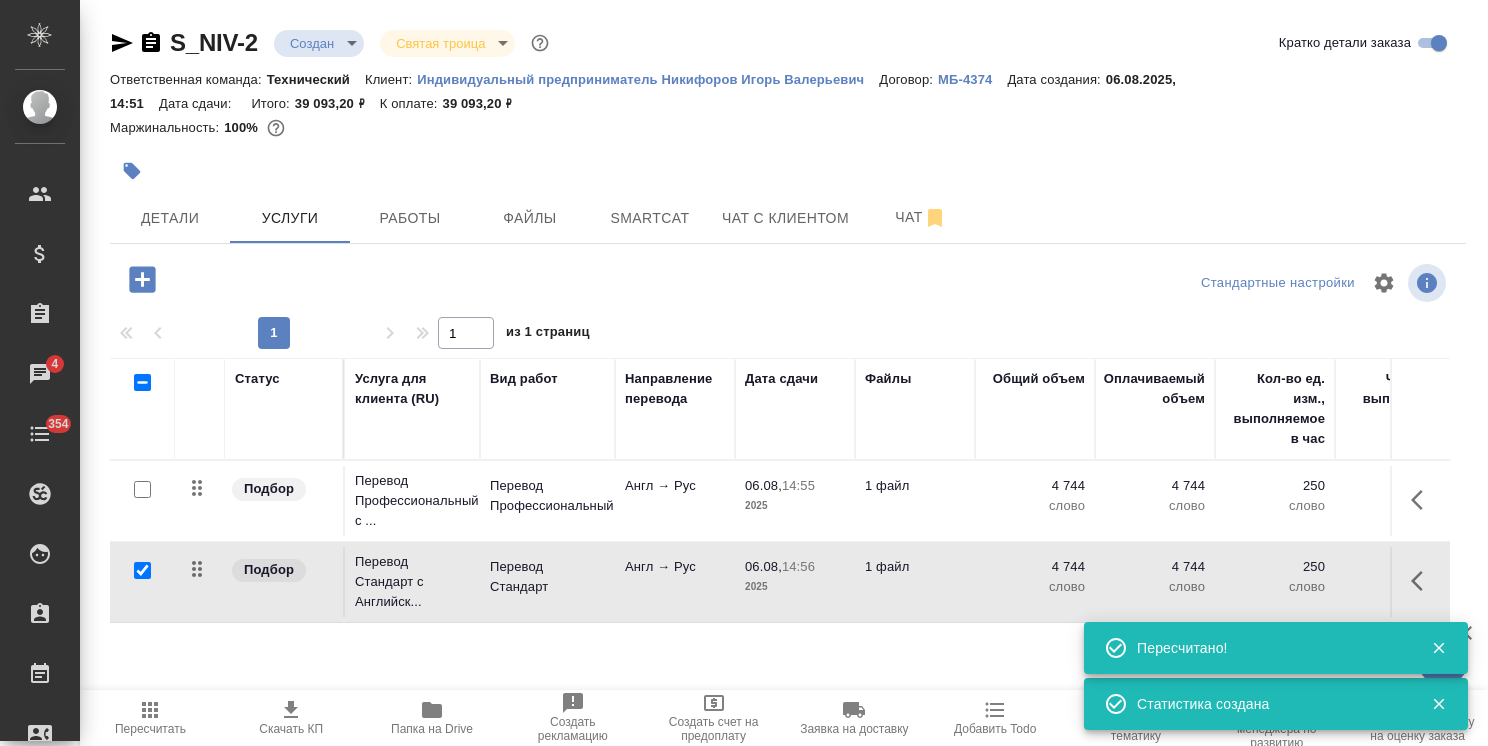 checkbox on "true" 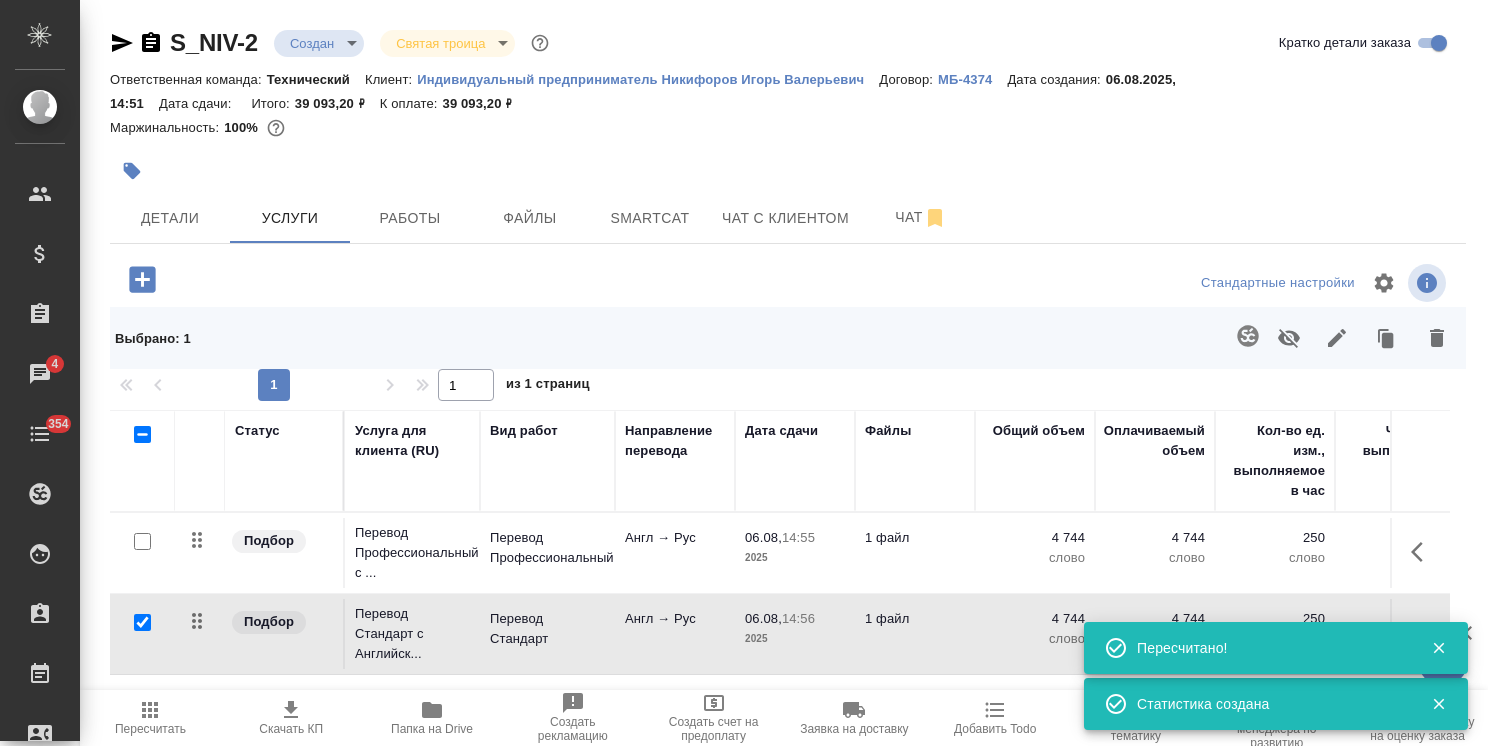 click 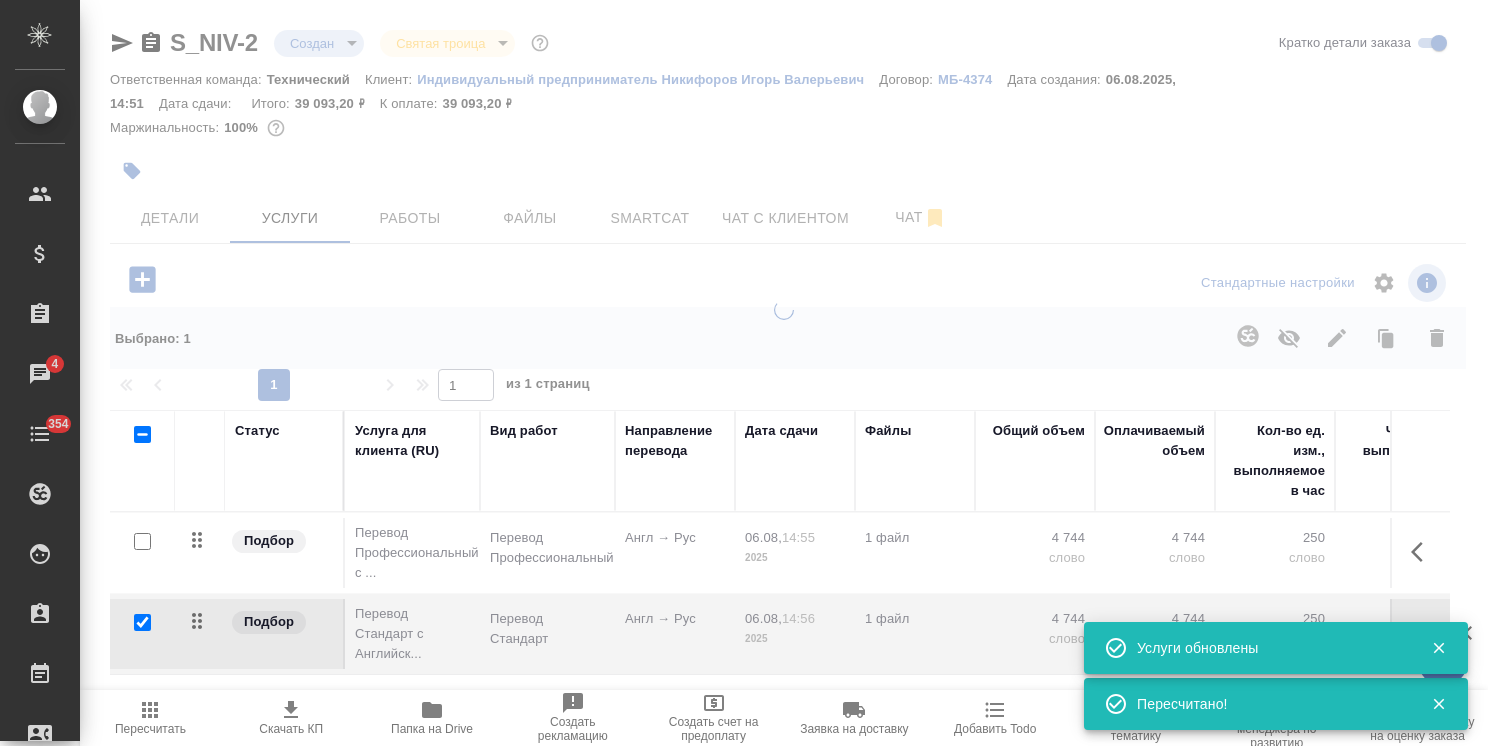 click at bounding box center [142, 542] 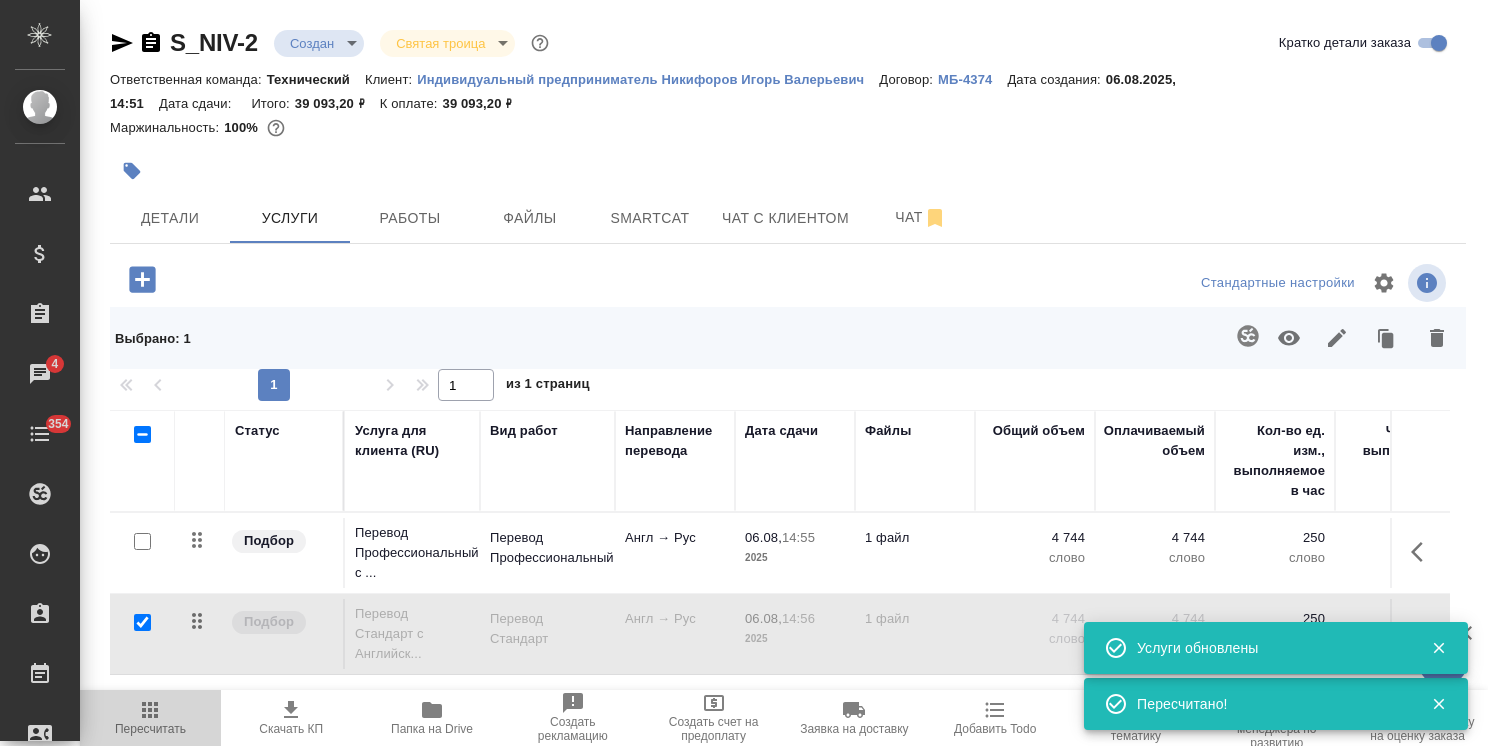 click 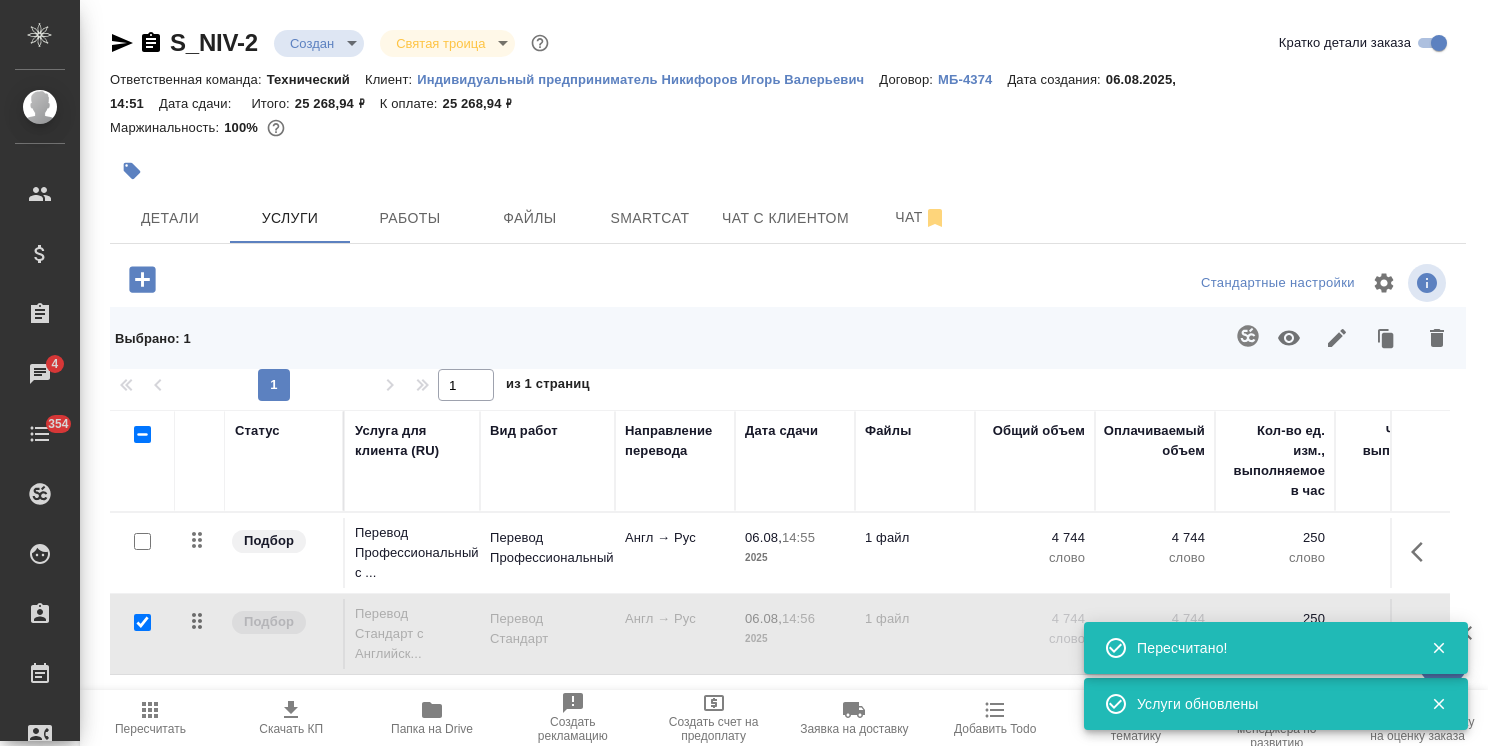 click at bounding box center [142, 622] 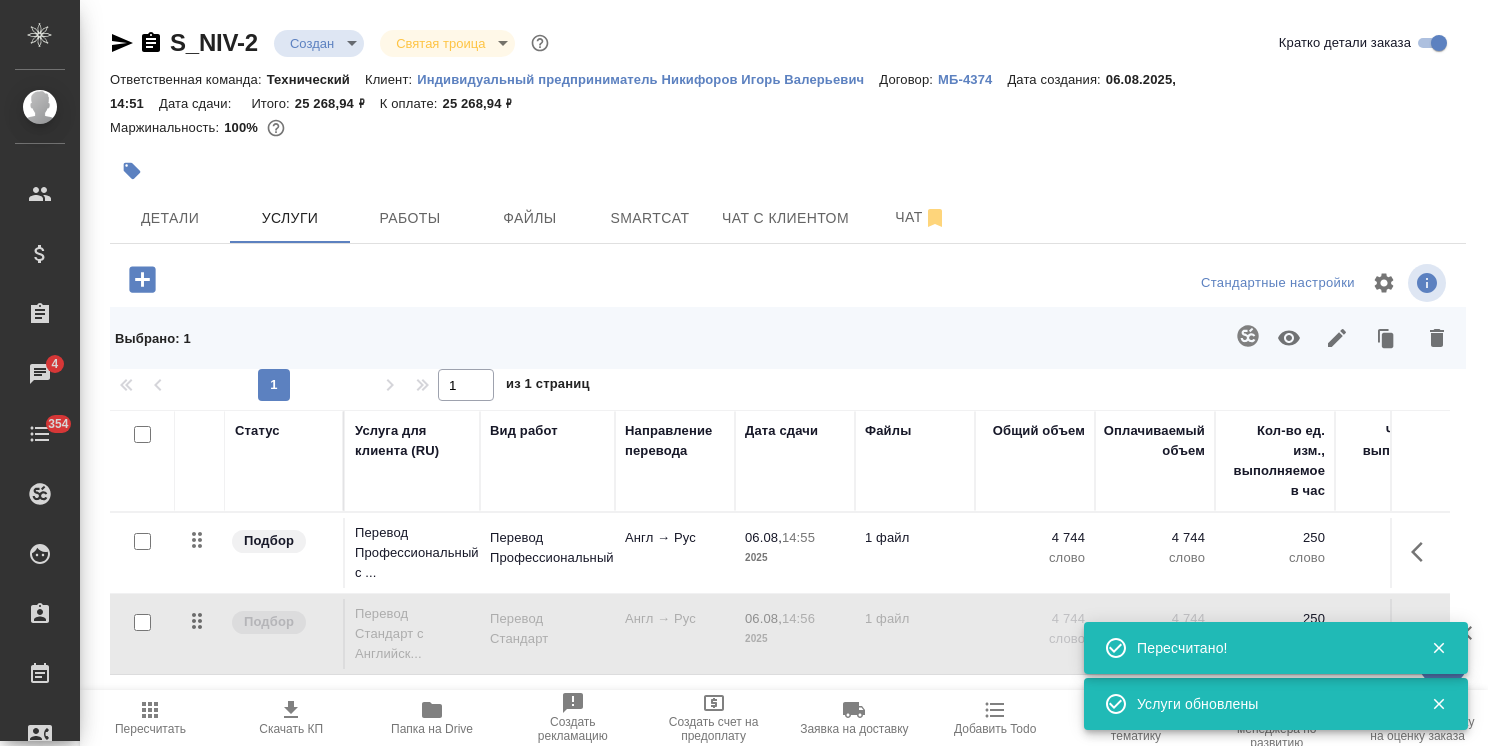 checkbox on "false" 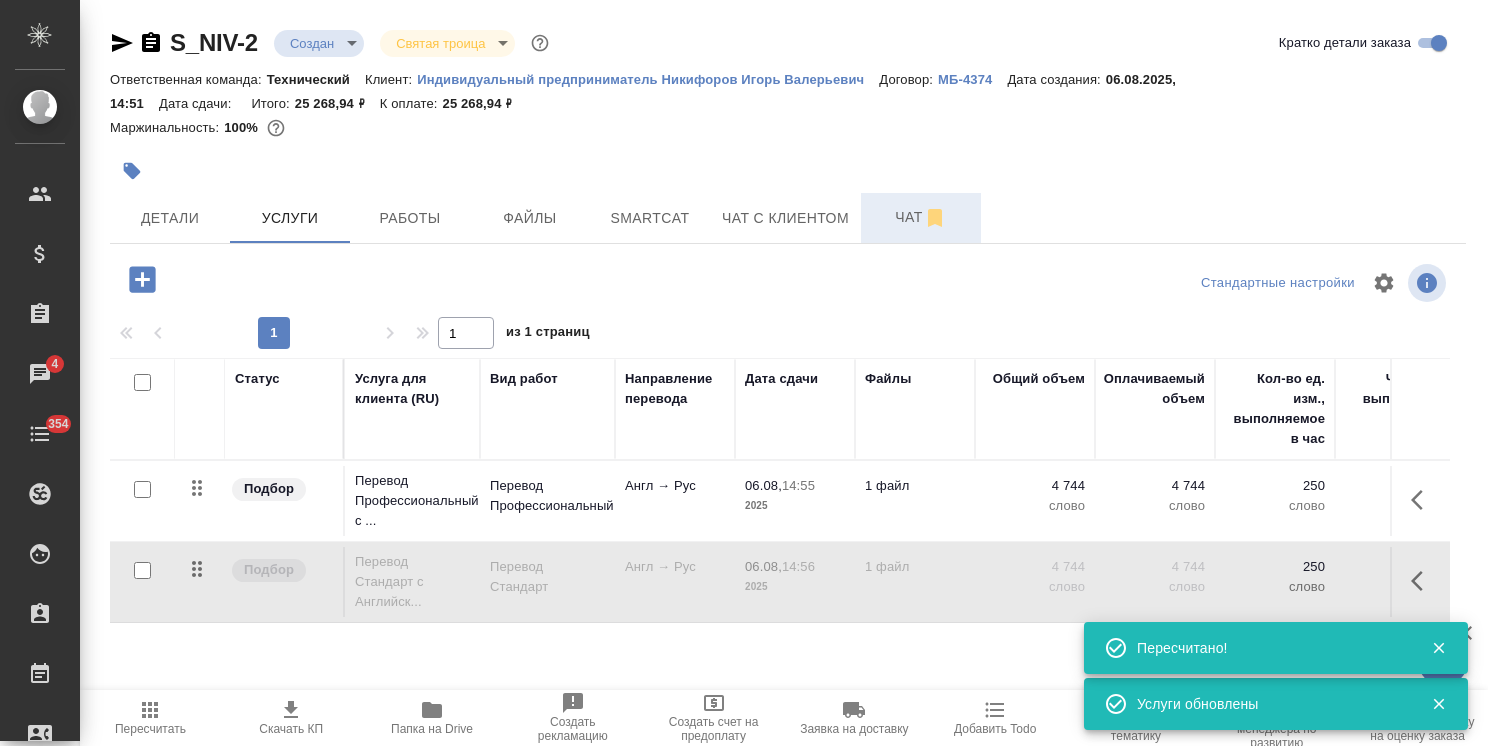 click on "Чат" at bounding box center [921, 217] 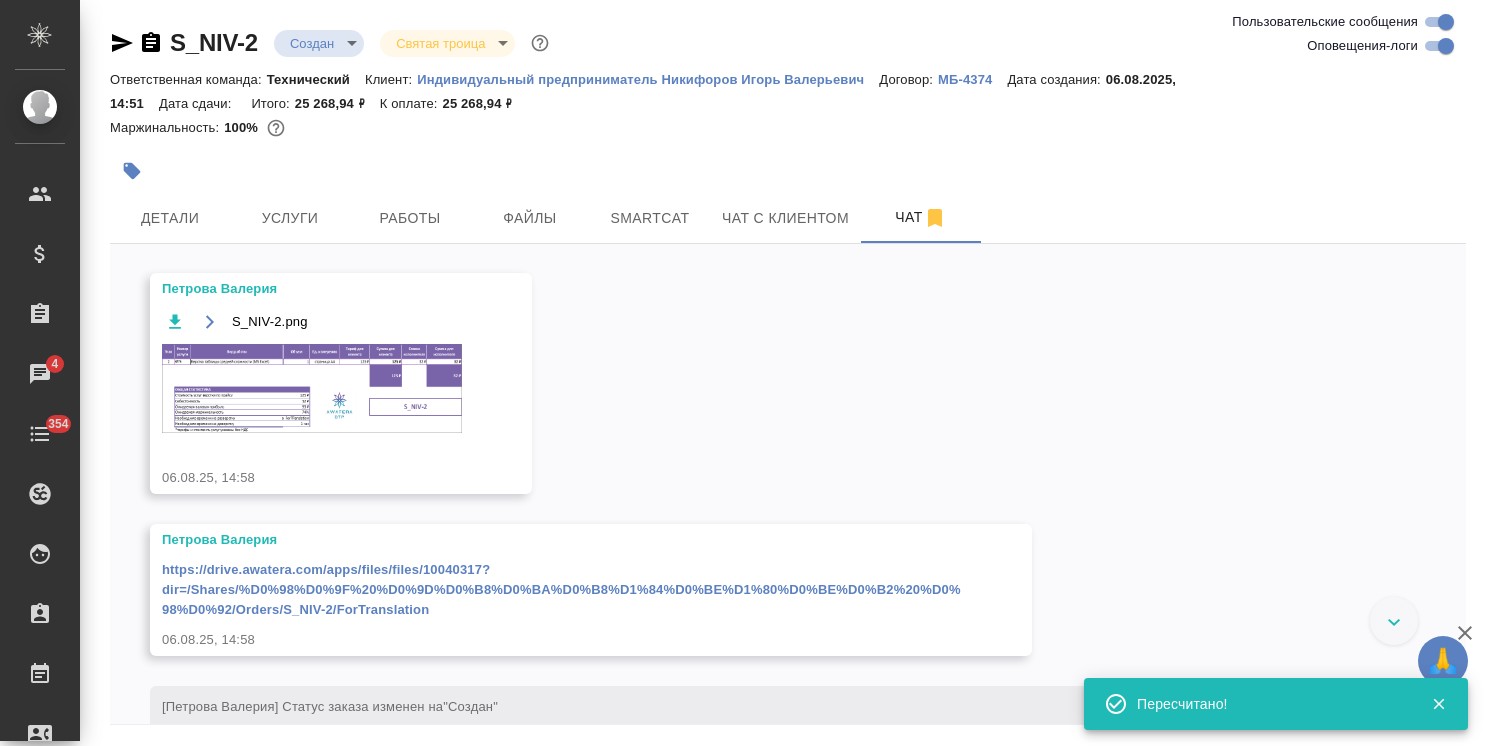 scroll, scrollTop: 316, scrollLeft: 0, axis: vertical 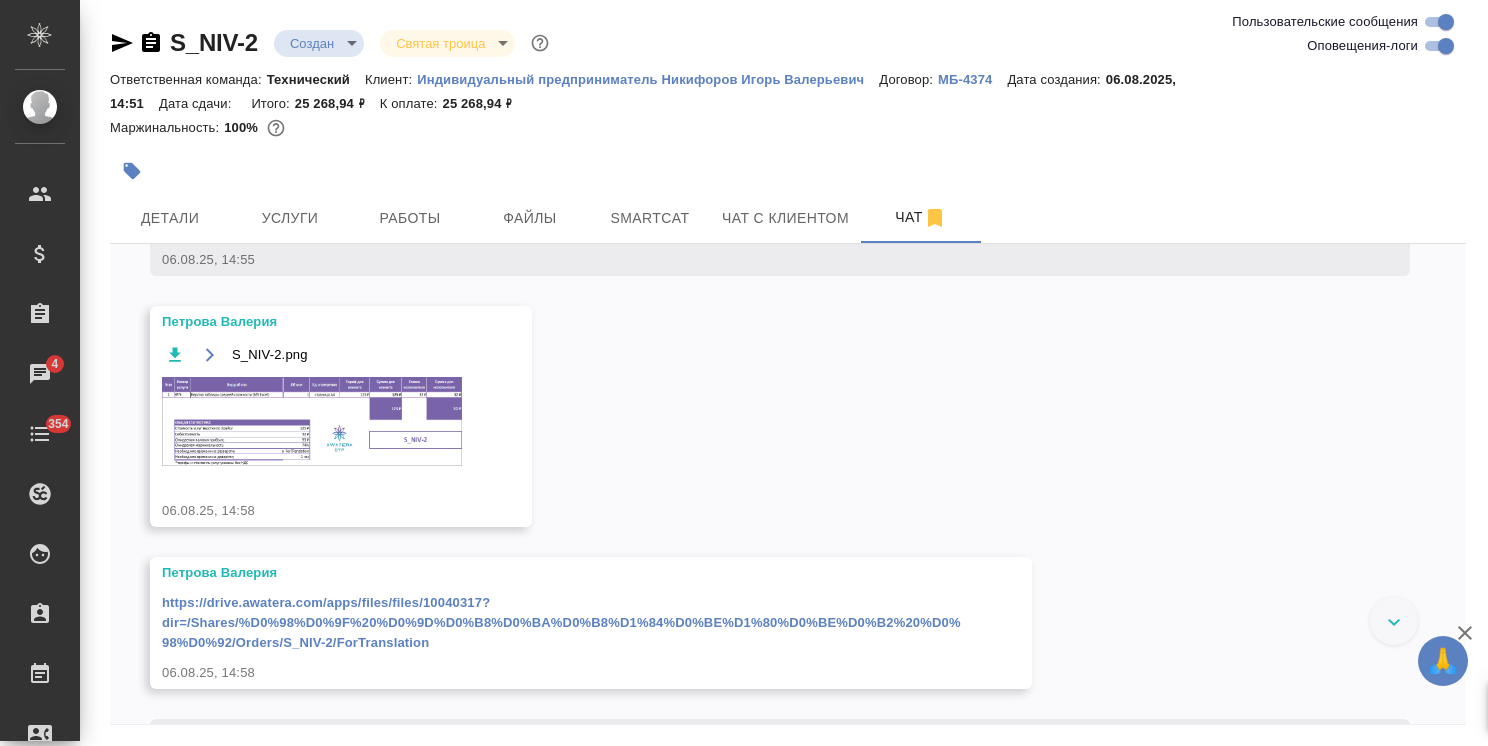 click at bounding box center (312, 421) 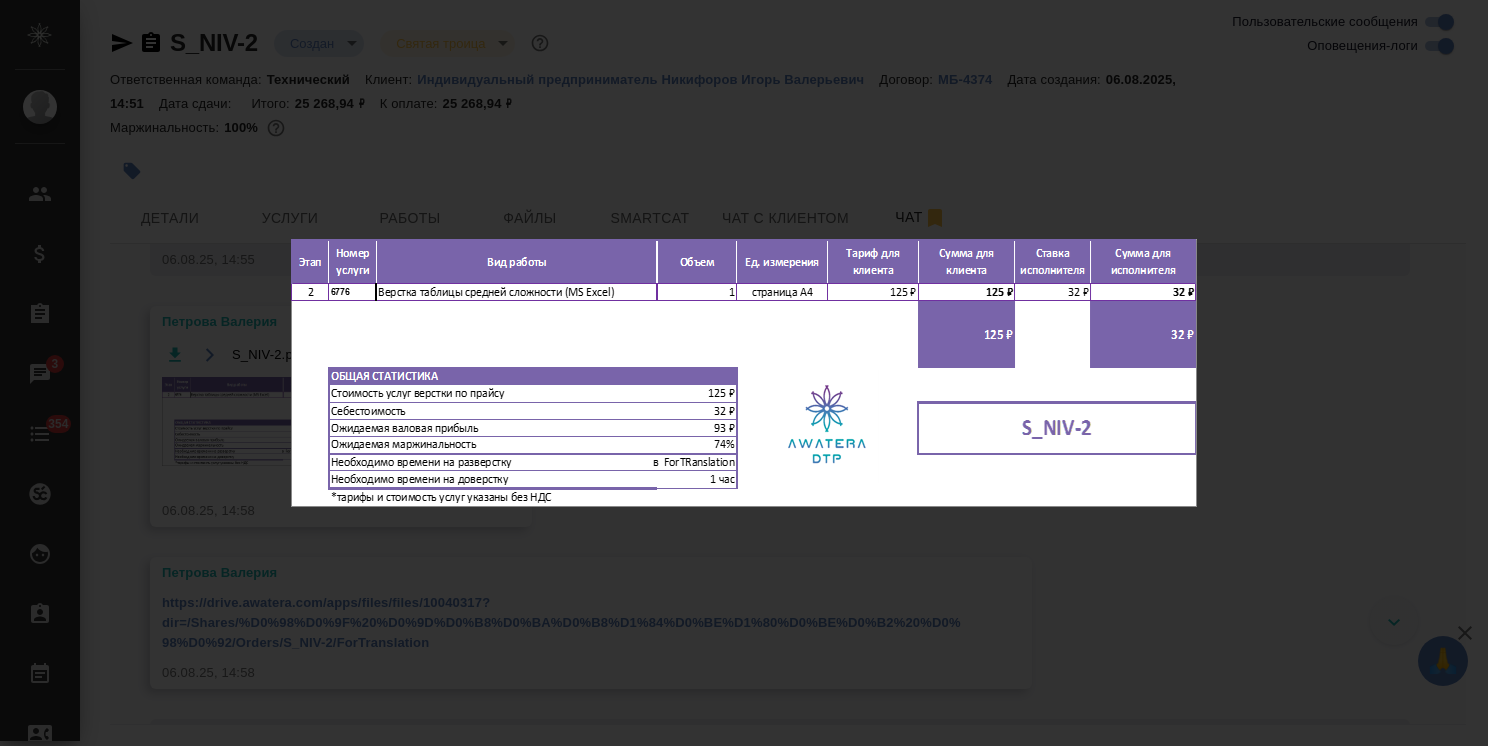 click 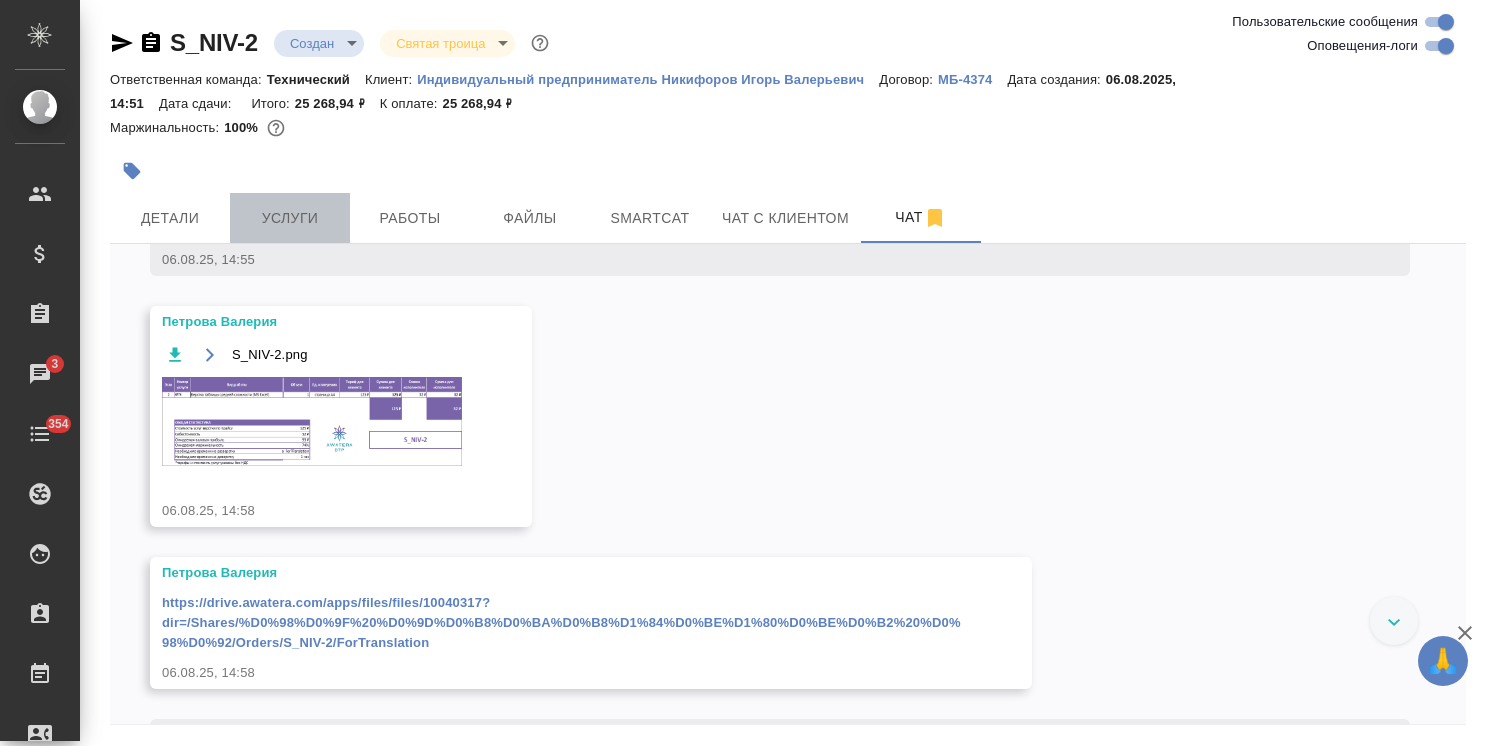 click on "Услуги" at bounding box center (290, 218) 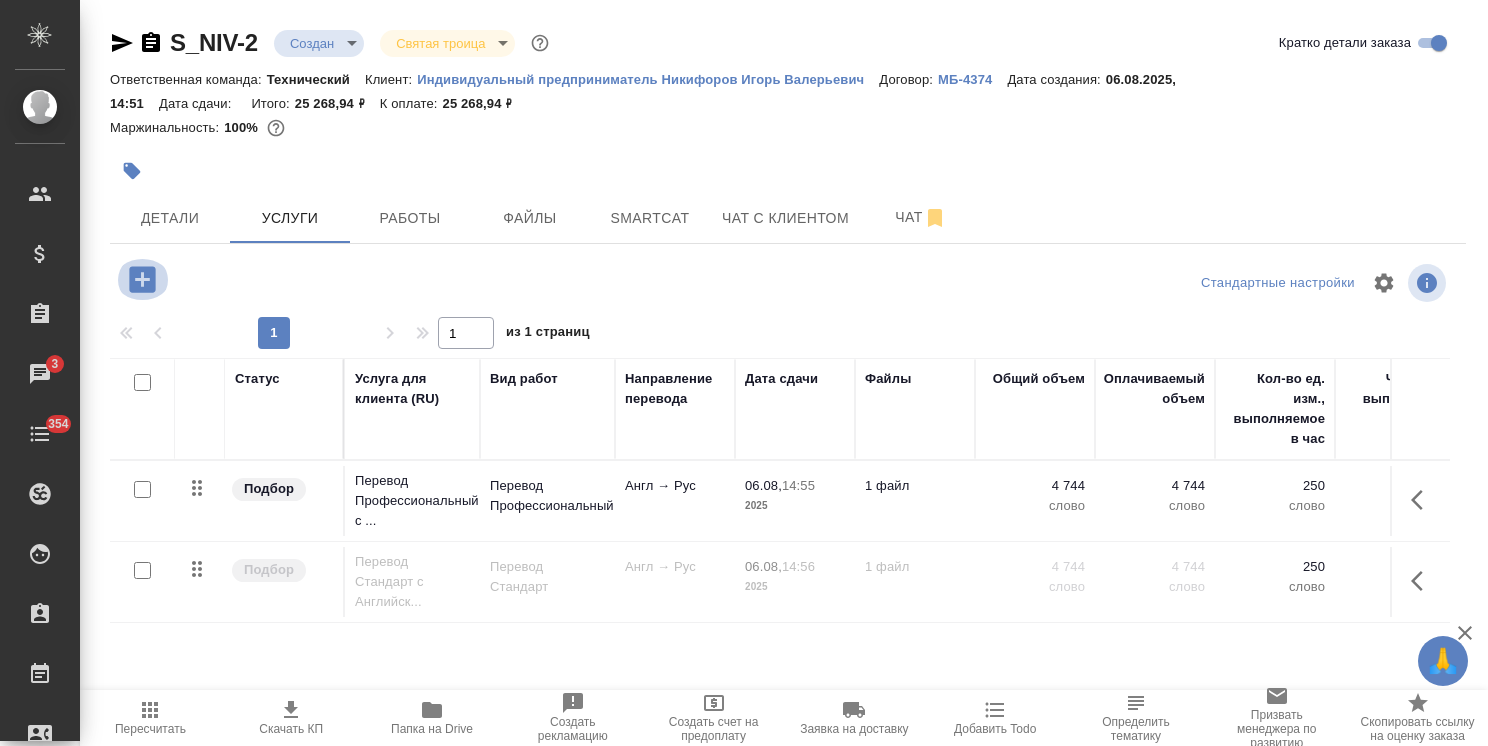click 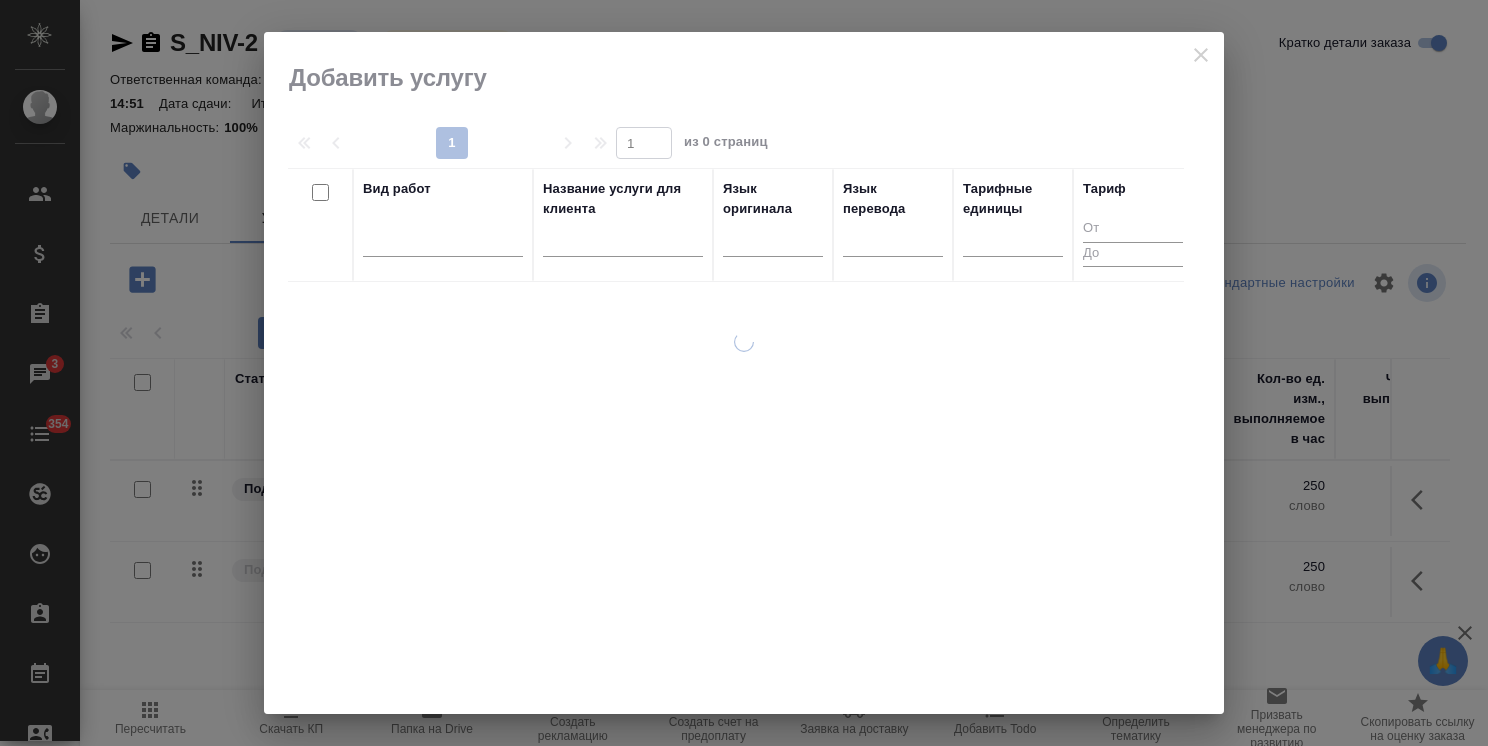 click at bounding box center [623, 244] 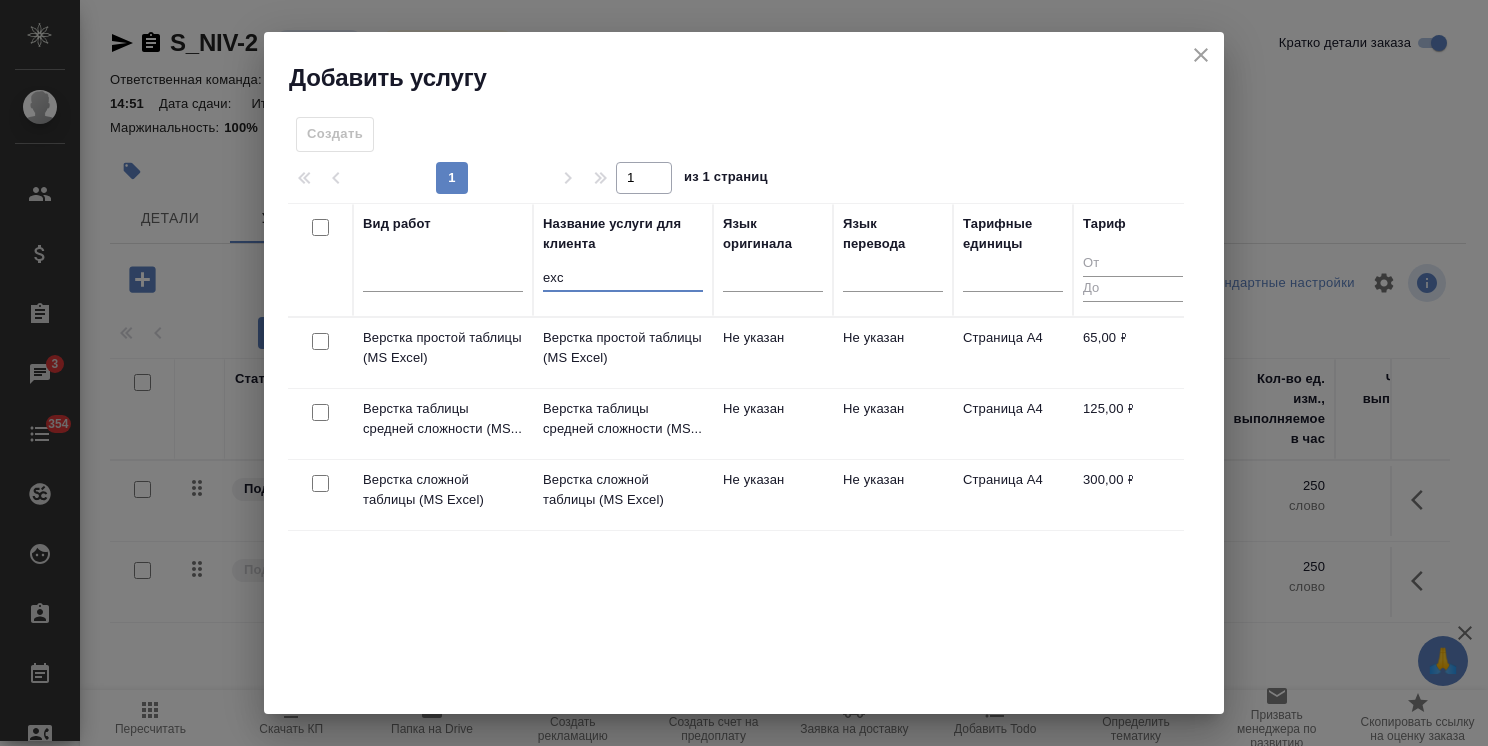 type on "exc" 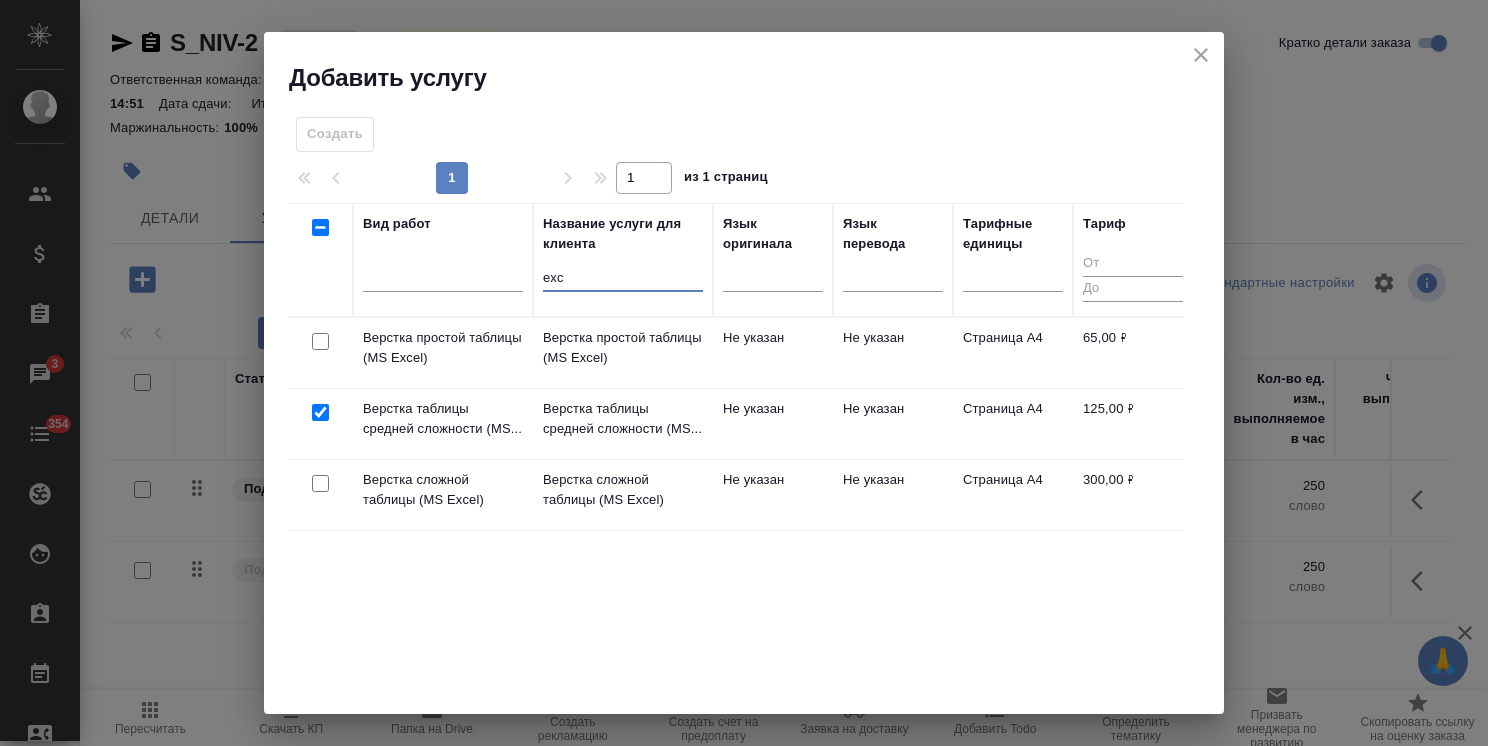 checkbox on "true" 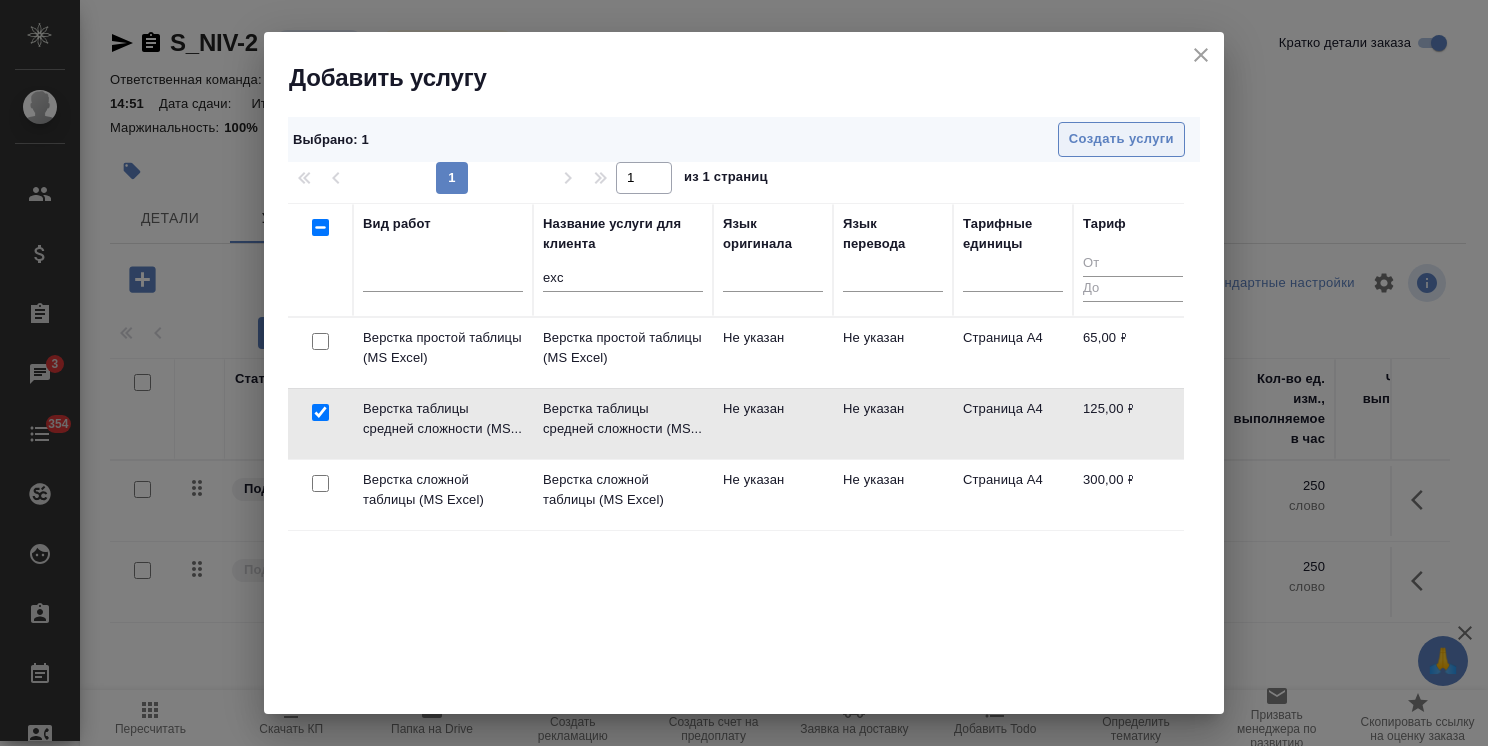 click on "Создать услуги" at bounding box center (1121, 139) 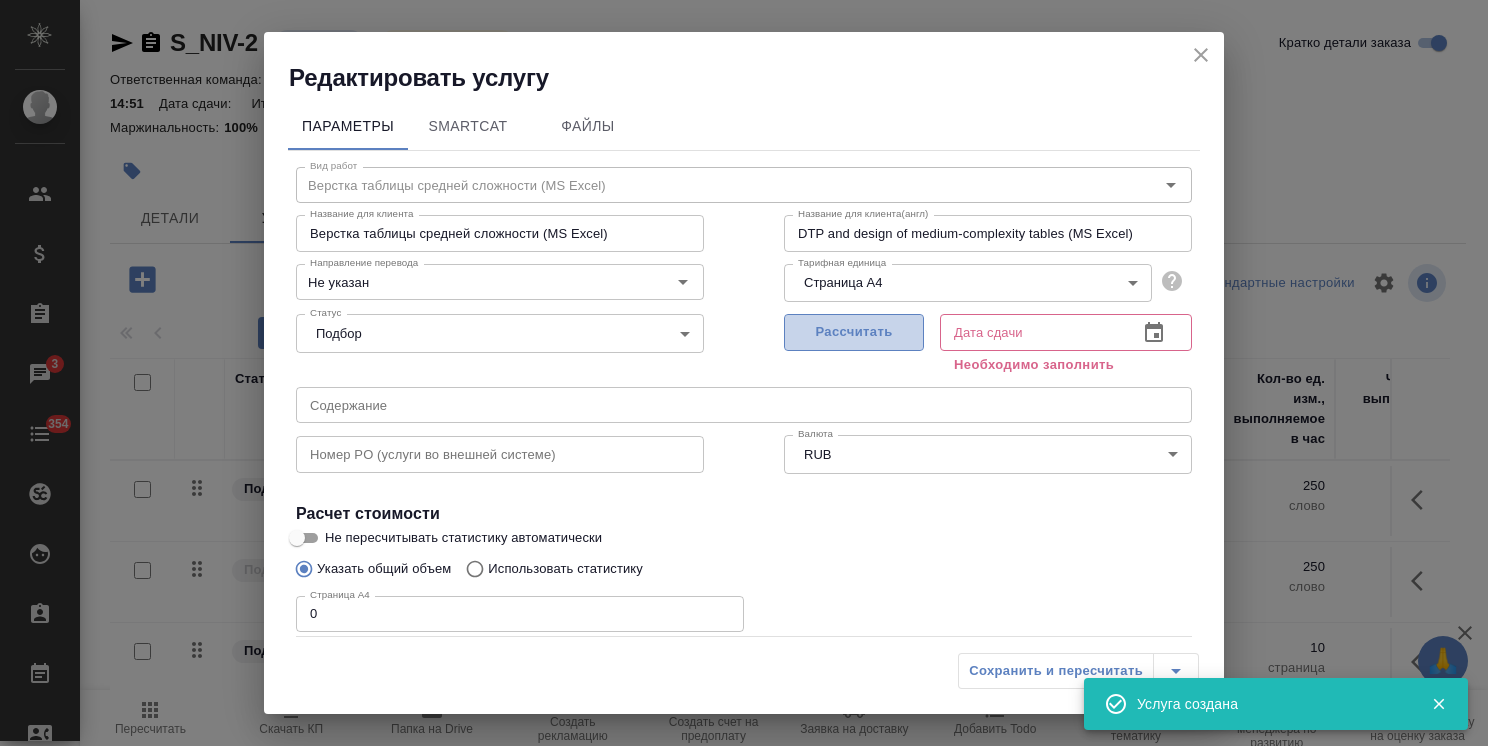 click on "Рассчитать" at bounding box center (854, 332) 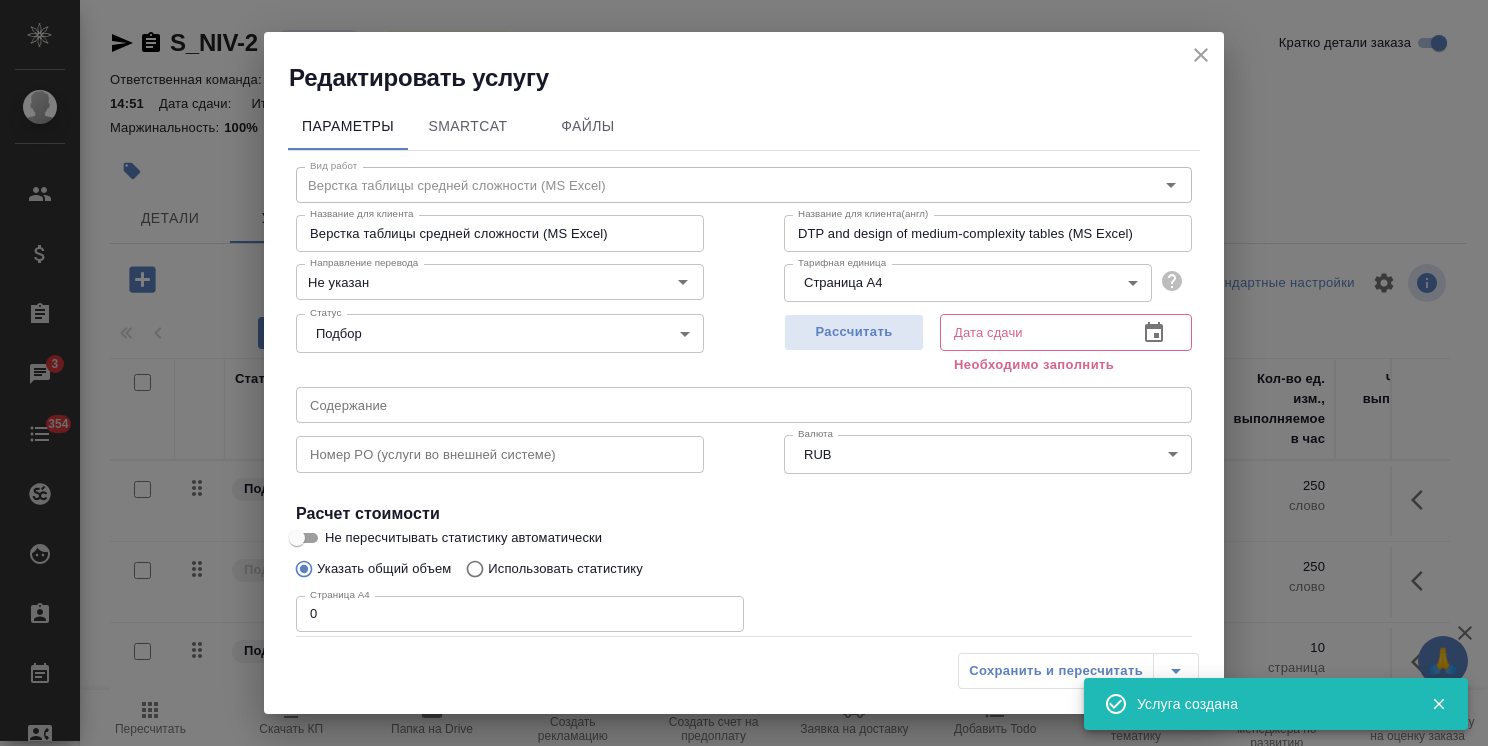 type on "06.08.2025 15:00" 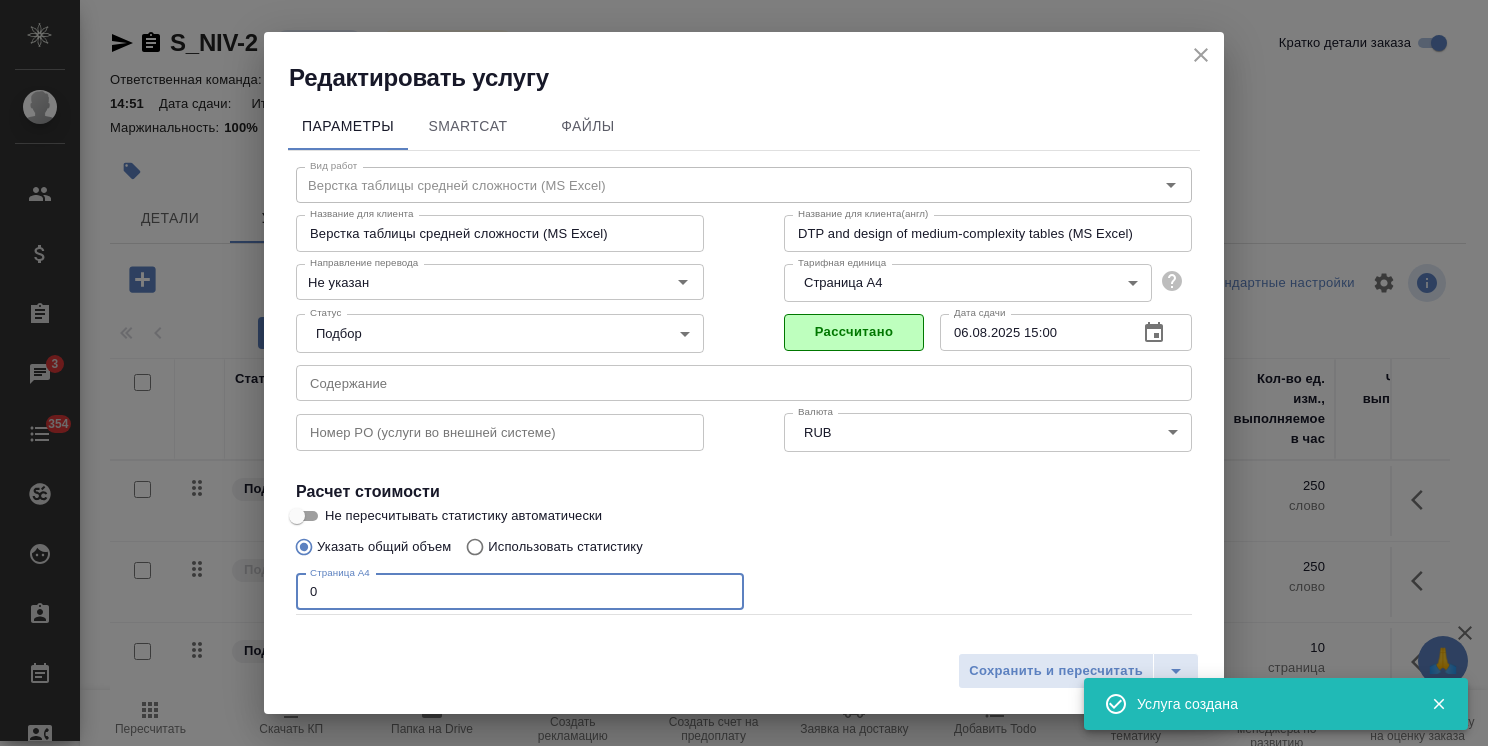 drag, startPoint x: 332, startPoint y: 606, endPoint x: 260, endPoint y: 605, distance: 72.00694 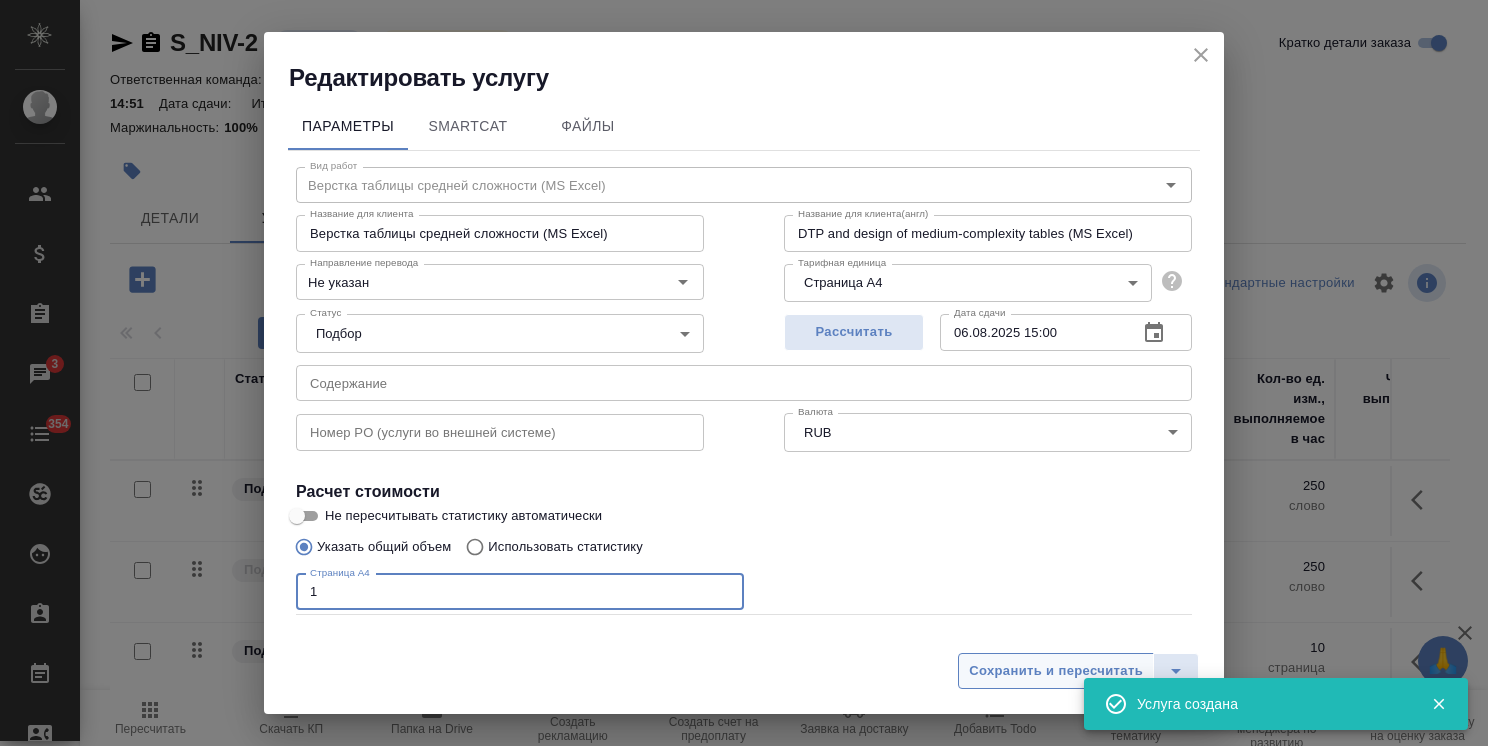 type on "1" 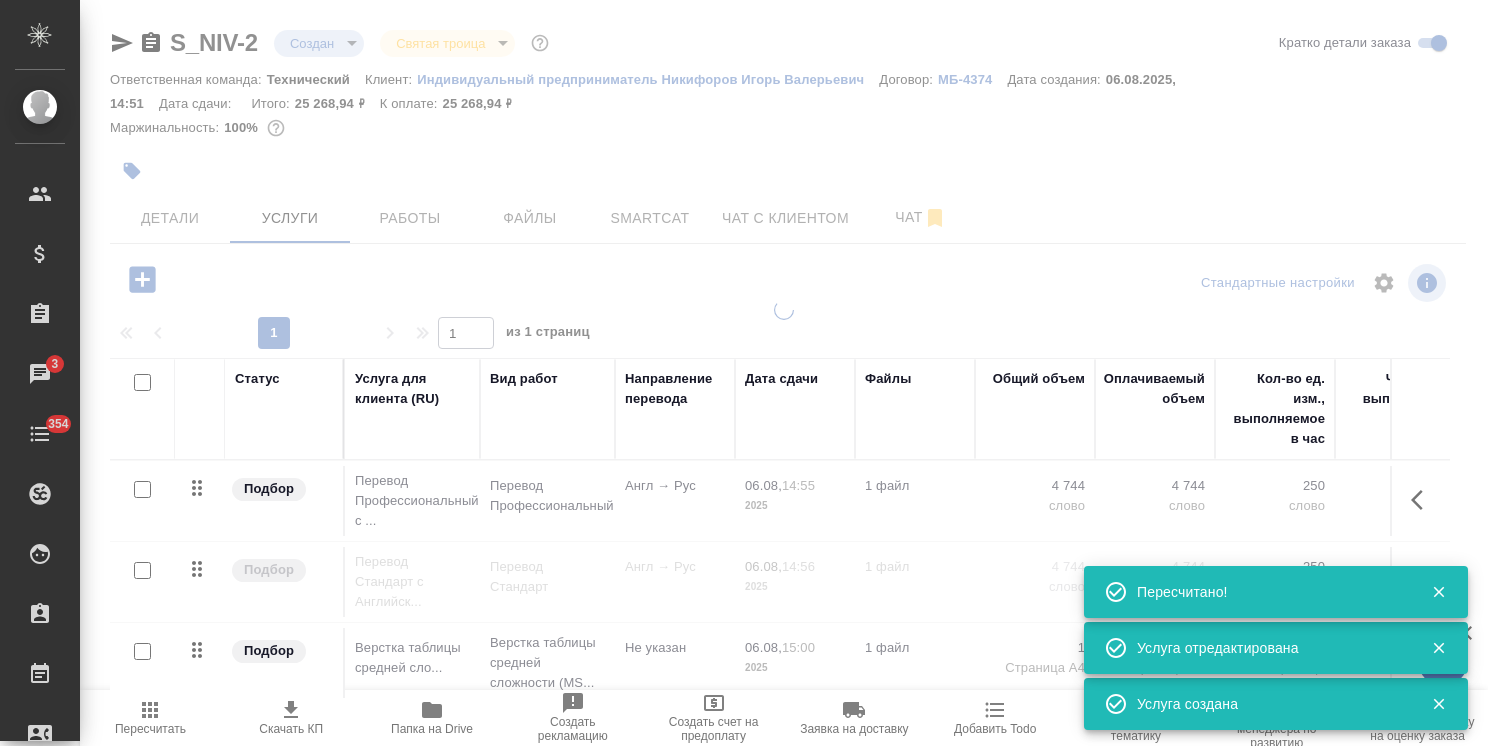 scroll, scrollTop: 92, scrollLeft: 0, axis: vertical 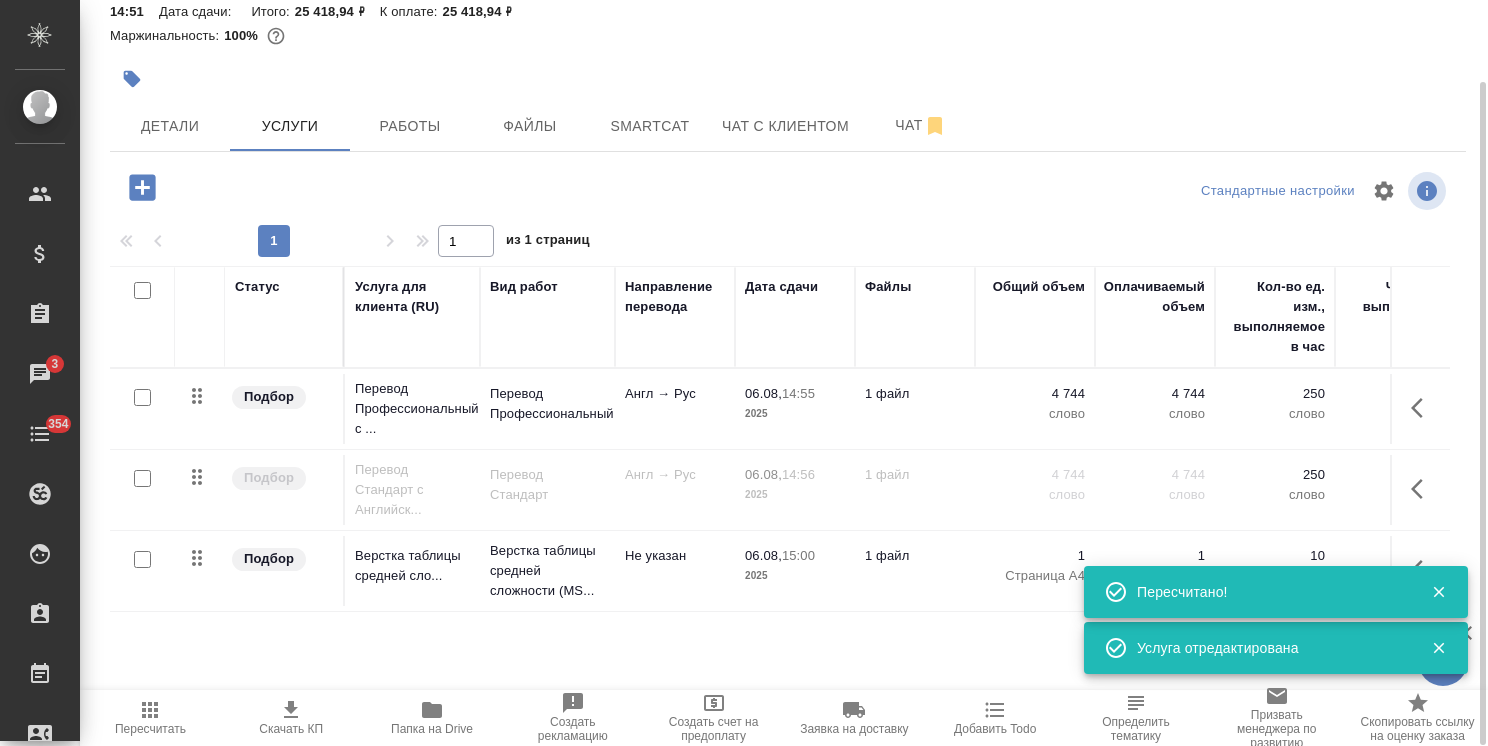 click on "Пересчитать" at bounding box center (150, 729) 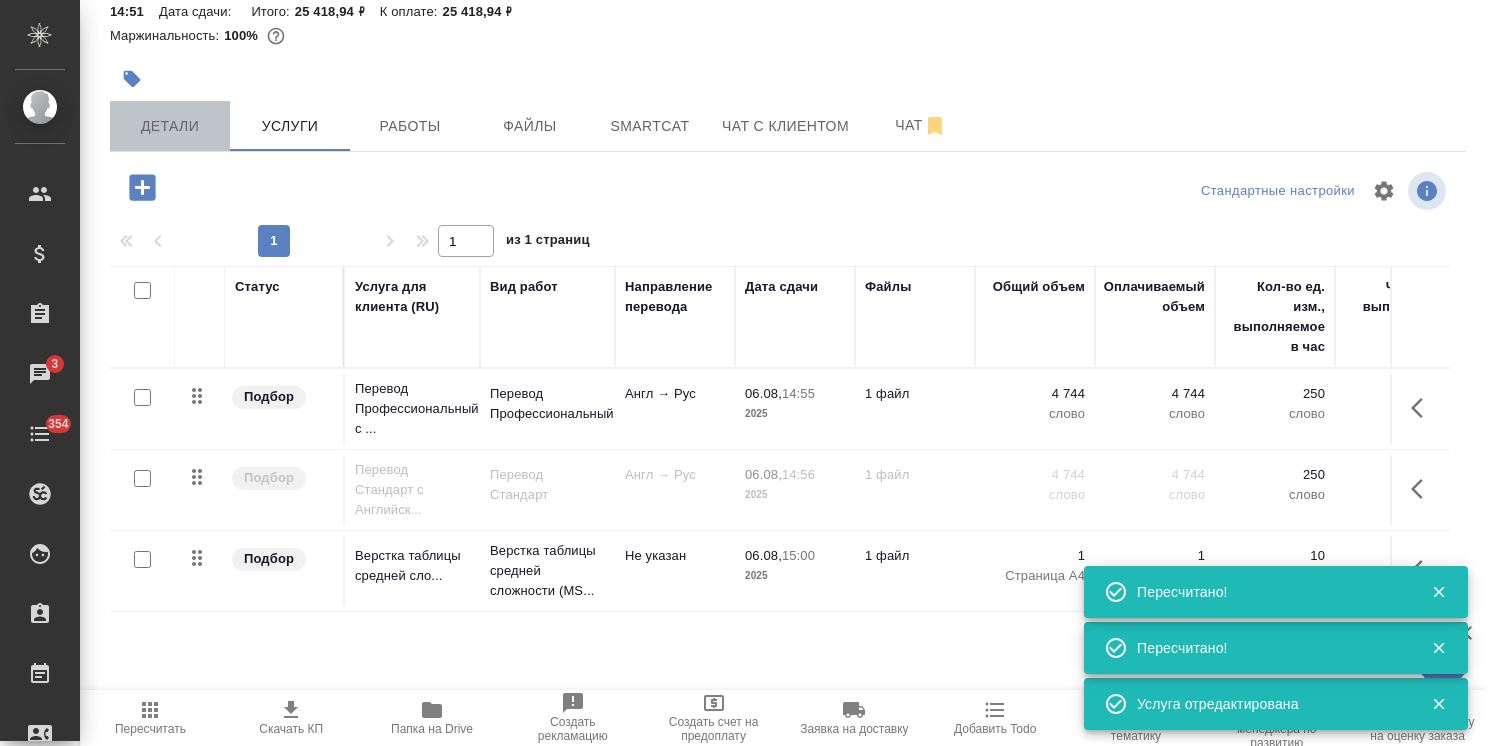 click on "Детали" at bounding box center (170, 126) 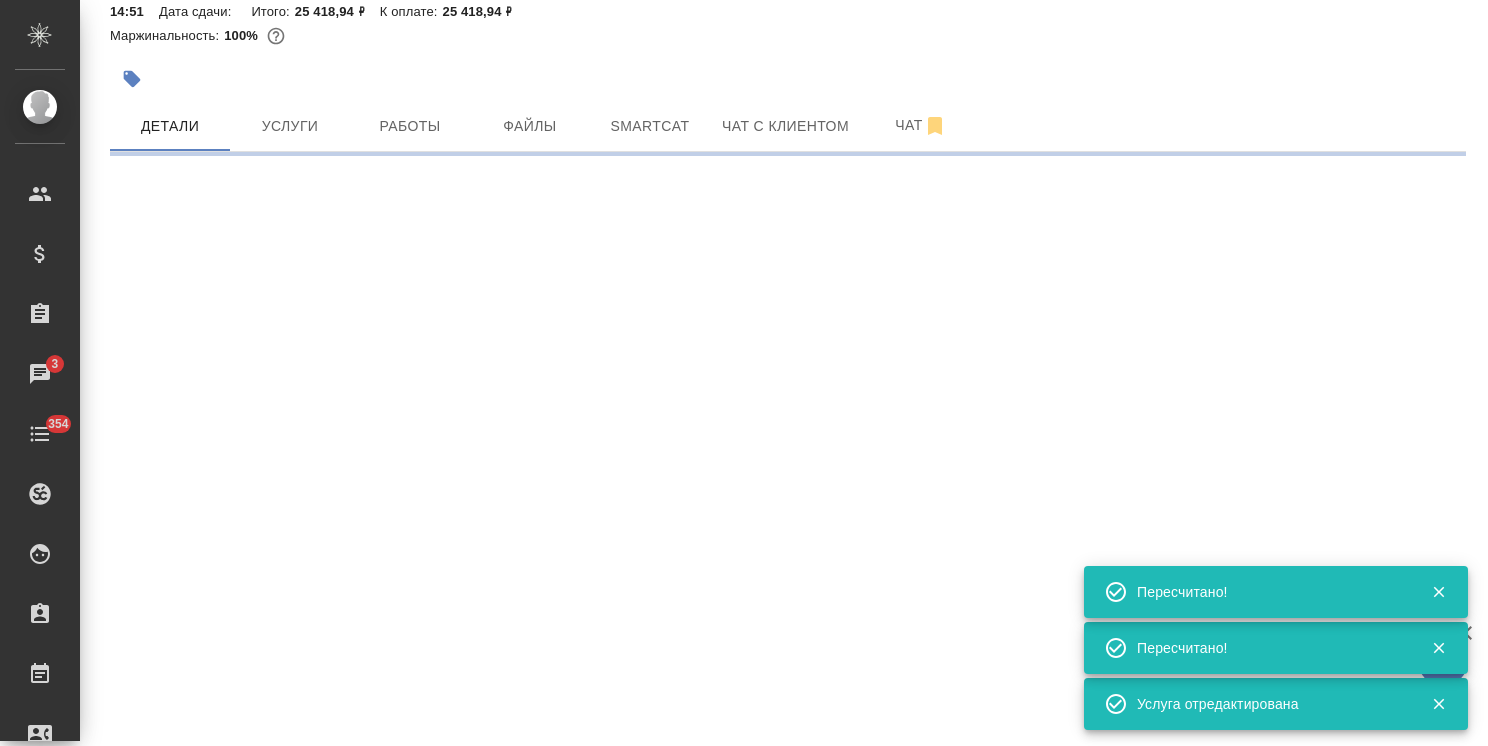 select on "RU" 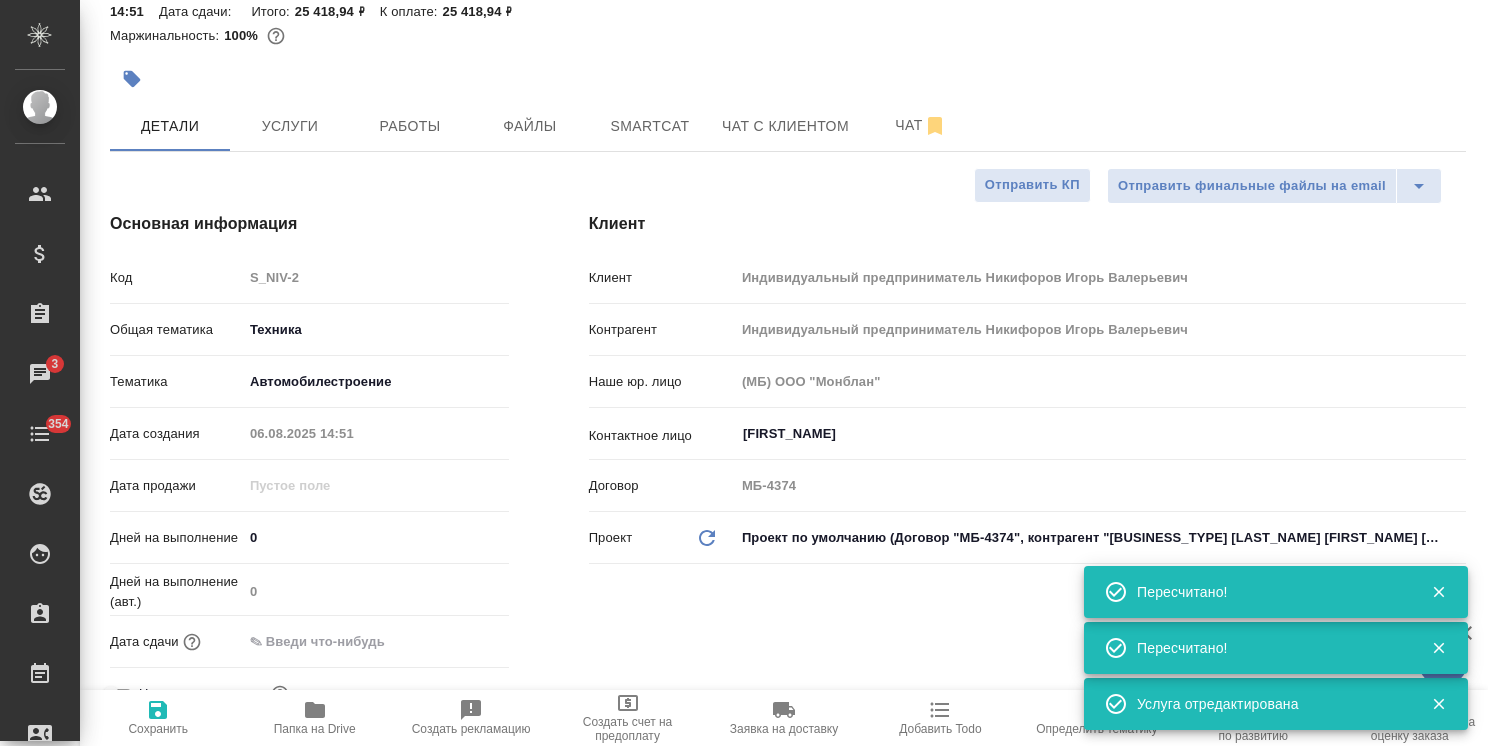 type on "x" 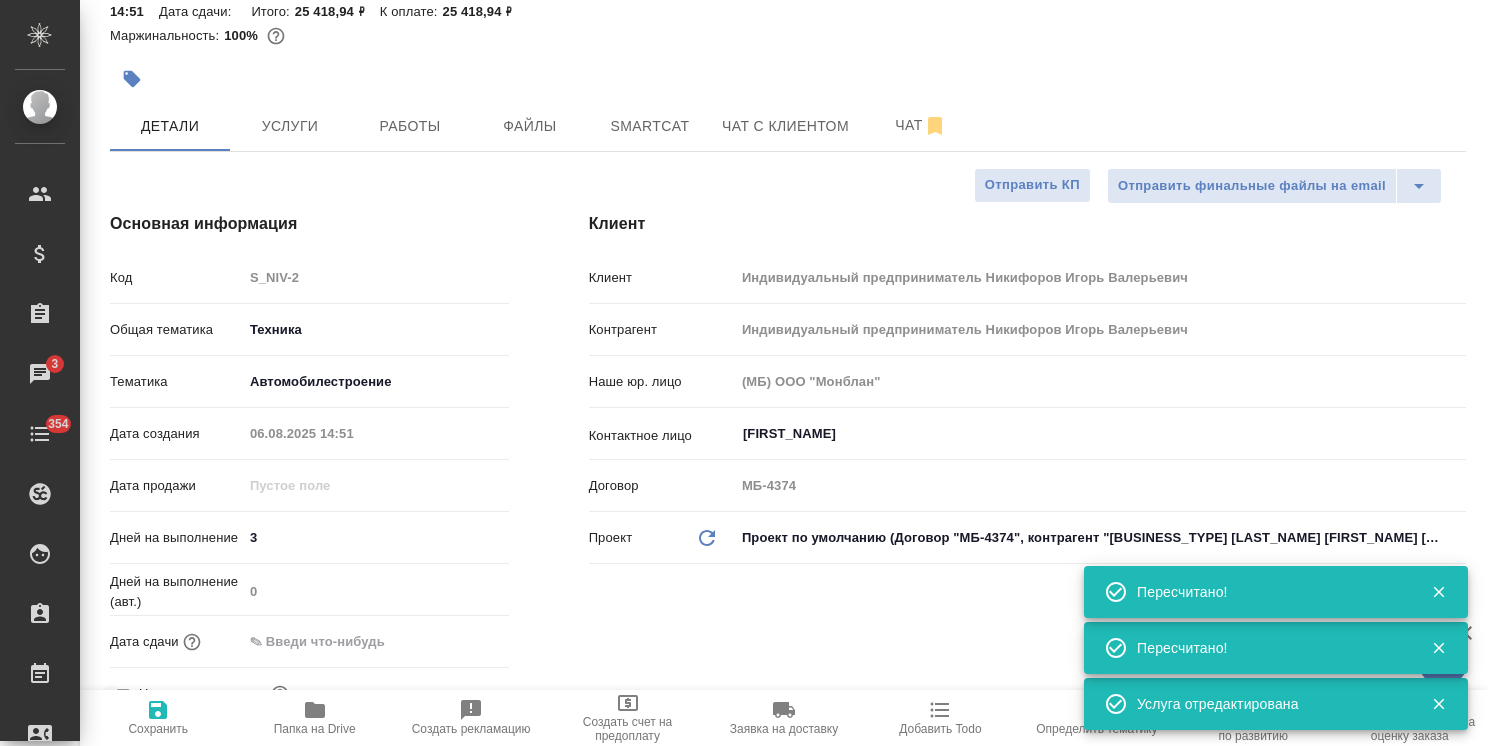 type on "x" 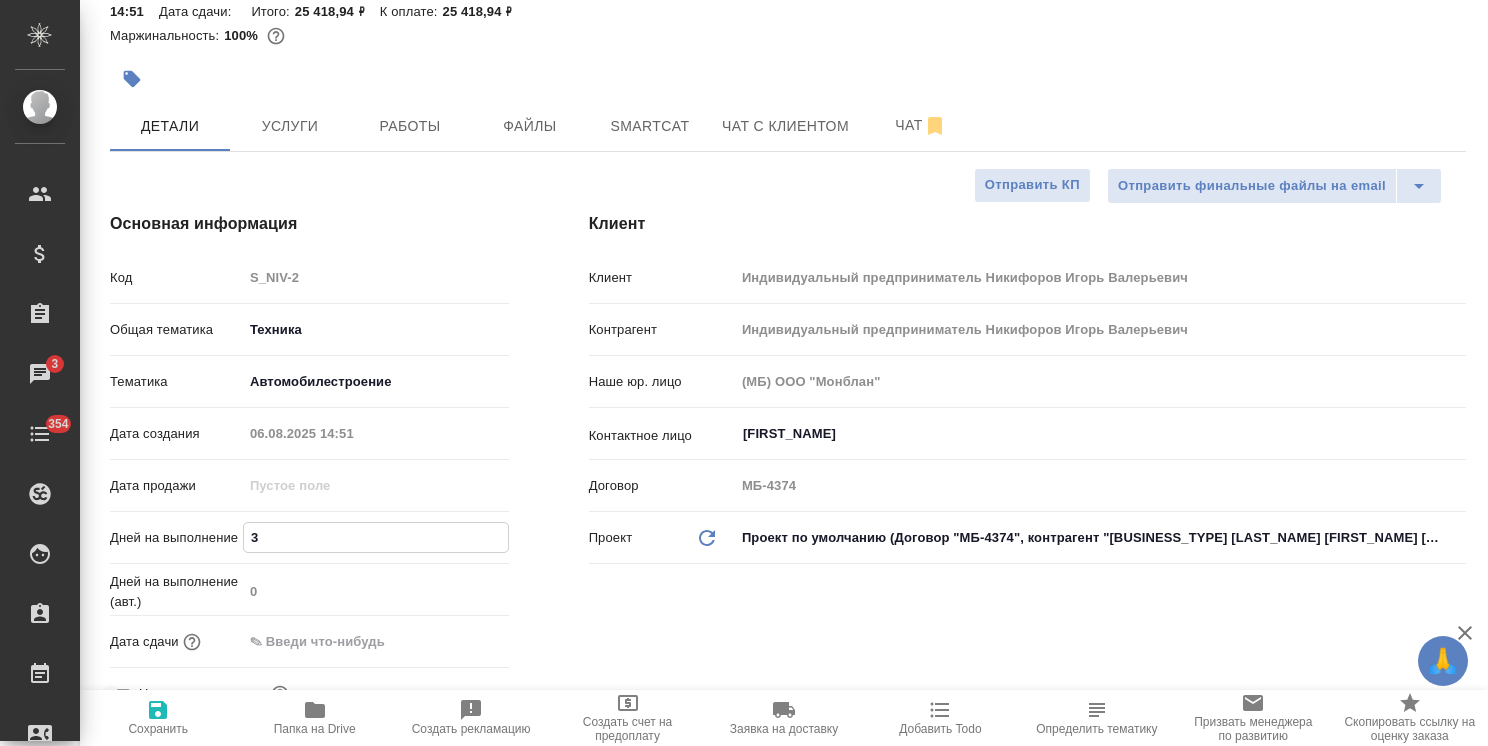 type on "3" 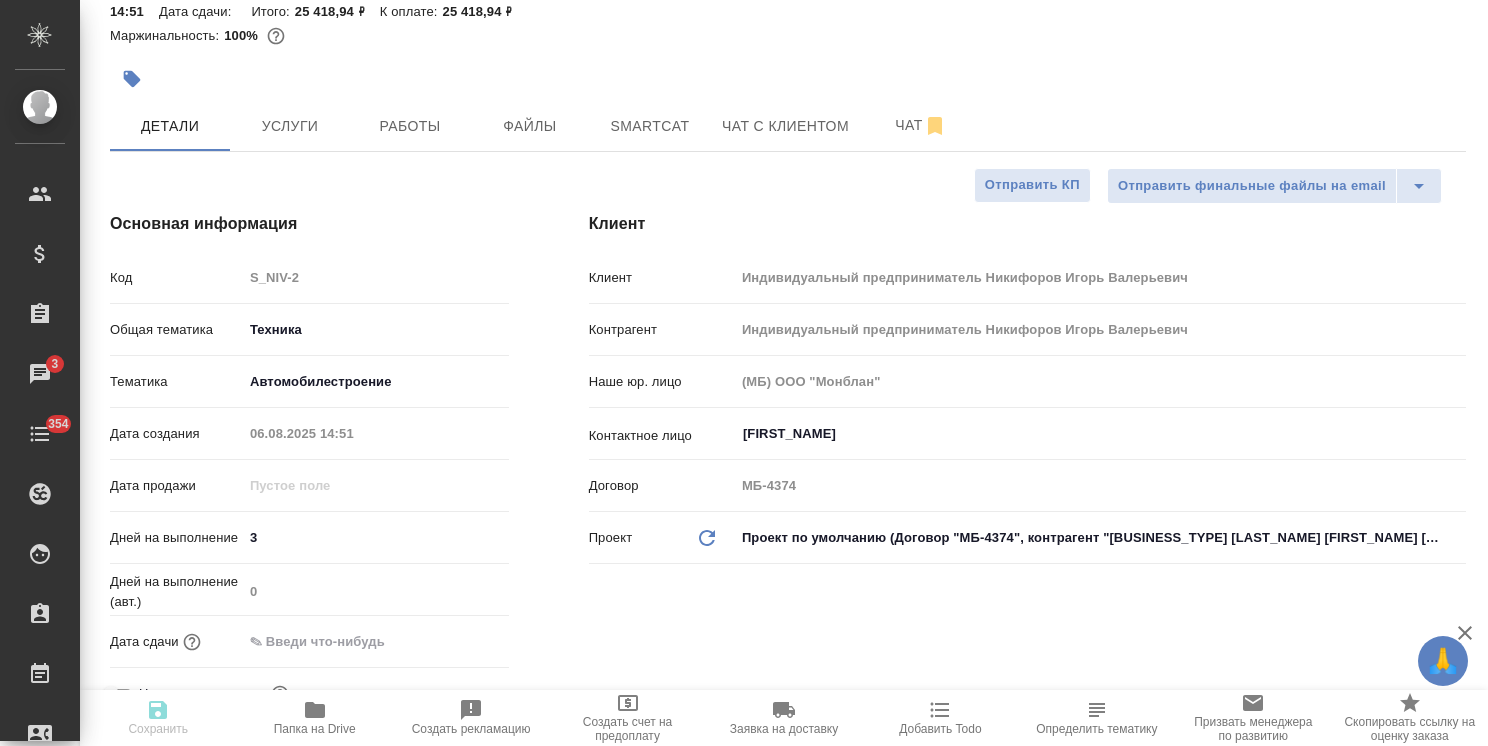 type on "x" 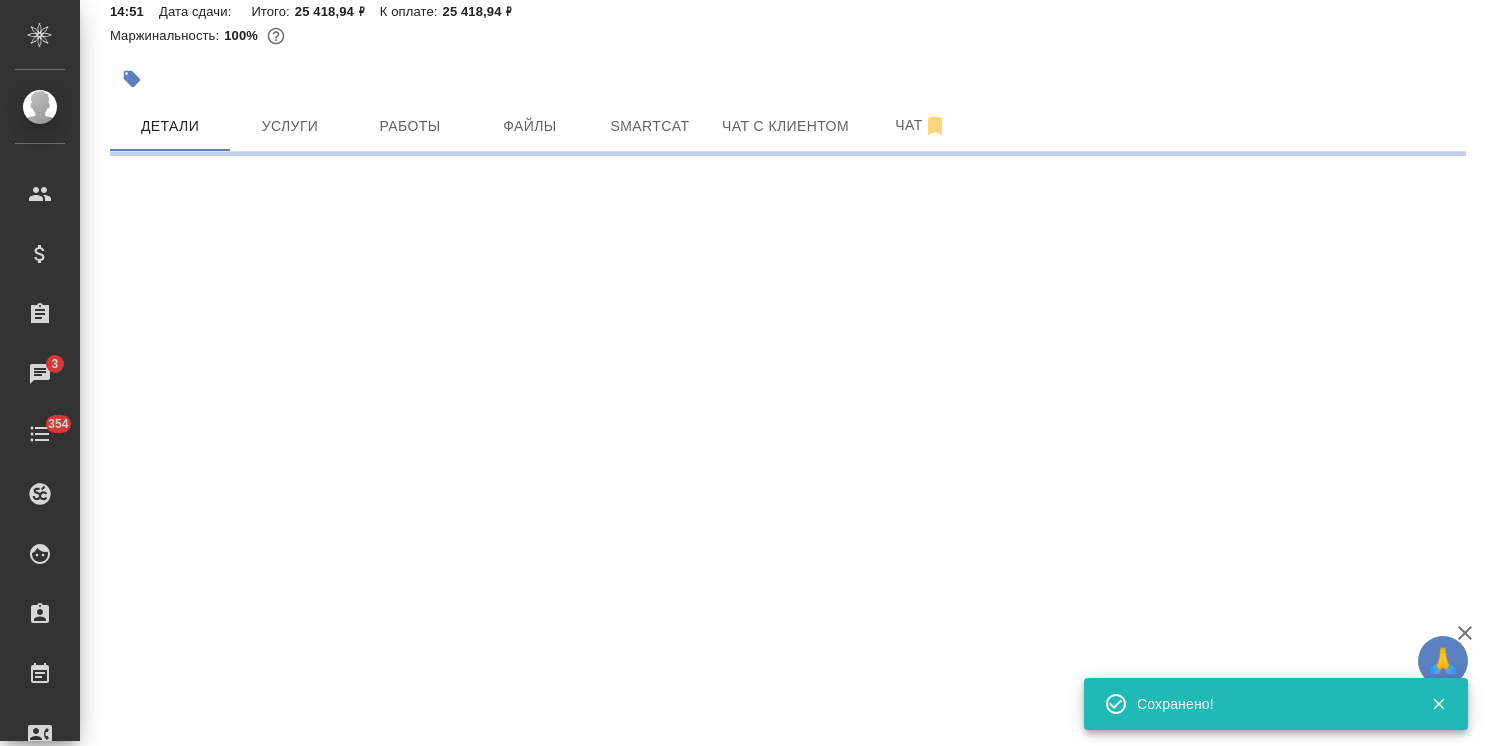 select on "RU" 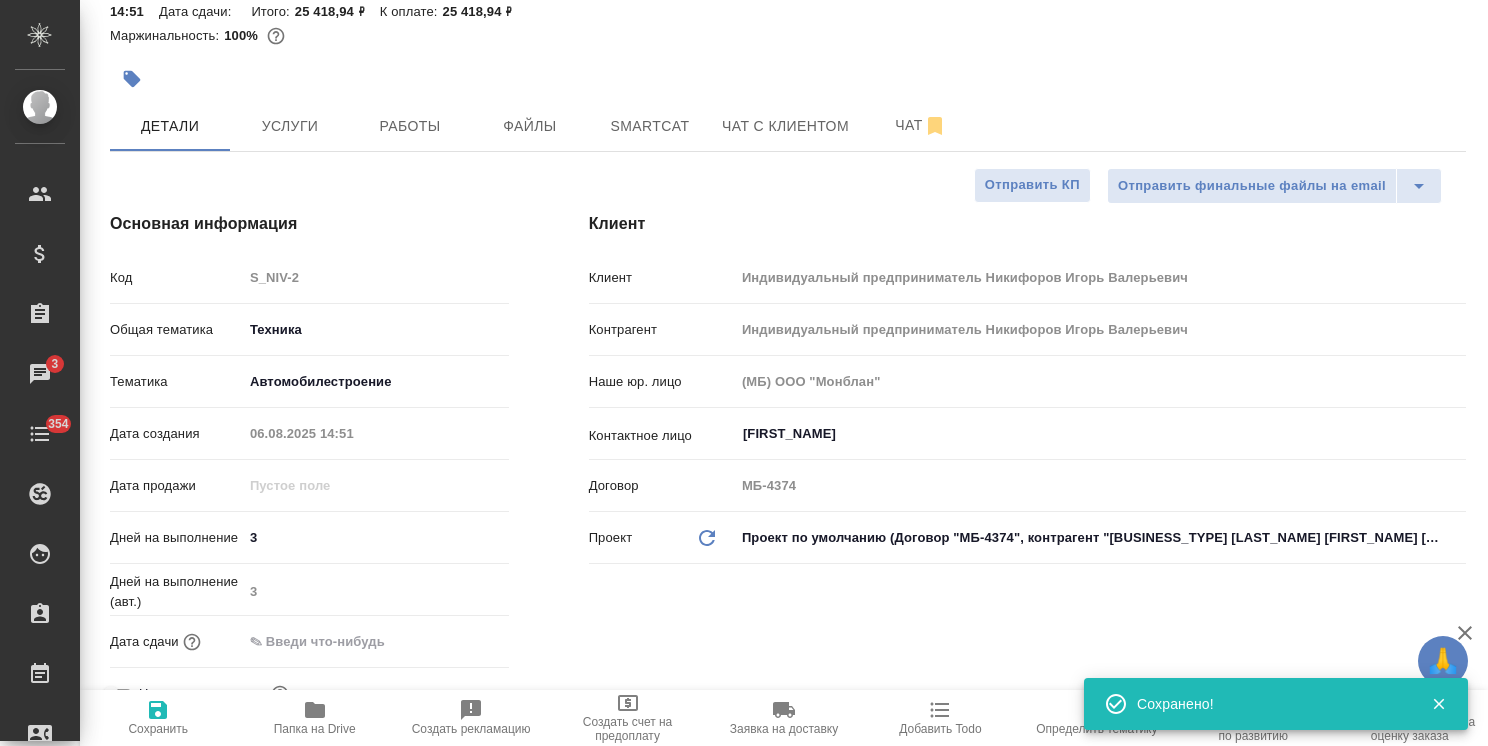 type on "x" 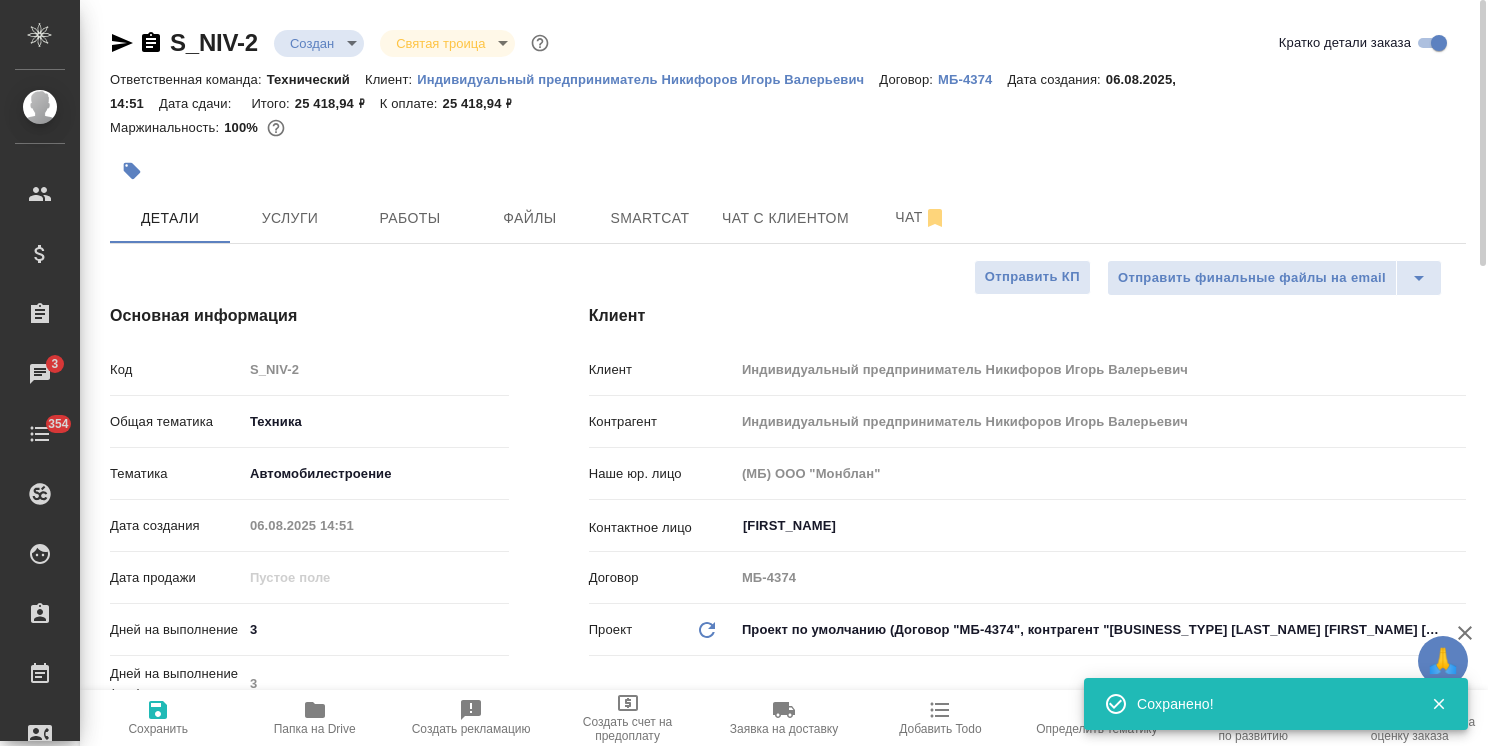 click on "🙏 .cls-1
fill:#fff;
AWATERA Usmanova Olga Клиенты Спецификации Заказы 3 Чаты 354 Todo Проекты SC Исполнители Кандидаты Работы Входящие заявки Заявки на доставку Рекламации Проекты процессинга Конференции Выйти S_NIV-2 Создан new Святая троица holyTrinity Кратко детали заказа Ответственная команда: Технический Клиент: Индивидуальный предприниматель Никифоров Игорь Валерьевич Договор: МБ-4374 Дата создания: 06.08.2025, 14:51 Дата сдачи: Итого: 25 418,94 ₽ К оплате: 25 418,94 ₽ Маржинальность: 100% Детали Услуги Работы Файлы Smartcat Чат с клиентом Чат Отправить финальные файлы на email Код tech" at bounding box center (744, 373) 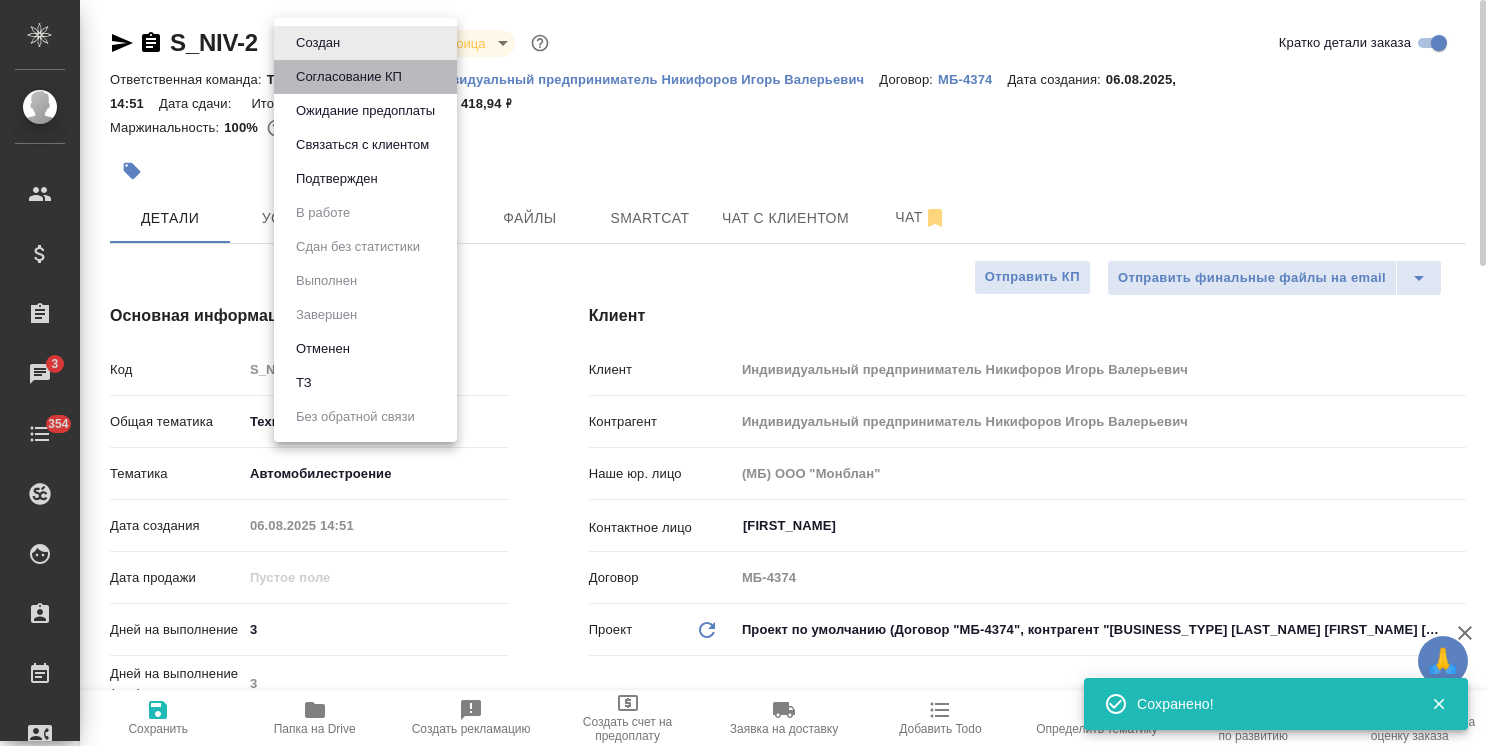click on "Согласование КП" at bounding box center [318, 43] 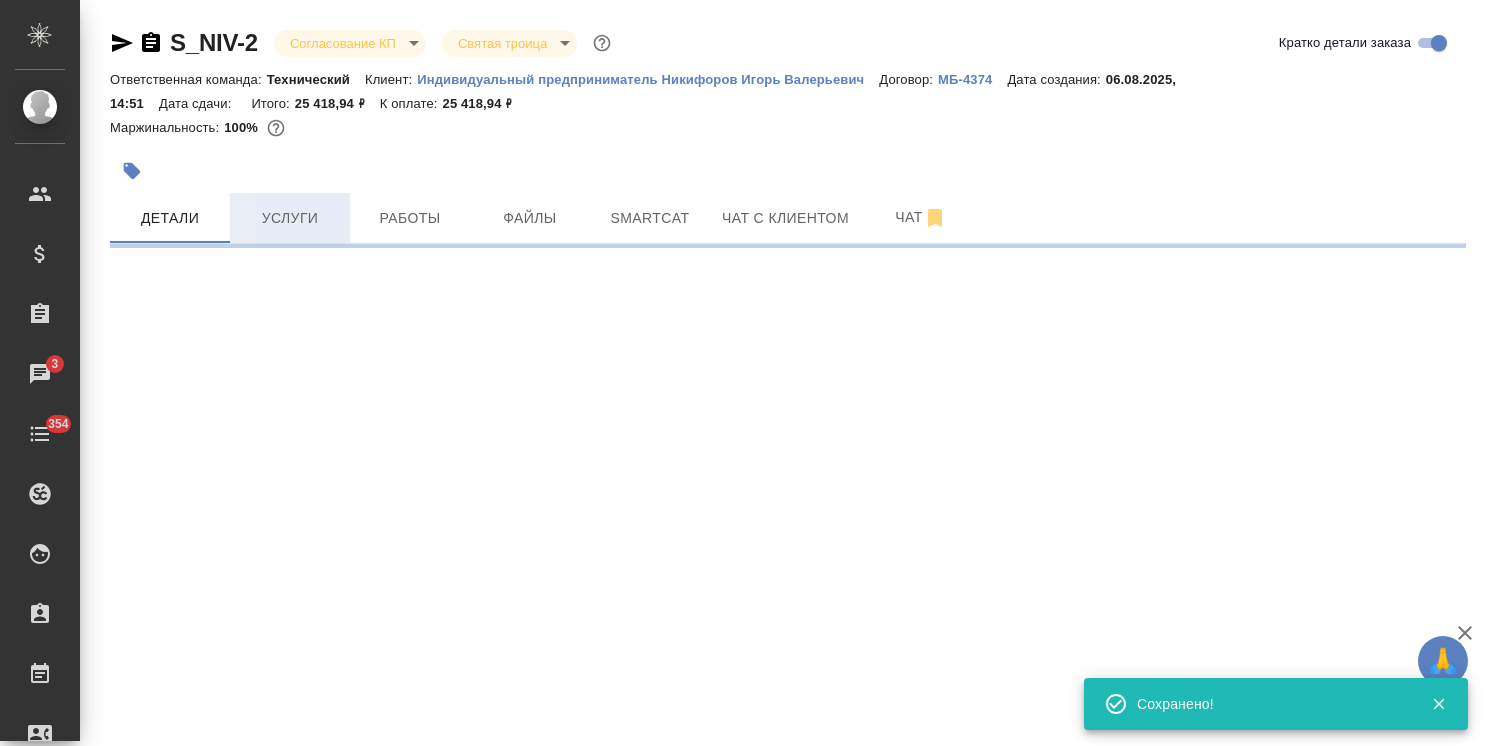 click on "Услуги" at bounding box center [290, 218] 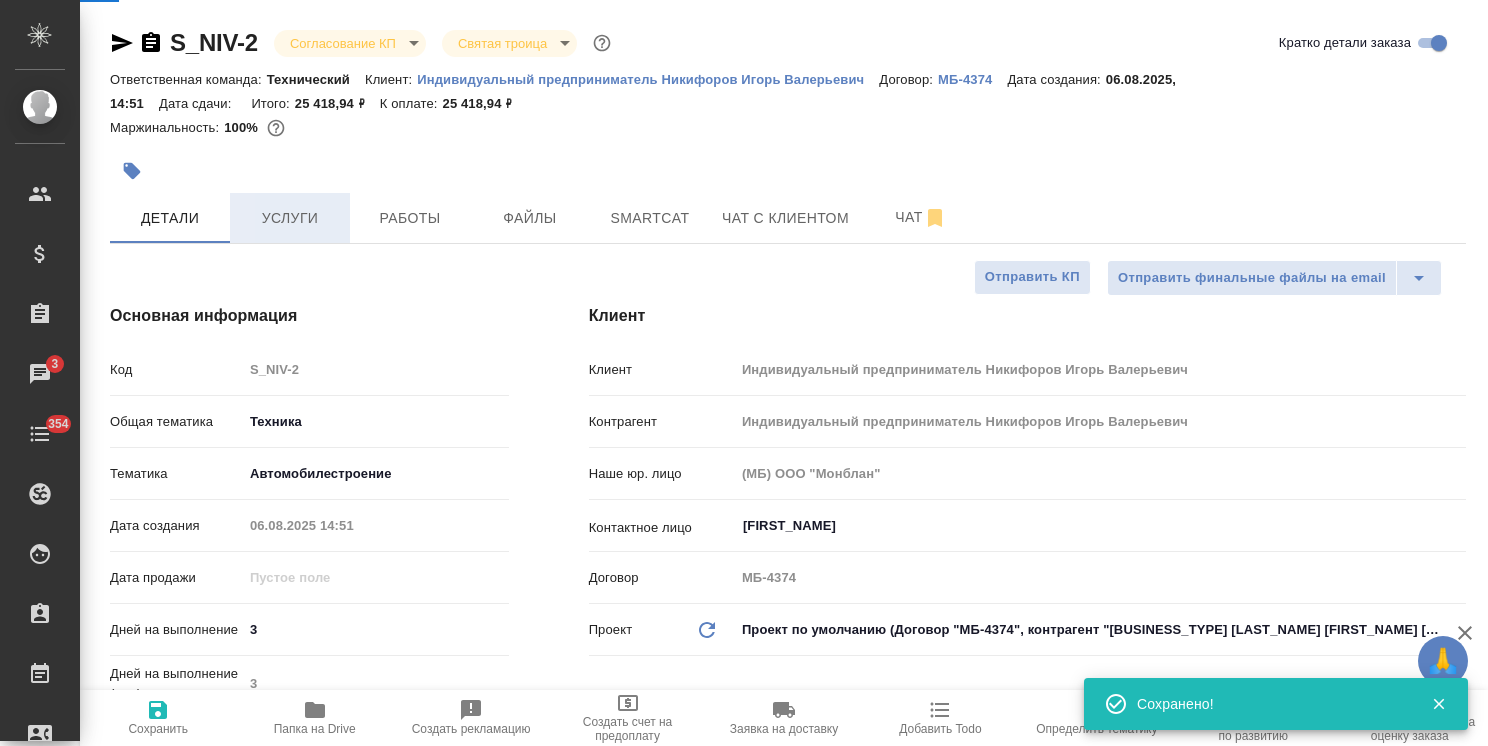 type on "x" 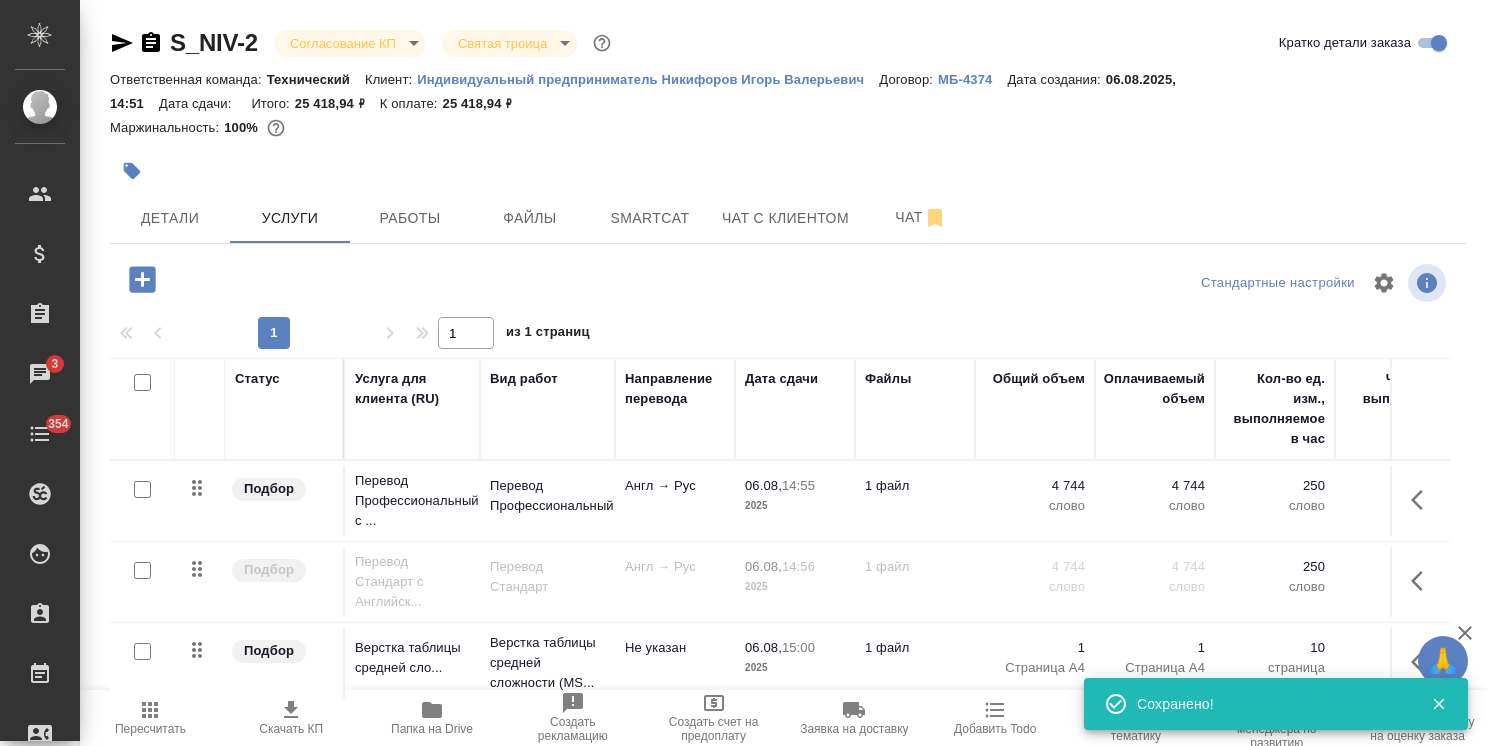 click 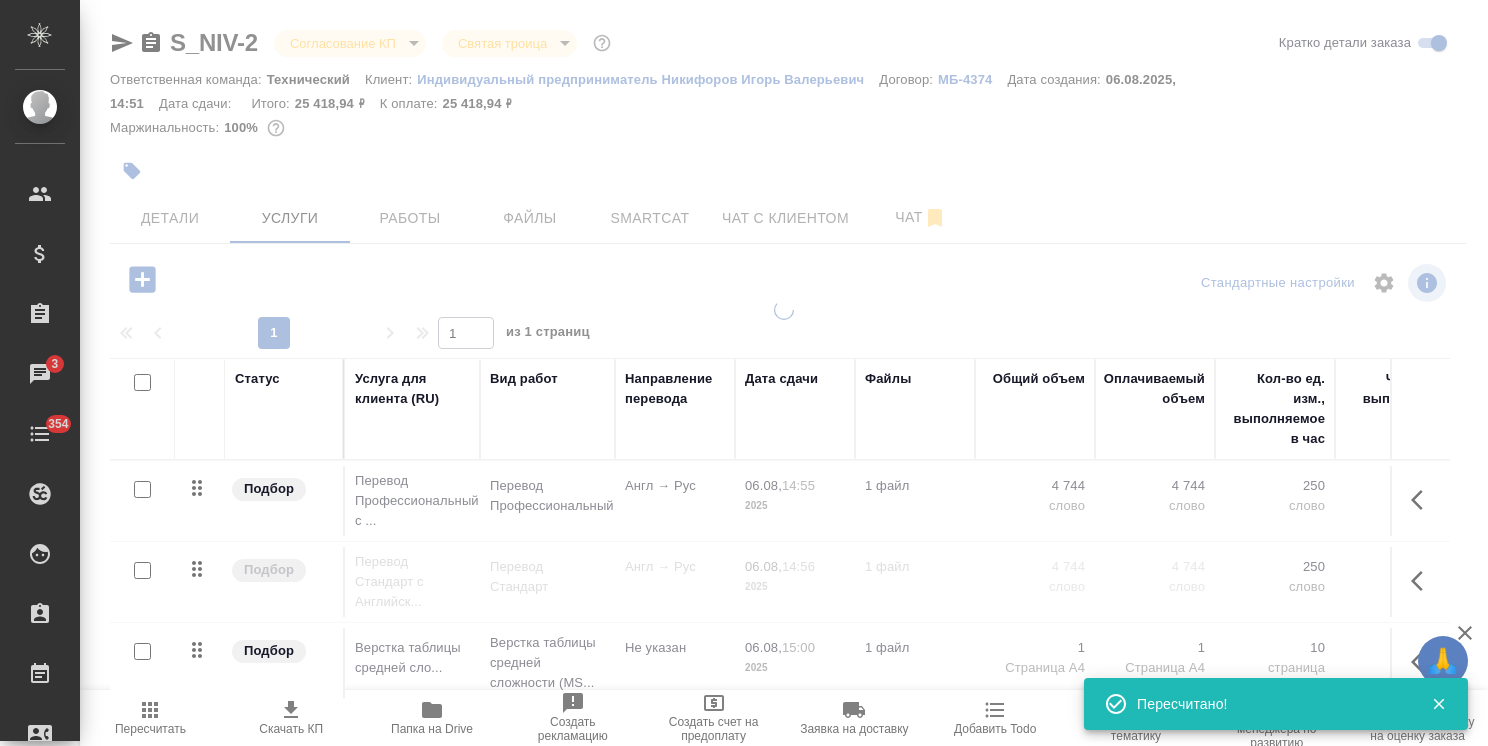 click 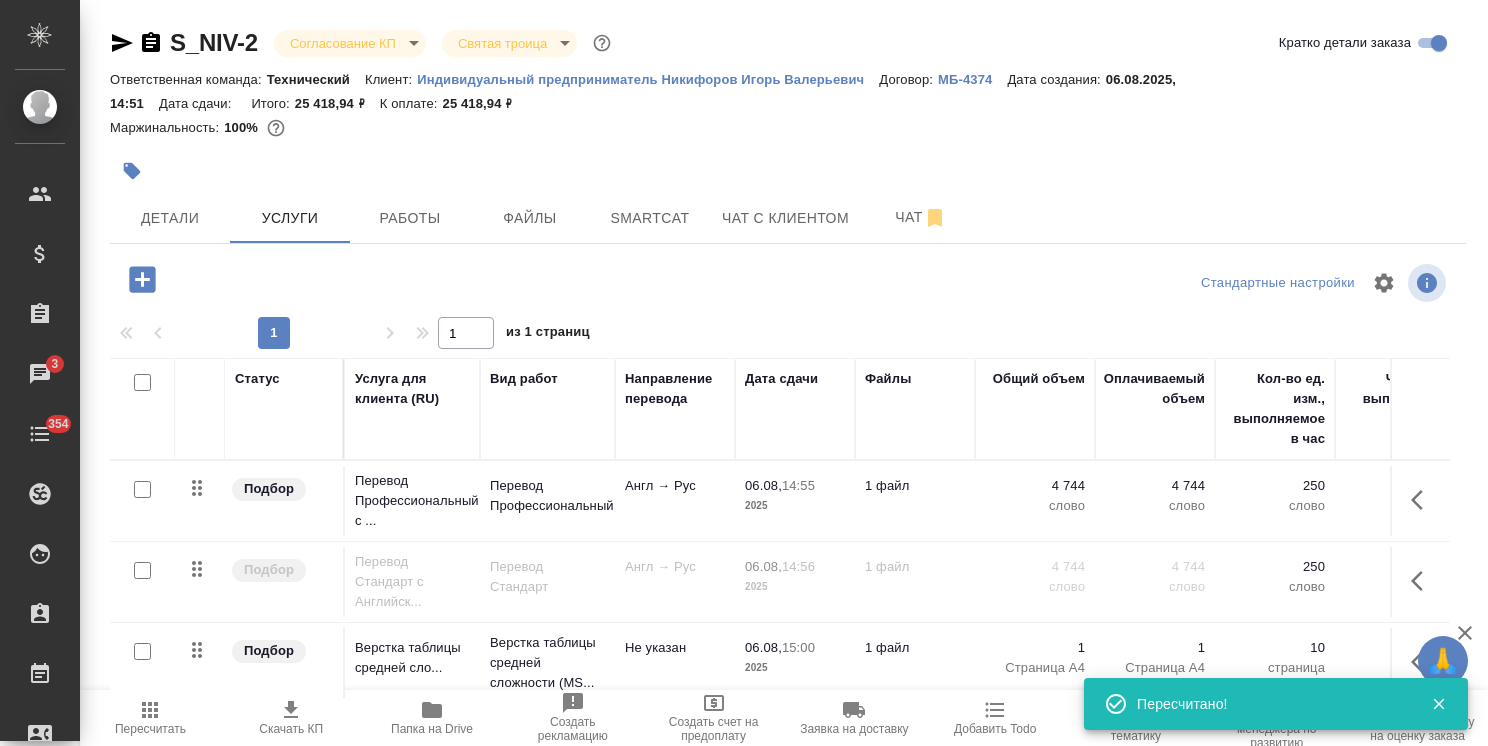 click at bounding box center (142, 570) 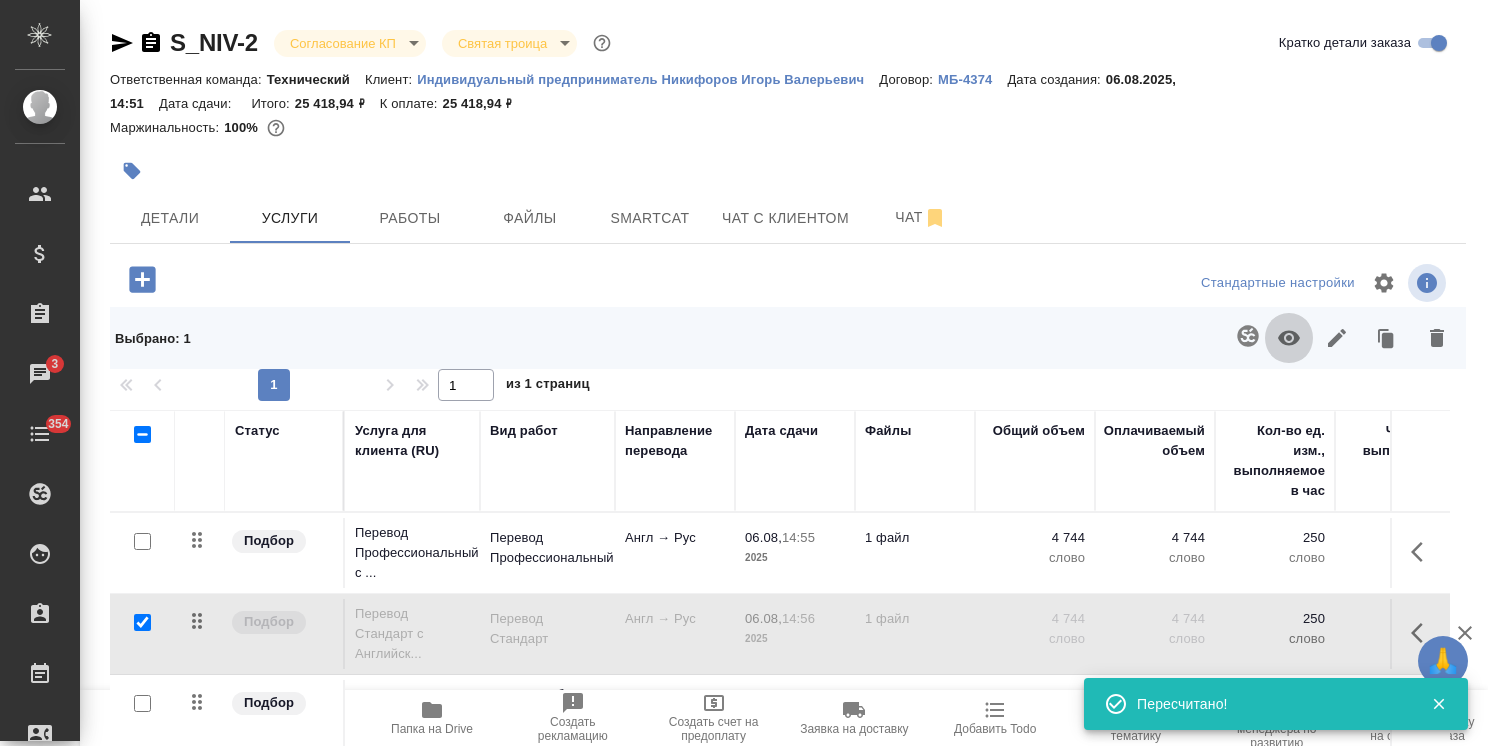 click at bounding box center (1289, 338) 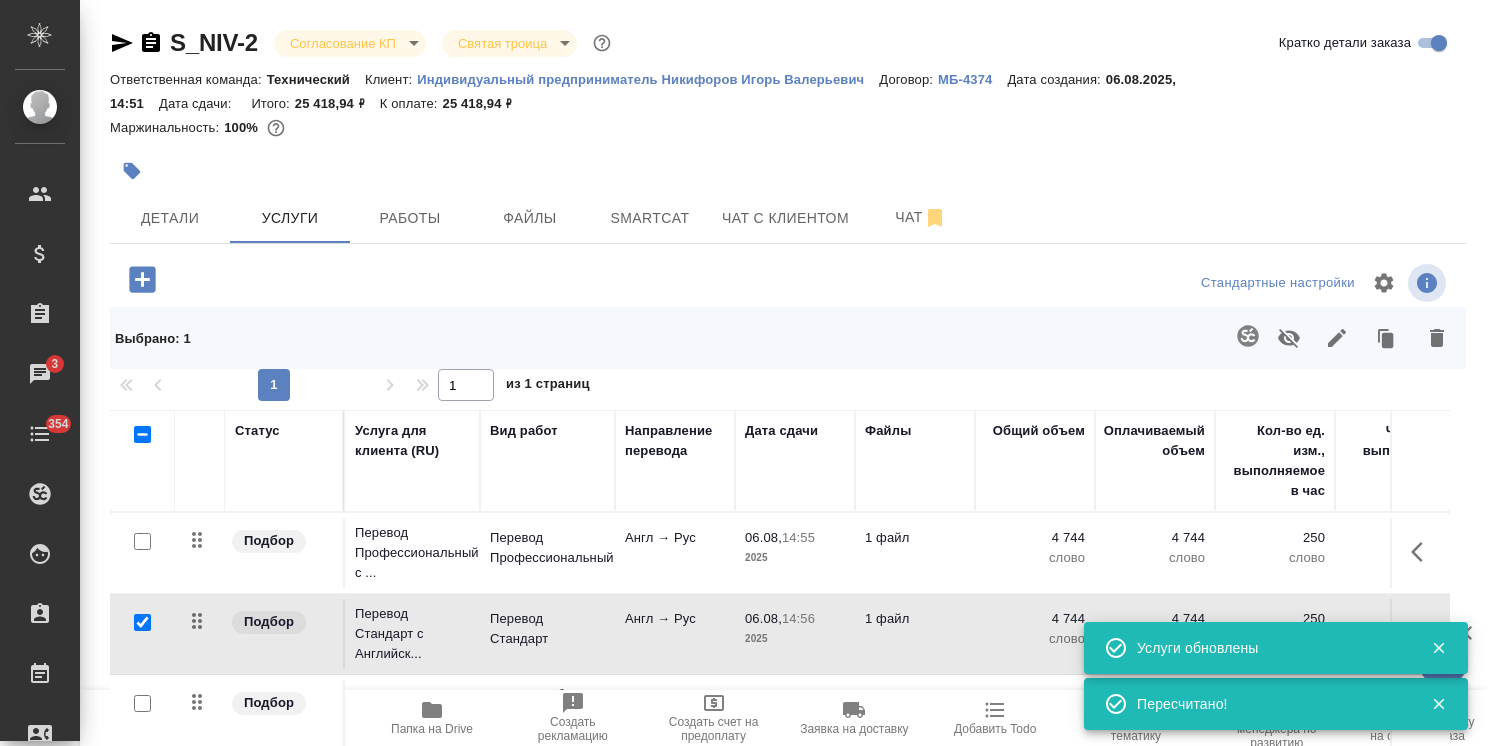 click at bounding box center (142, 622) 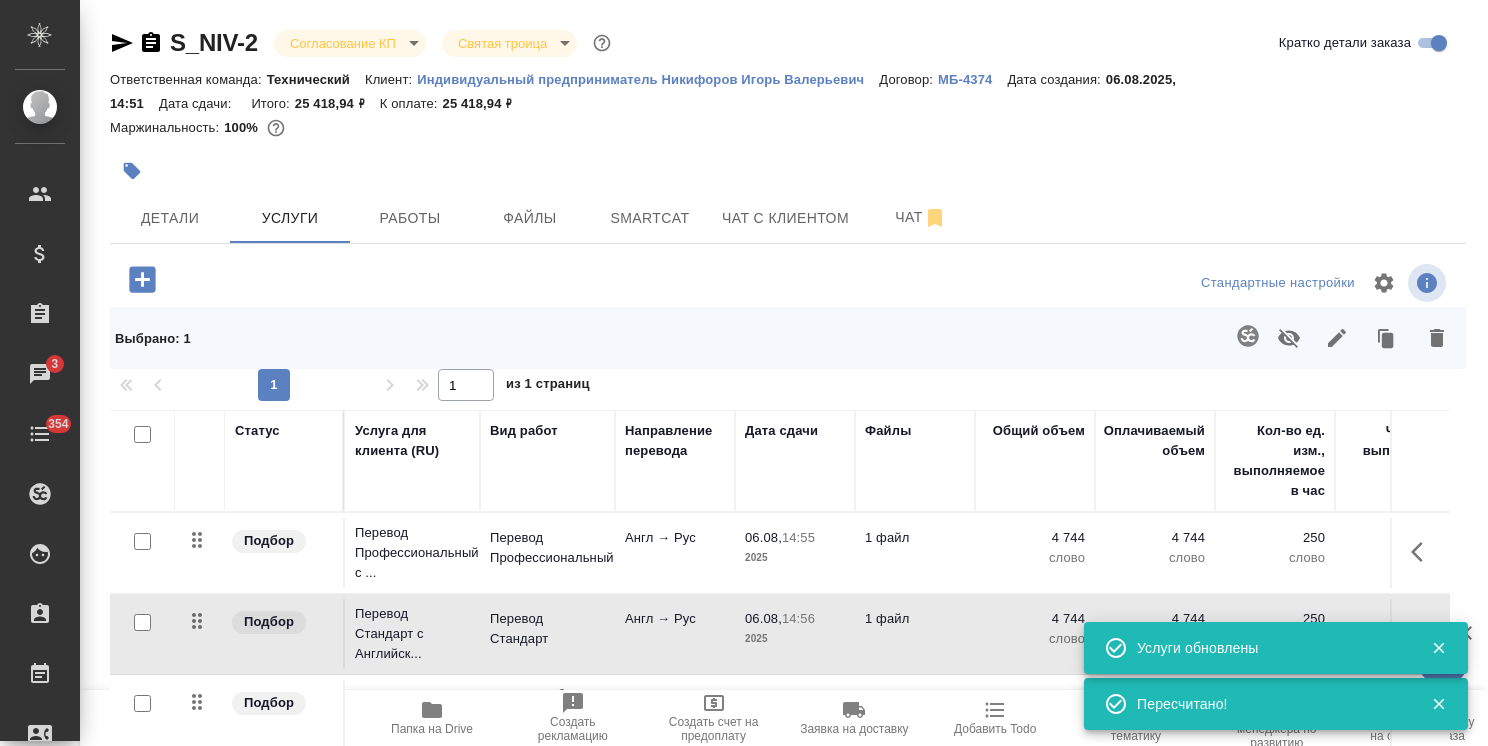 checkbox on "false" 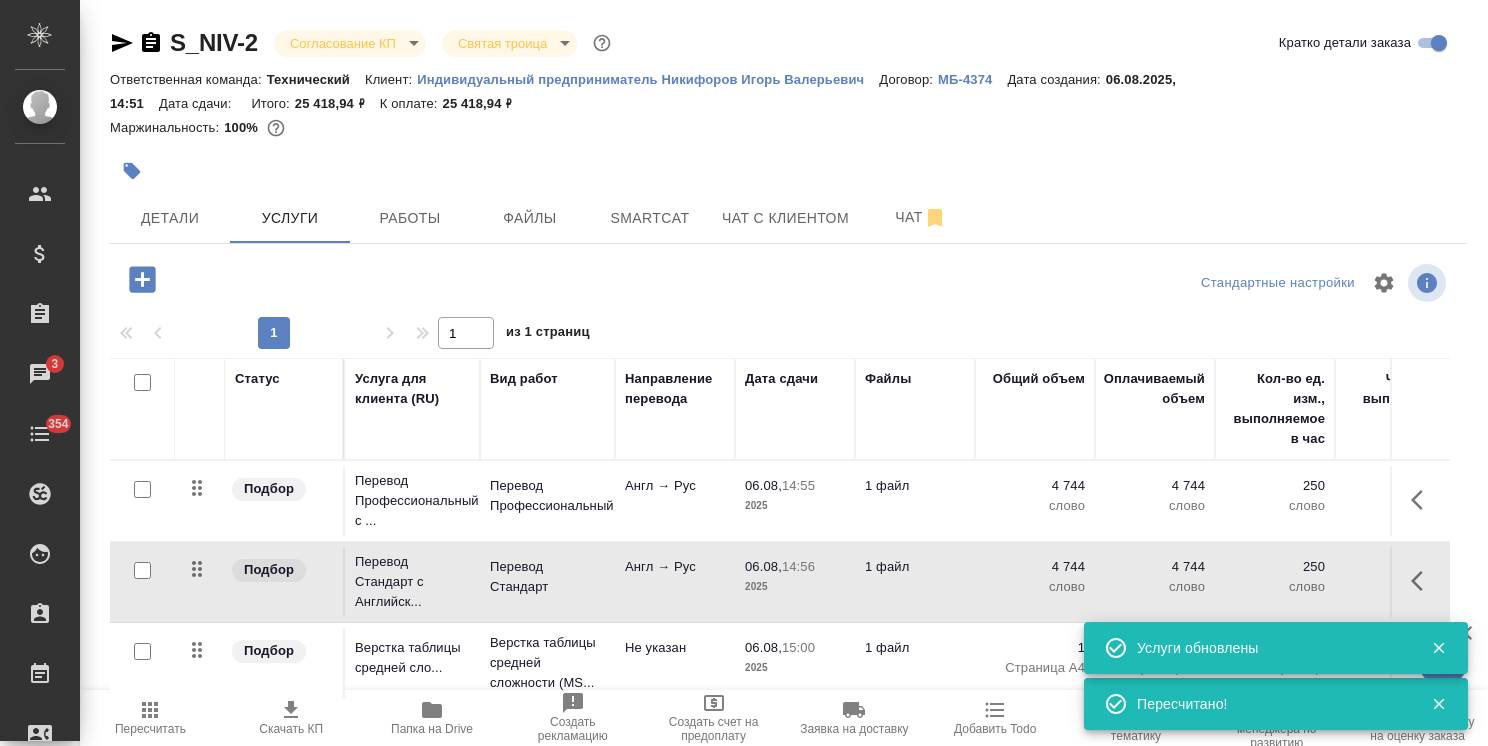 click at bounding box center (142, 489) 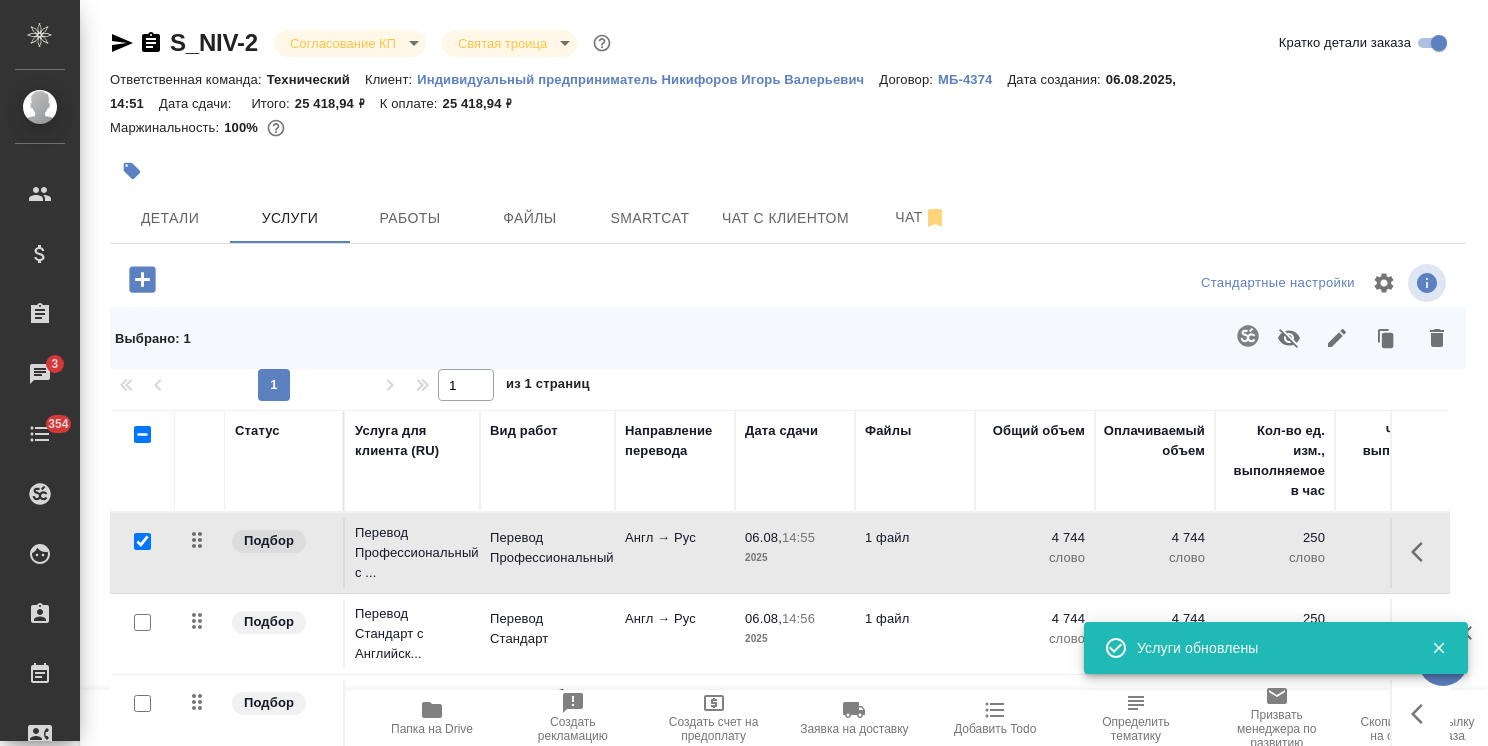 click at bounding box center [1289, 338] 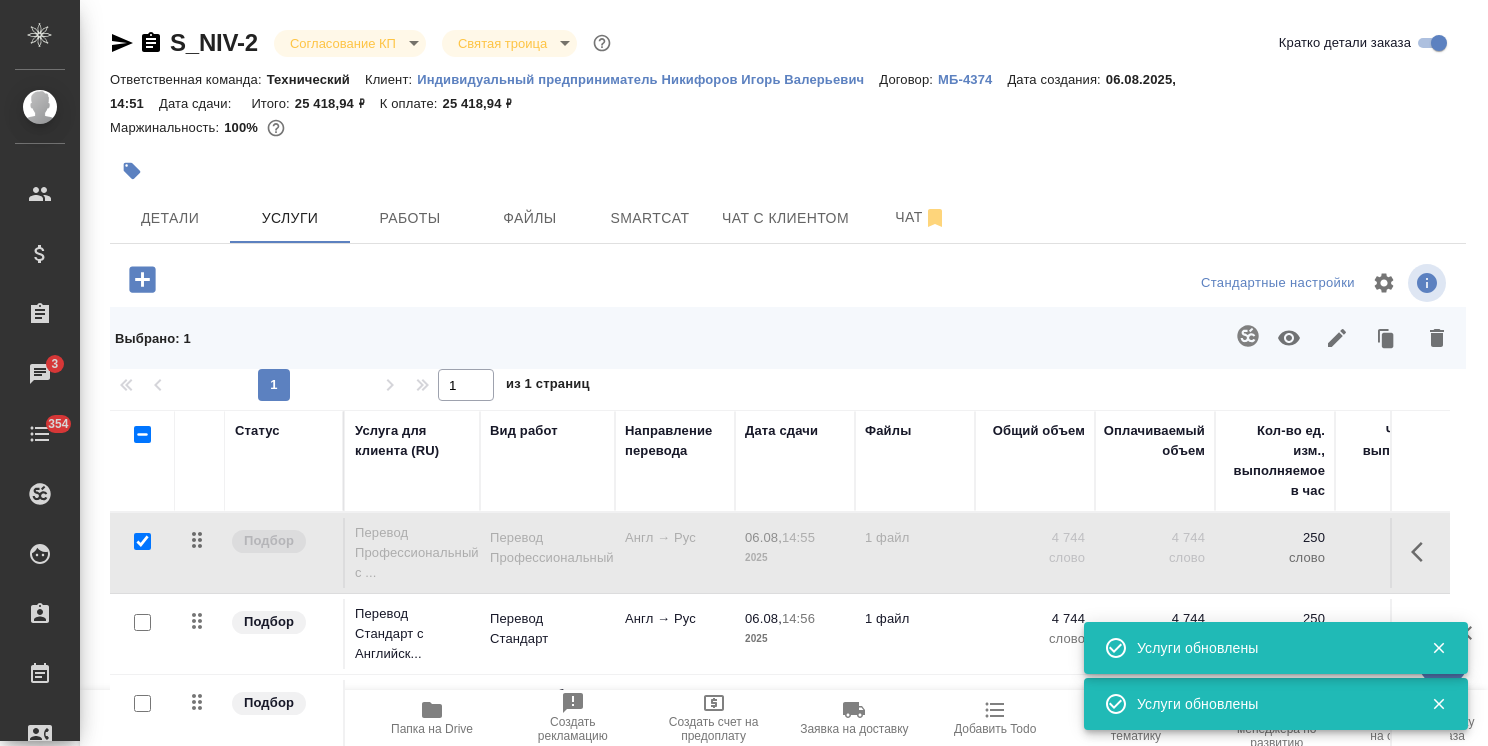 click at bounding box center [142, 541] 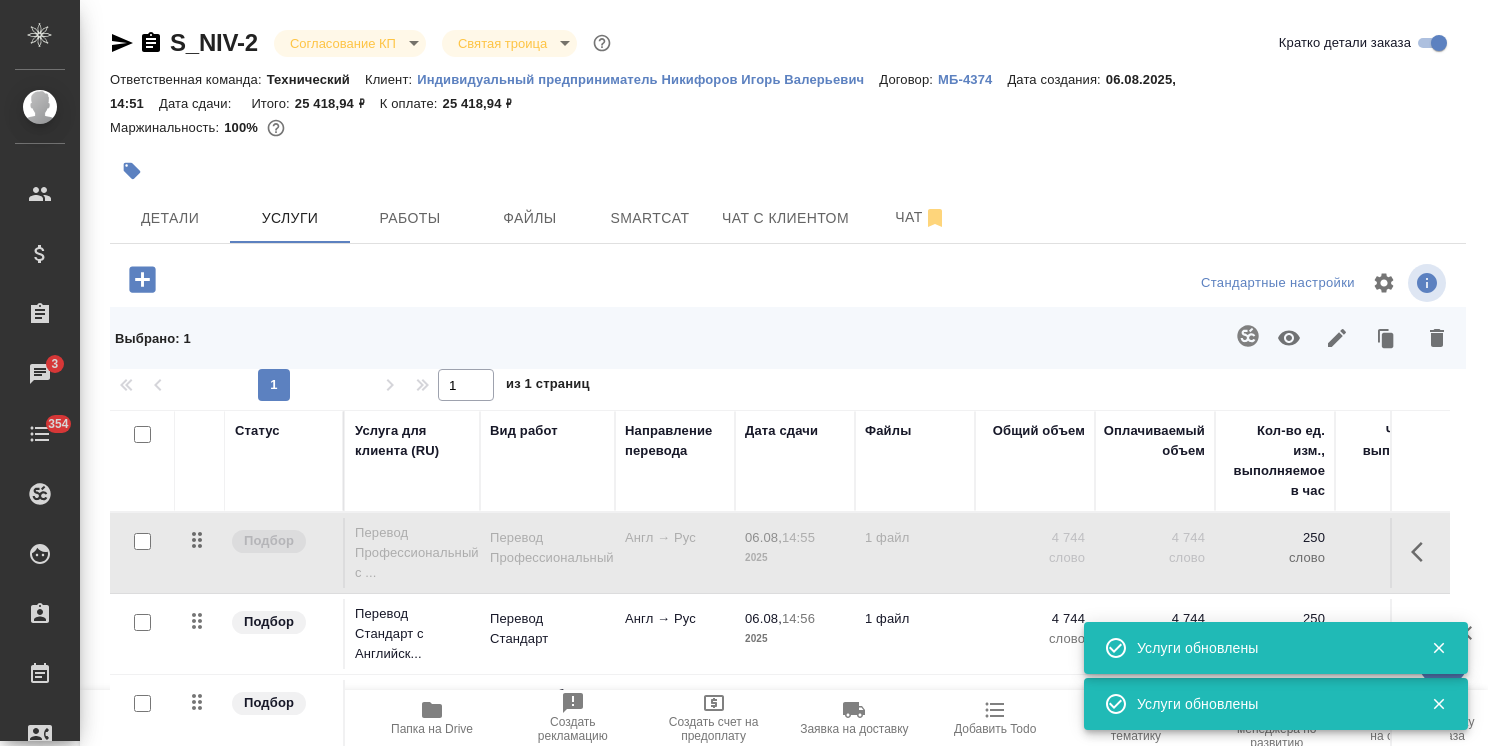 checkbox on "false" 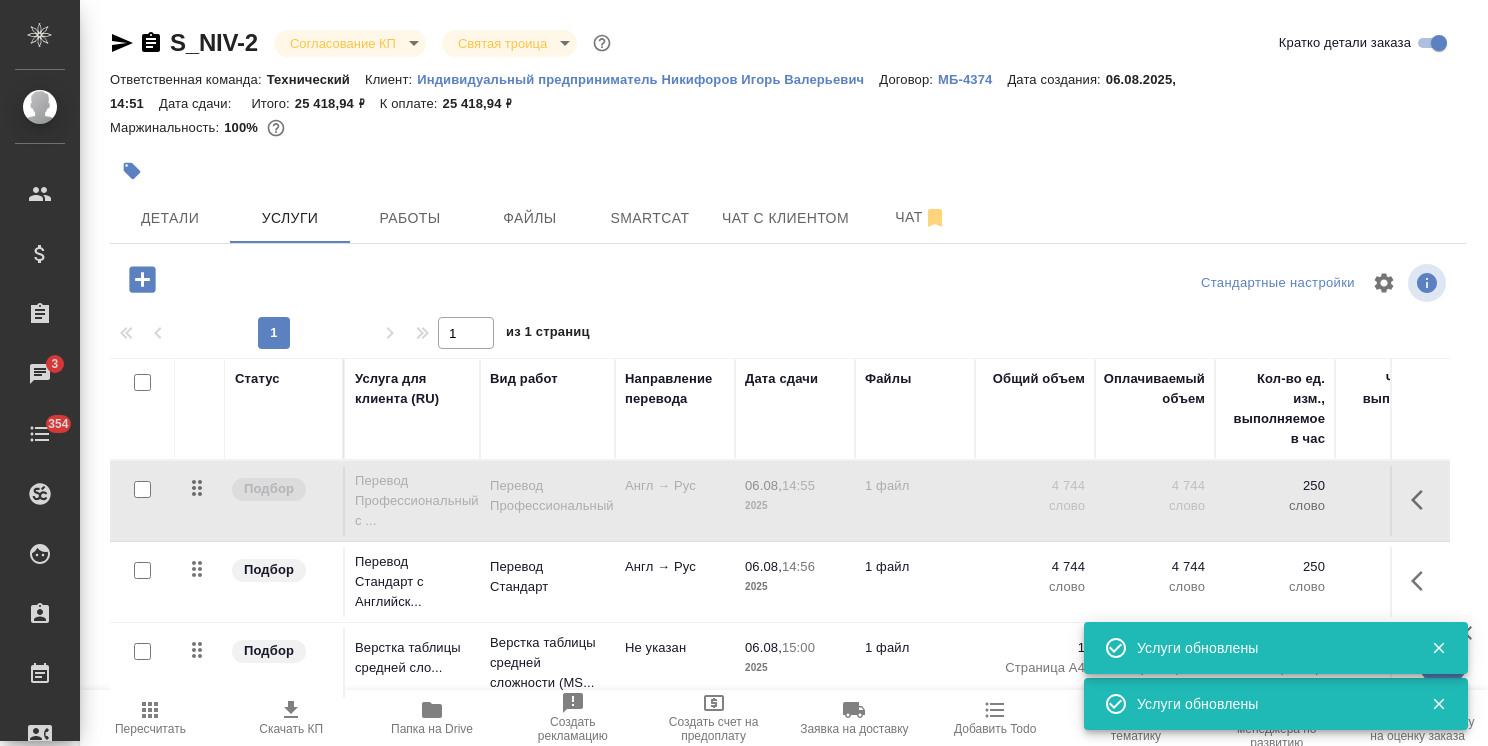 click on "Пересчитать" at bounding box center (150, 729) 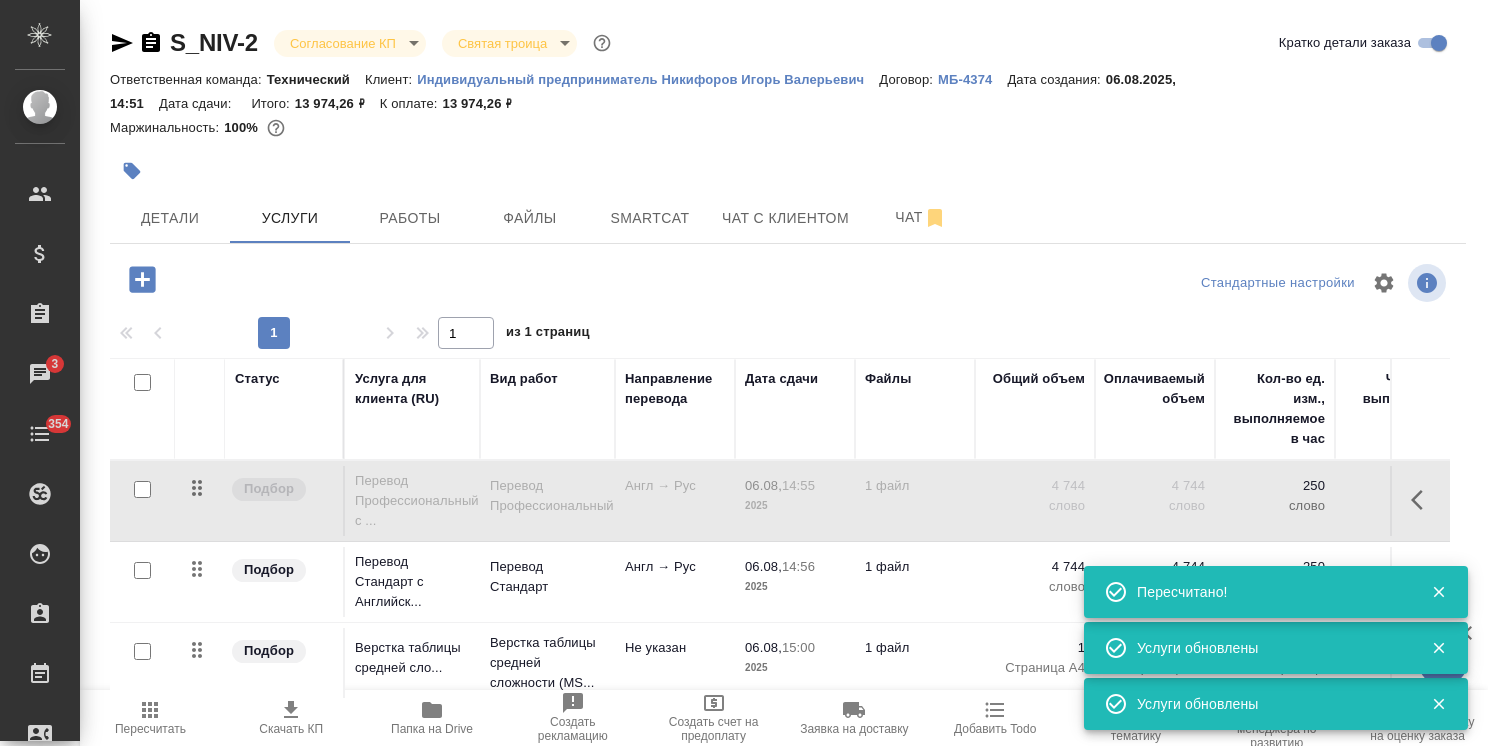scroll, scrollTop: 92, scrollLeft: 0, axis: vertical 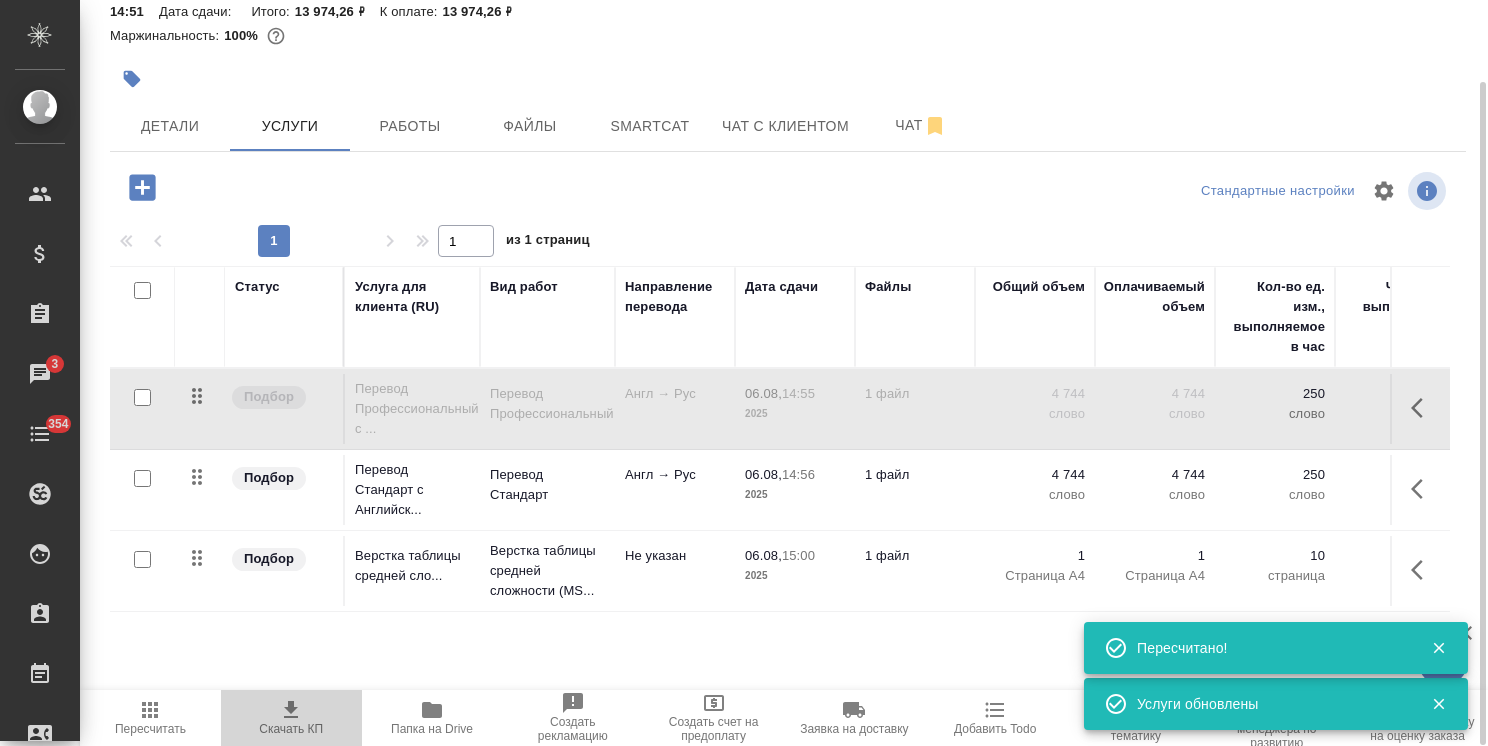 click 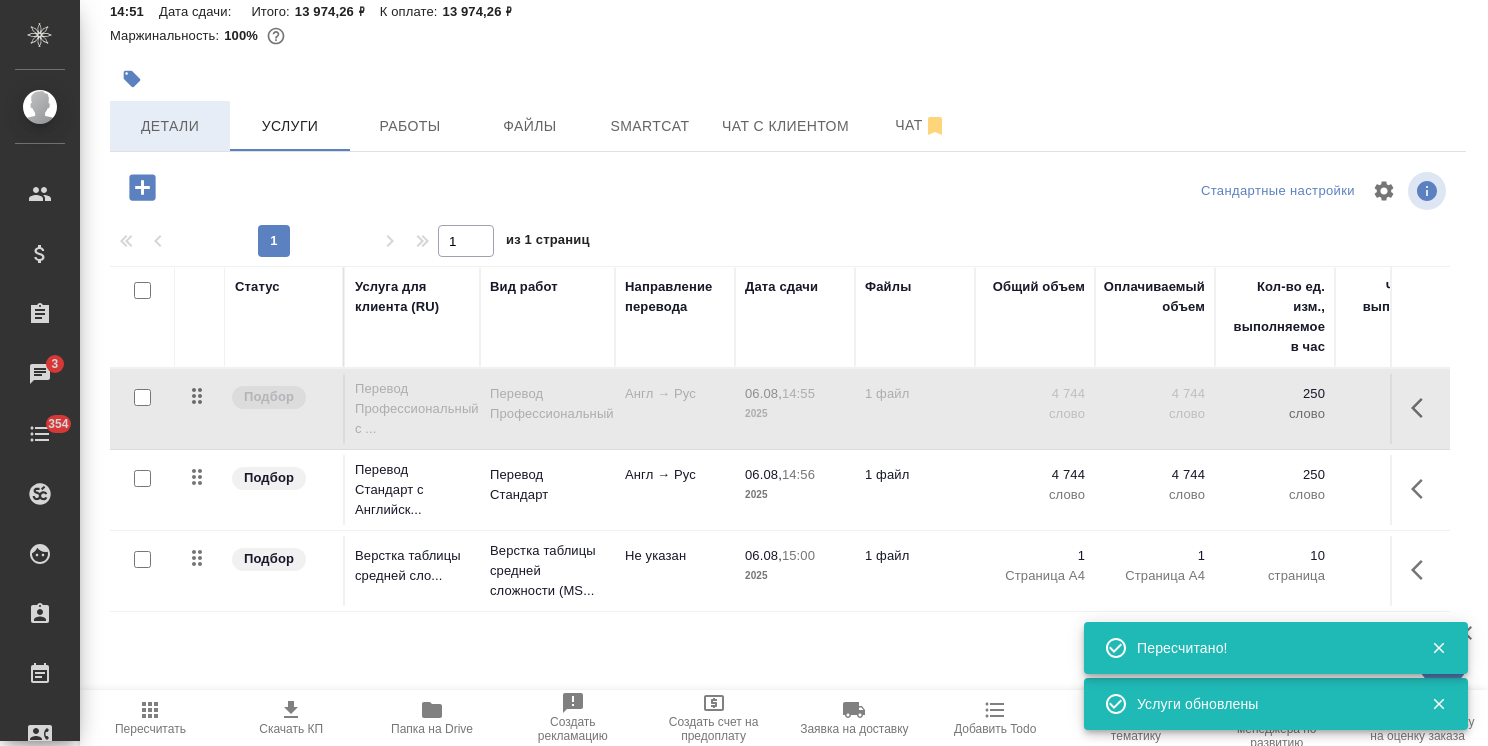 click on "Детали" at bounding box center [170, 126] 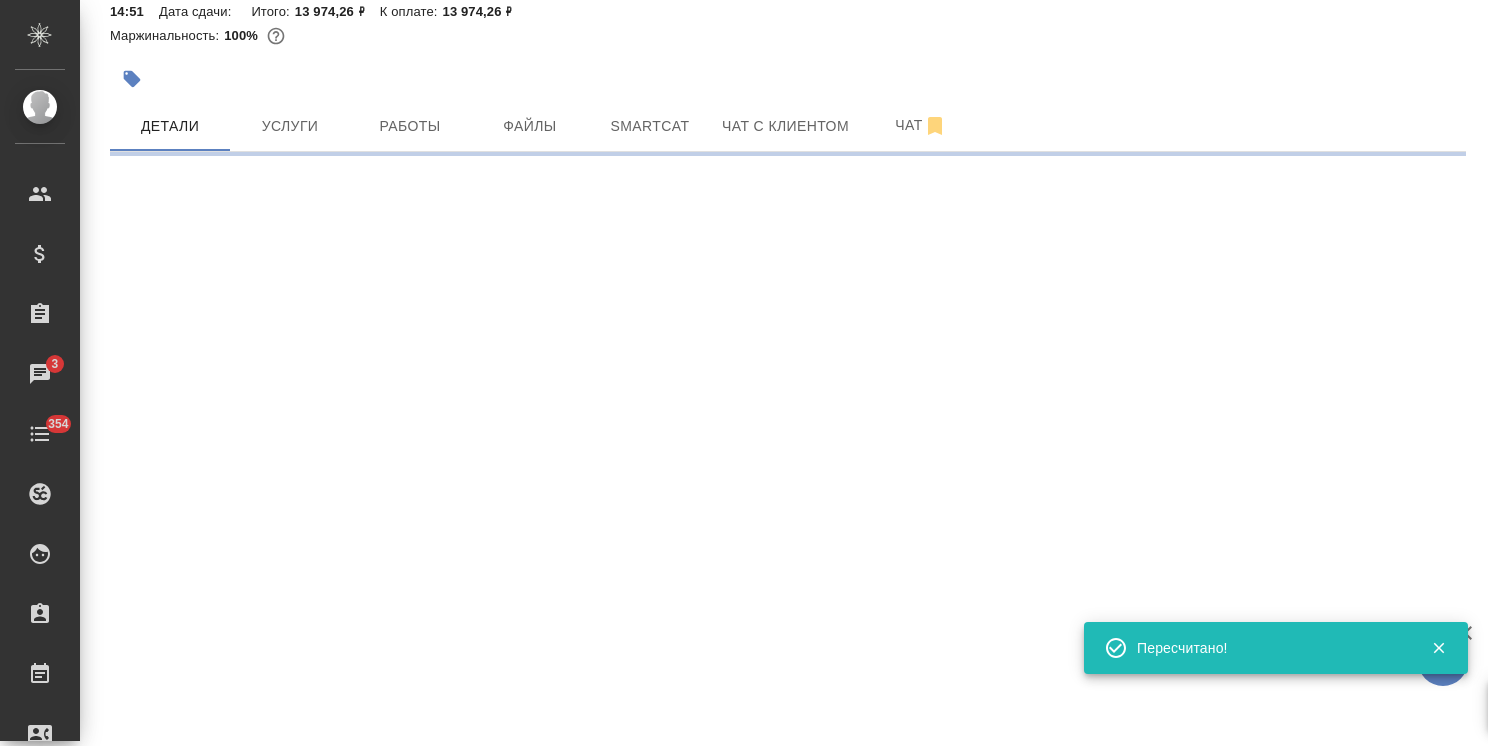 select on "RU" 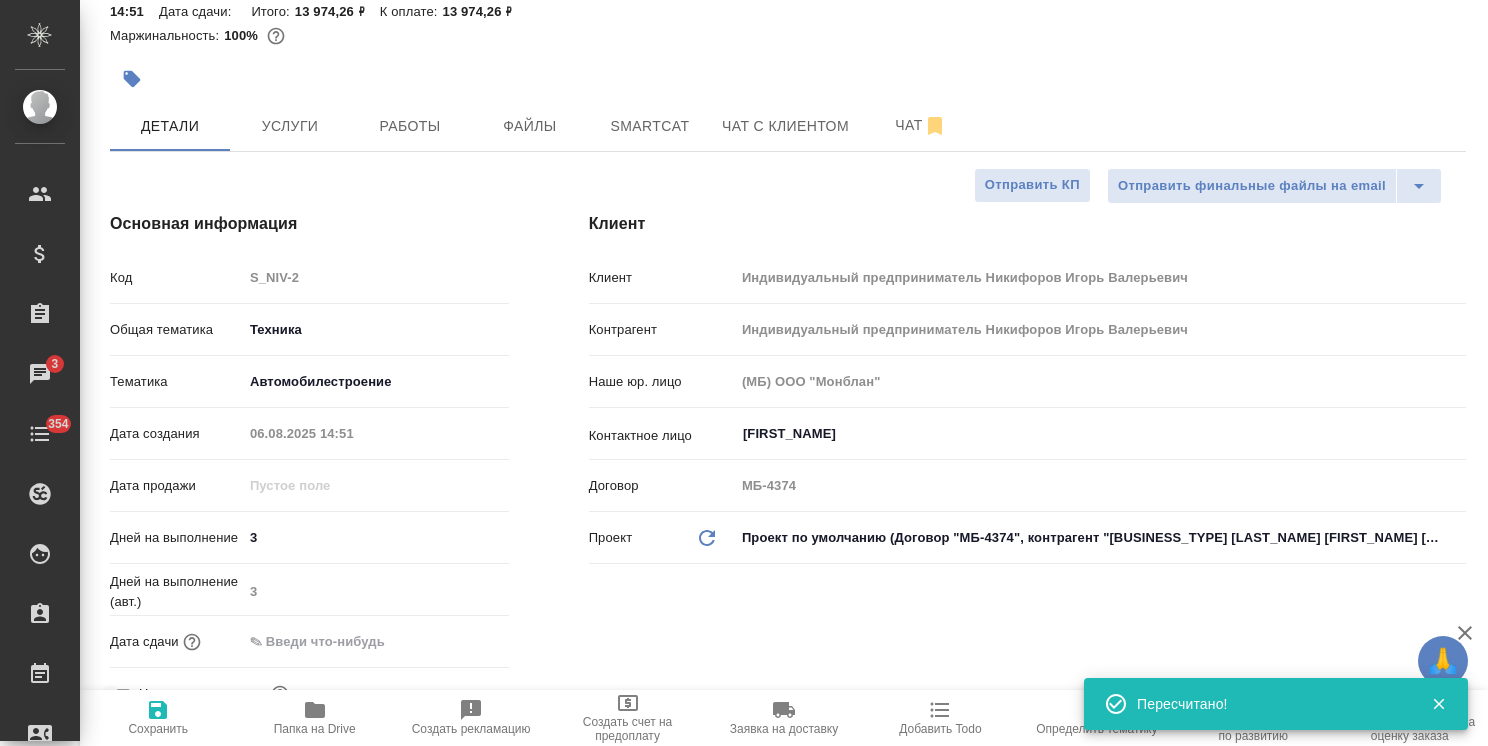 type on "x" 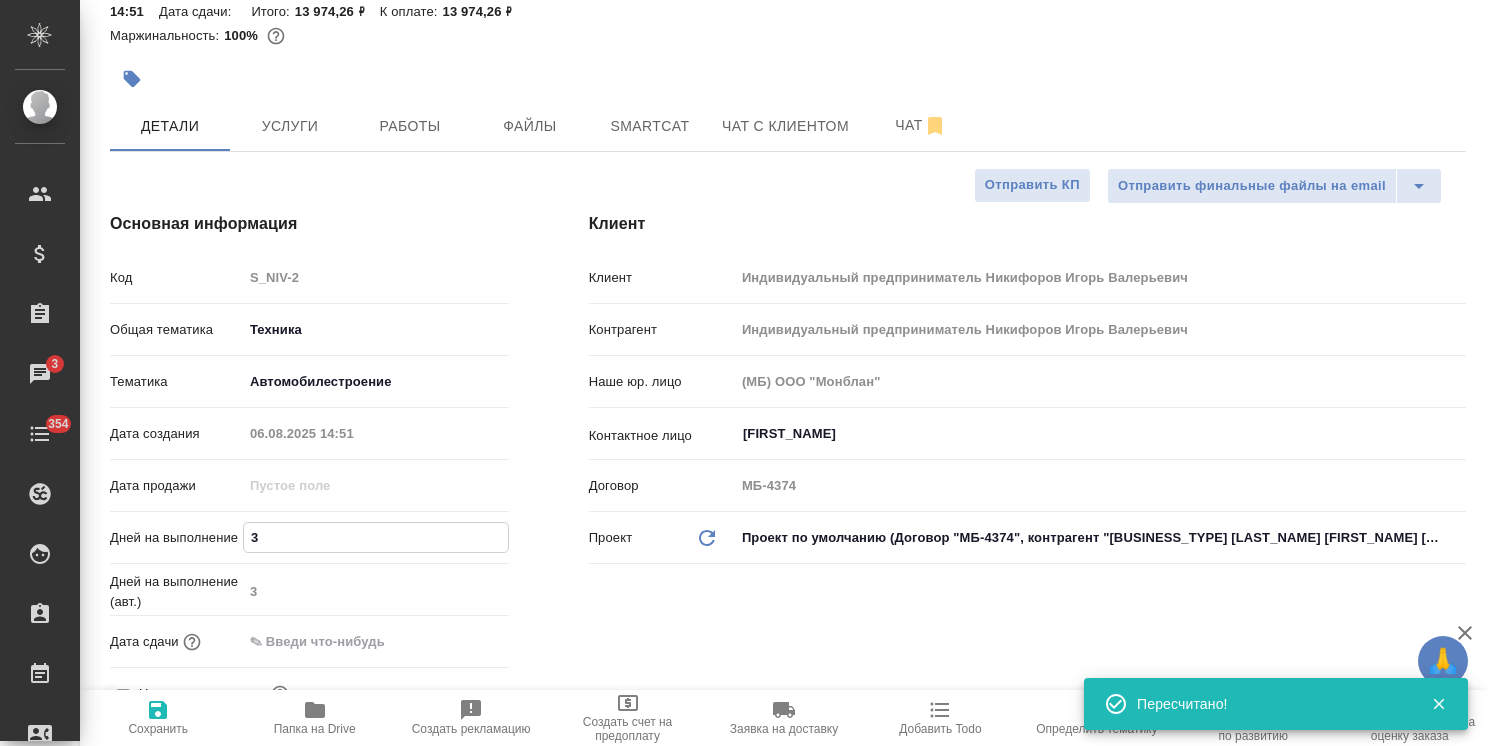 type on "2" 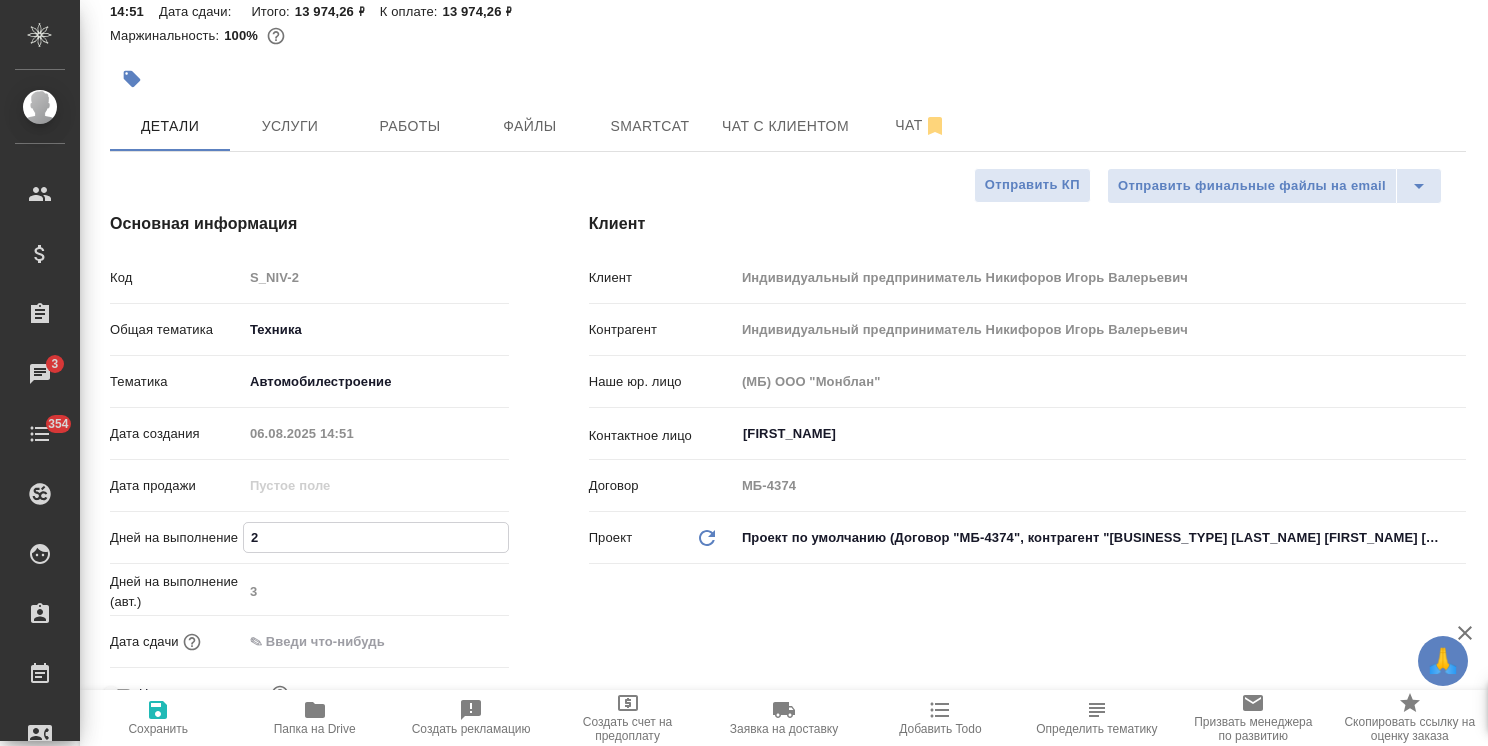 type on "2" 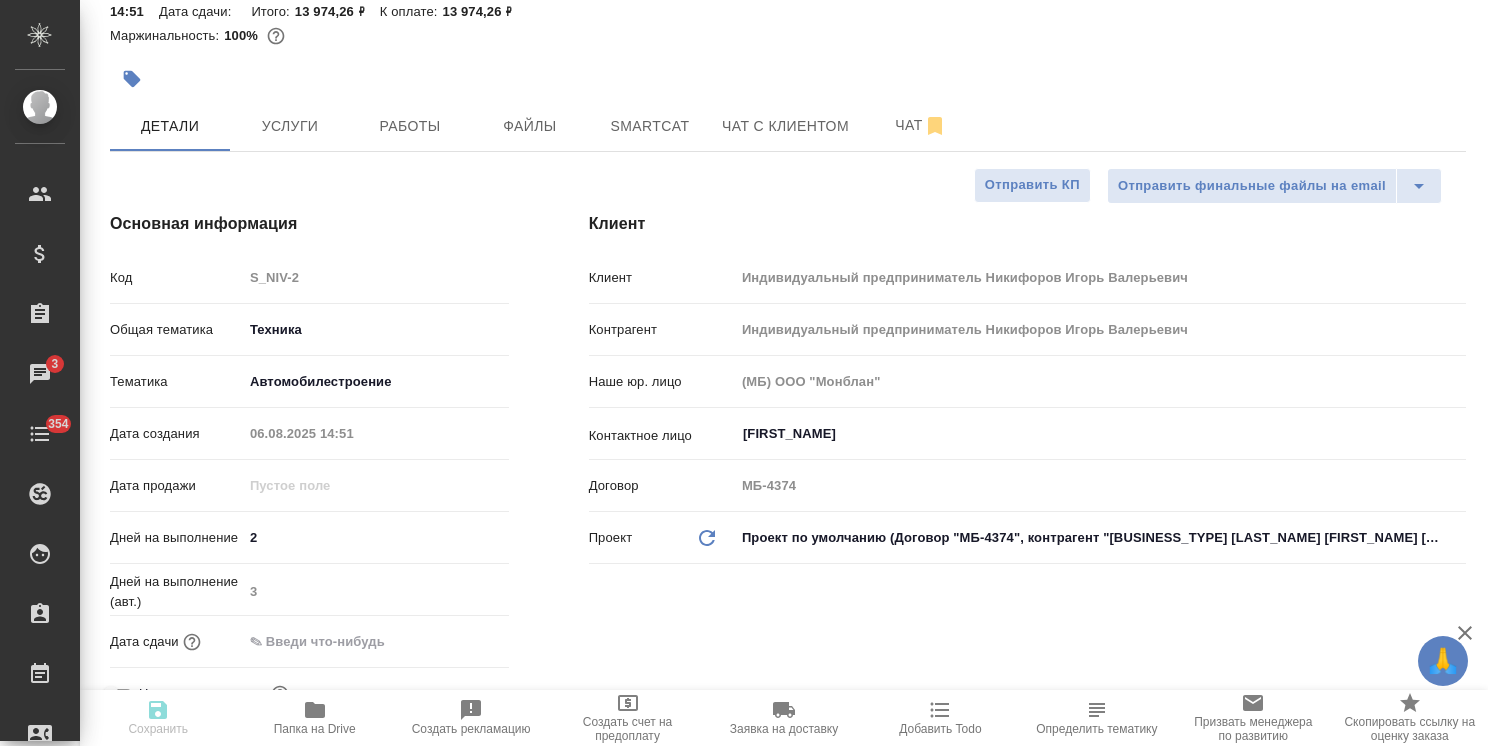 type on "x" 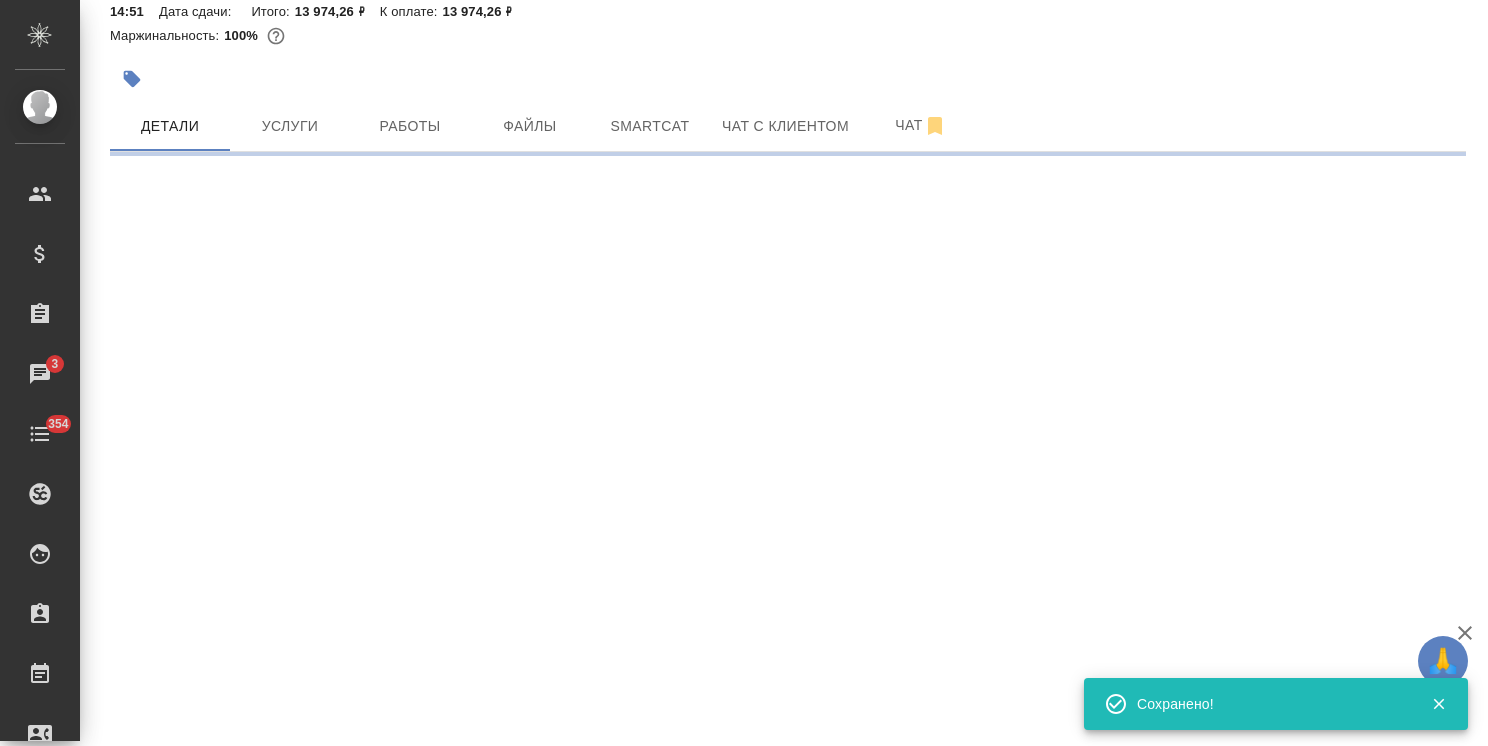 select on "RU" 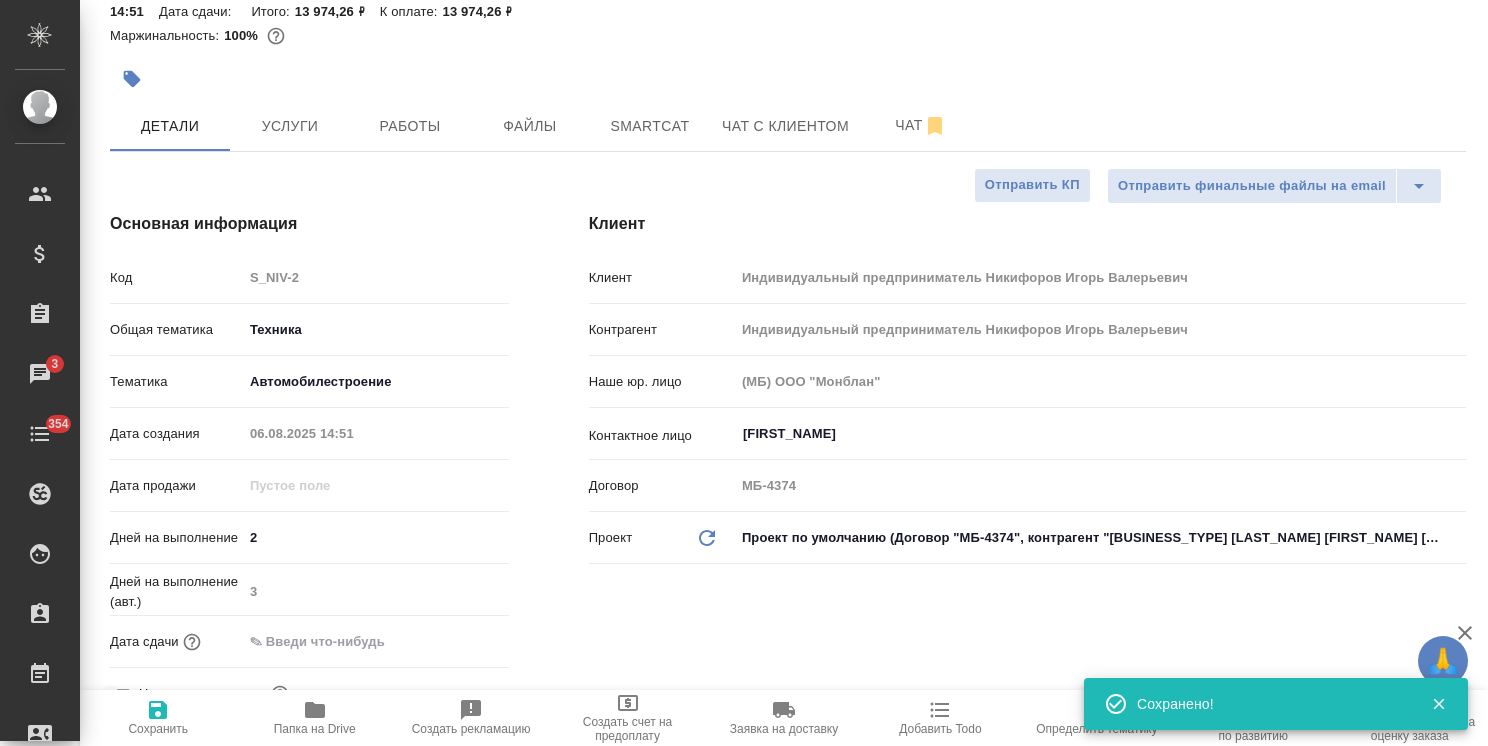 type on "x" 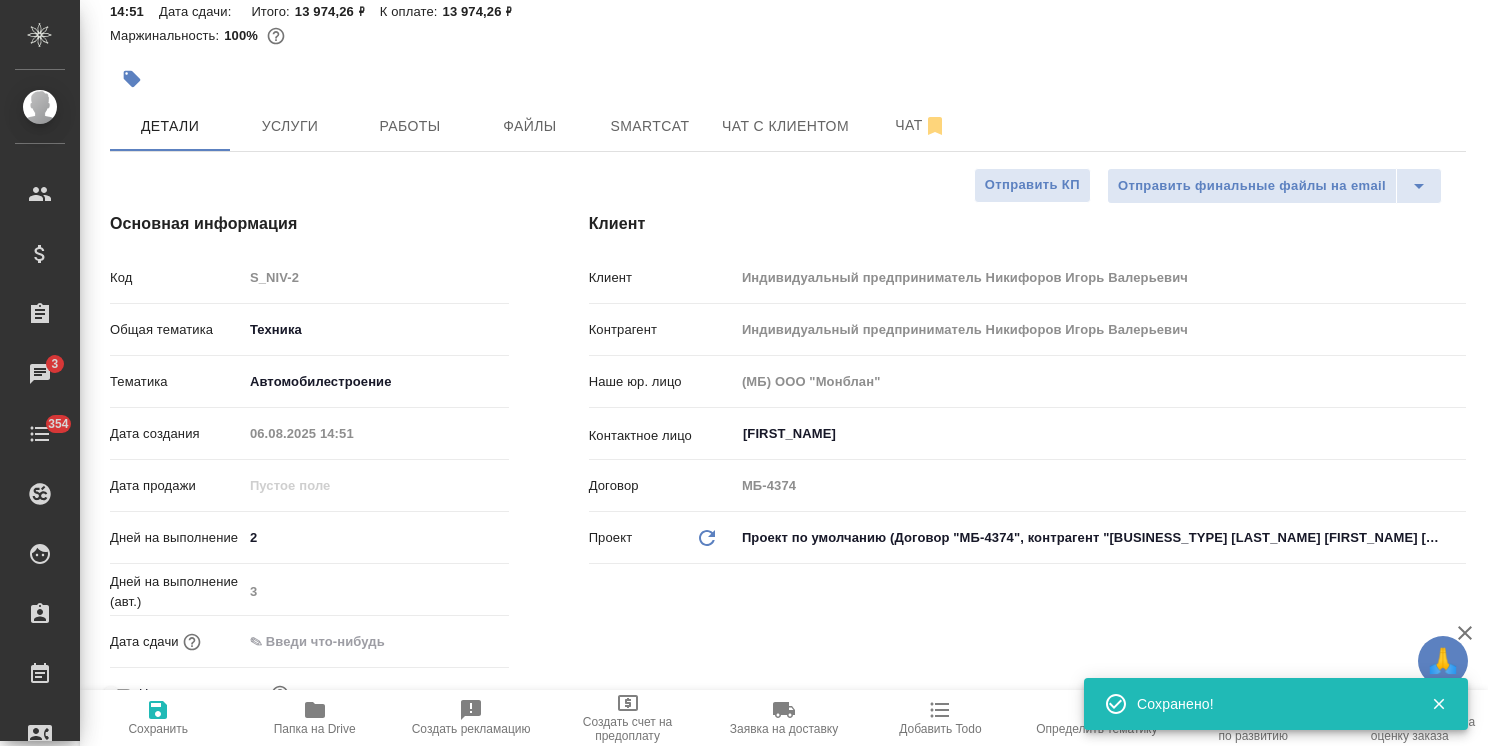 scroll, scrollTop: 0, scrollLeft: 0, axis: both 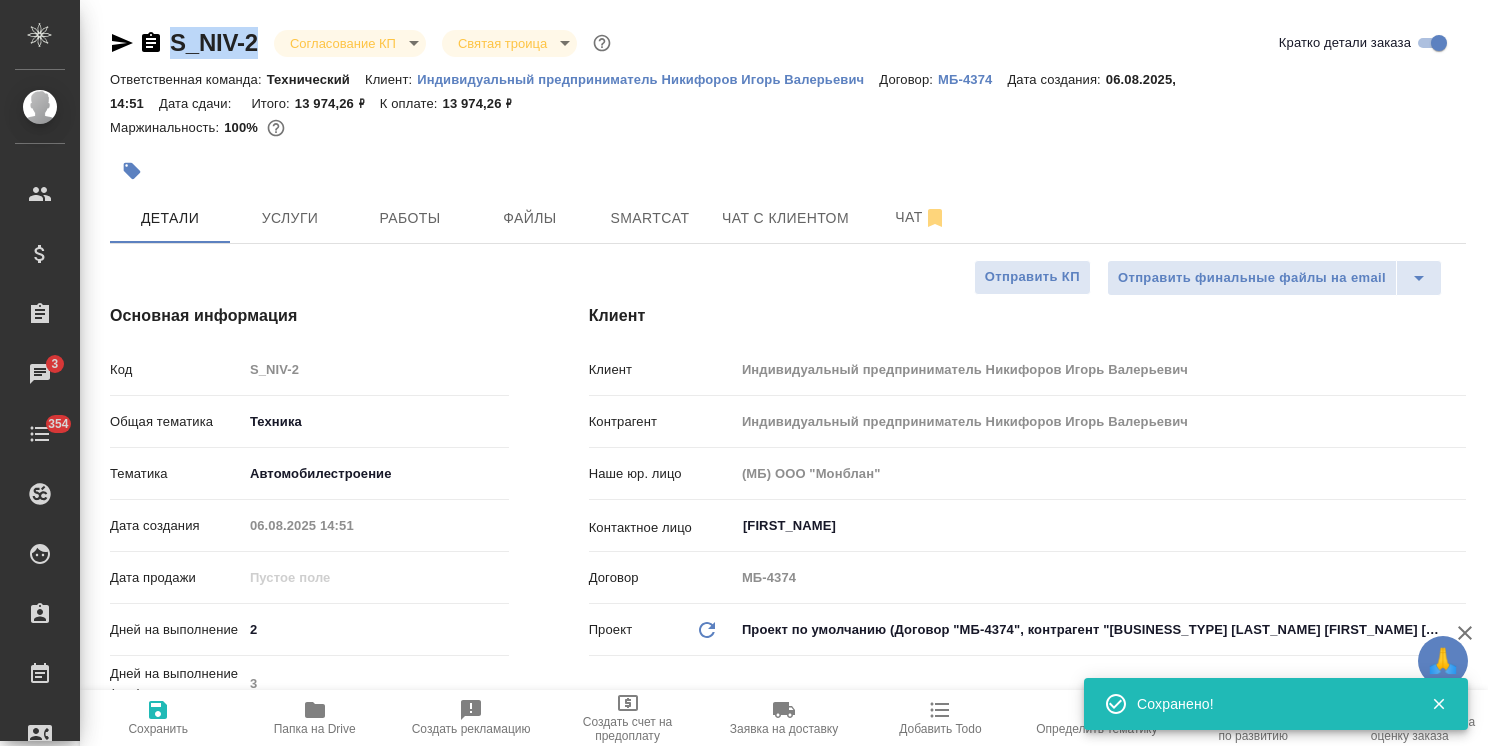 drag, startPoint x: 261, startPoint y: 27, endPoint x: 163, endPoint y: 27, distance: 98 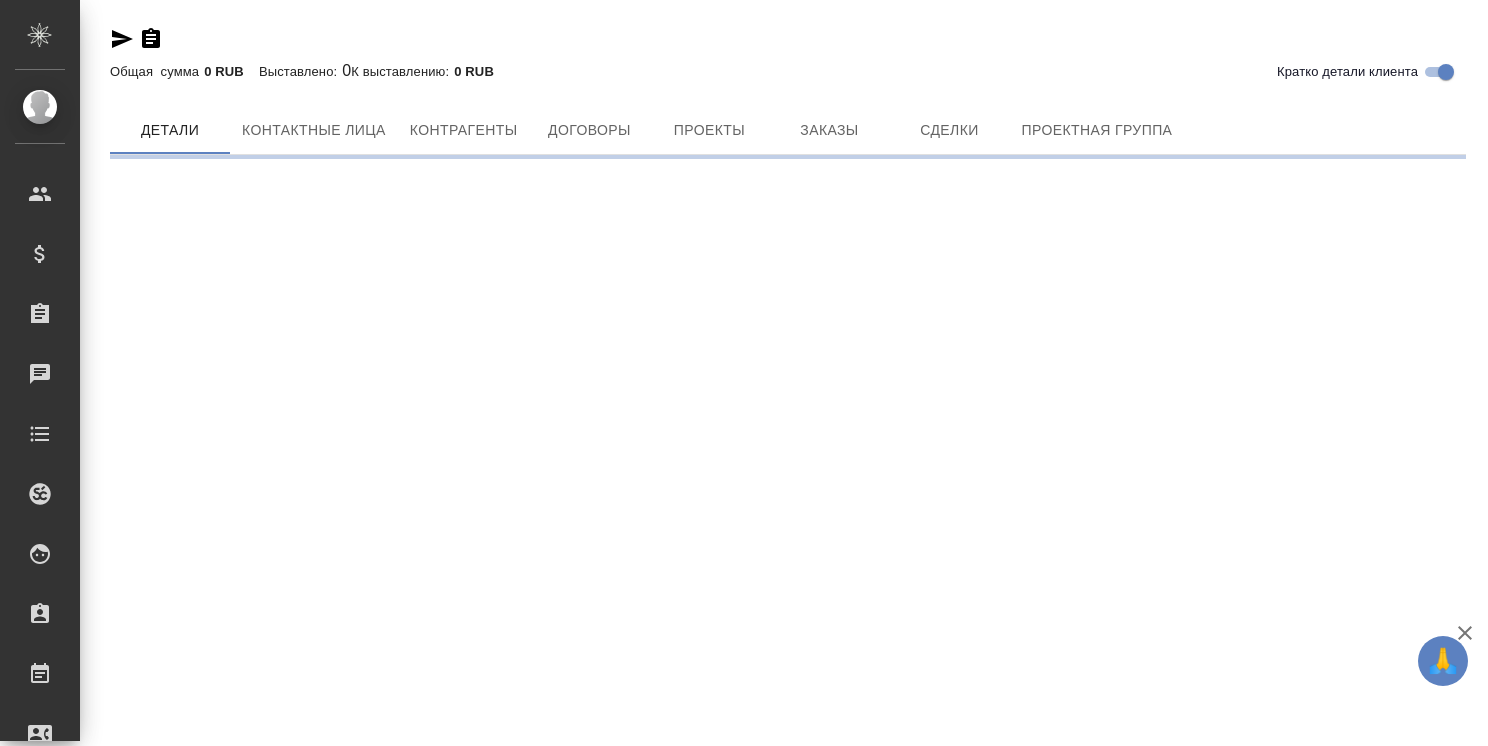 scroll, scrollTop: 0, scrollLeft: 0, axis: both 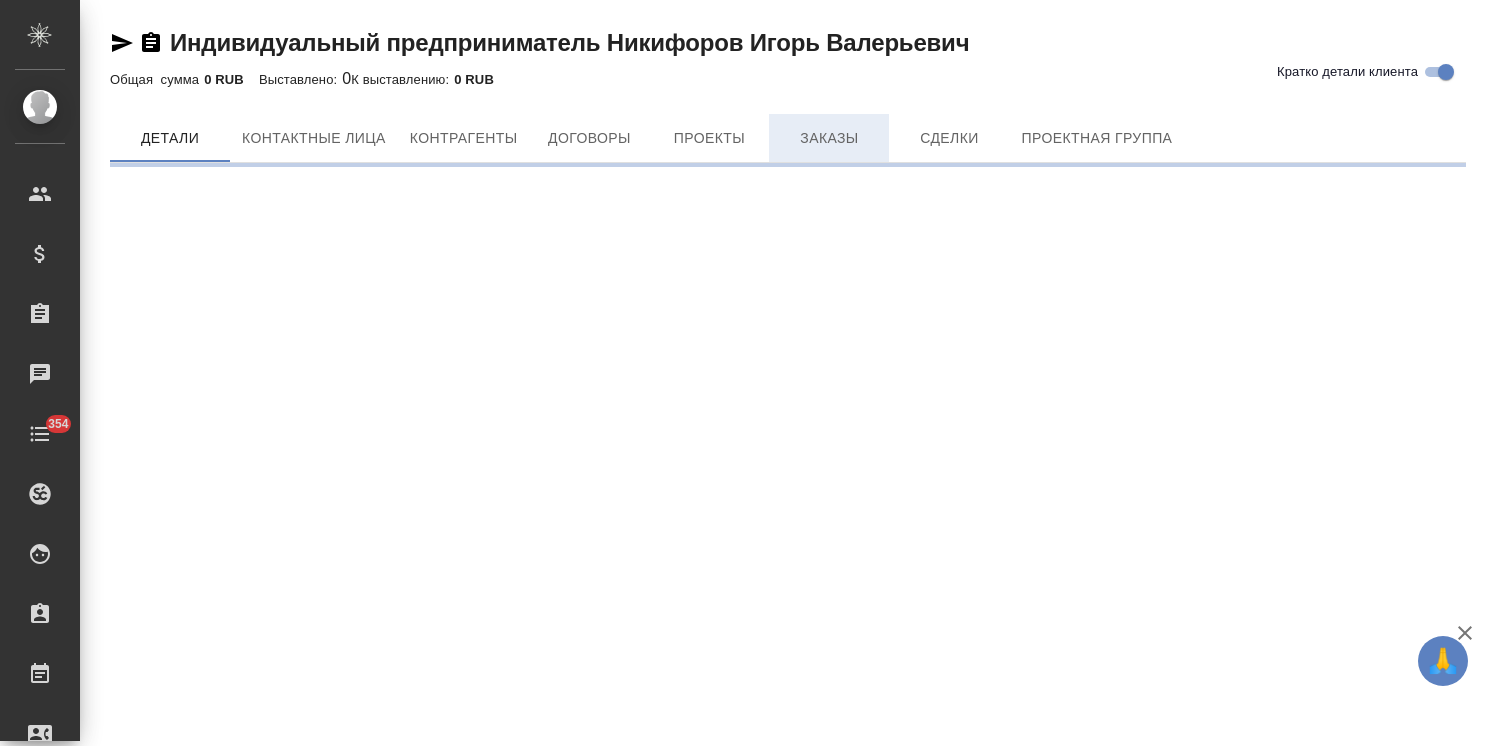 click on "Заказы" at bounding box center (829, 138) 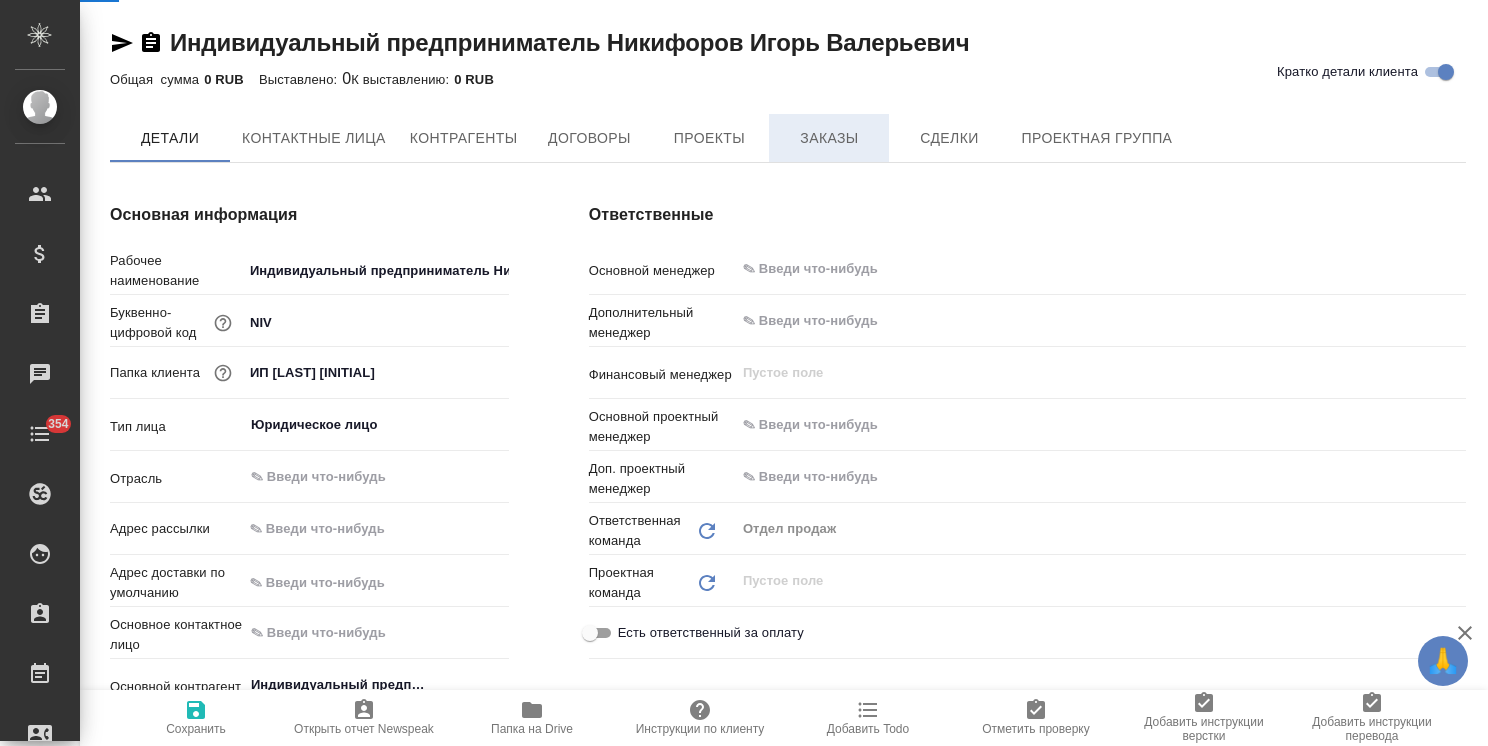 type on "x" 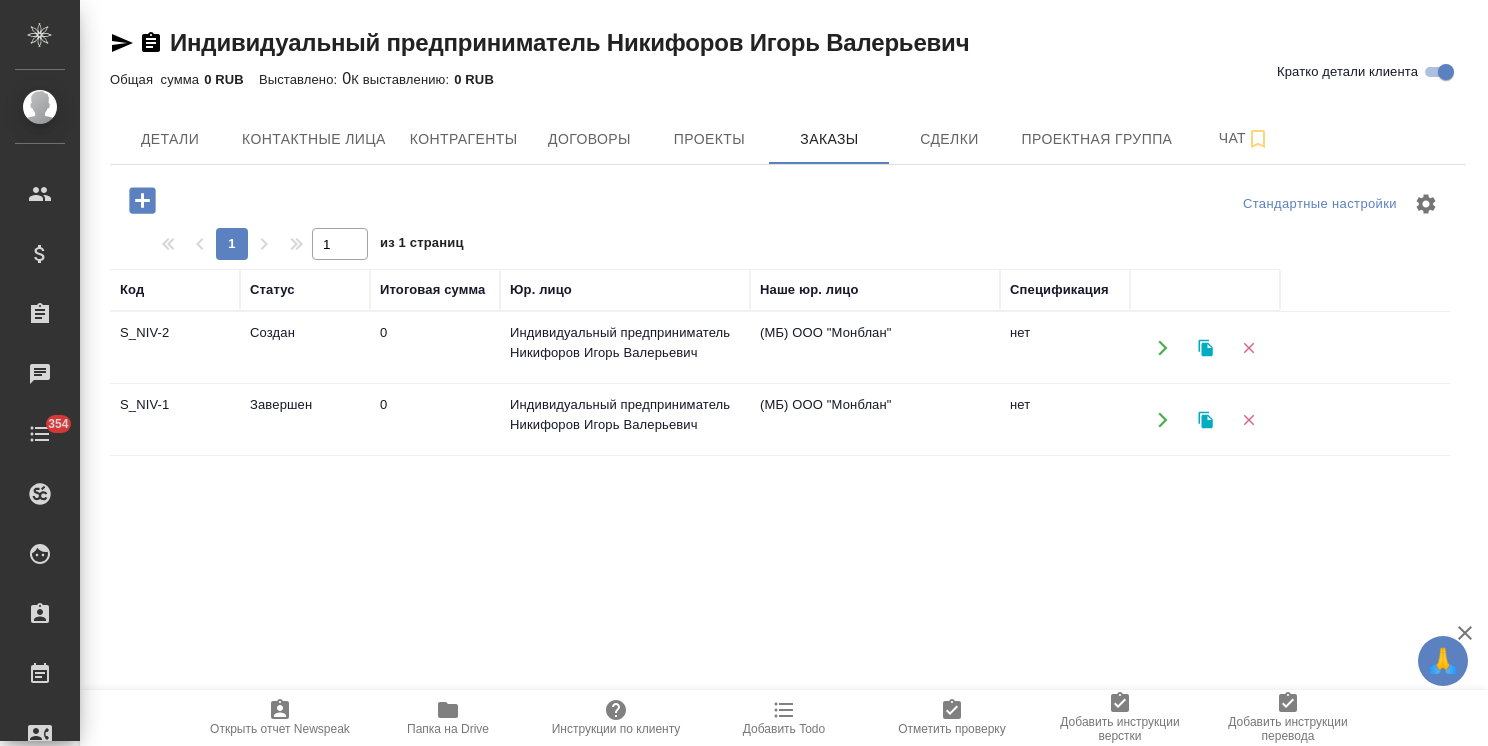 click on "Завершен" at bounding box center [305, 348] 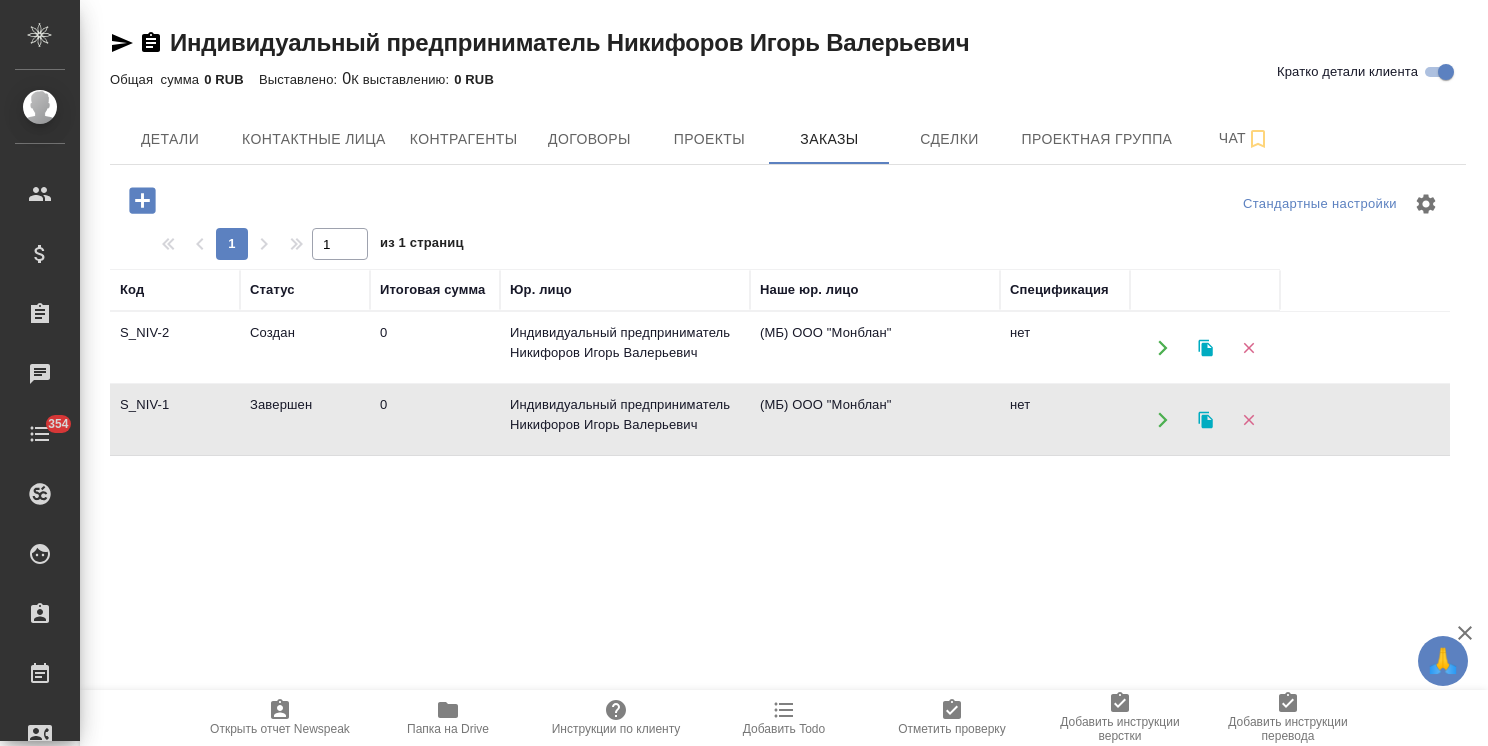 click on "Завершен" at bounding box center (305, 348) 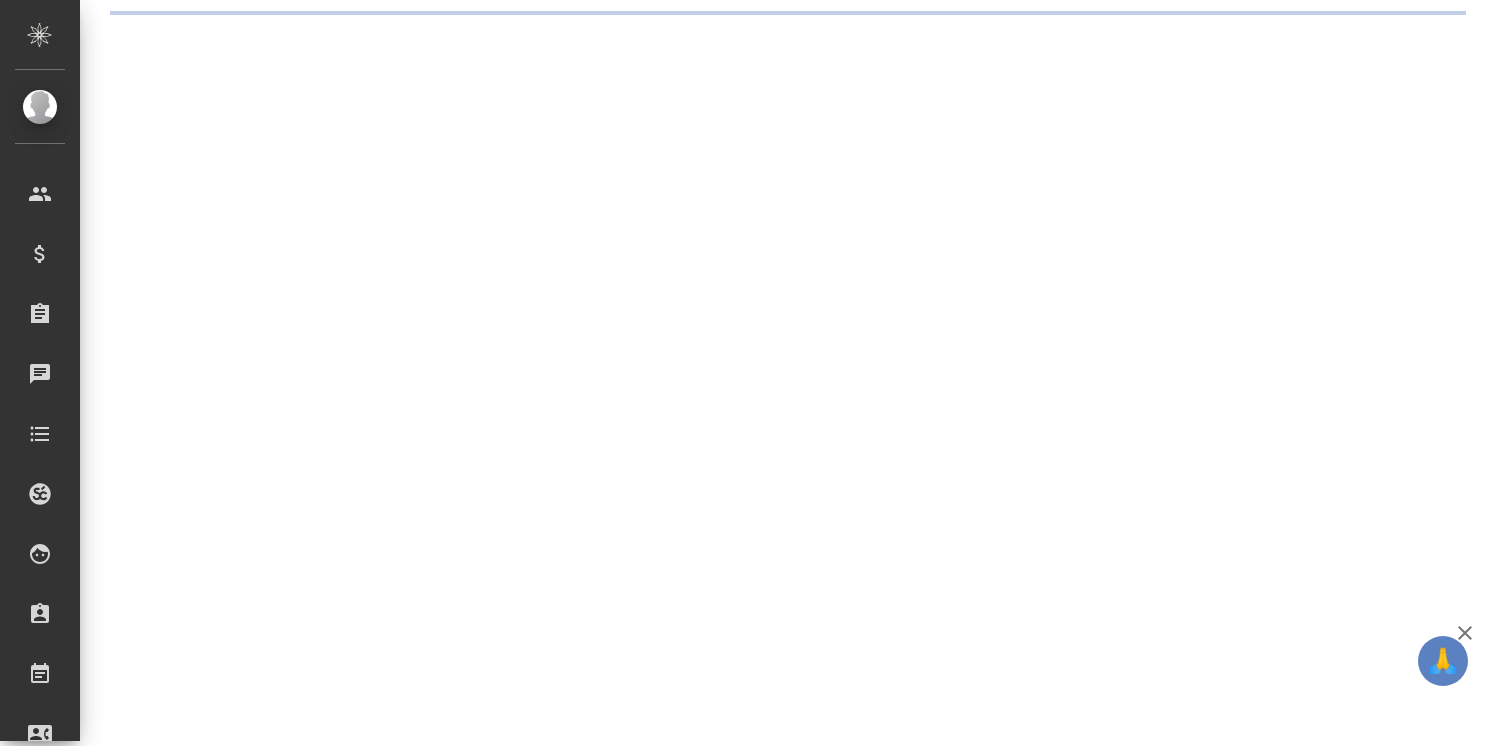 scroll, scrollTop: 0, scrollLeft: 0, axis: both 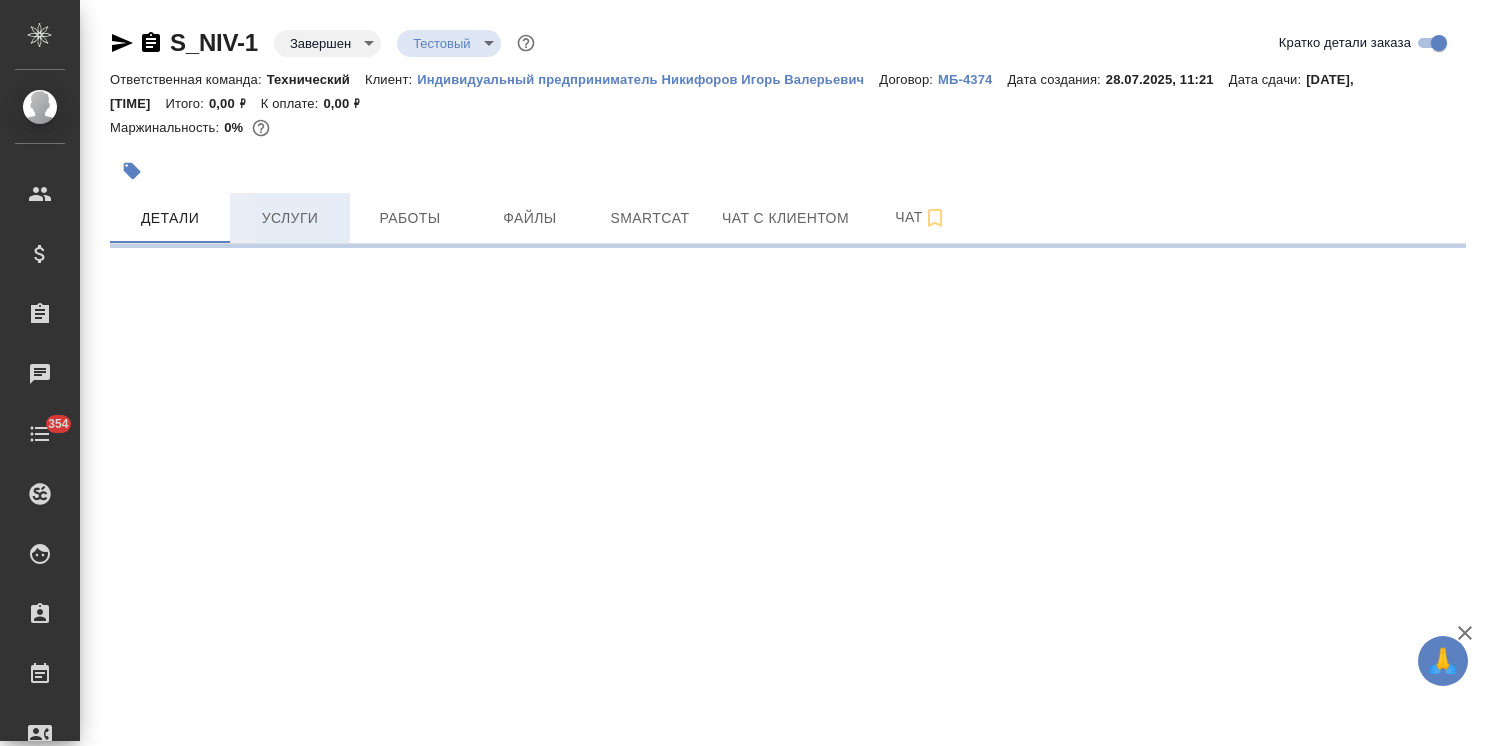 select on "RU" 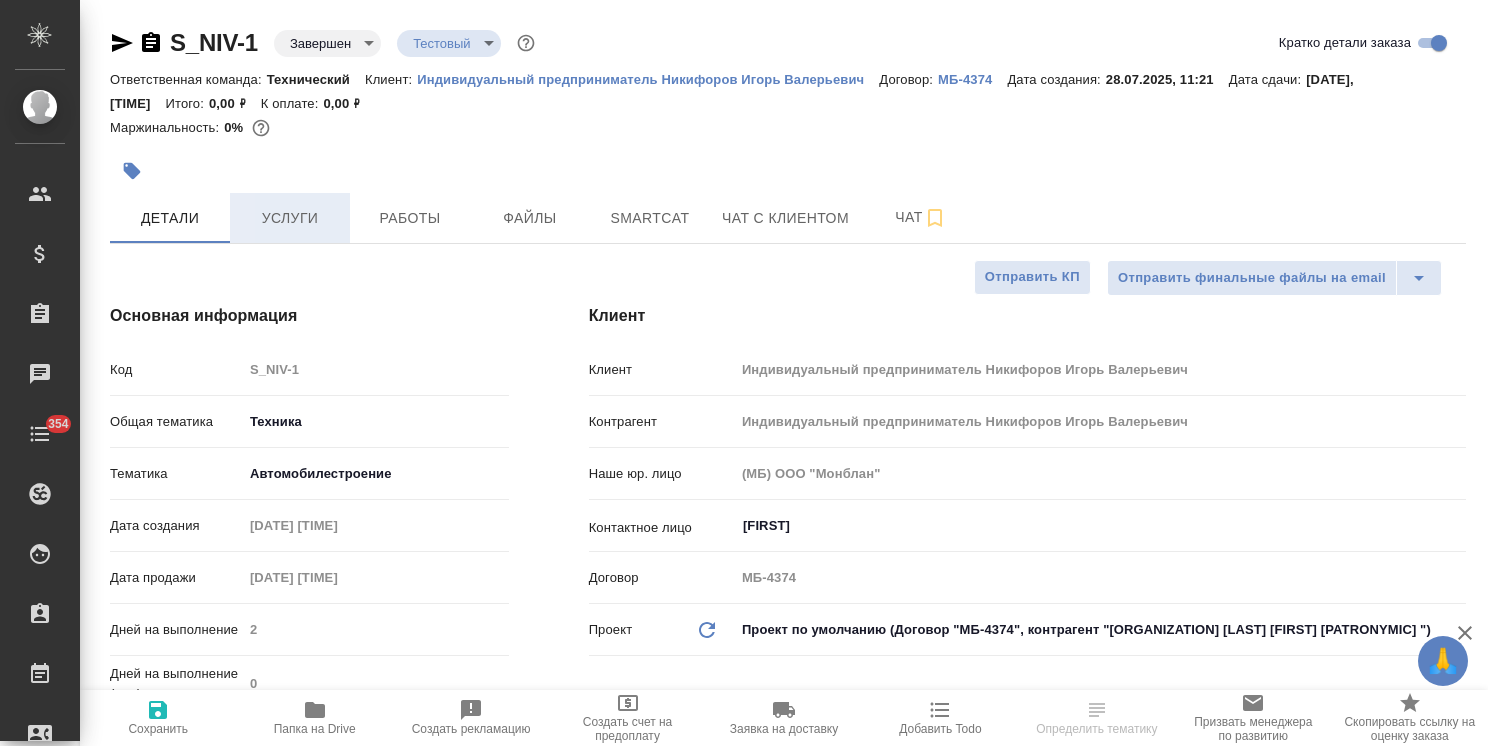 type on "x" 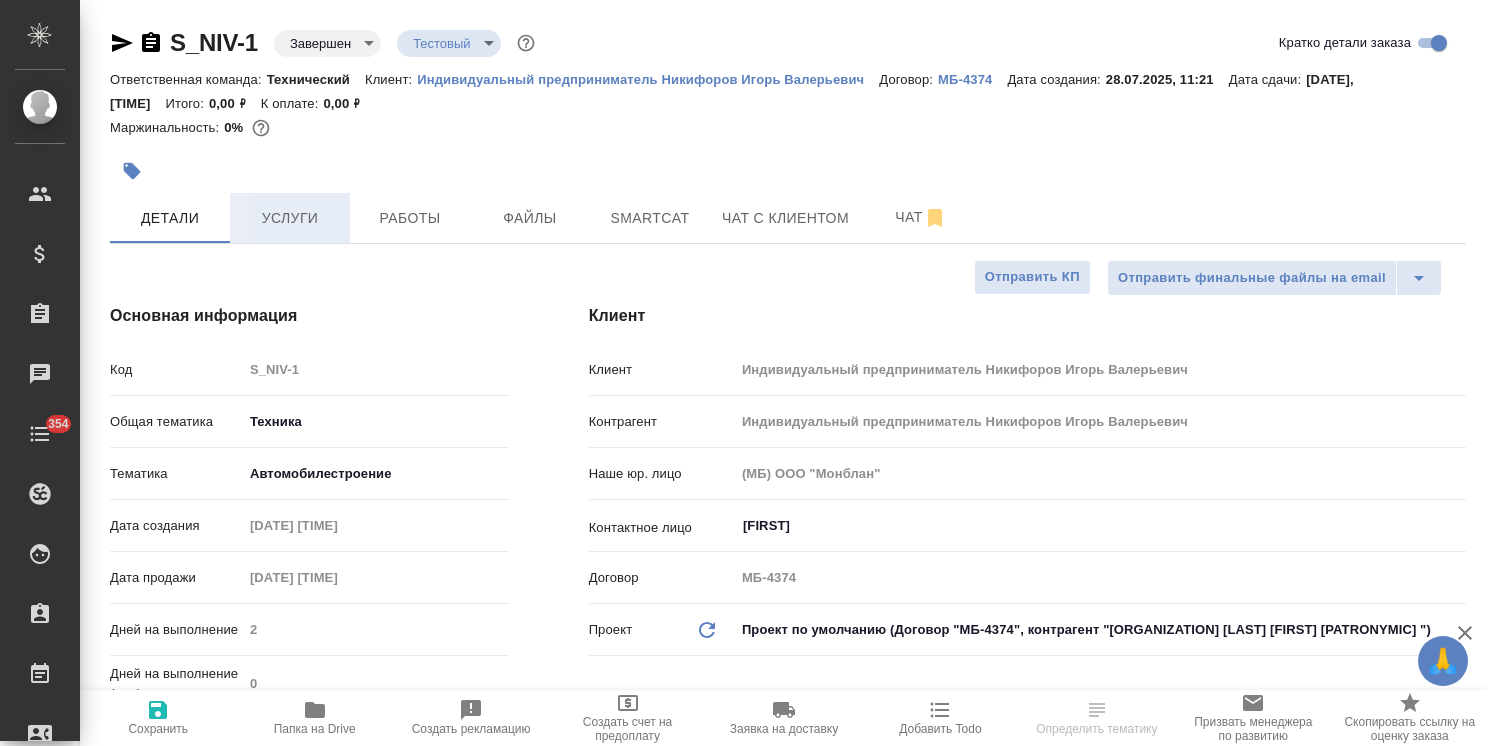 type on "x" 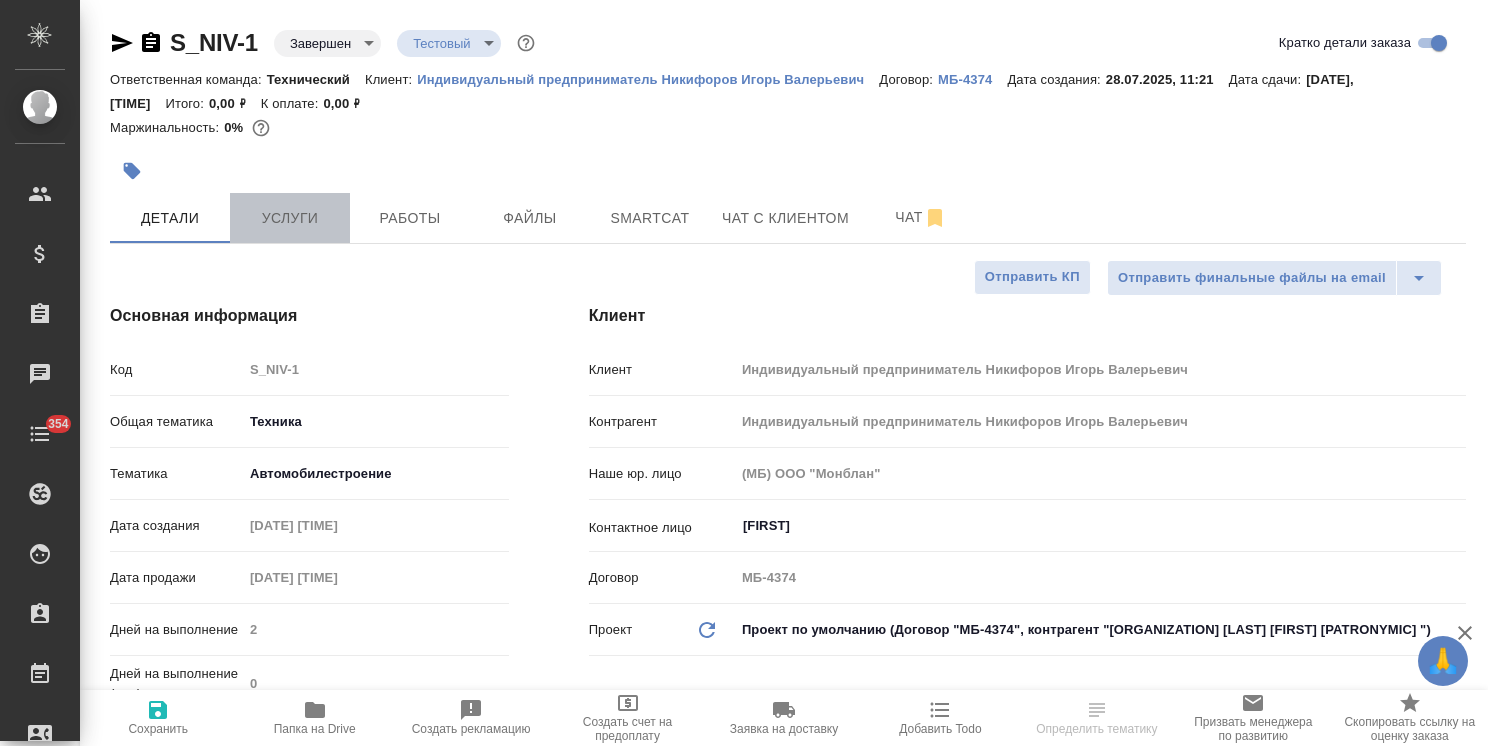 click on "Услуги" at bounding box center (290, 218) 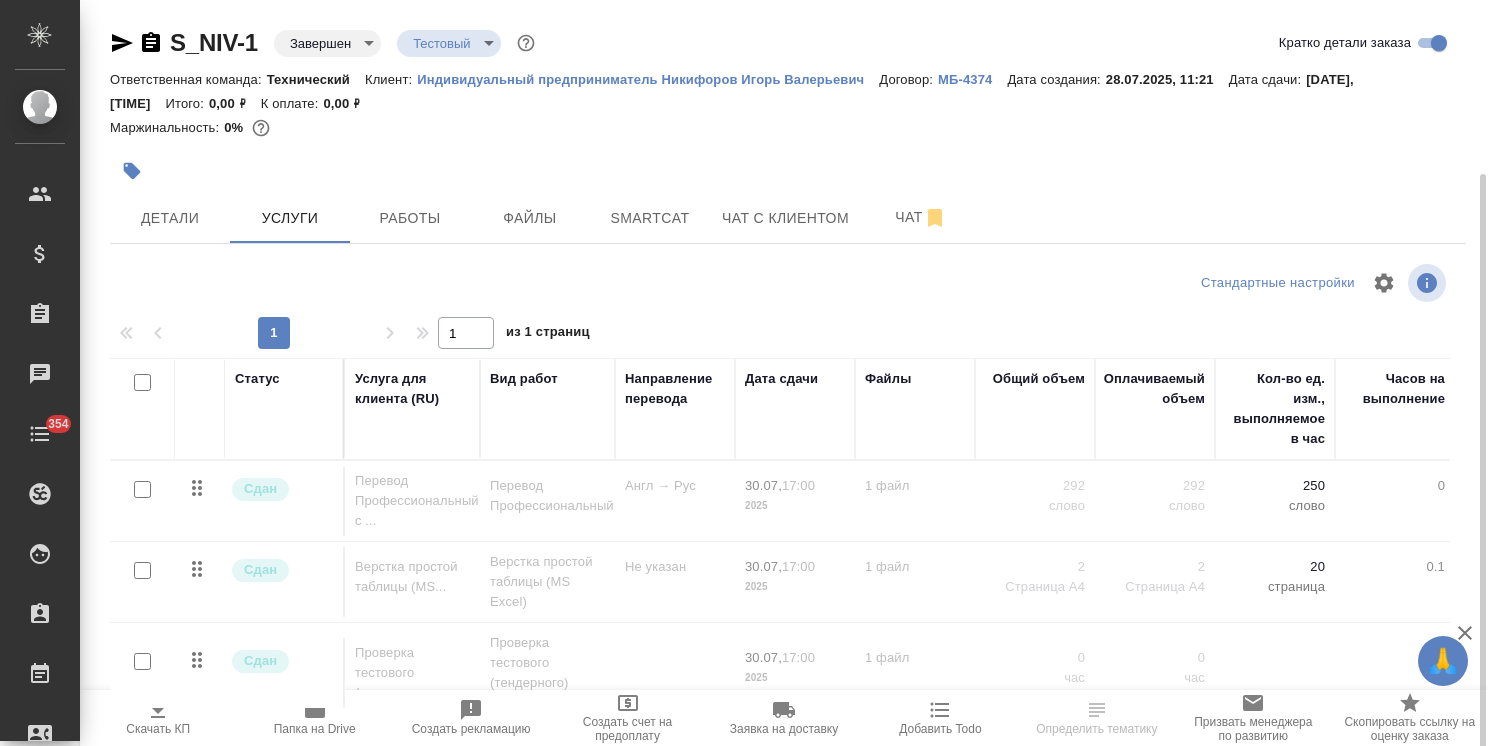 scroll, scrollTop: 92, scrollLeft: 0, axis: vertical 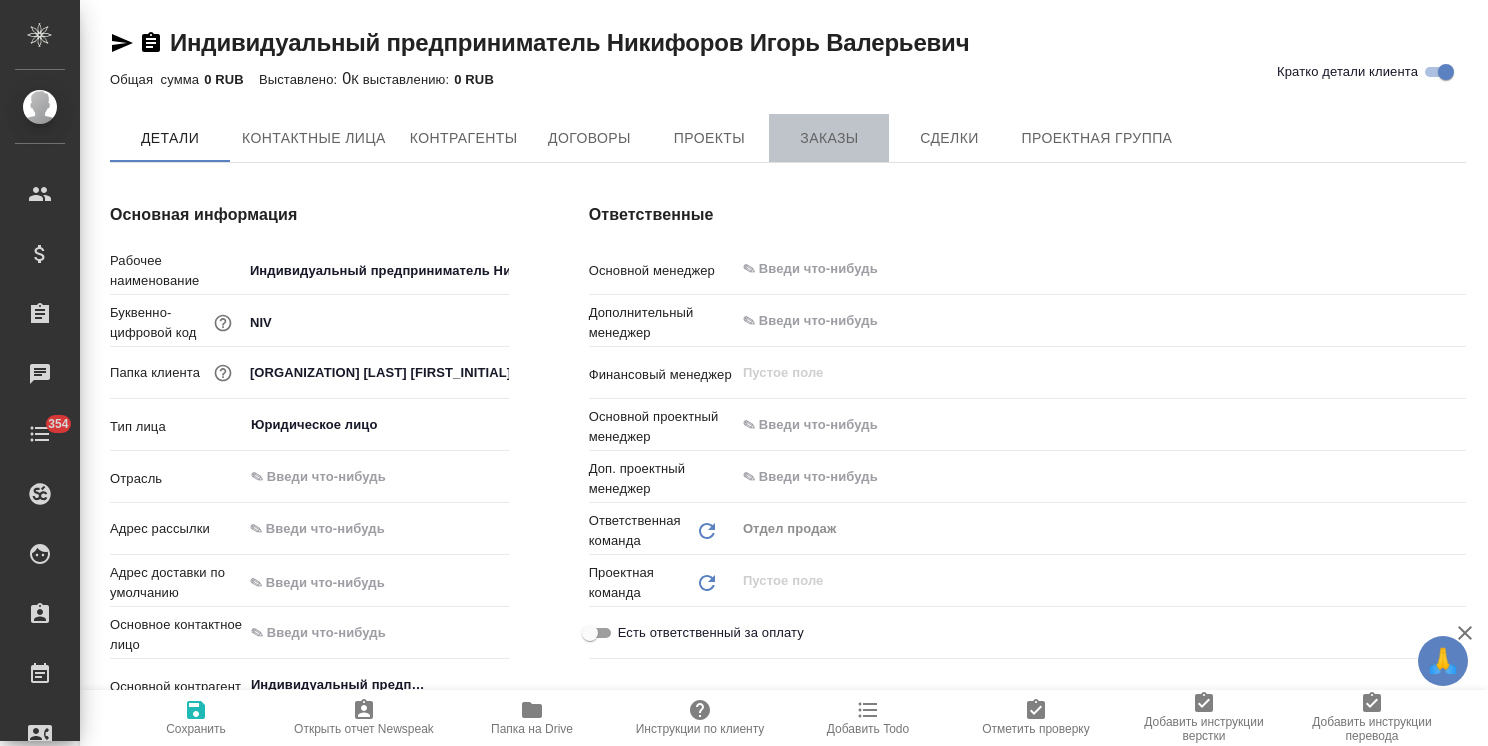 click on "Заказы" at bounding box center [829, 138] 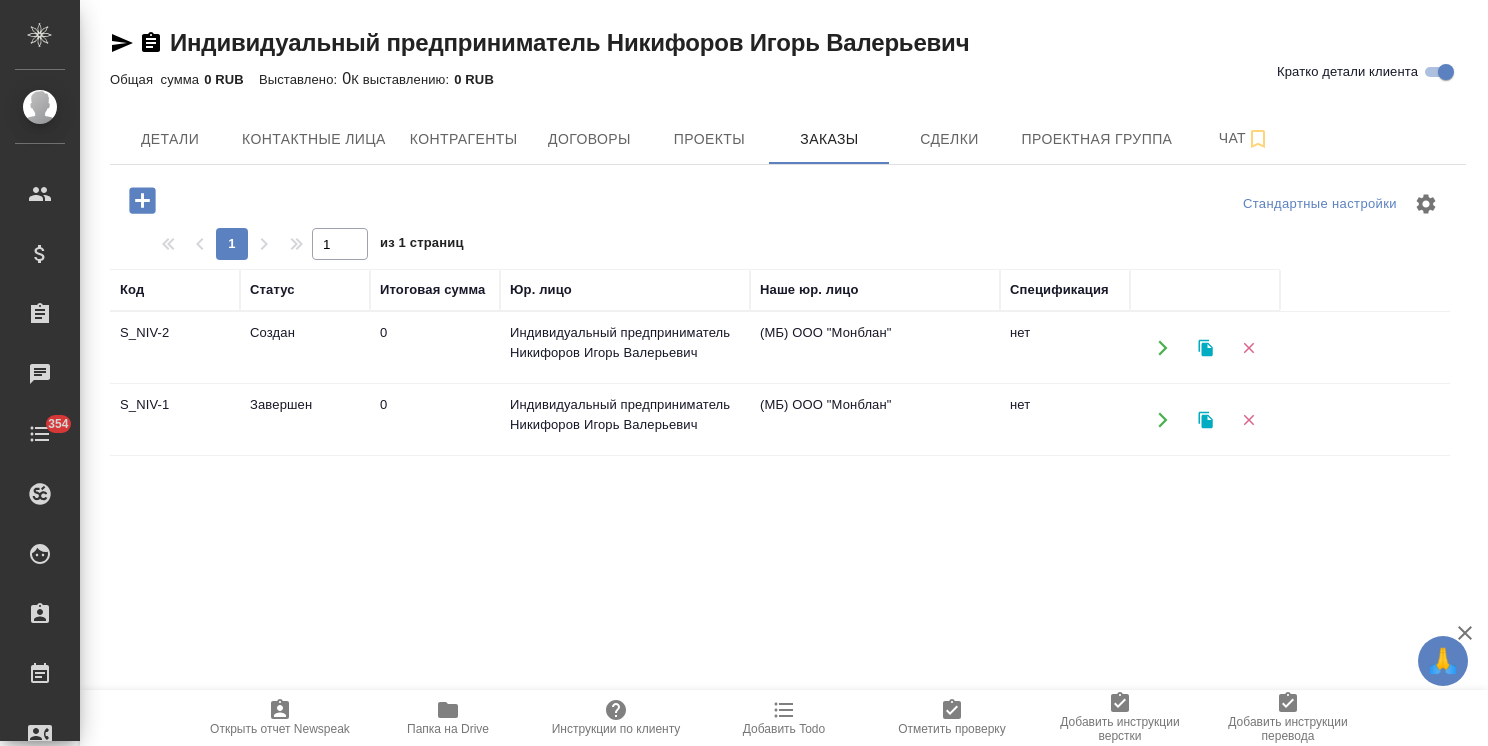 click on "Завершен" at bounding box center (305, 348) 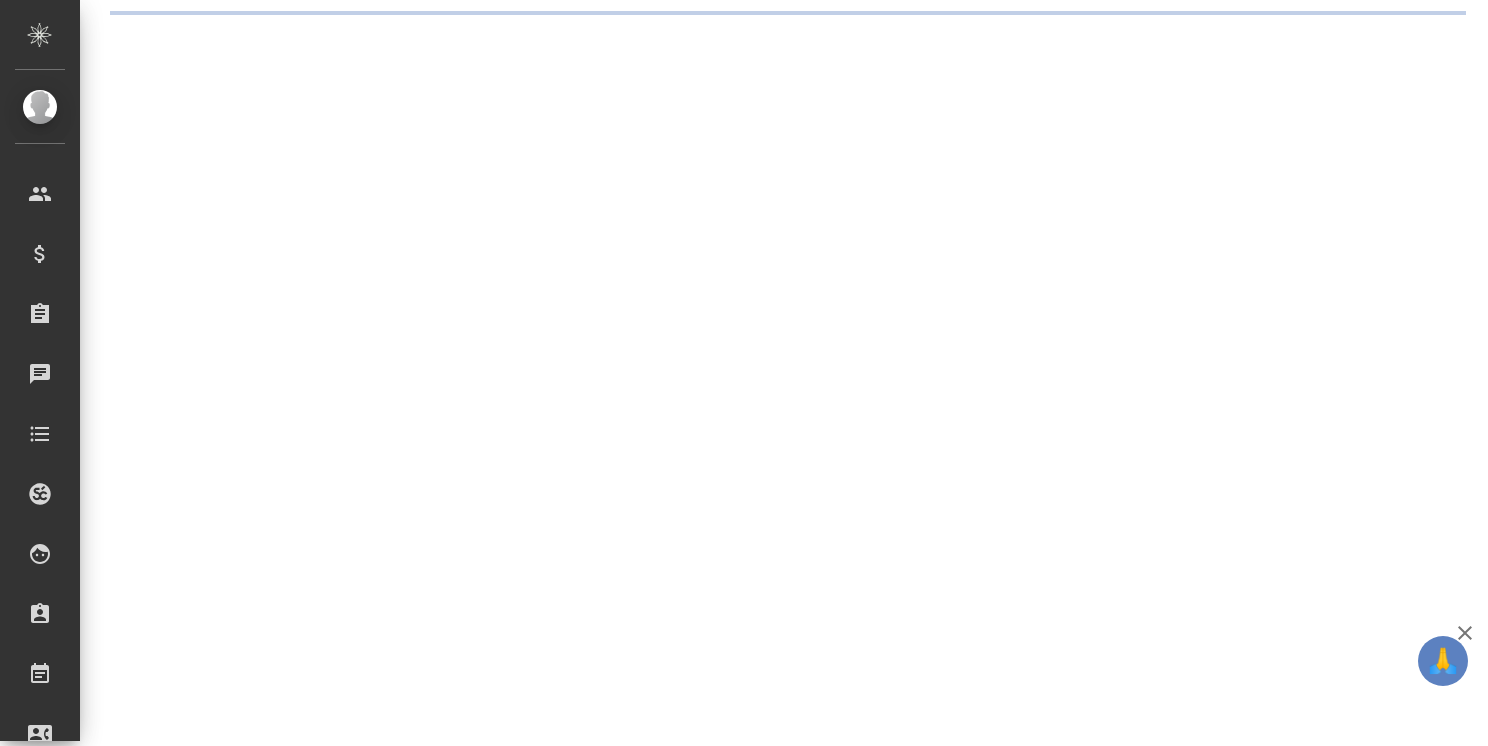 scroll, scrollTop: 0, scrollLeft: 0, axis: both 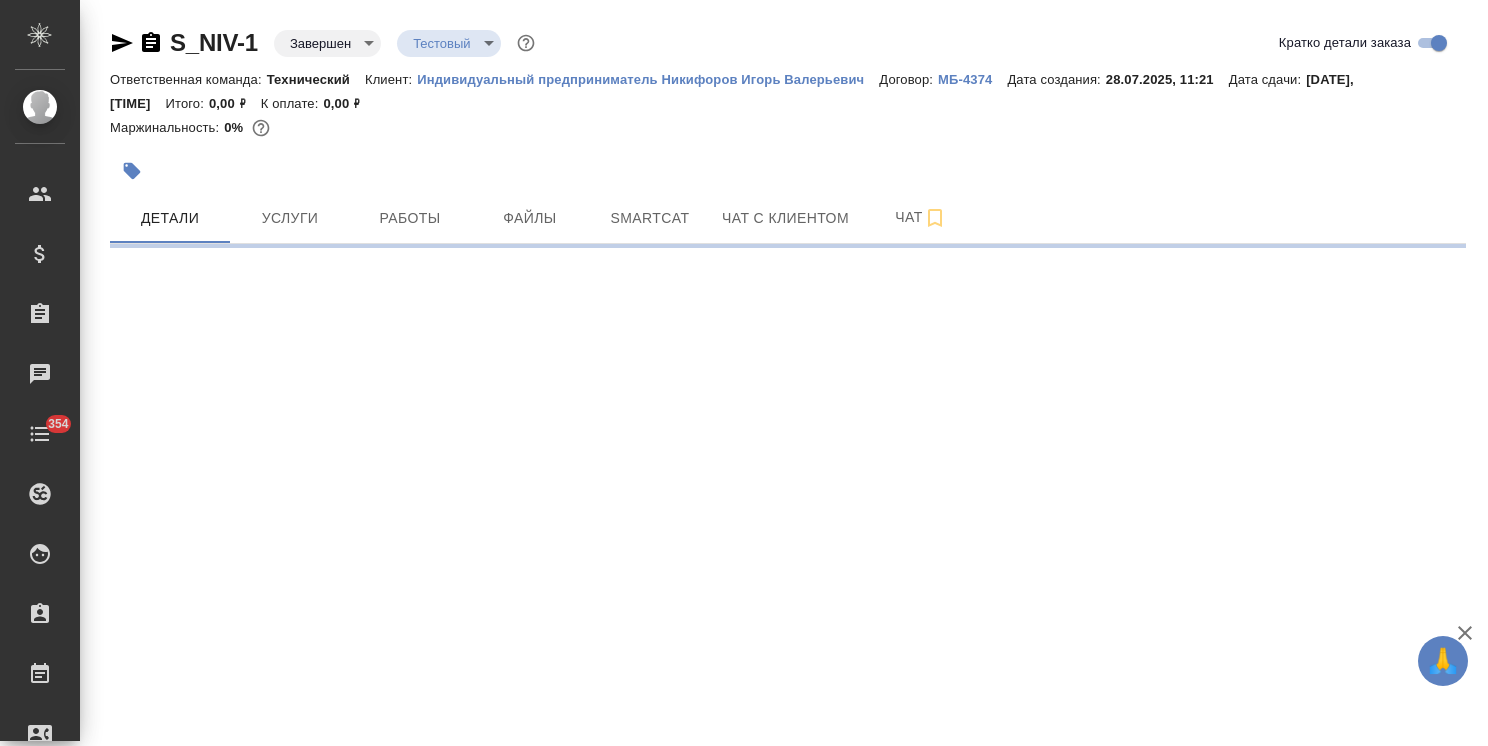 select on "RU" 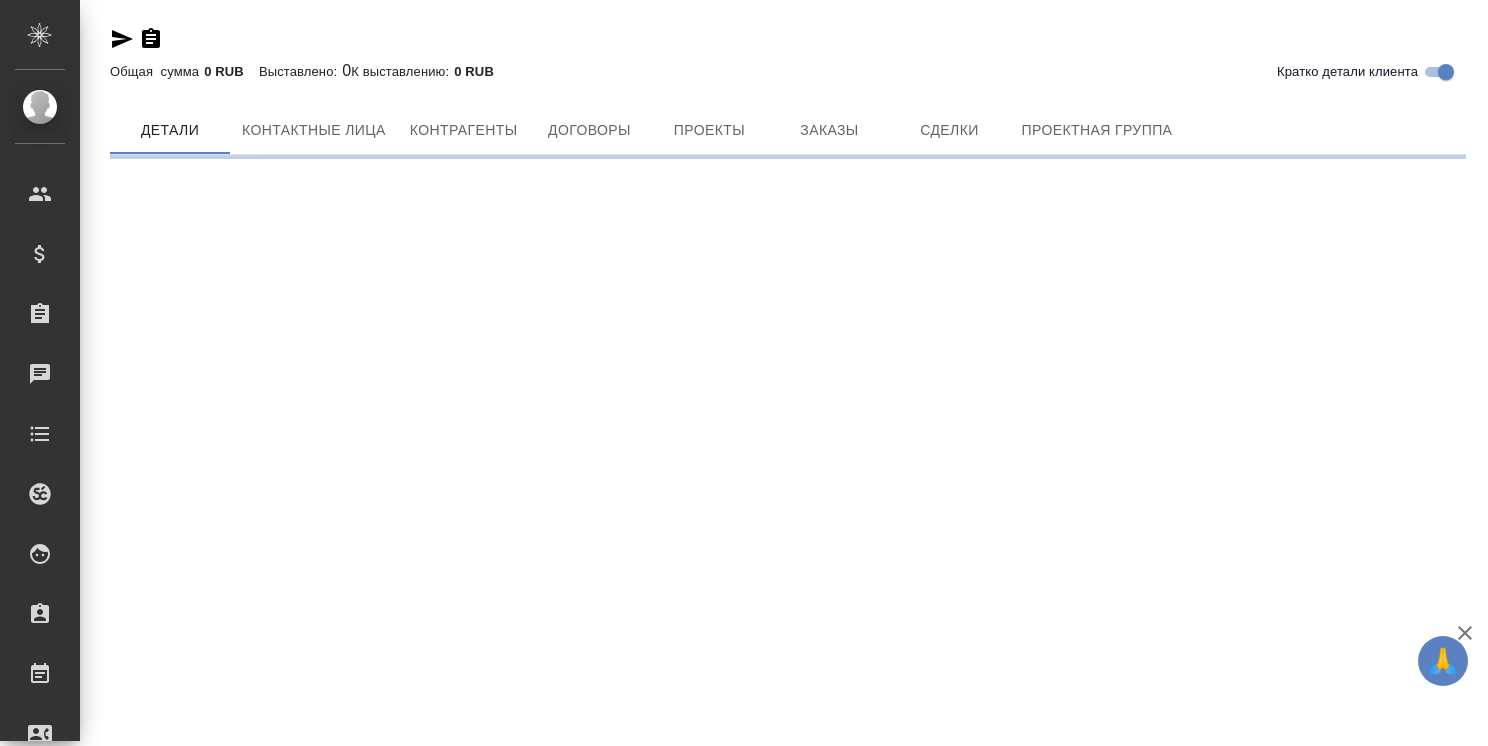 scroll, scrollTop: 0, scrollLeft: 0, axis: both 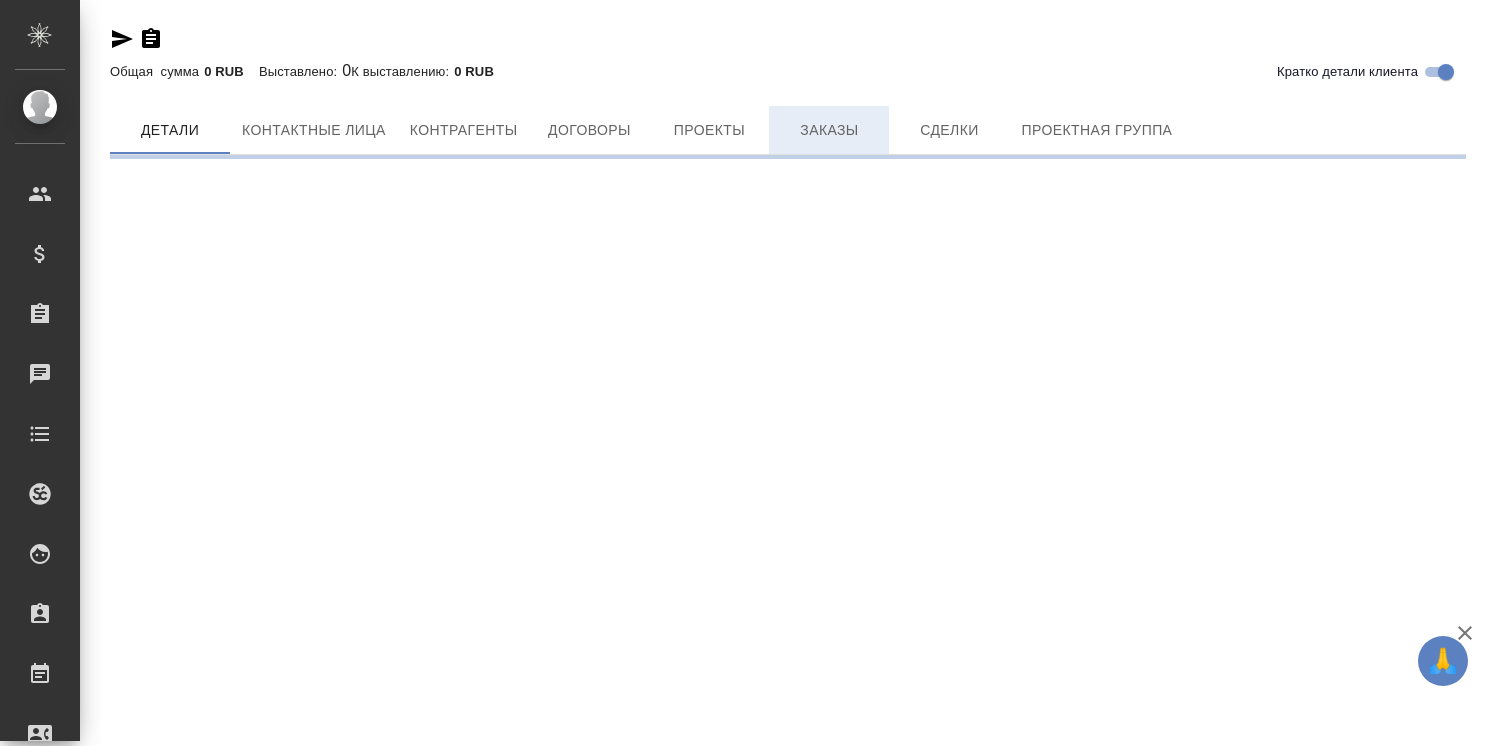 click on "Заказы" at bounding box center [829, 130] 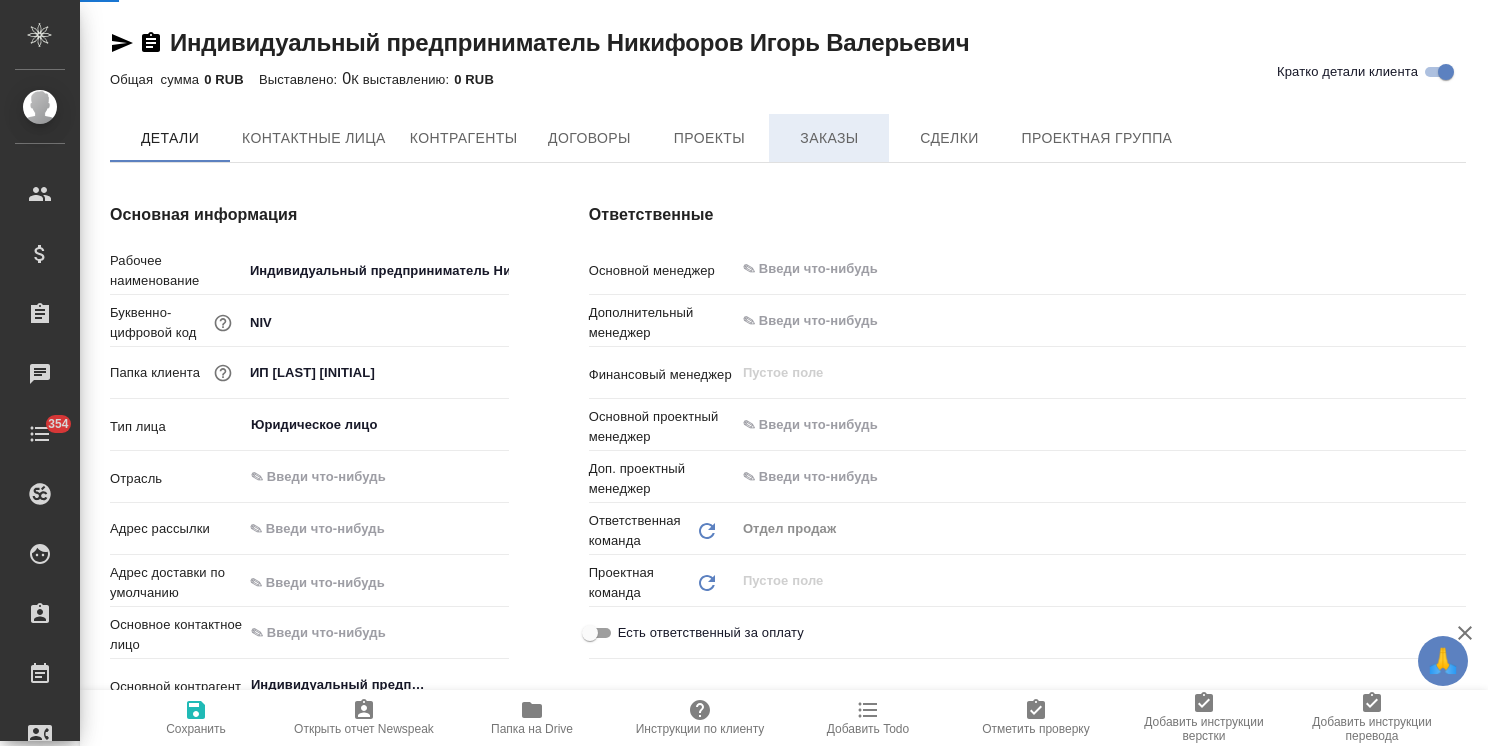 type on "x" 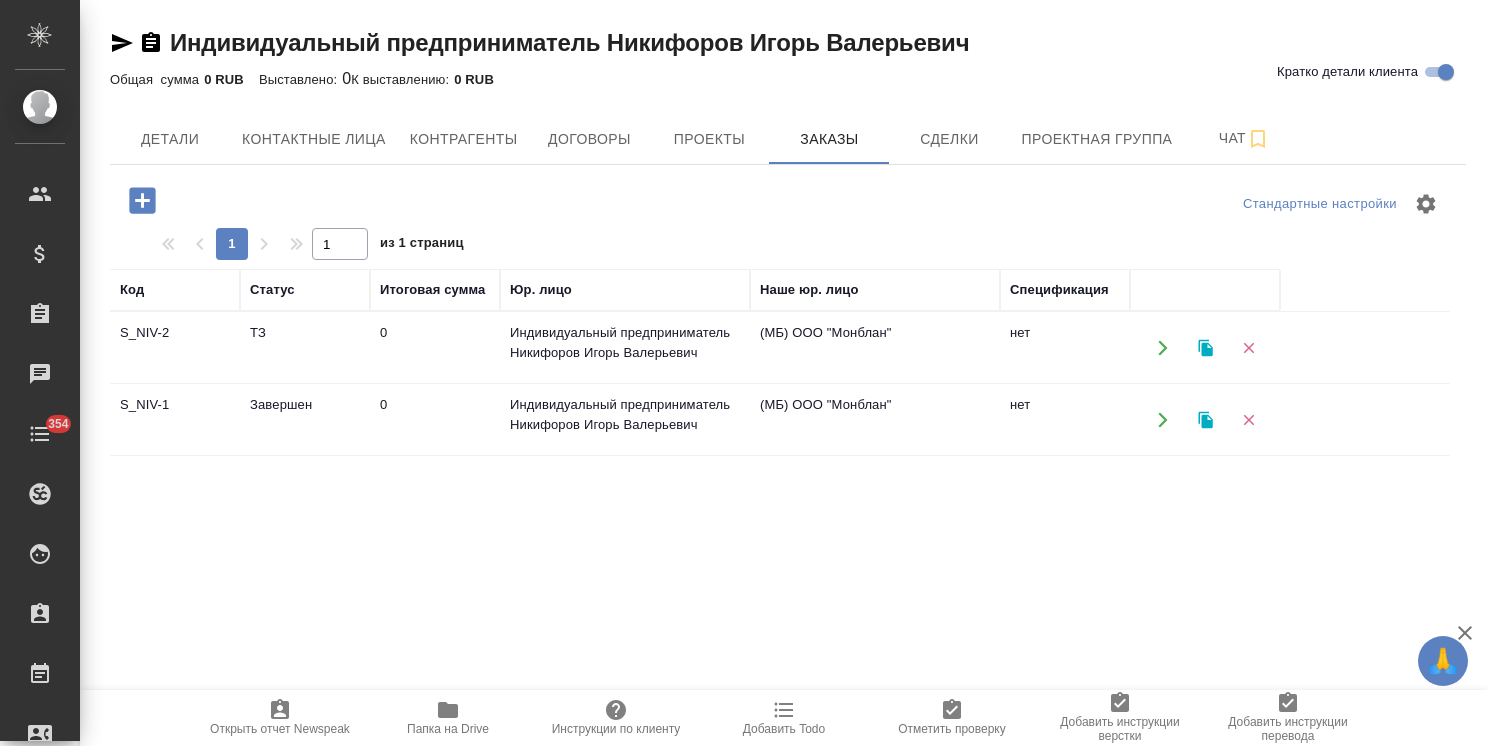 click on "0" at bounding box center (435, 348) 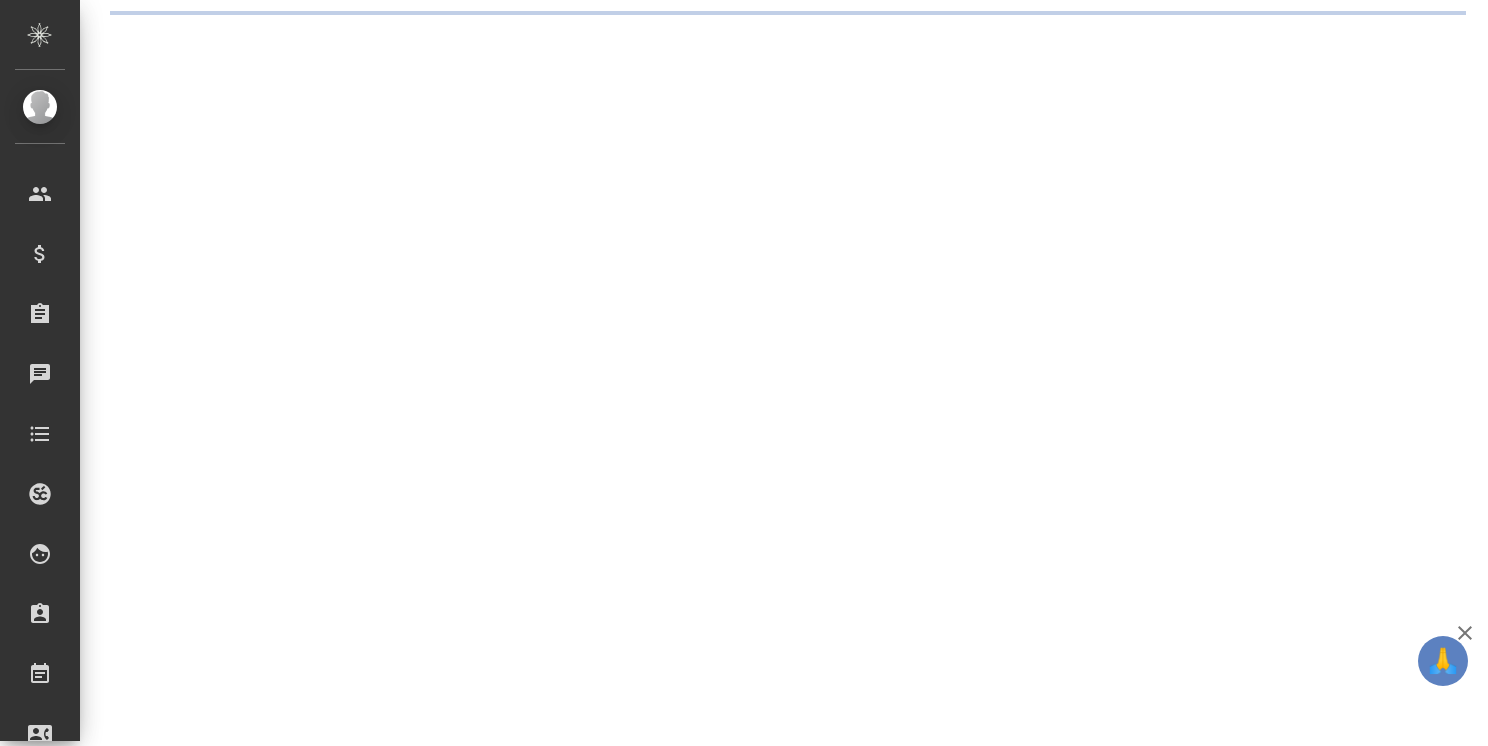 scroll, scrollTop: 0, scrollLeft: 0, axis: both 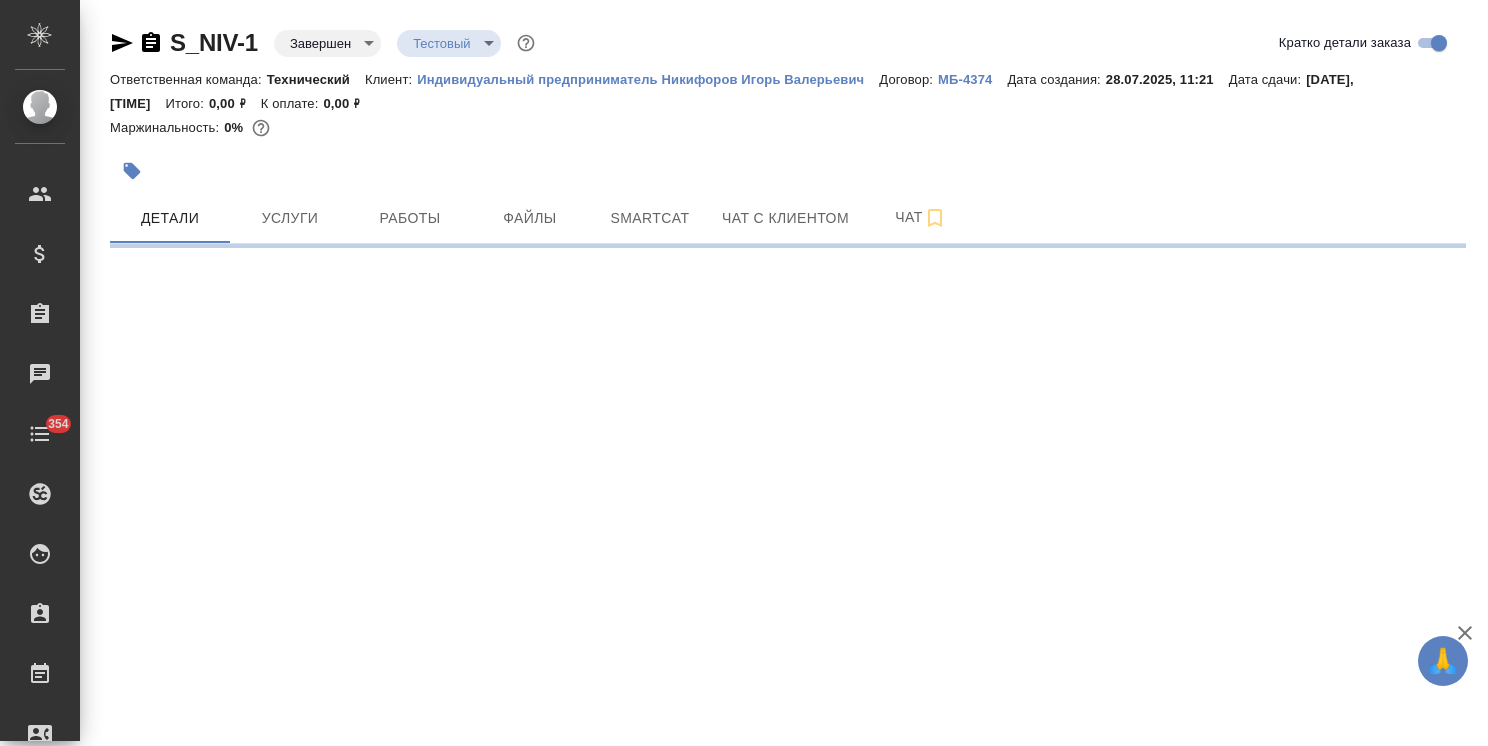 select on "RU" 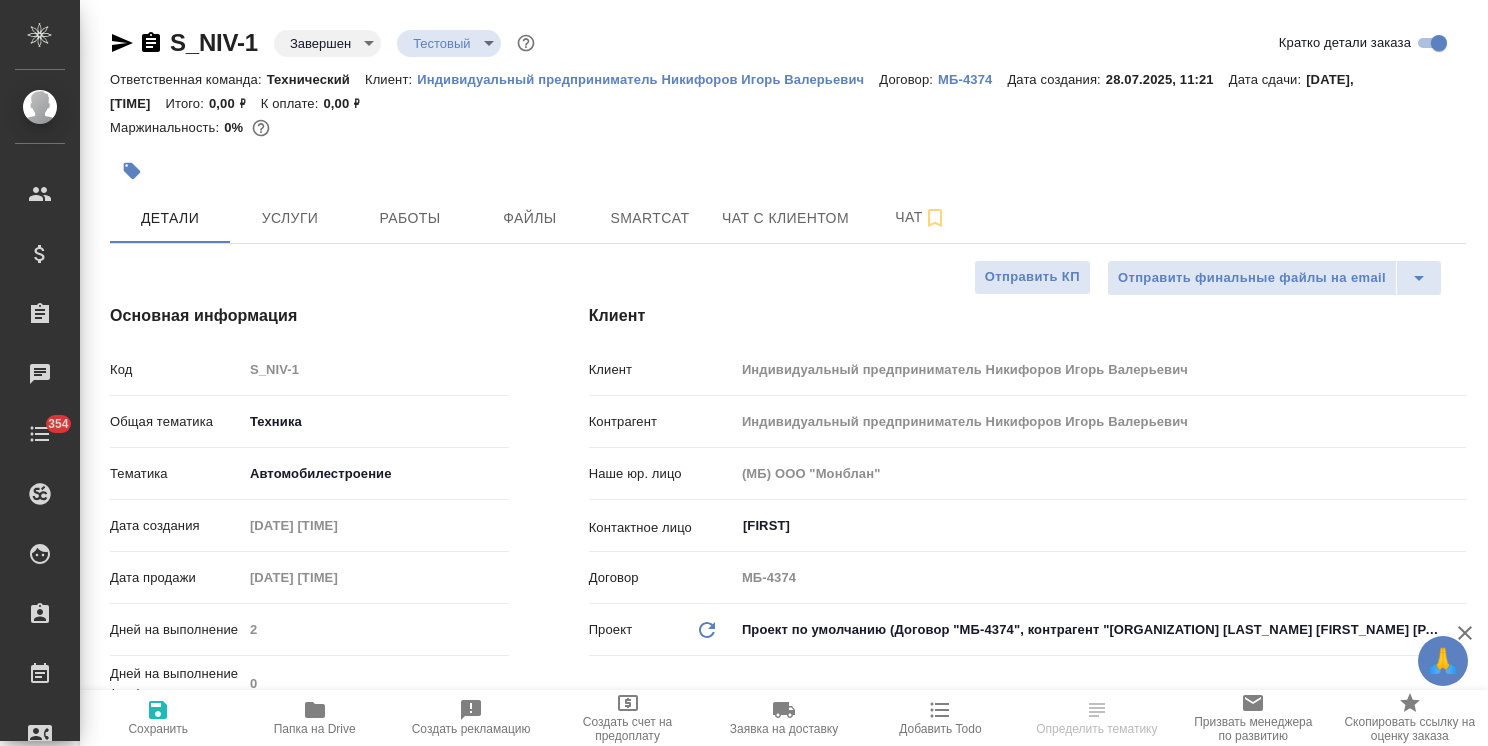 type on "x" 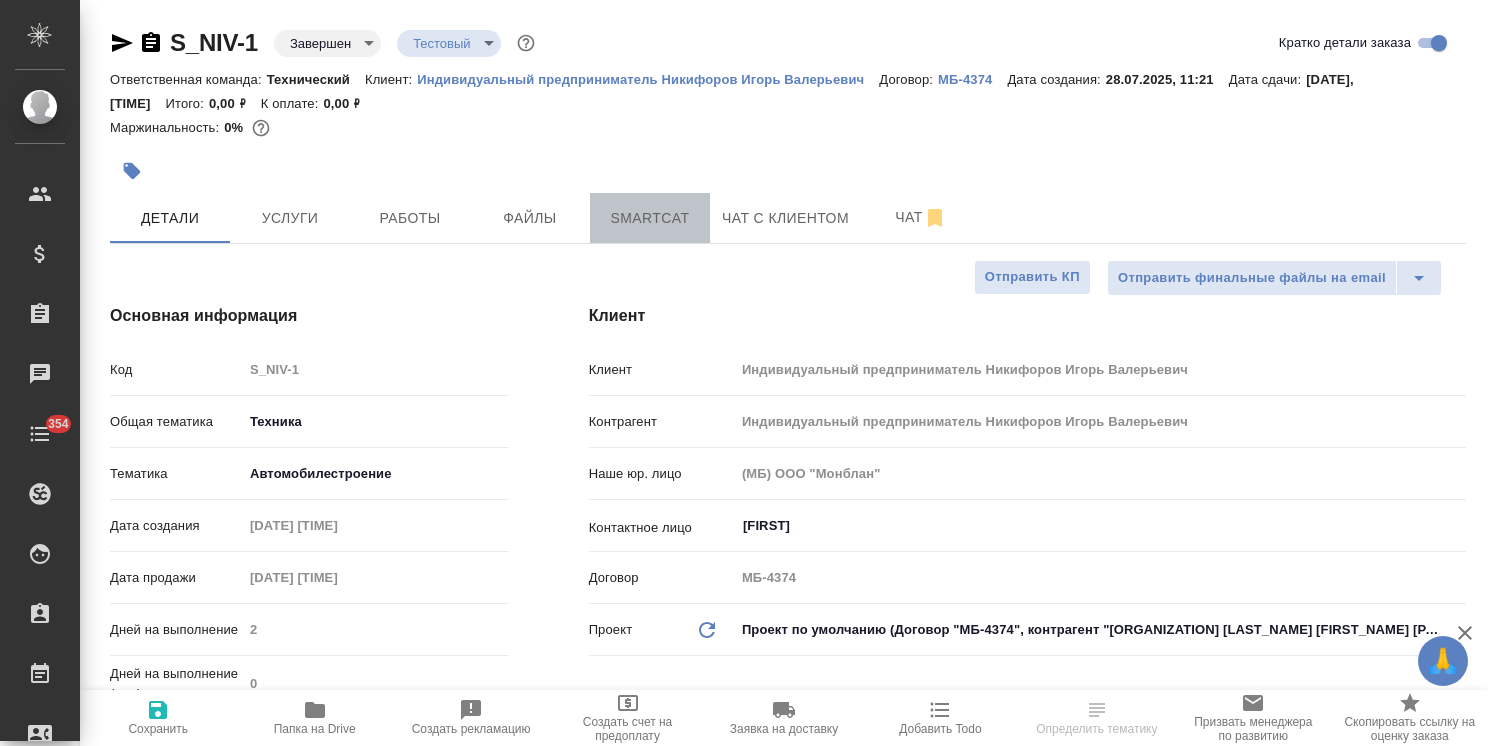 click on "Smartcat" at bounding box center [650, 218] 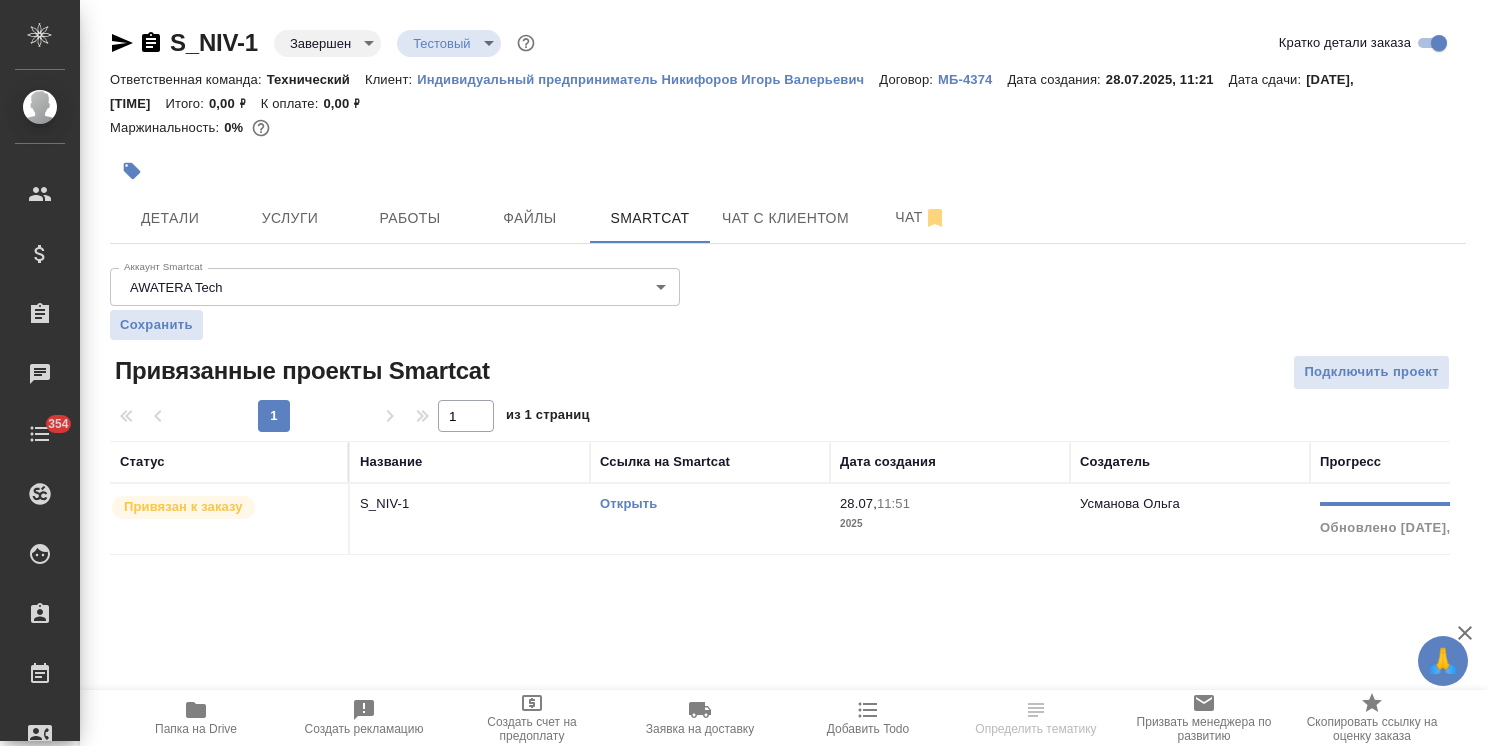 click on "Открыть" at bounding box center [628, 503] 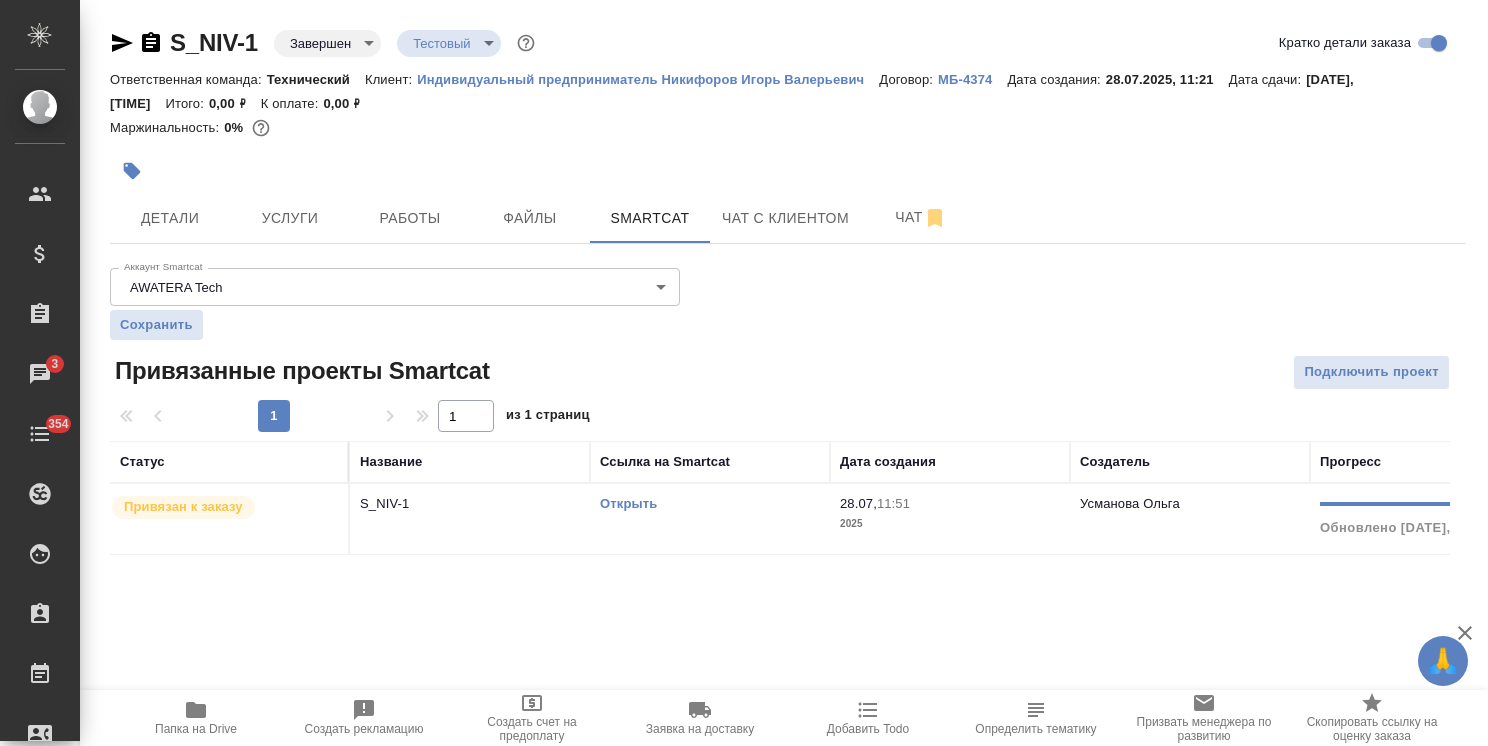 click on "Индивидуальный предприниматель Никифоров Игорь Валерьевич" at bounding box center [648, 79] 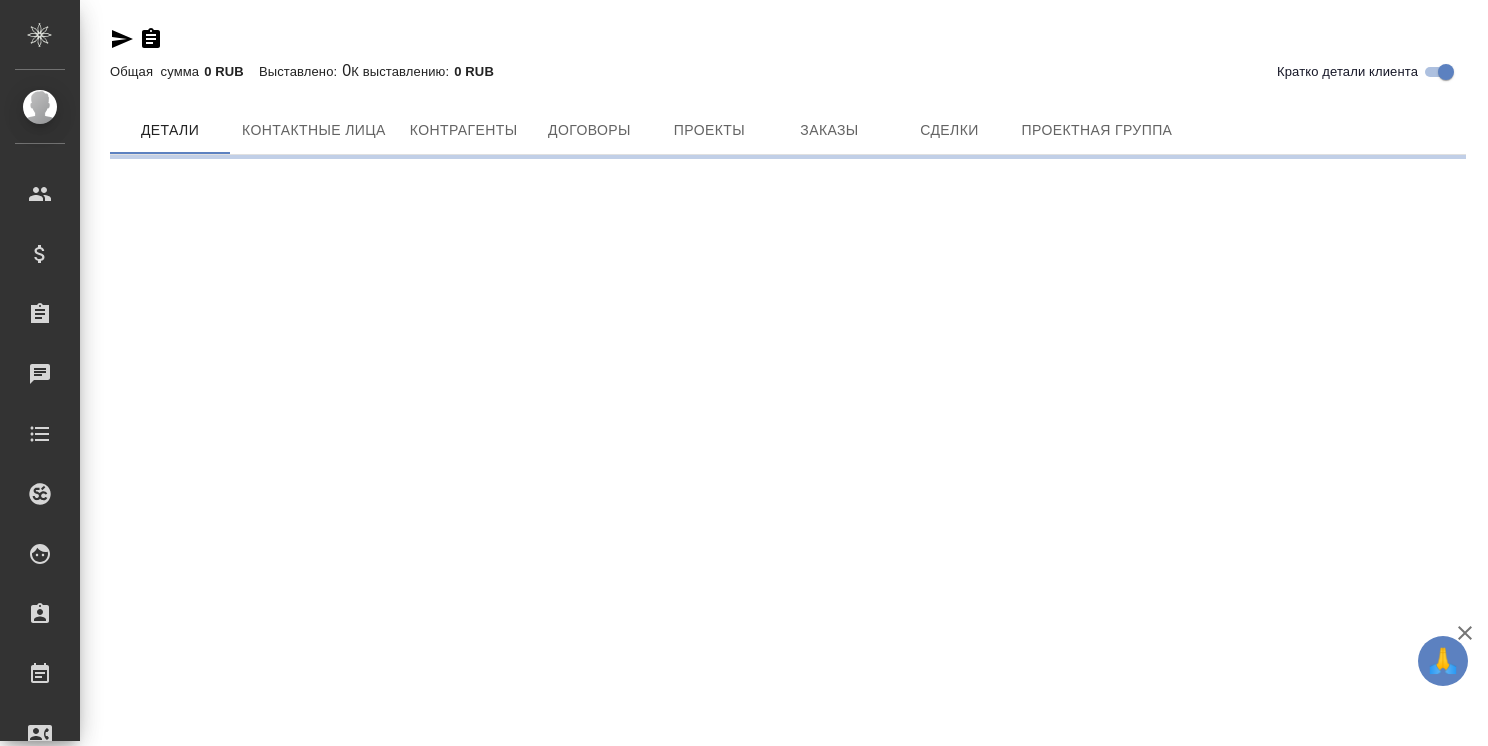 scroll, scrollTop: 0, scrollLeft: 0, axis: both 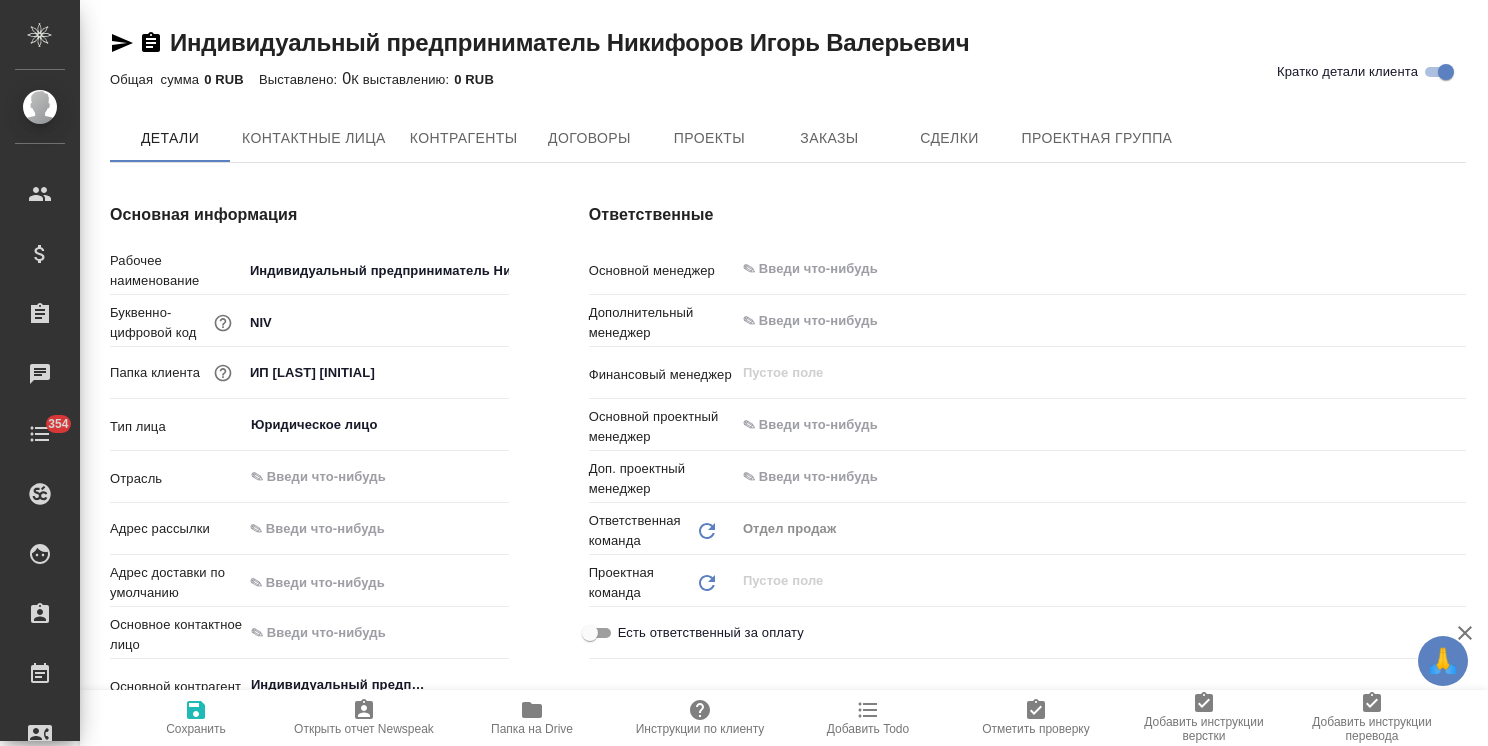 type on "x" 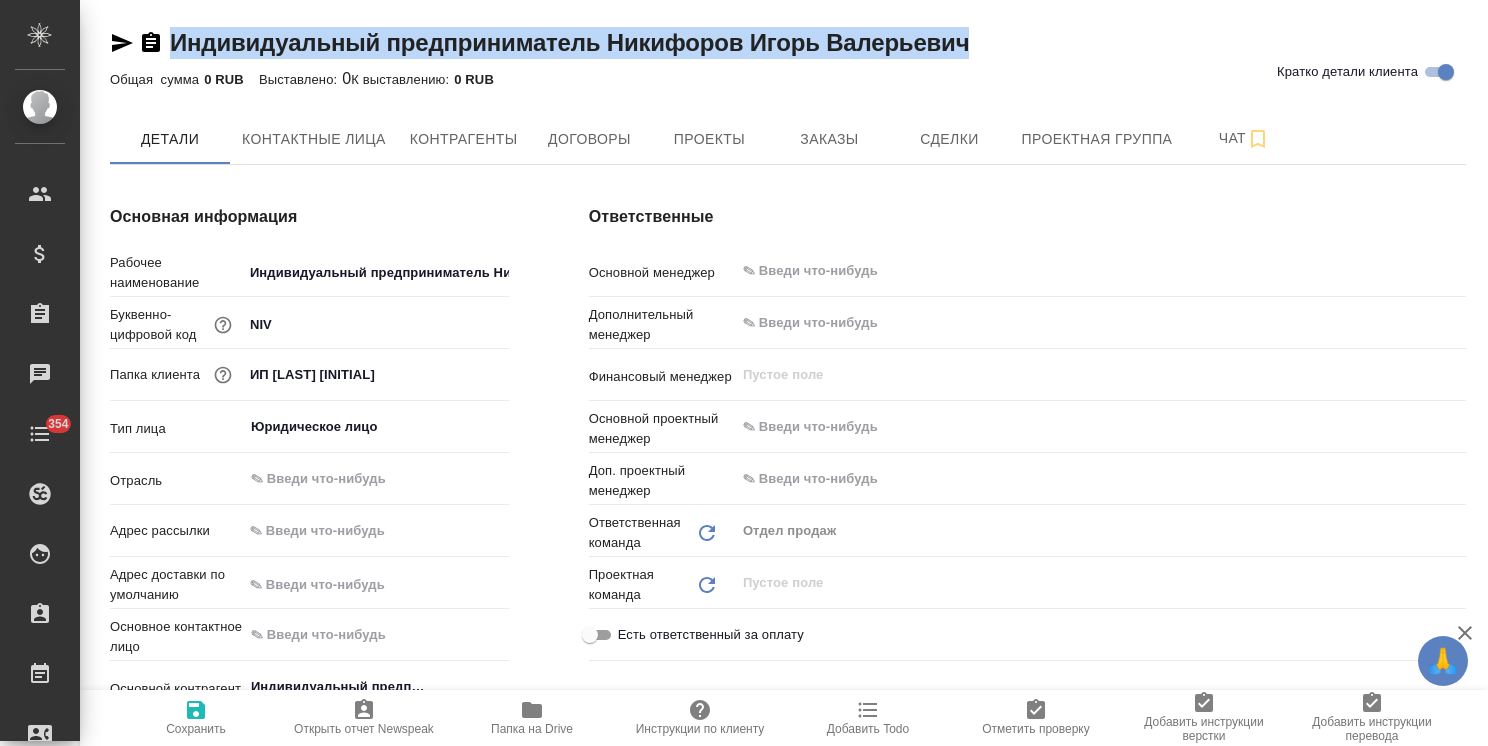 type on "x" 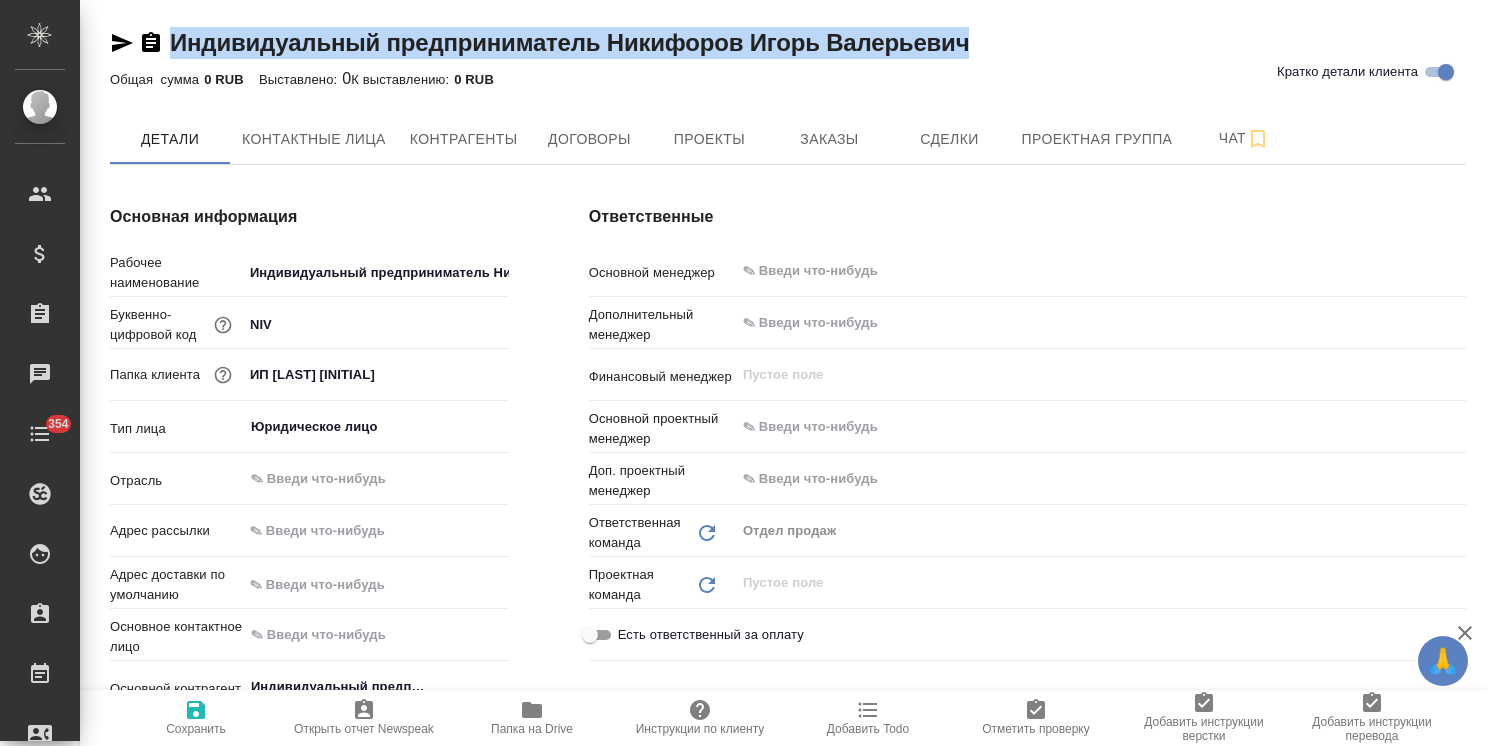 copy on "Индивидуальный предприниматель Никифоров Игорь Валерьевич" 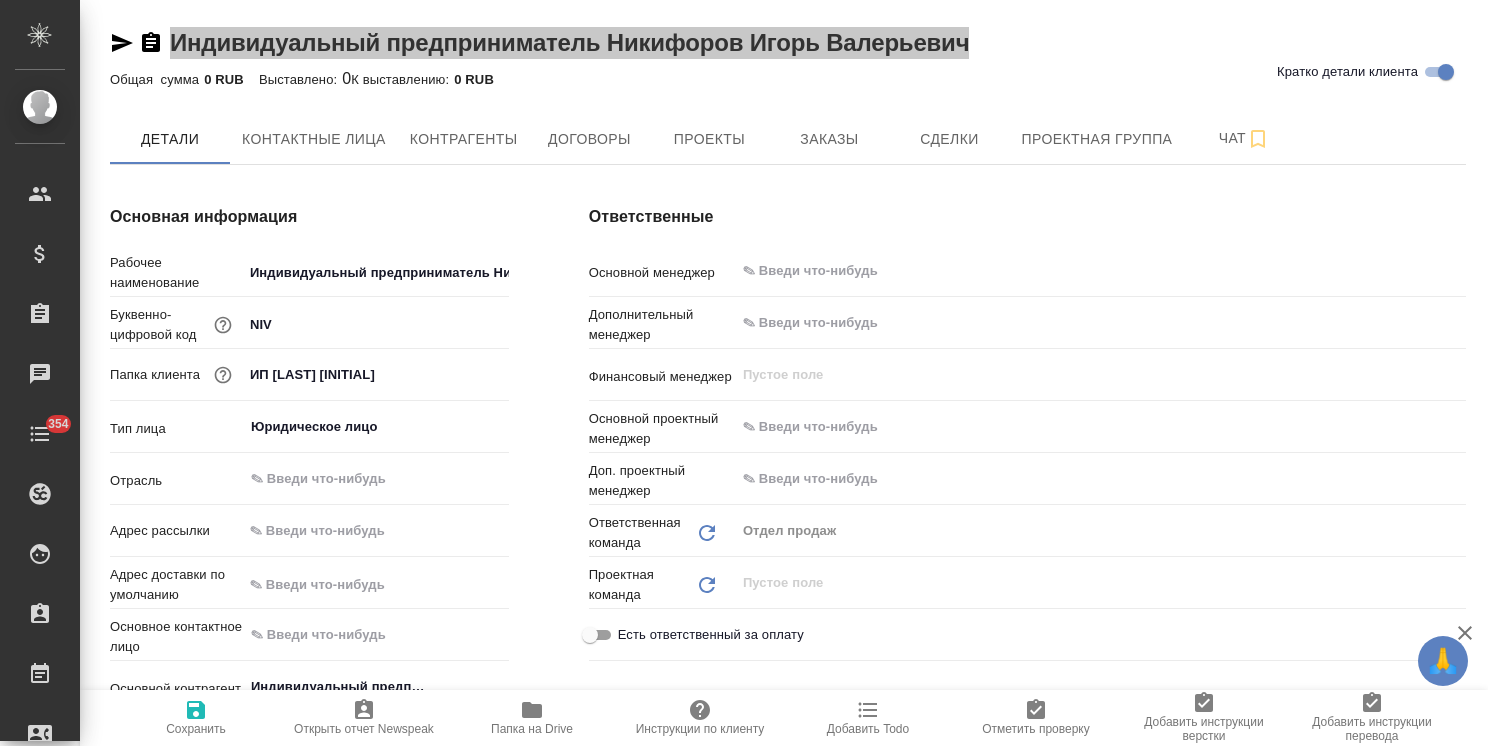 type on "x" 